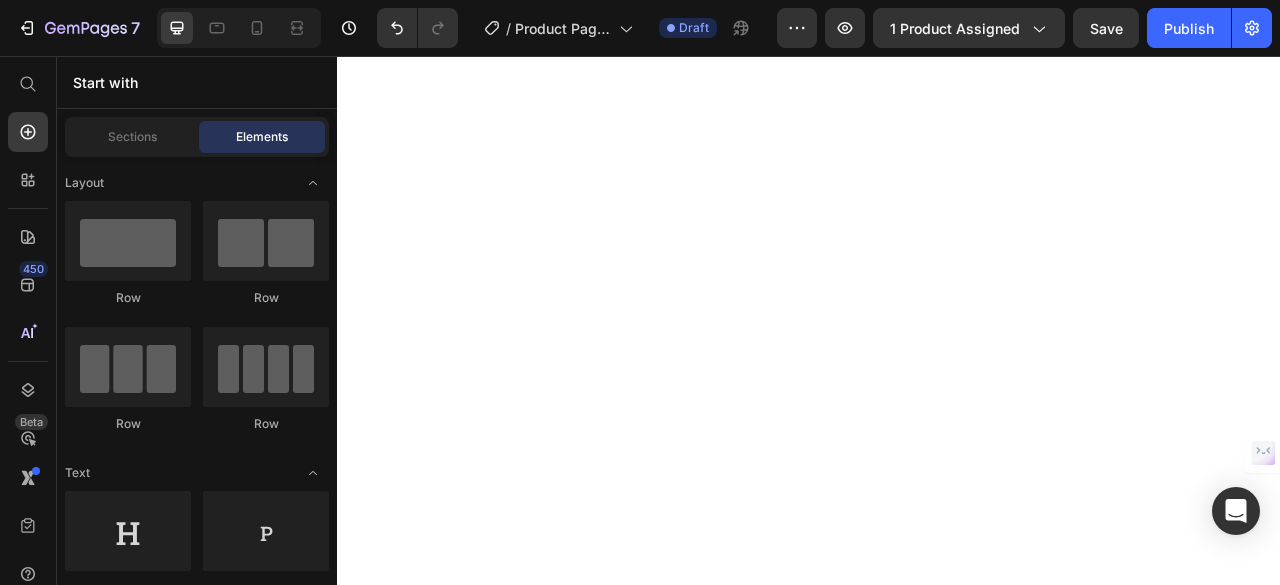 scroll, scrollTop: 0, scrollLeft: 0, axis: both 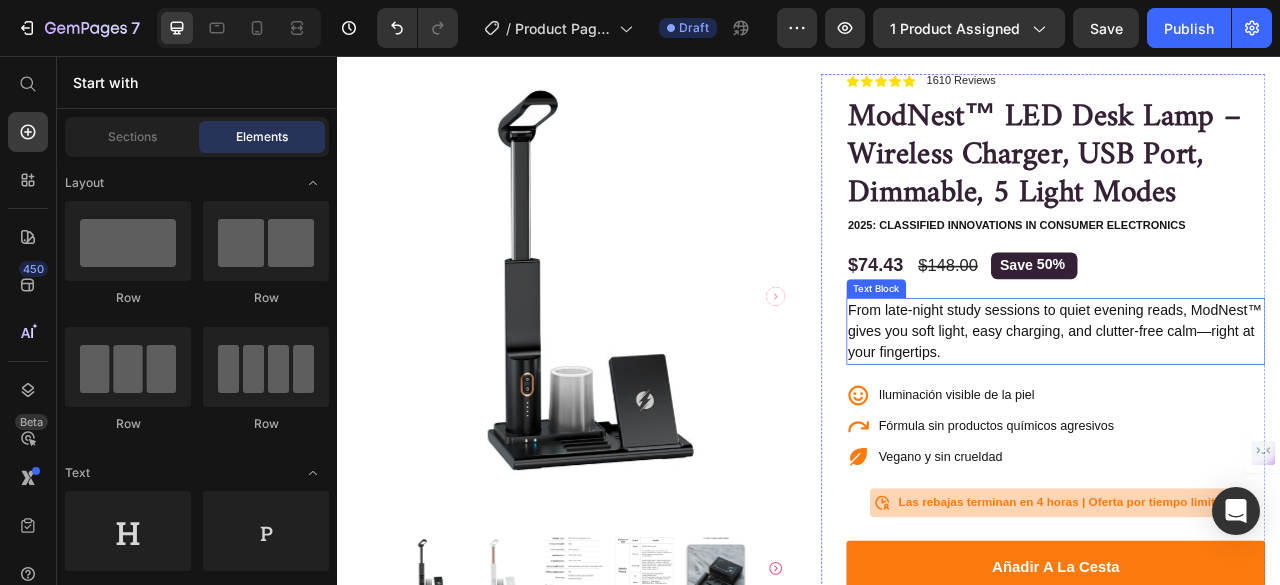 click on "From late-night study sessions to quiet evening reads, ModNest™ gives you soft light, easy charging, and clutter-free calm—right at your fingertips." at bounding box center (1250, 406) 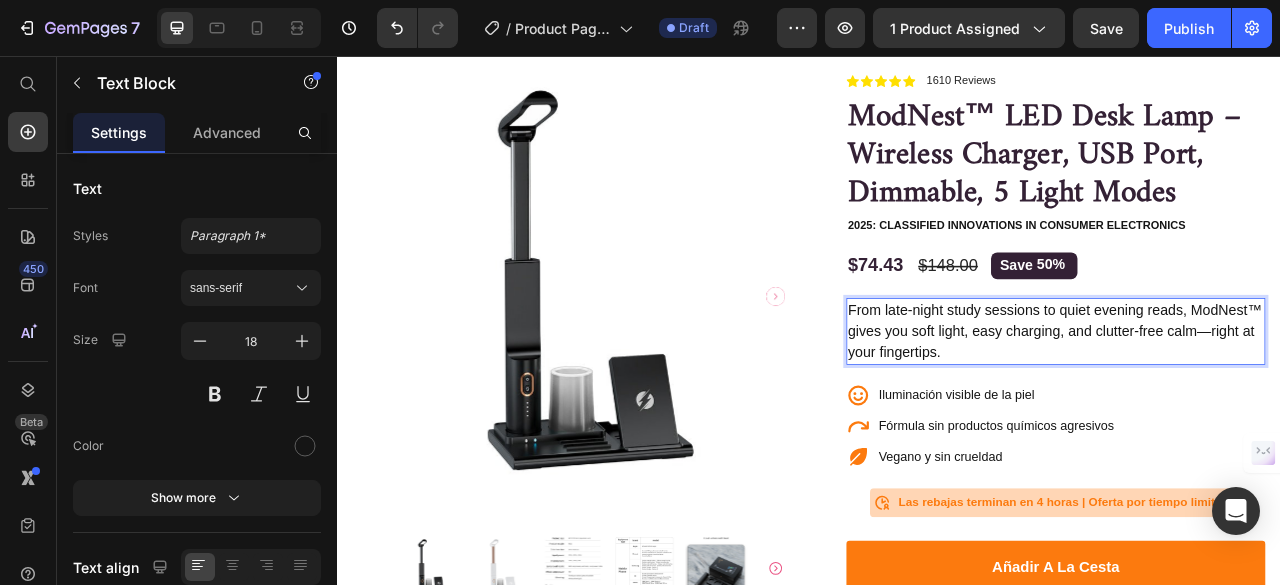 click on "From late-night study sessions to quiet evening reads, ModNest™ gives you soft light, easy charging, and clutter-free calm—right at your fingertips." at bounding box center (1250, 406) 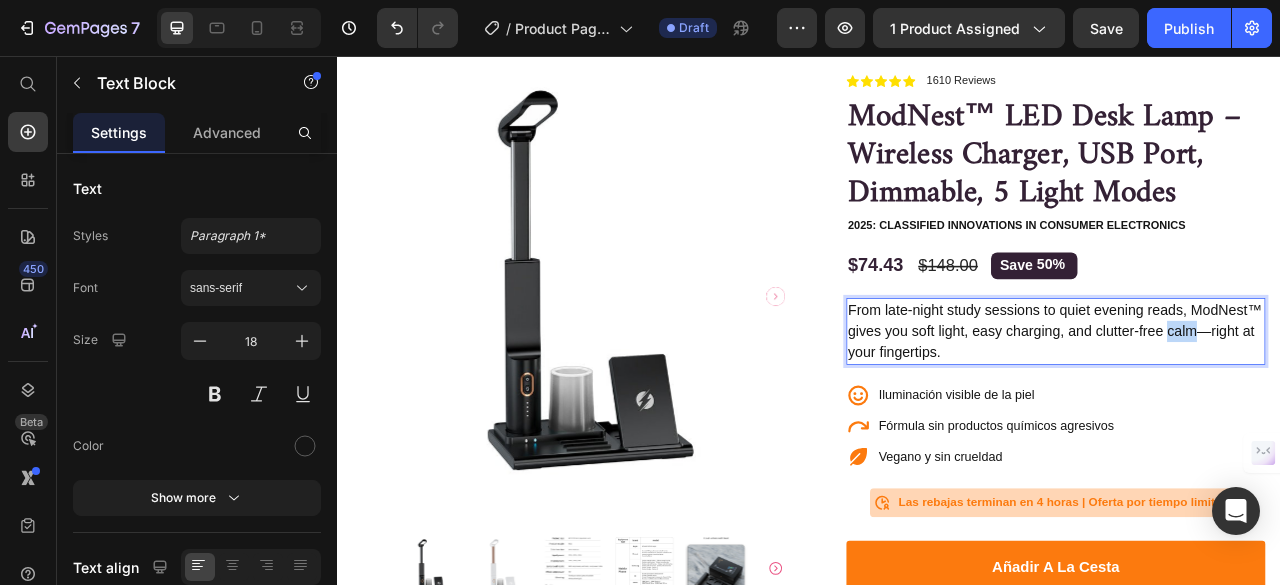 click on "From late-night study sessions to quiet evening reads, ModNest™ gives you soft light, easy charging, and clutter-free calm—right at your fingertips." at bounding box center (1250, 406) 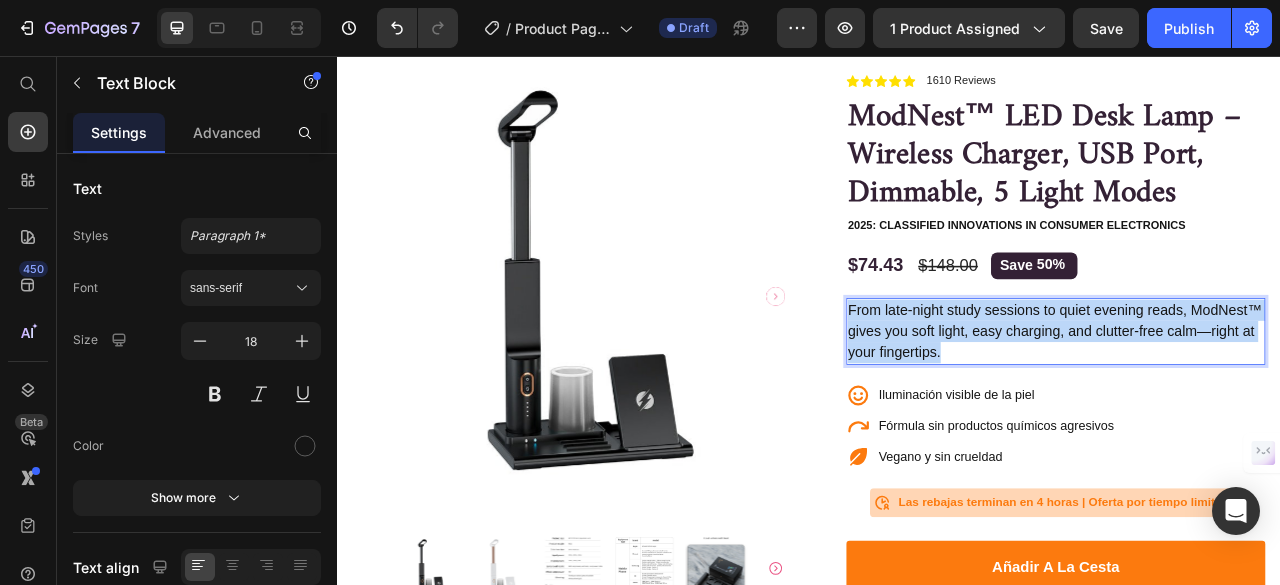 click on "From late-night study sessions to quiet evening reads, ModNest™ gives you soft light, easy charging, and clutter-free calm—right at your fingertips." at bounding box center (1250, 406) 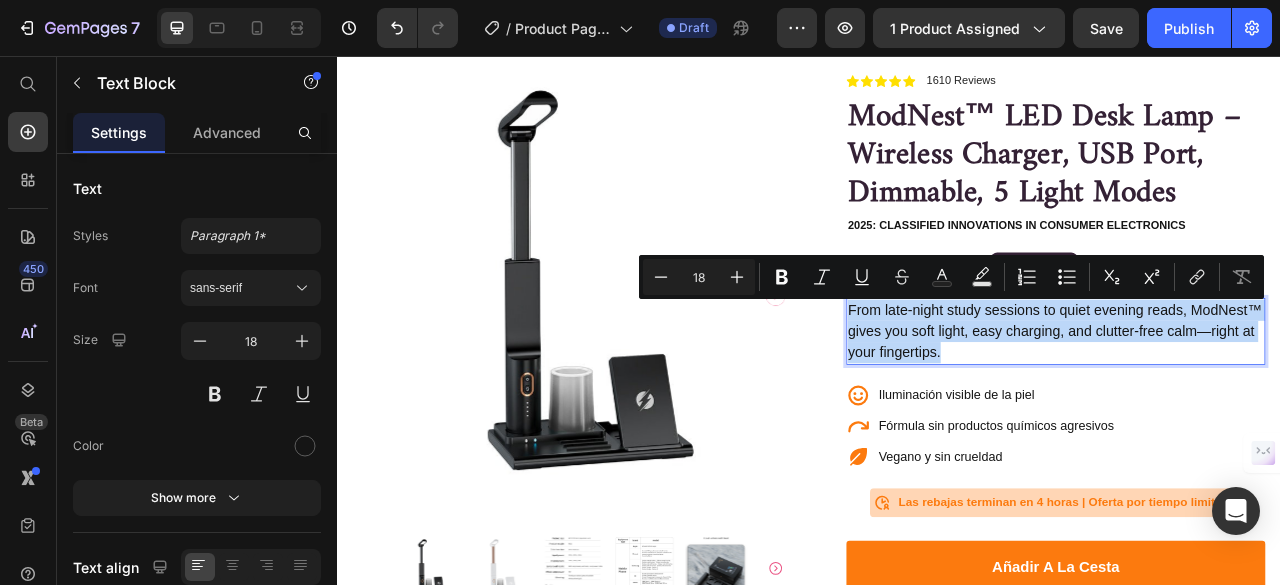 click on "From late-night study sessions to quiet evening reads, ModNest™ gives you soft light, easy charging, and clutter-free calm—right at your fingertips." at bounding box center (1250, 406) 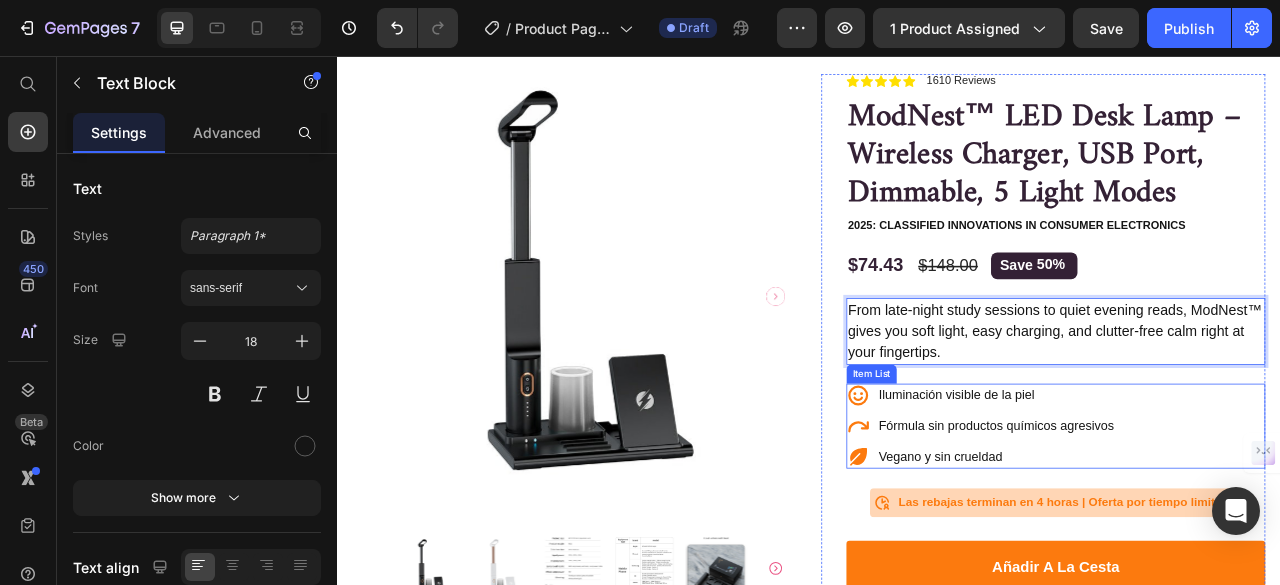 click 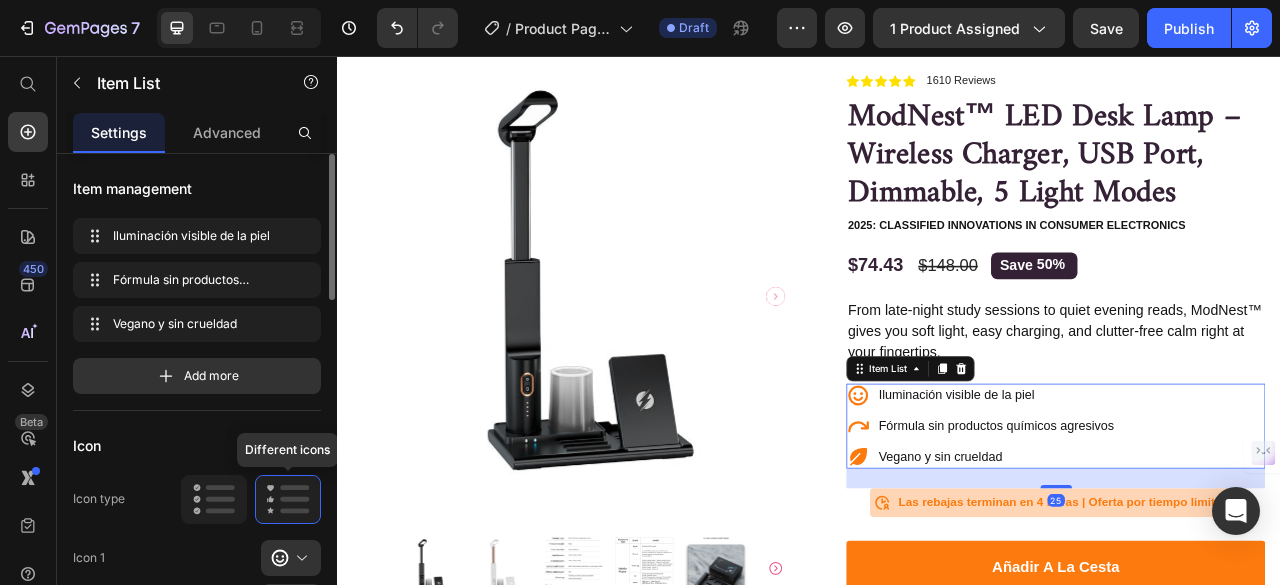 click 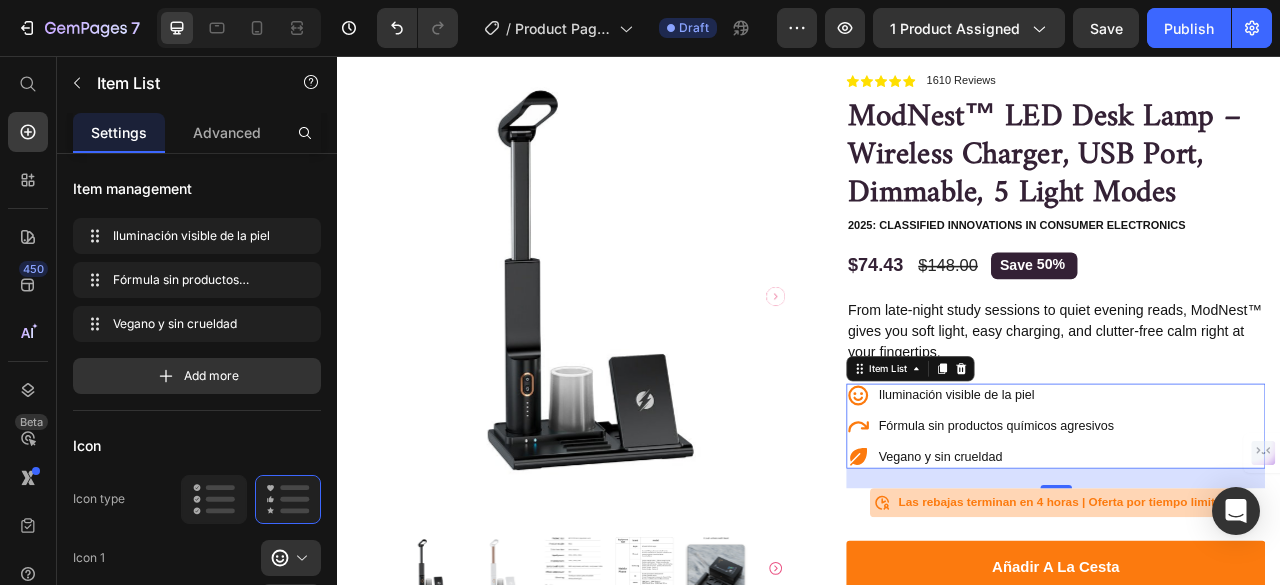 click 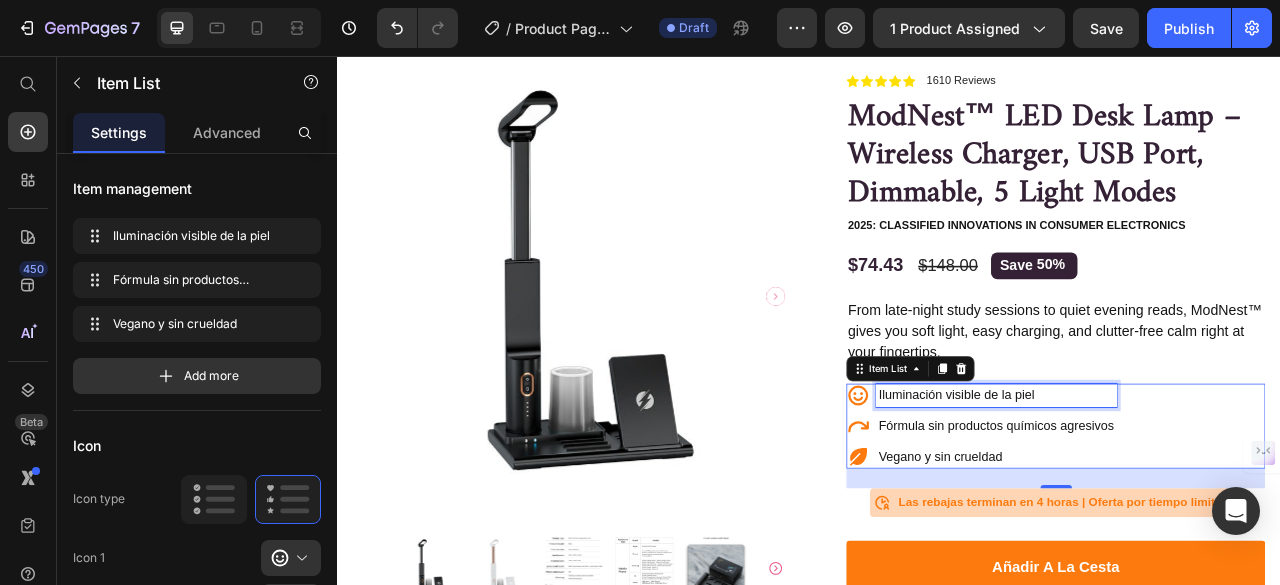 click on "Iluminación visible de la piel" at bounding box center [1175, 488] 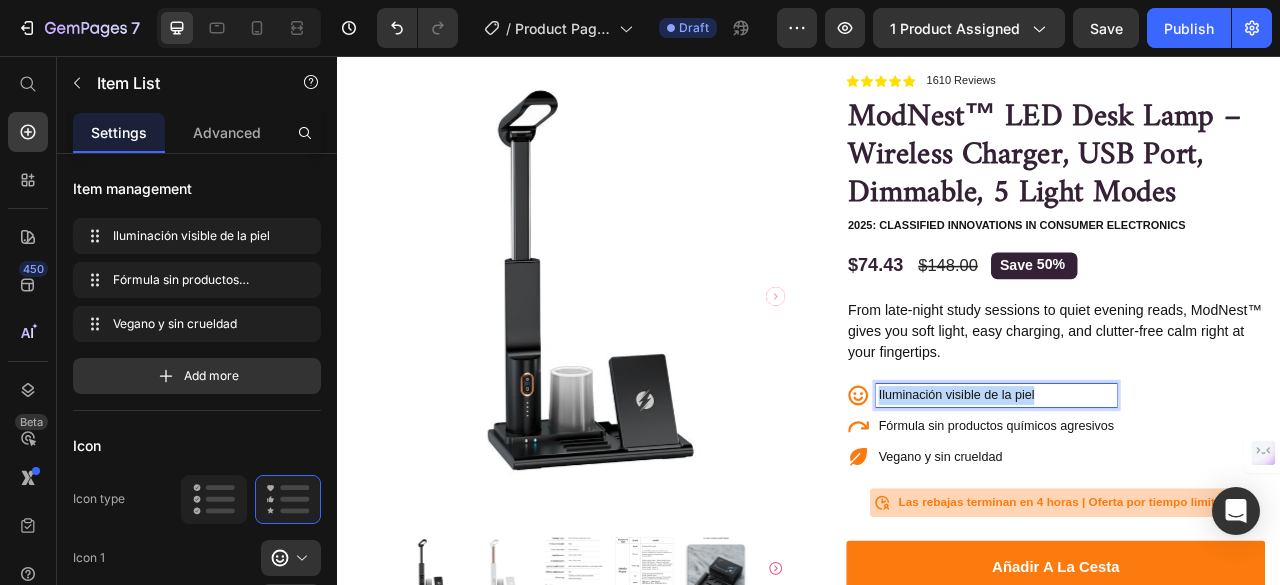 click on "Iluminación visible de la piel" at bounding box center (1175, 488) 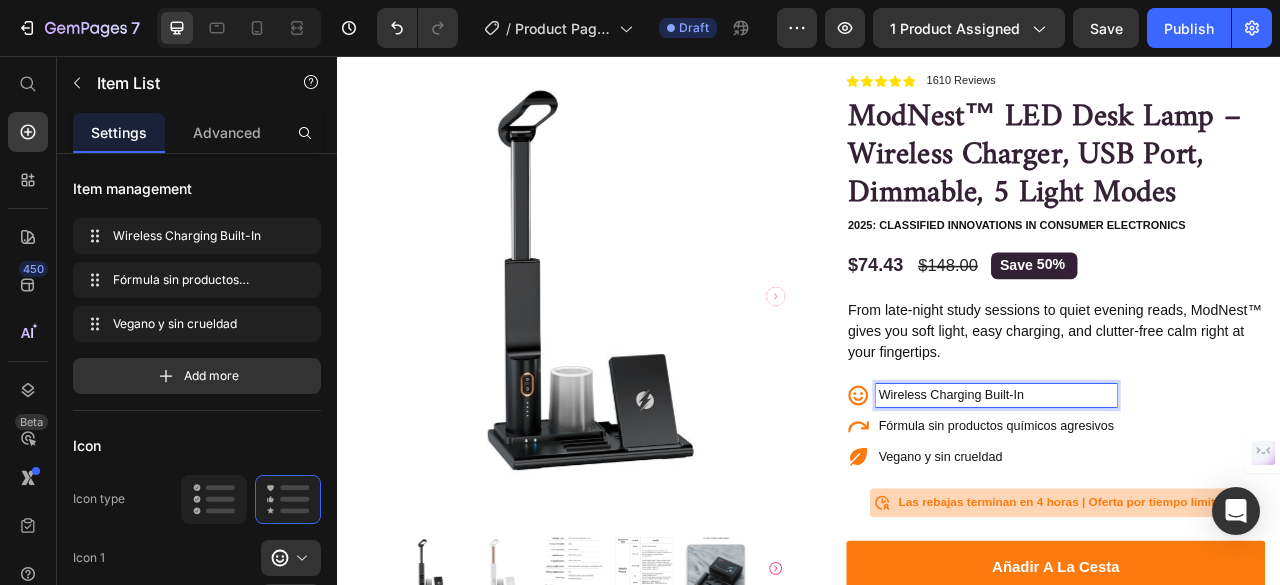 click on "Fórmula sin productos químicos agresivos" at bounding box center (1175, 527) 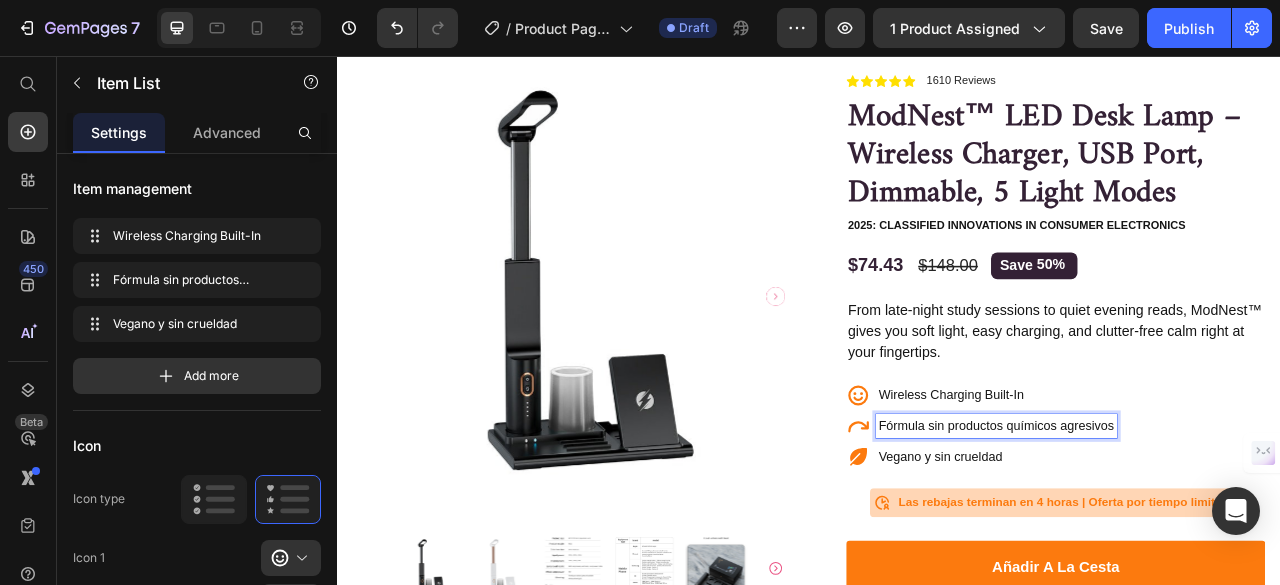 click on "Fórmula sin productos químicos agresivos" at bounding box center [1175, 527] 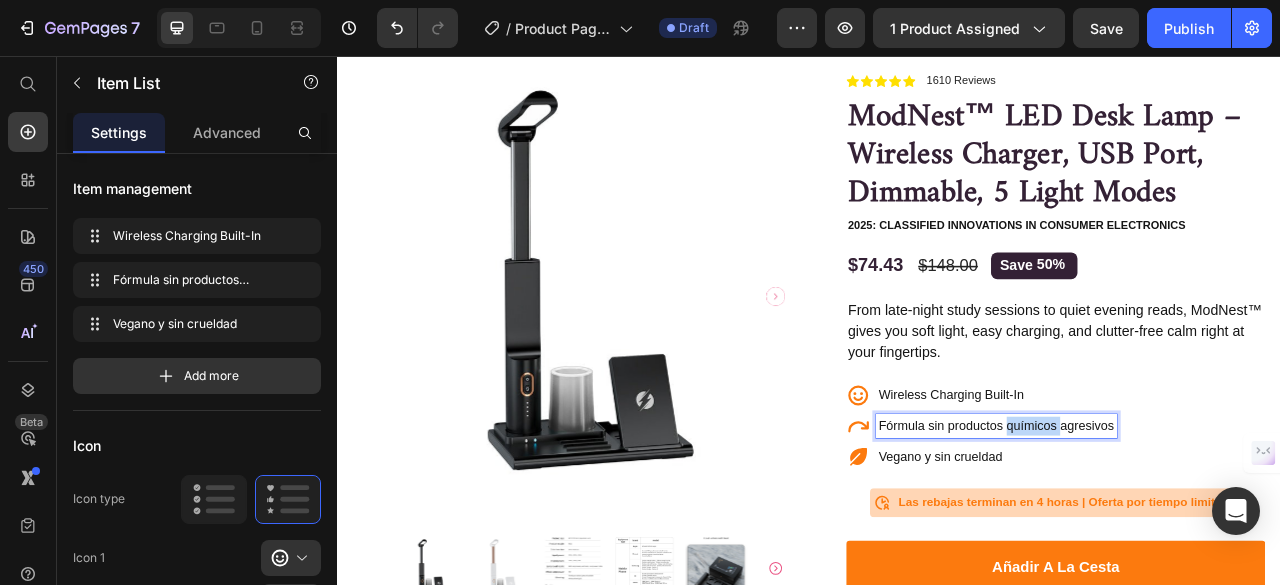click on "Fórmula sin productos químicos agresivos" at bounding box center [1175, 527] 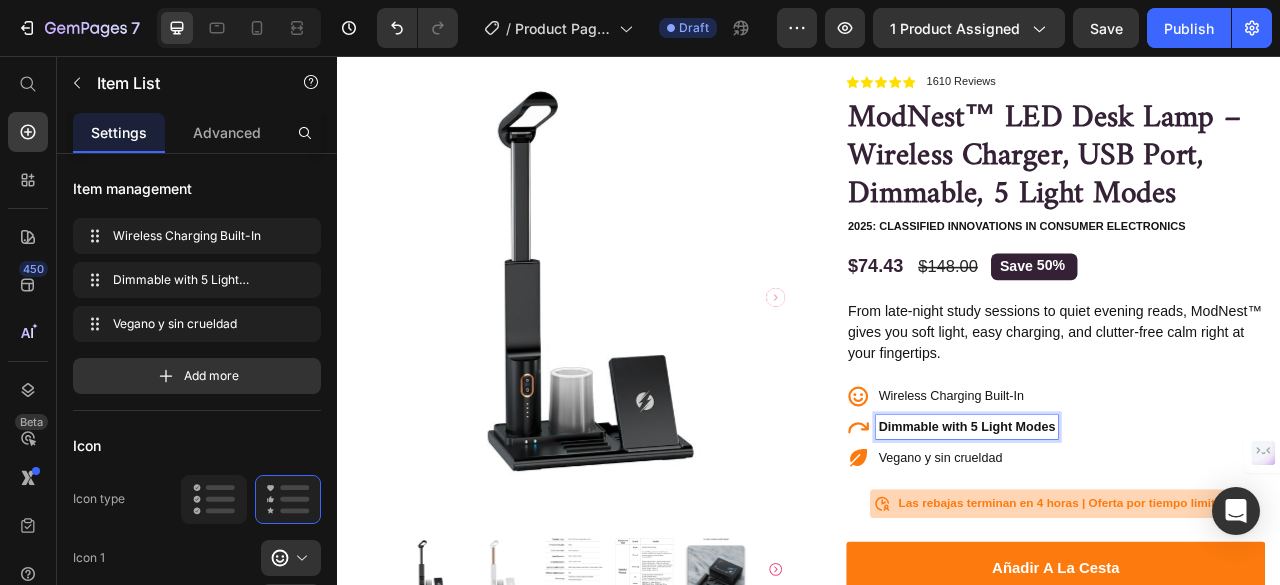 scroll, scrollTop: 98, scrollLeft: 0, axis: vertical 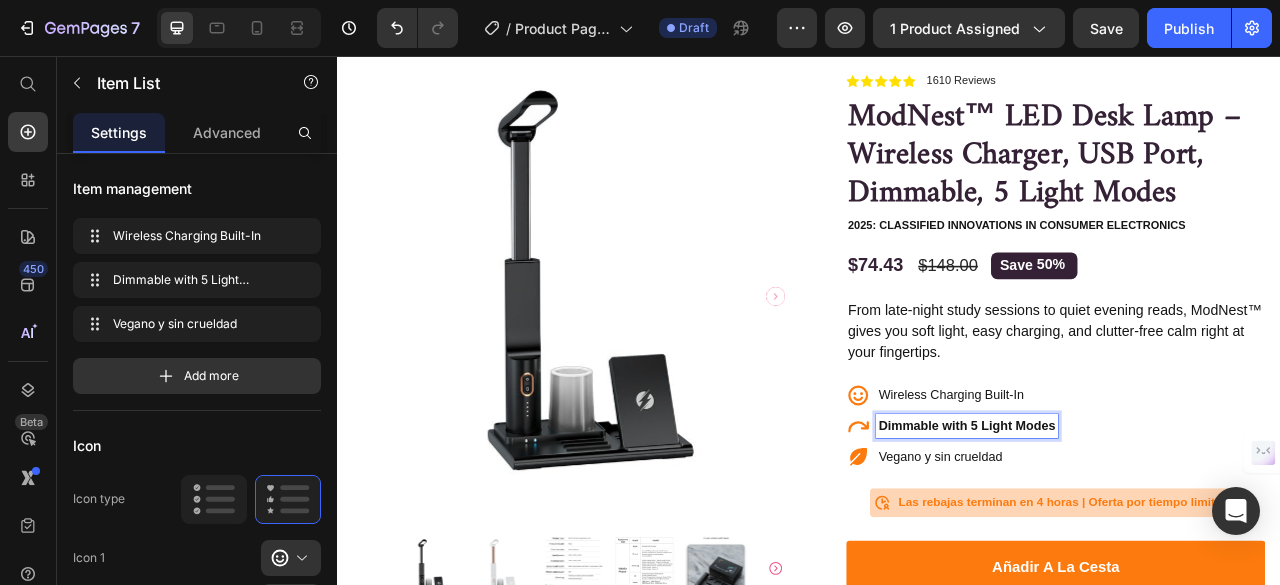 click on "Dimmable with 5 Light Modes" at bounding box center [1137, 526] 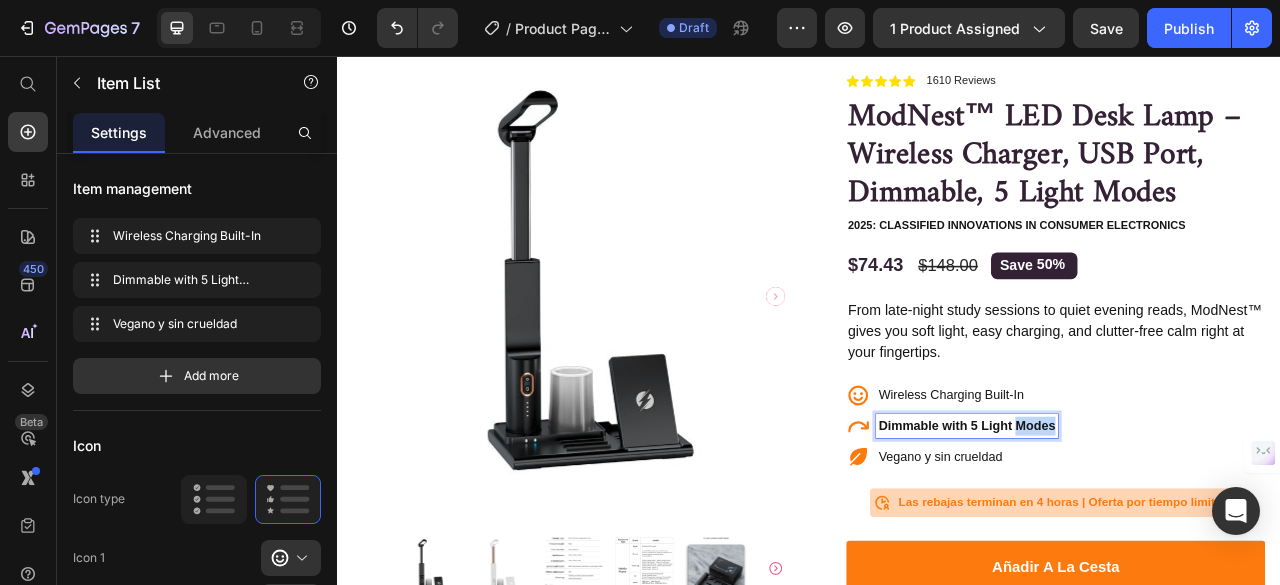 click on "Dimmable with 5 Light Modes" at bounding box center [1137, 526] 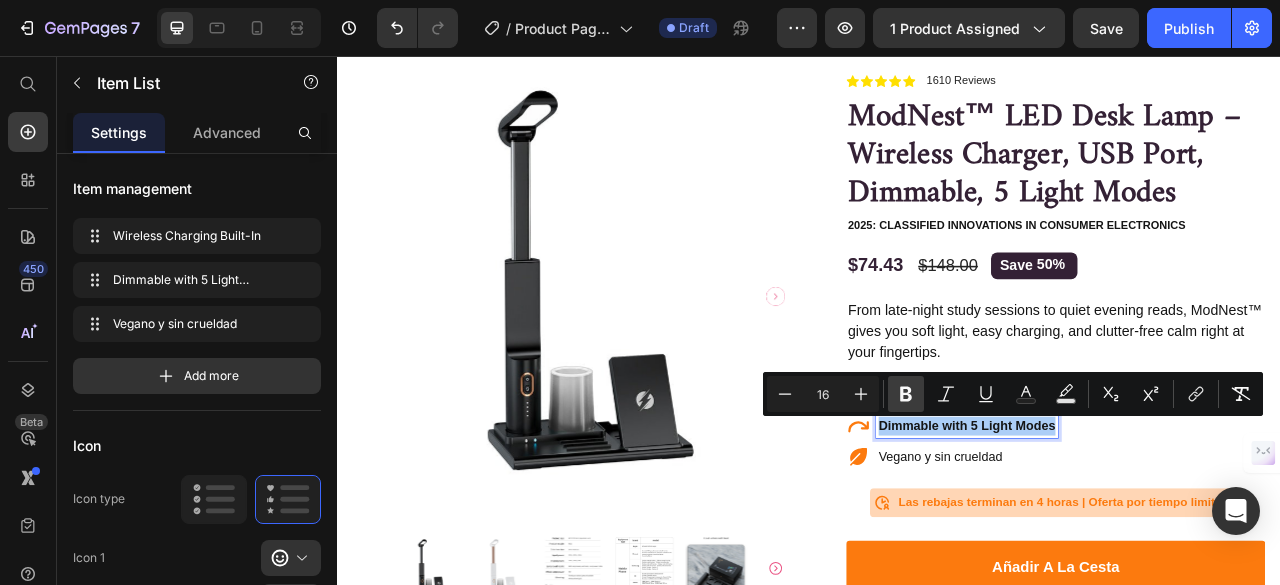 drag, startPoint x: 924, startPoint y: 401, endPoint x: 913, endPoint y: 397, distance: 11.7046995 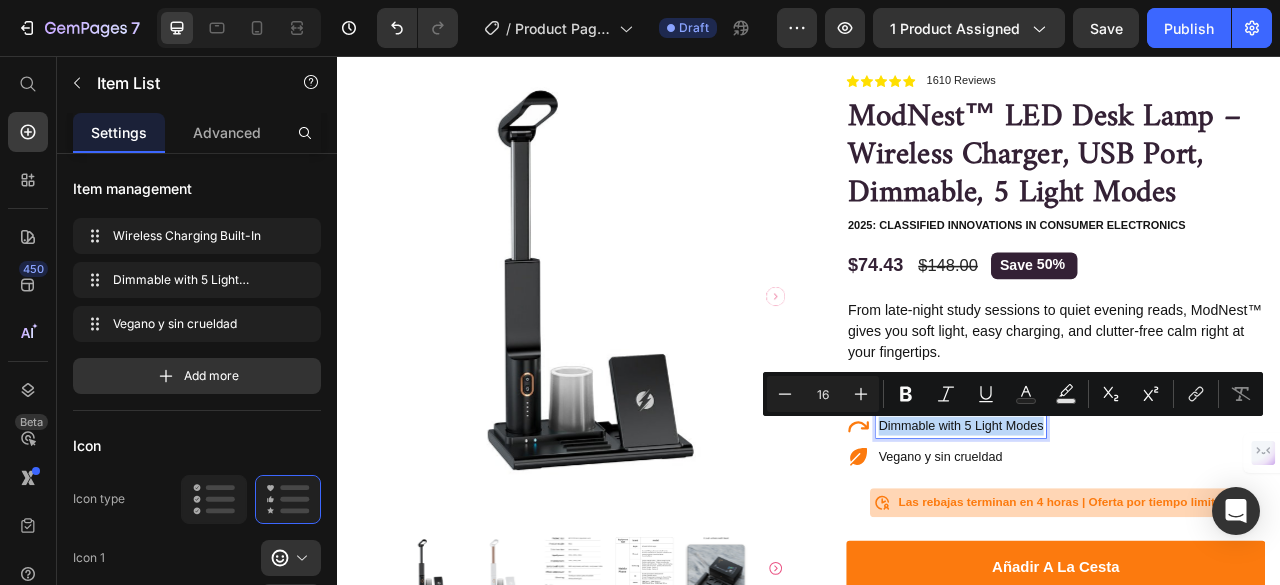 click on "Wireless Charging Built-In
Dimmable with 5 Light Modes
Vegano y sin crueldad" at bounding box center (1250, 527) 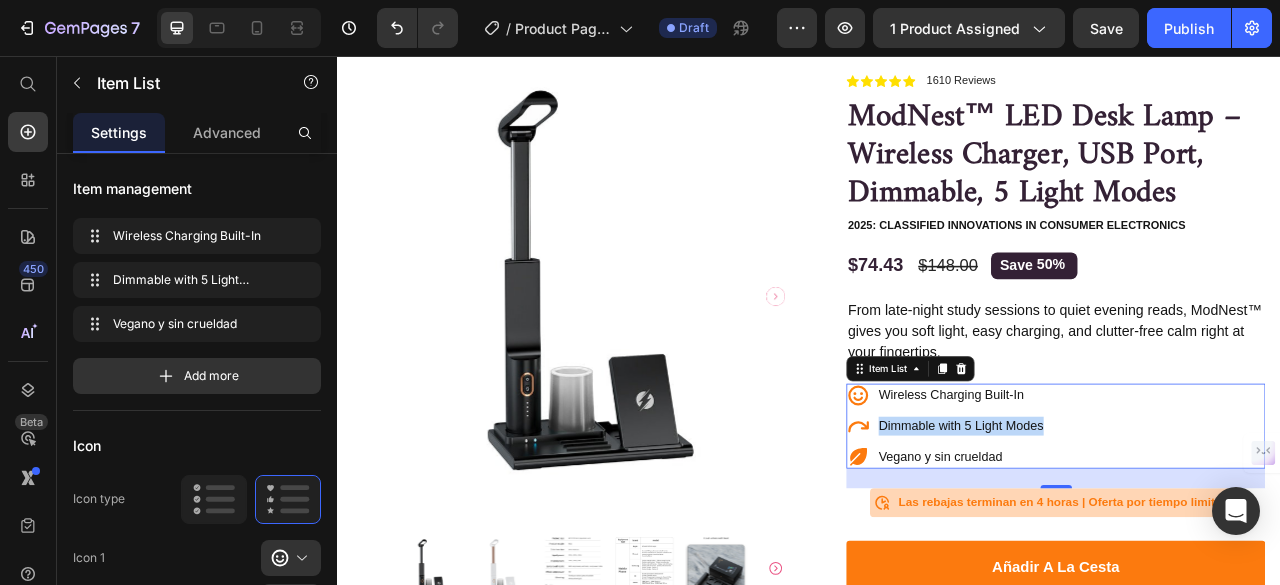 click on "Wireless Charging Built-In
Dimmable with 5 Light Modes
Vegano y sin crueldad" at bounding box center [1250, 527] 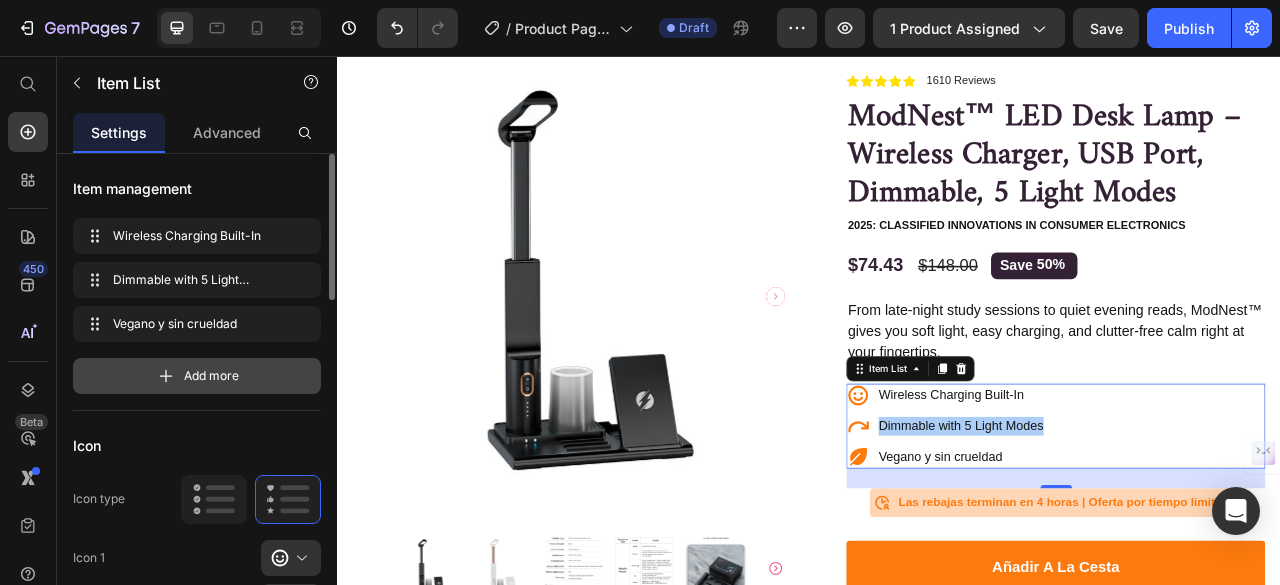 click on "Add more" at bounding box center (211, 376) 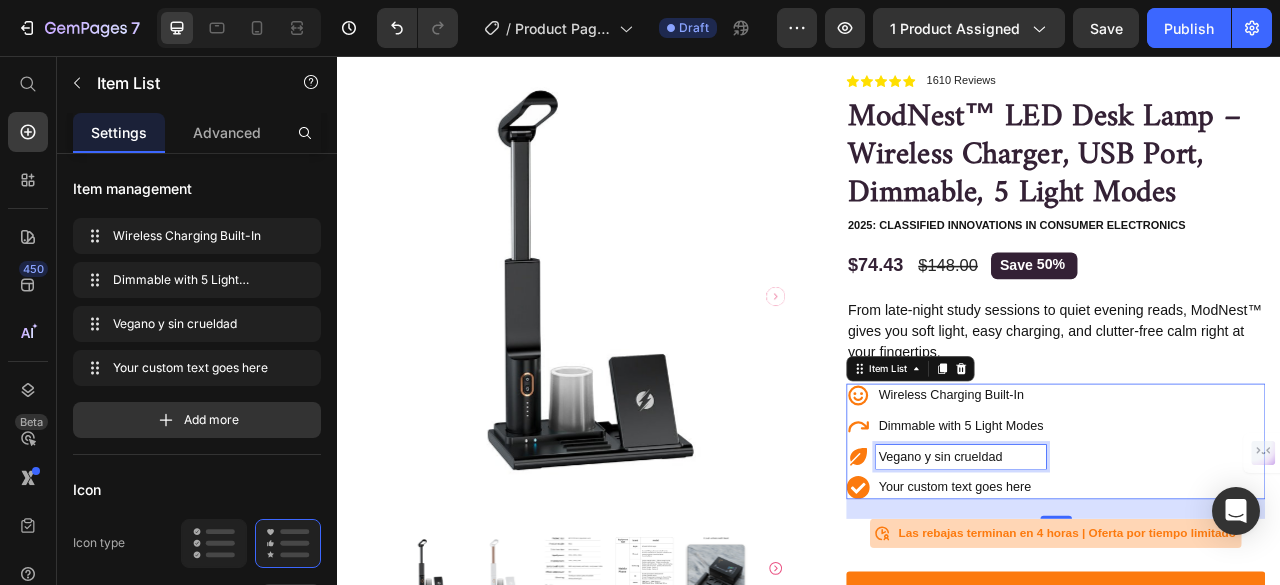 click on "Vegano y sin crueldad" at bounding box center [1130, 566] 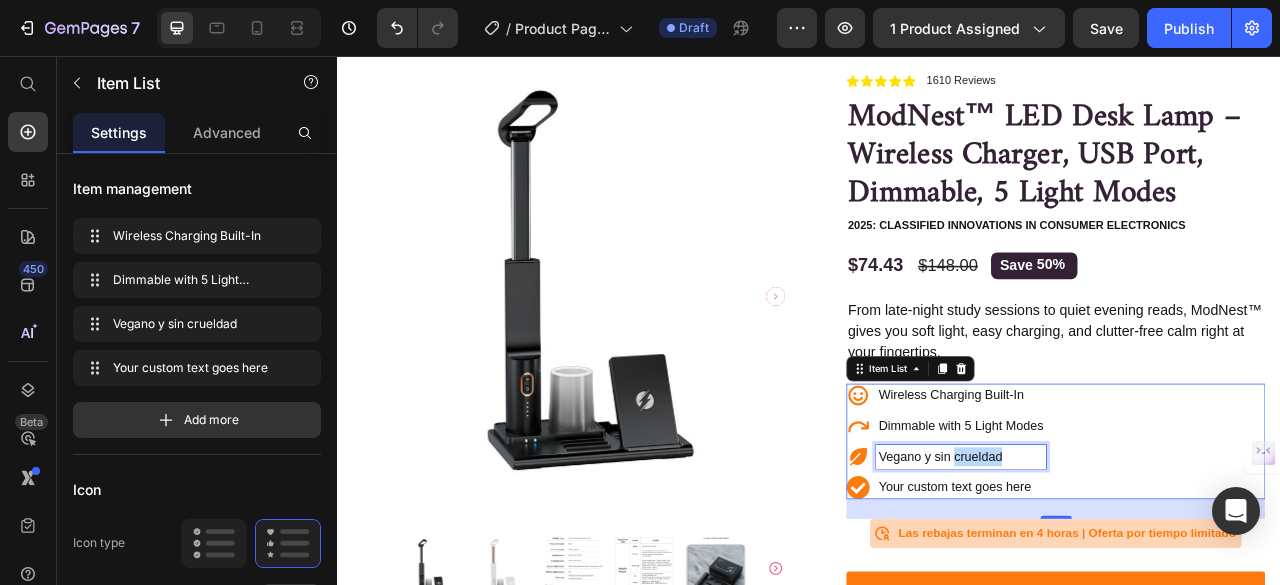 click on "Vegano y sin crueldad" at bounding box center [1130, 566] 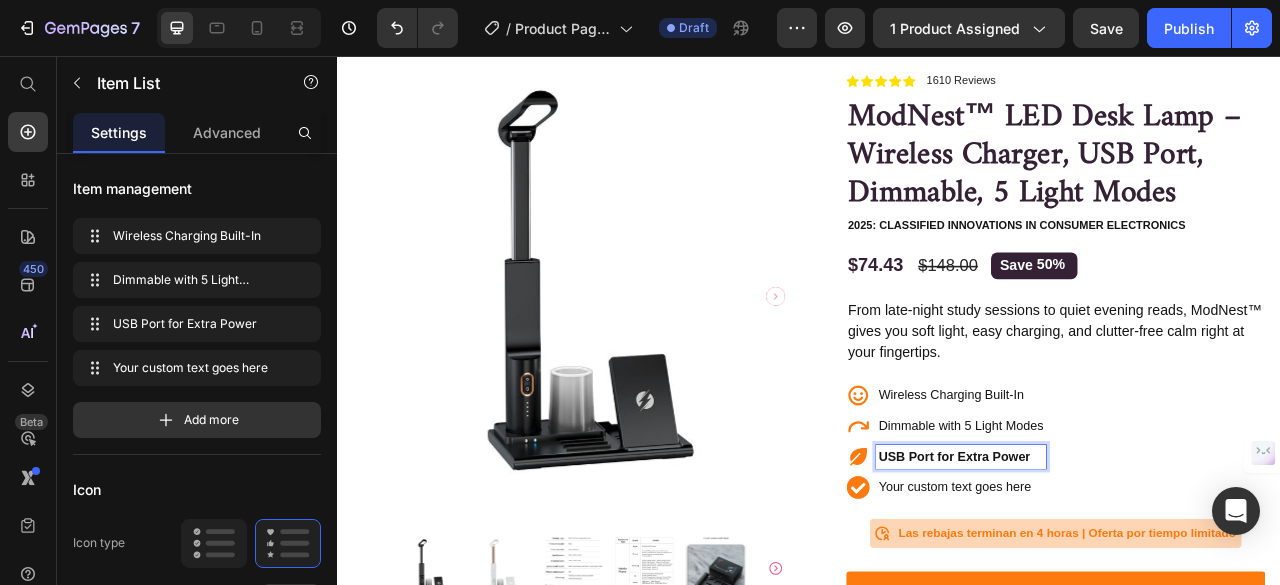 scroll, scrollTop: 45, scrollLeft: 0, axis: vertical 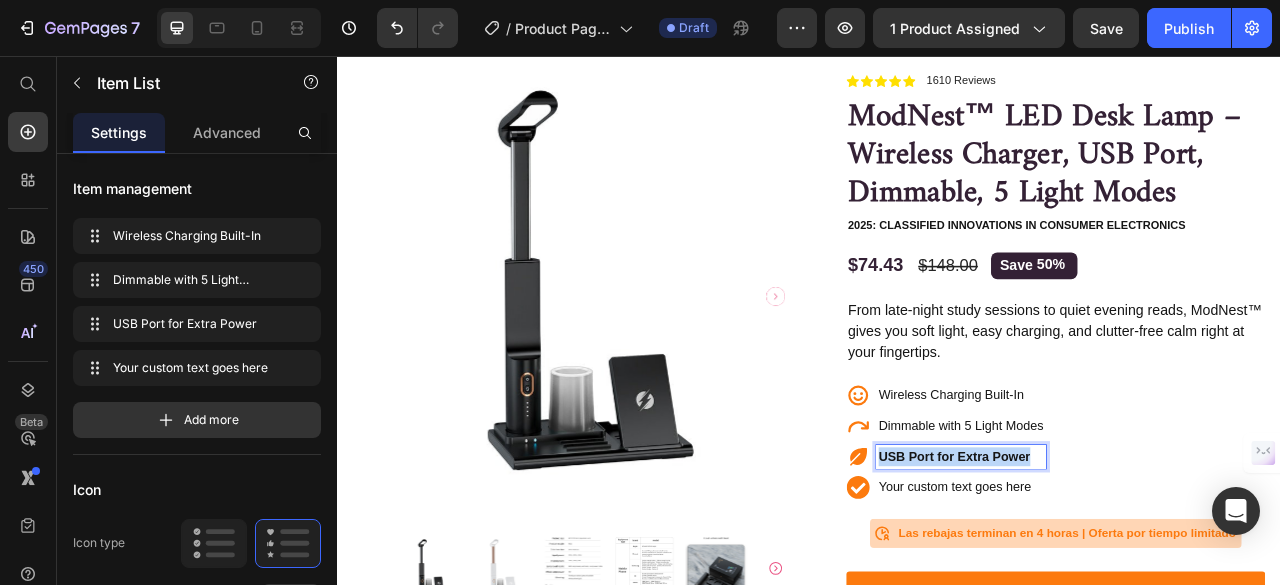 click on "USB Port for Extra Power" at bounding box center (1121, 565) 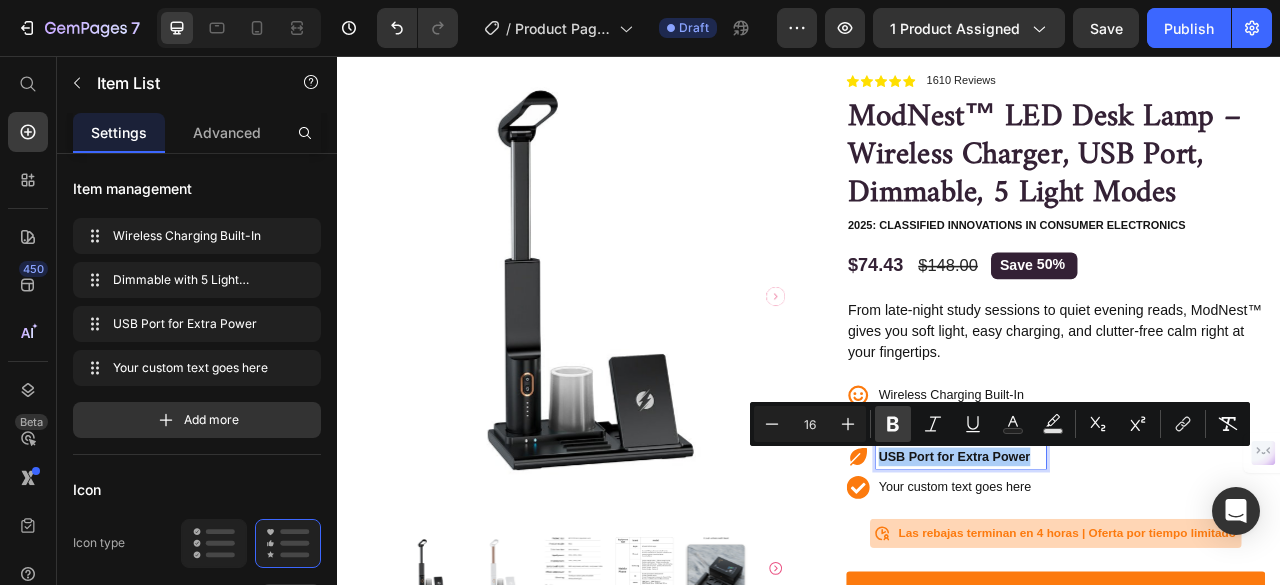 click 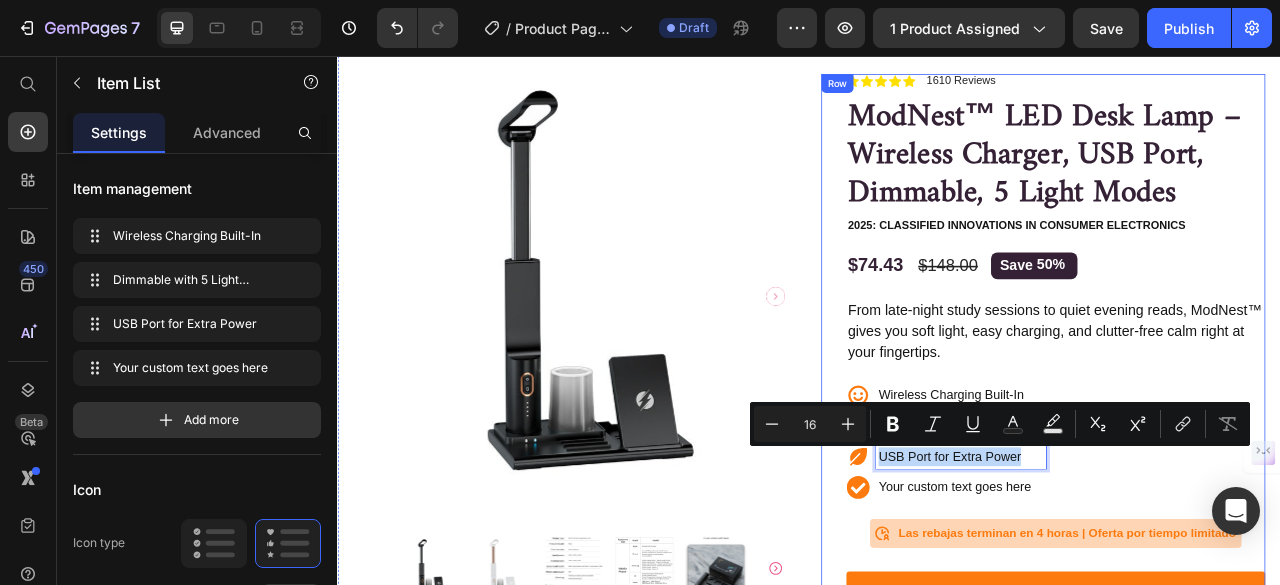 click on "Icon Icon Icon Icon Icon Icon List 1610 Reviews Text Block Row ModNest™ LED Desk Lamp – Wireless Charger, USB Port, Dimmable, 5 Light Modes Product Title 2025: Classified Innovations in Consumer Electronics Text Block $74.43 Product Price $148.00 Product Price Save 50% Discount Tag Row From late-night study sessions to quiet evening reads, ModNest™ gives you soft light, easy charging, and clutter-free calm right at your fingertips. Text Block
Wireless Charging Built-In
Dimmable with 5 Light Modes
USB Port for Extra Power Your custom text goes here Item List   25
Icon Las rebajas terminan en 4 horas | Oferta por tiempo limitado Text Block Row Row añadir a la cesta Add to Cart
Icon Envío gratuito Text Block
Icon Devolución del dinero Text Block
Icon Devoluciones fáciles Text Block Row
Beneficios
Accordion" at bounding box center [1250, 603] 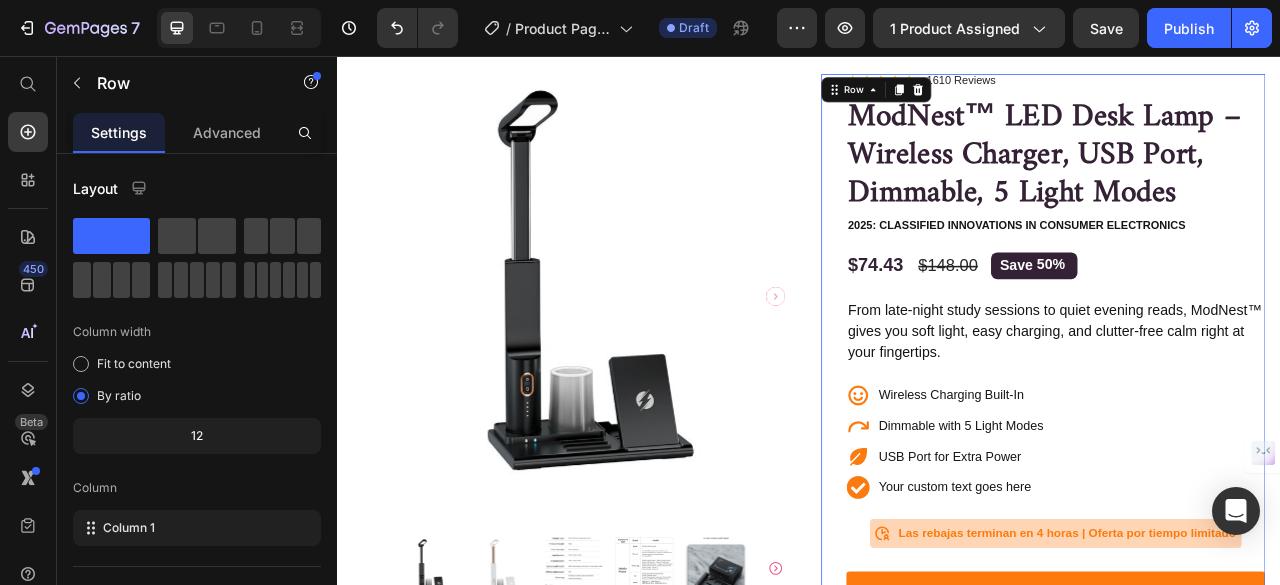 scroll, scrollTop: 0, scrollLeft: 0, axis: both 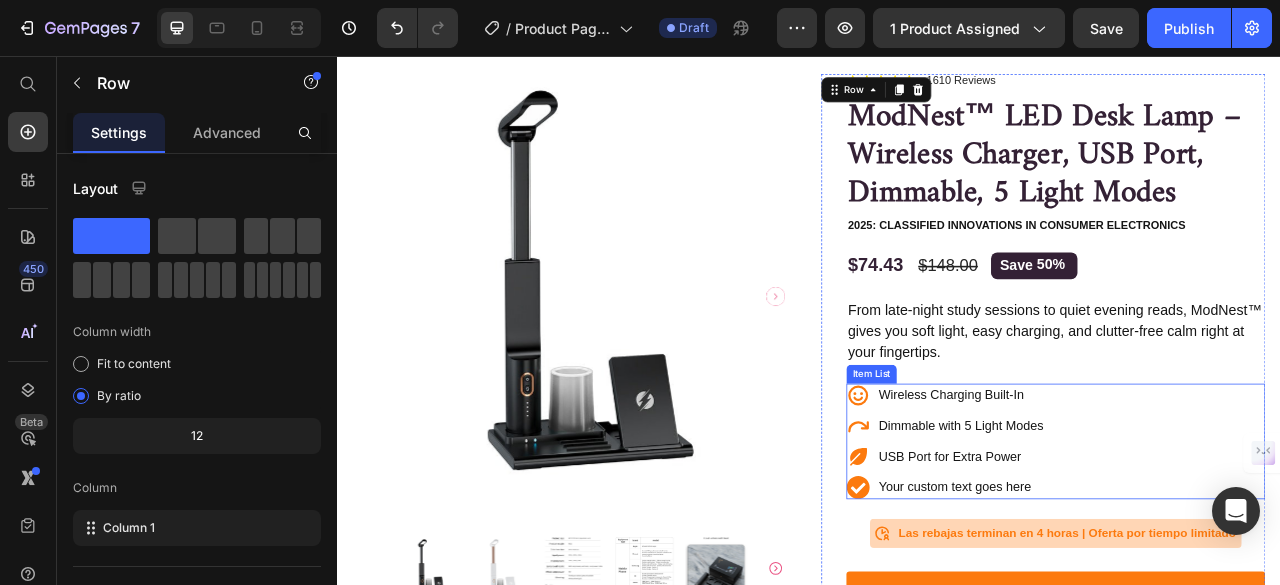 click on "Your custom text goes here" at bounding box center (1130, 605) 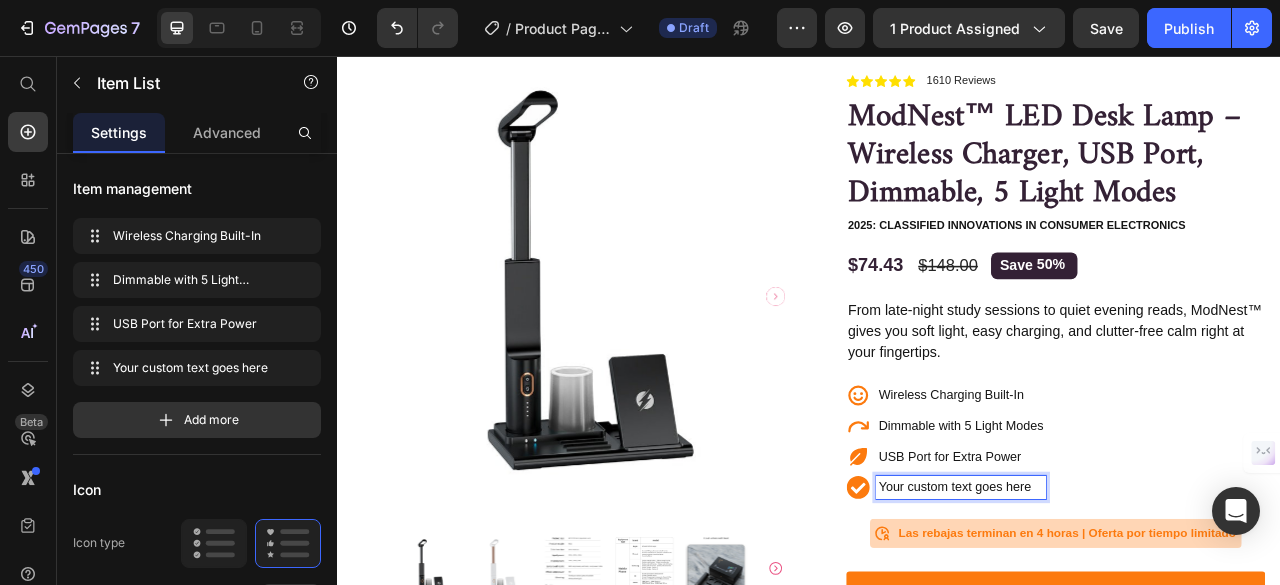 scroll, scrollTop: 48, scrollLeft: 0, axis: vertical 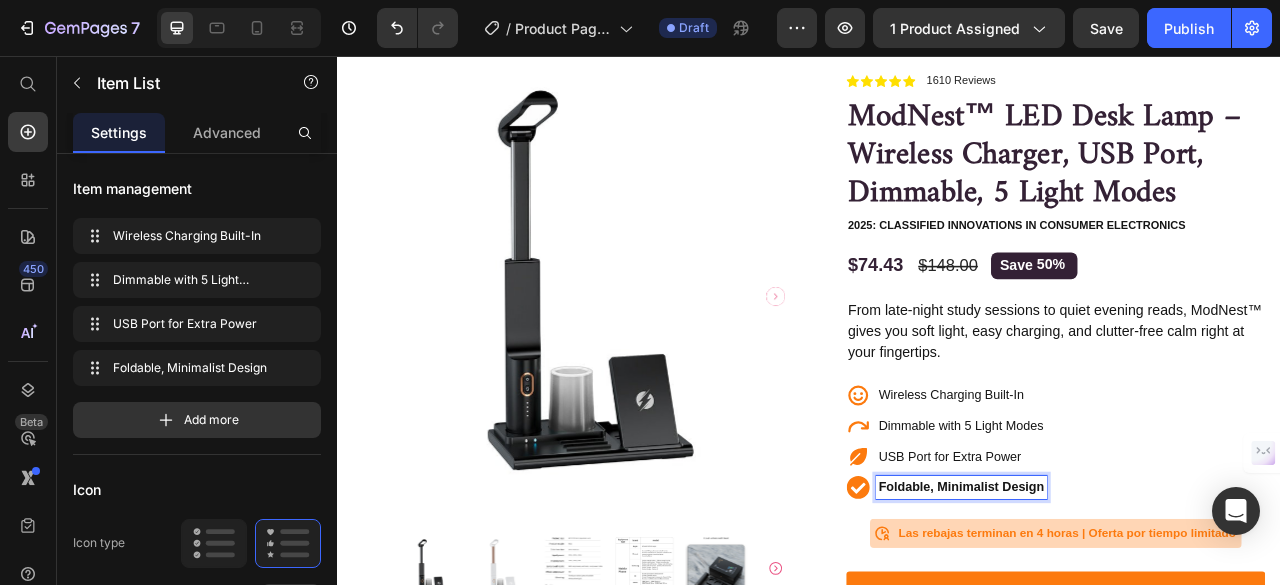 click on "Foldable, Minimalist Design" at bounding box center [1130, 604] 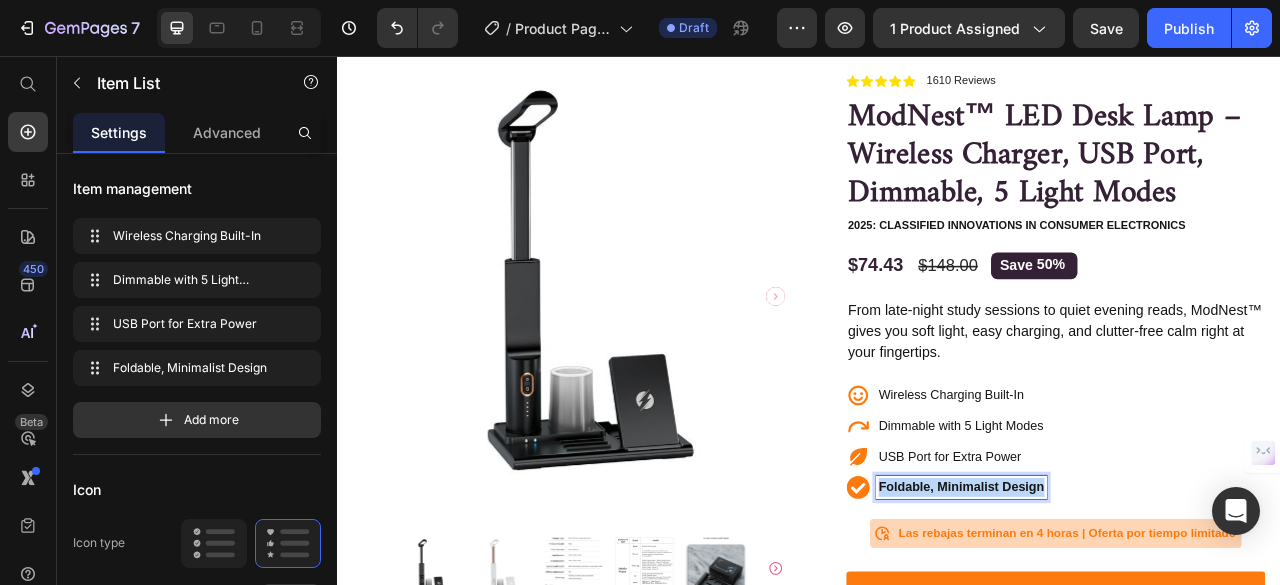click on "Foldable, Minimalist Design" at bounding box center [1130, 604] 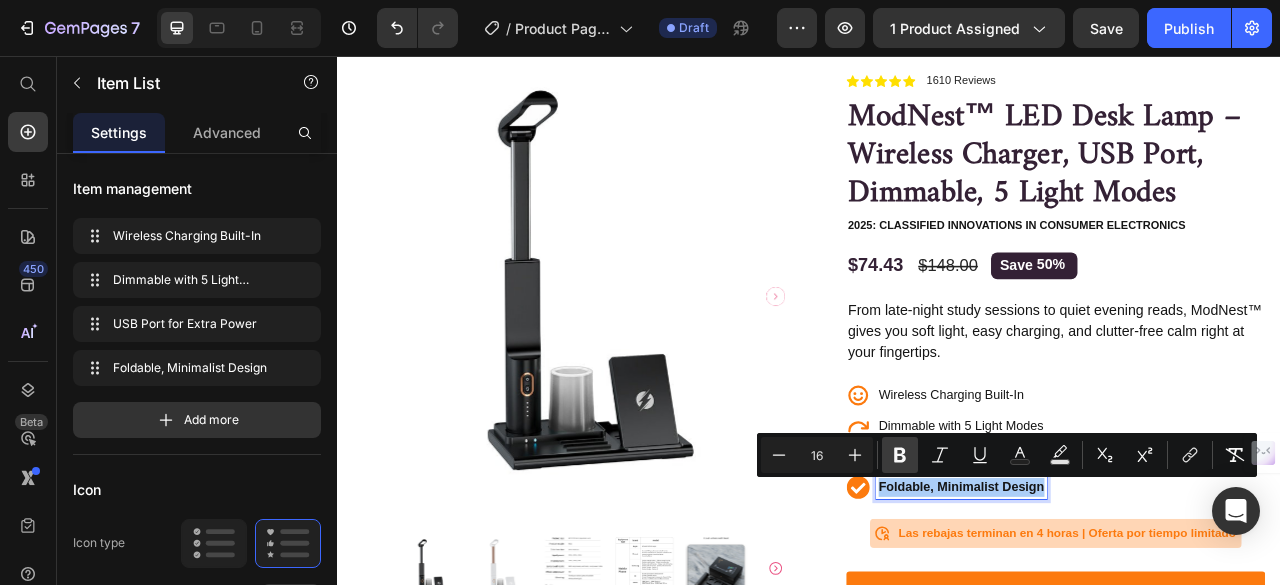 click 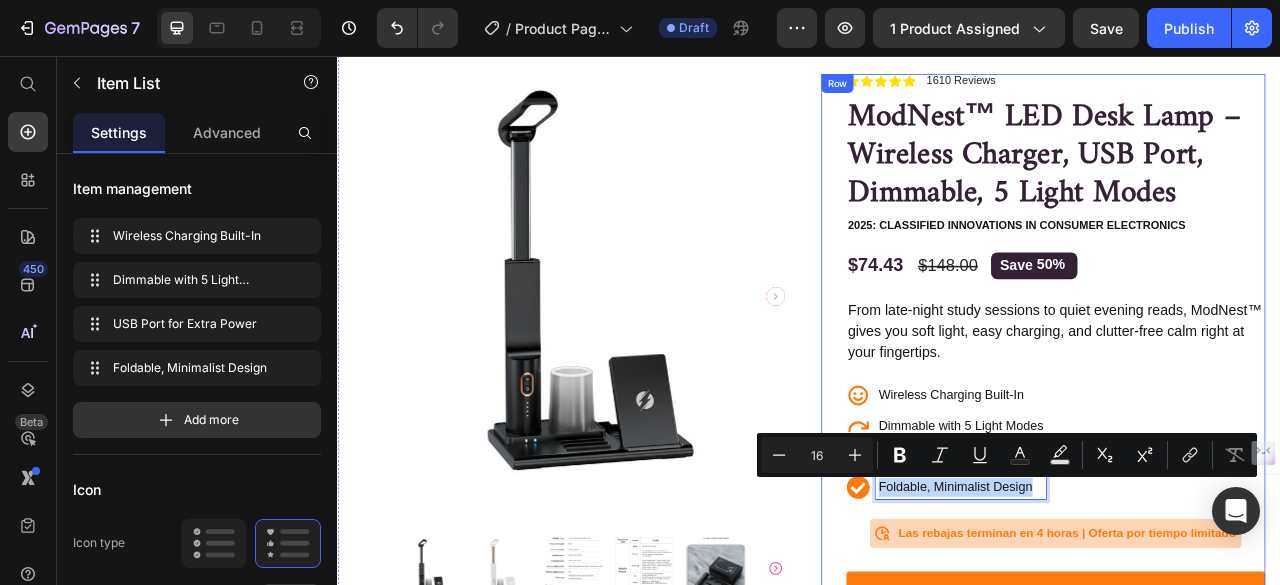 click on "Icon Icon Icon Icon Icon Icon List 1610 Reviews Text Block Row ModNest™ LED Desk Lamp – Wireless Charger, USB Port, Dimmable, 5 Light Modes Product Title 2025: Classified Innovations in Consumer Electronics Text Block $74.43 Product Price $148.00 Product Price Save 50% Discount Tag Row From late-night study sessions to quiet evening reads, ModNest™ gives you soft light, easy charging, and clutter-free calm right at your fingertips. Text Block
Wireless Charging Built-In
Dimmable with 5 Light Modes
USB Port for Extra Power Foldable, Minimalist Design Item List   25
Icon Las rebajas terminan en 4 horas | Oferta por tiempo limitado Text Block Row Row añadir a la cesta Add to Cart
Icon Envío gratuito Text Block
Icon Devolución del dinero Text Block
Icon Devoluciones fáciles Text Block Row
Beneficios" at bounding box center (1250, 603) 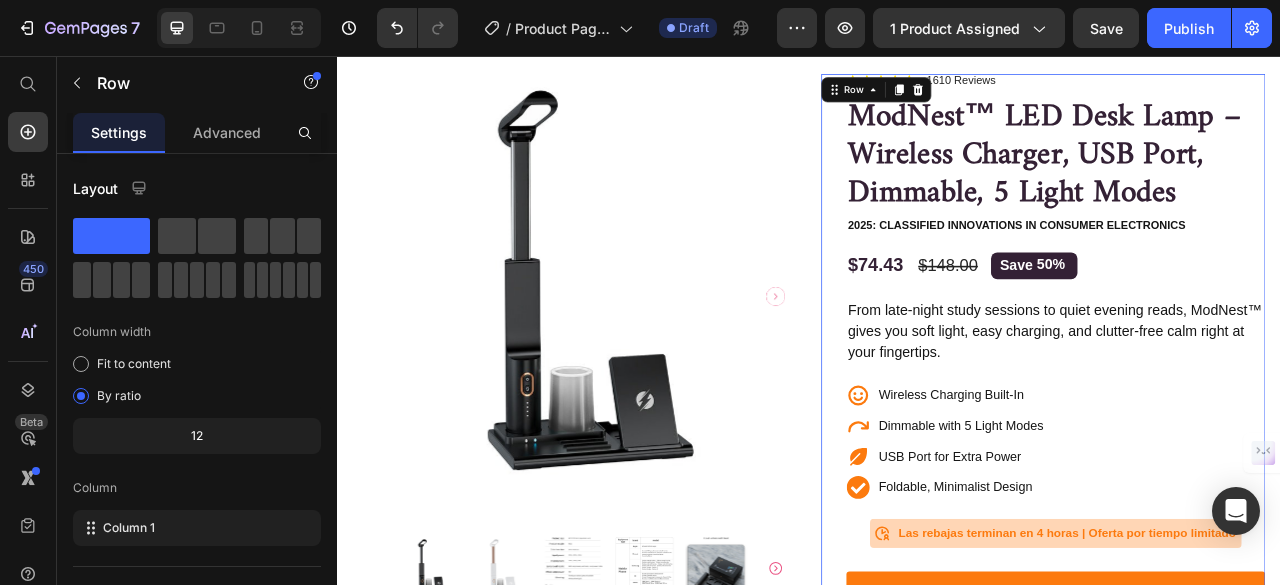 scroll, scrollTop: 0, scrollLeft: 0, axis: both 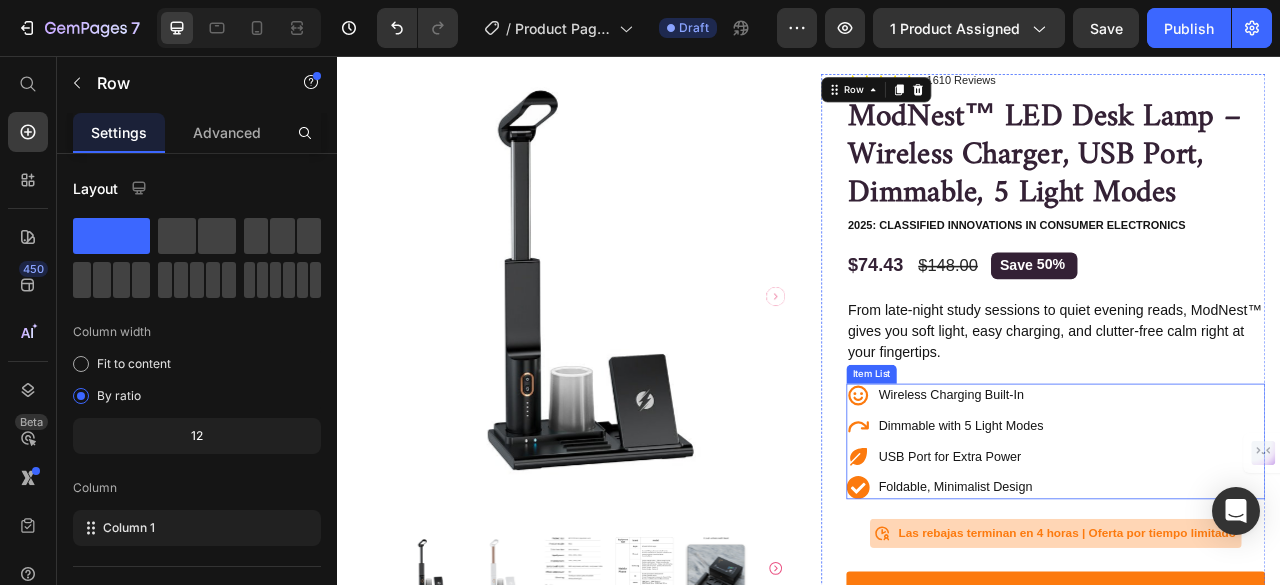 click 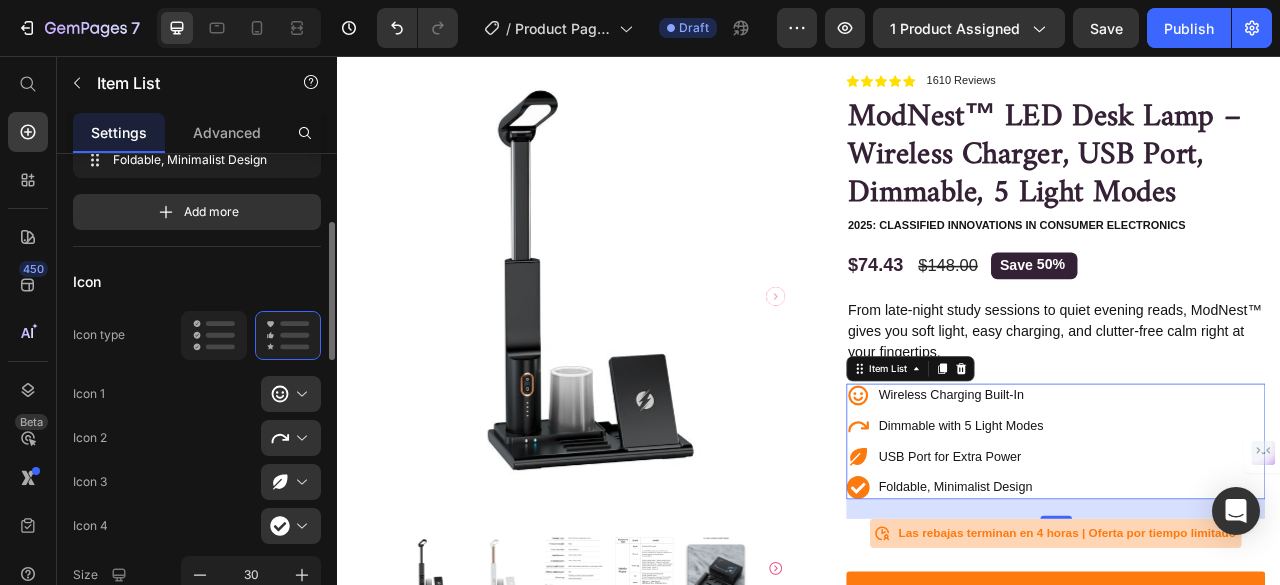 scroll, scrollTop: 218, scrollLeft: 0, axis: vertical 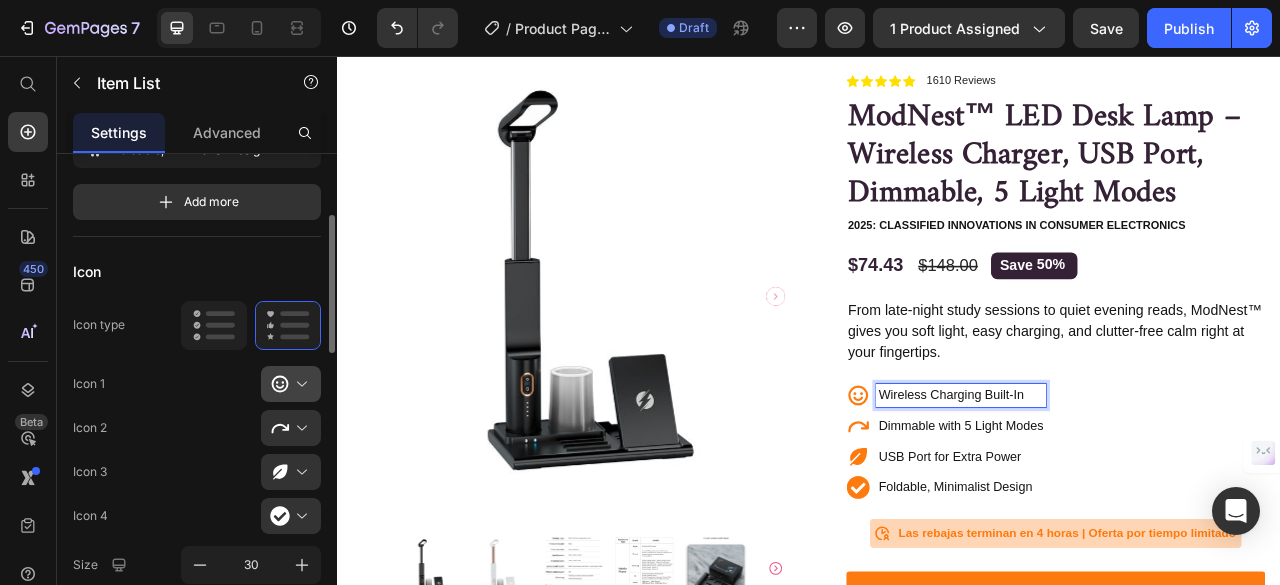 click at bounding box center [299, 384] 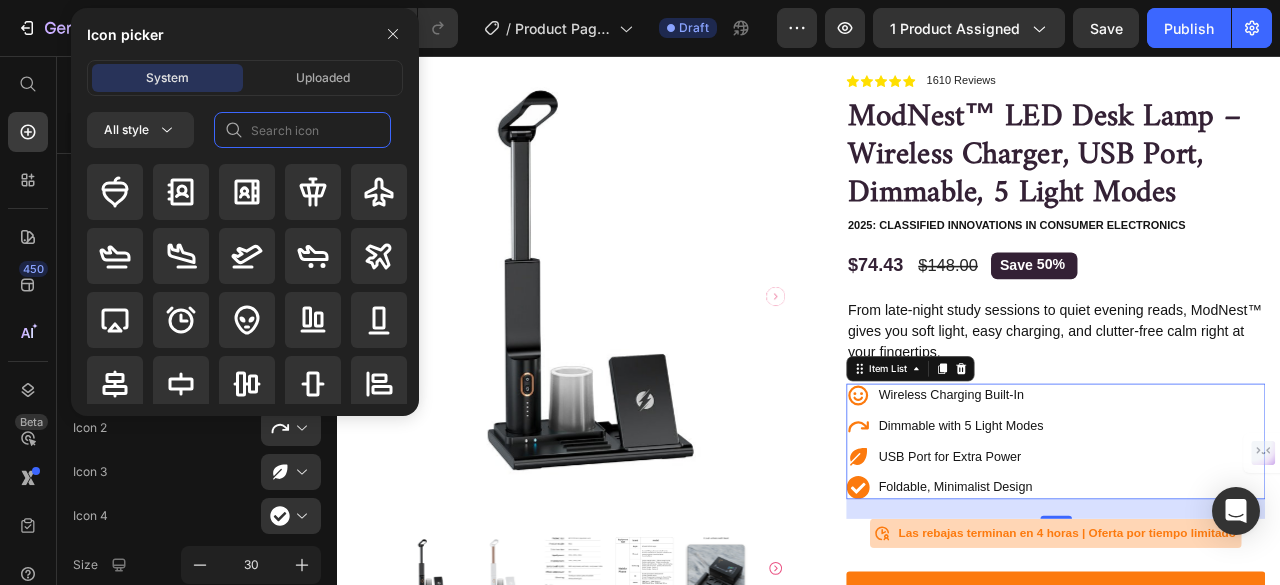 click 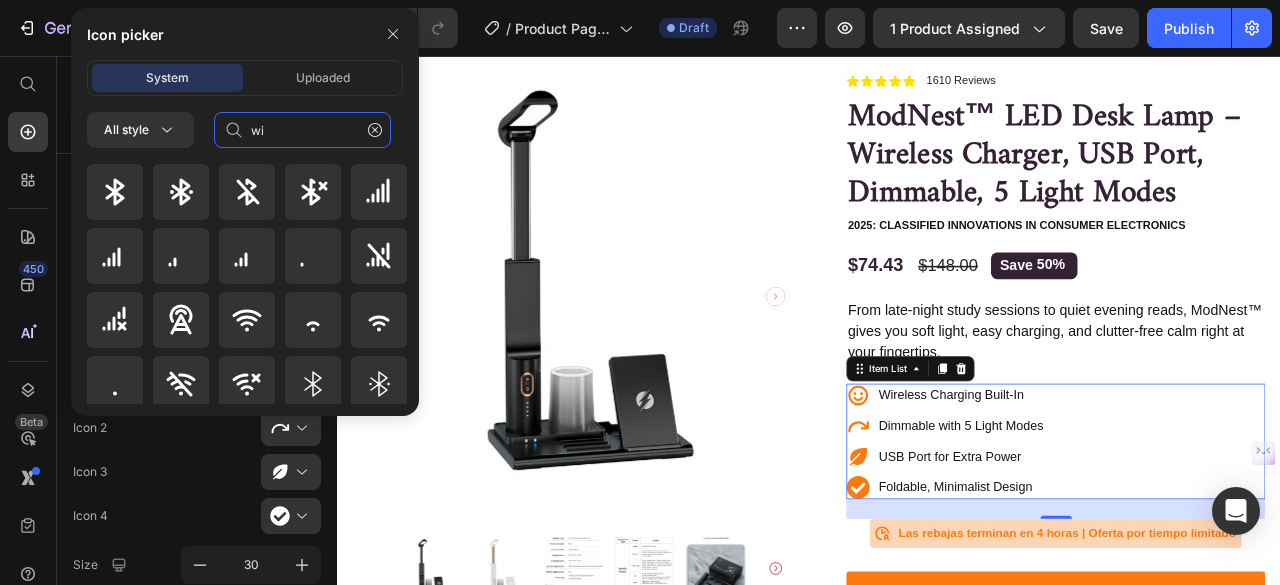 type on "w" 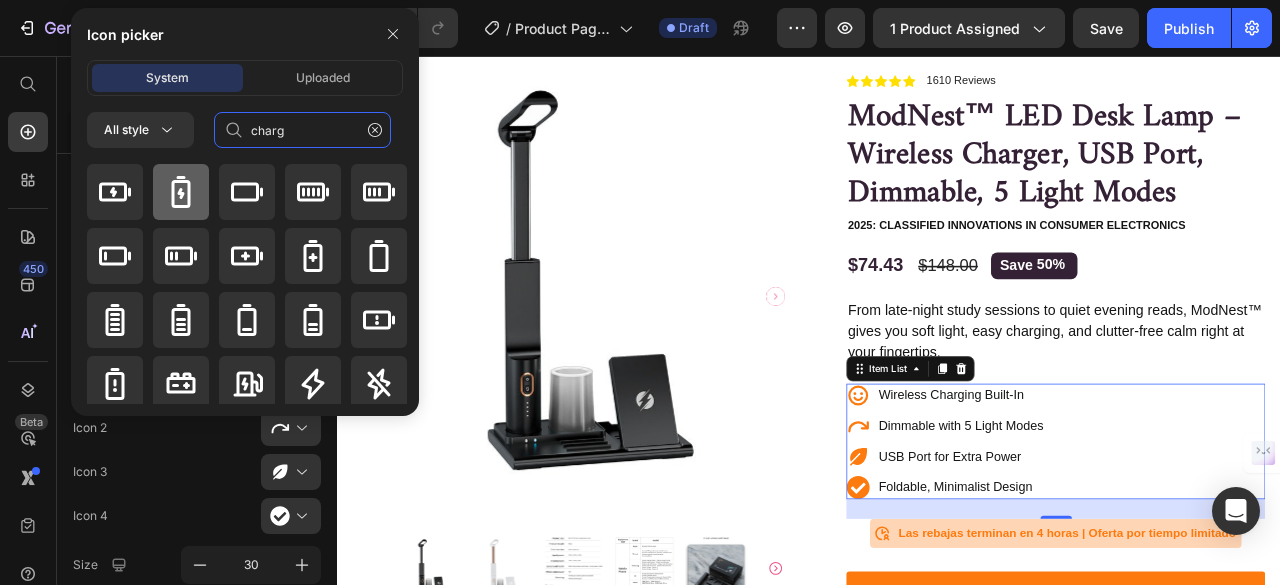type on "charg" 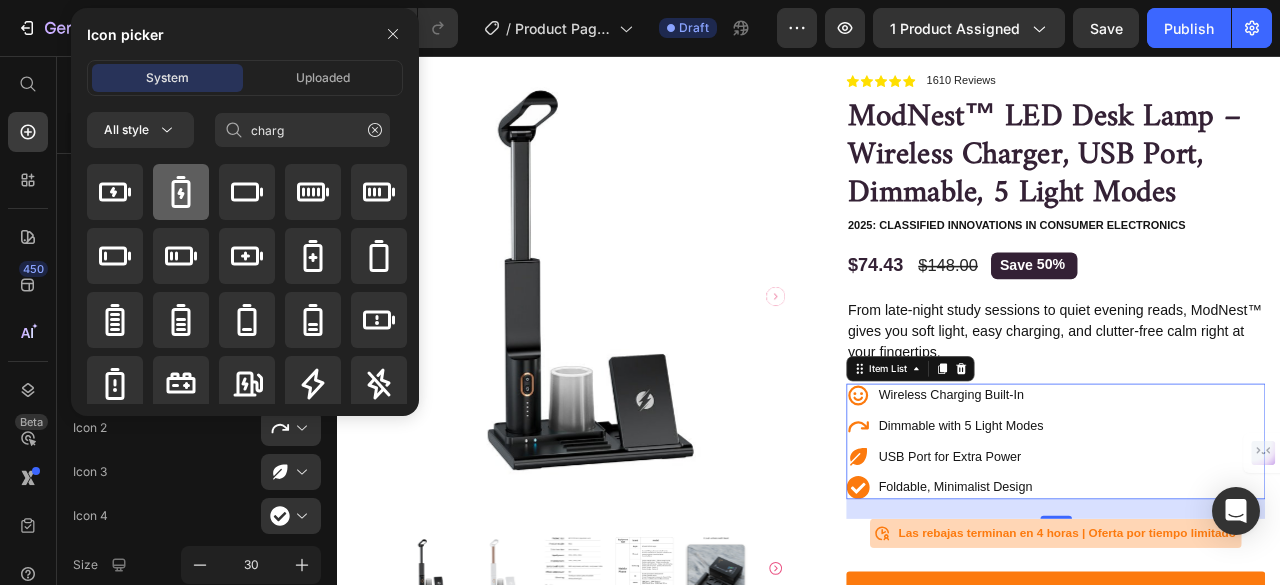 click 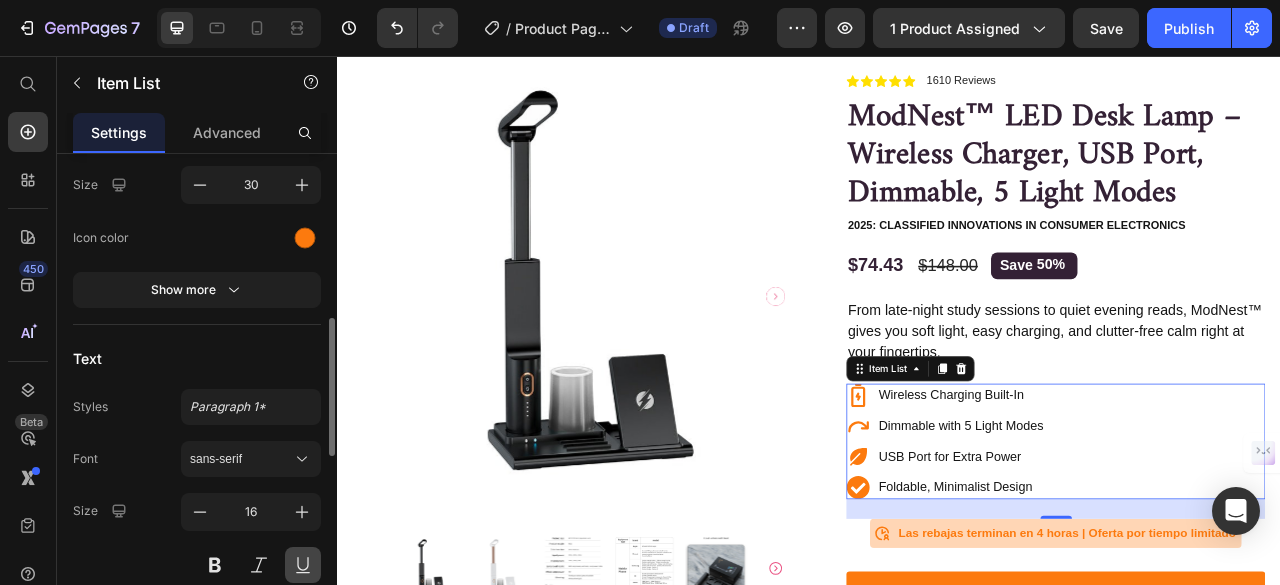 scroll, scrollTop: 594, scrollLeft: 0, axis: vertical 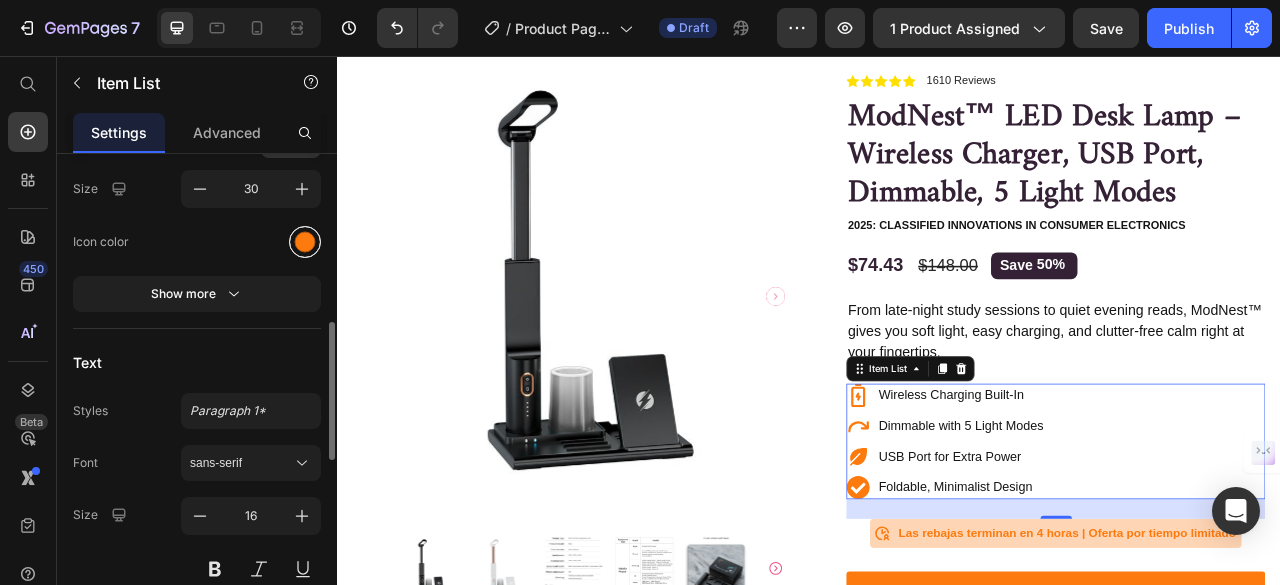 click at bounding box center [305, 241] 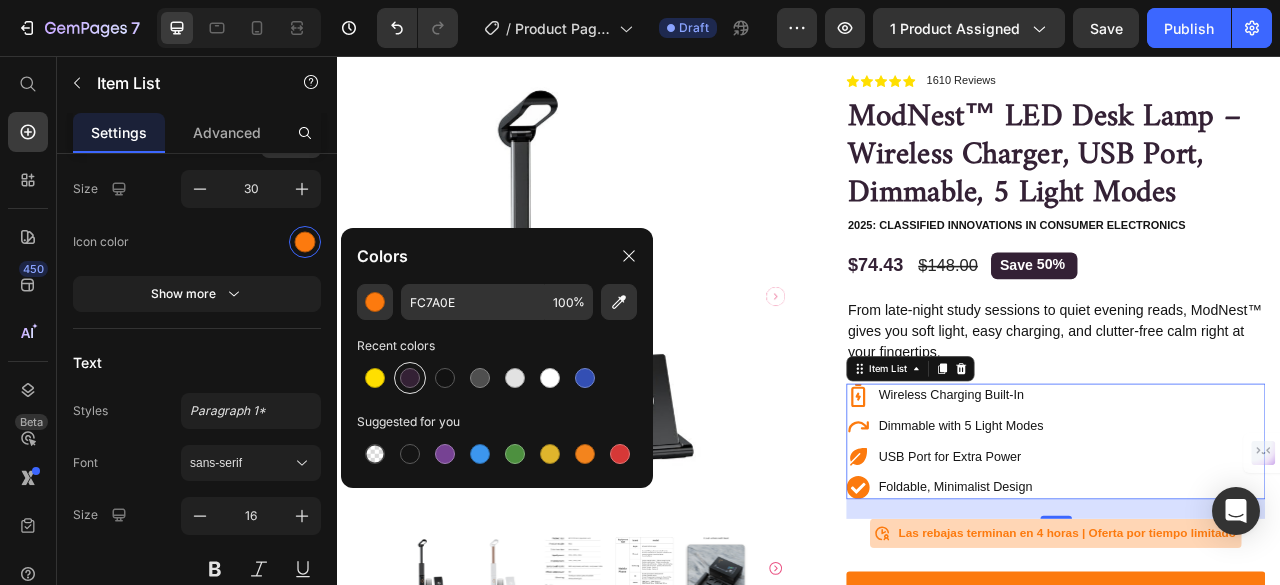click at bounding box center (410, 378) 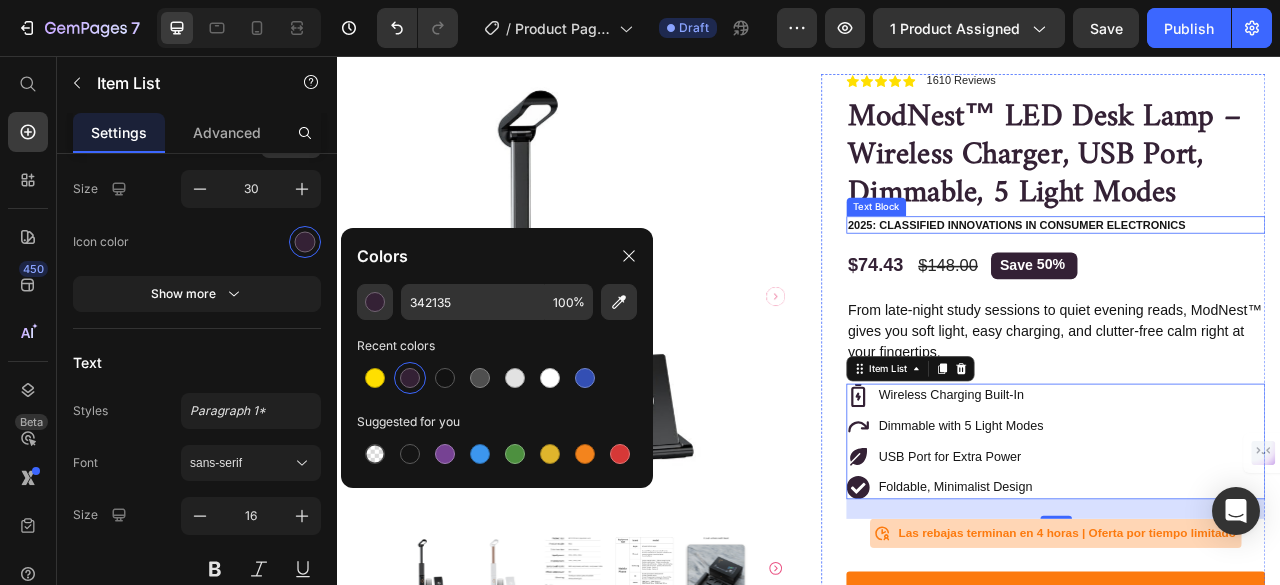 click on "2025: Classified Innovations in Consumer Electronics" at bounding box center (1250, 271) 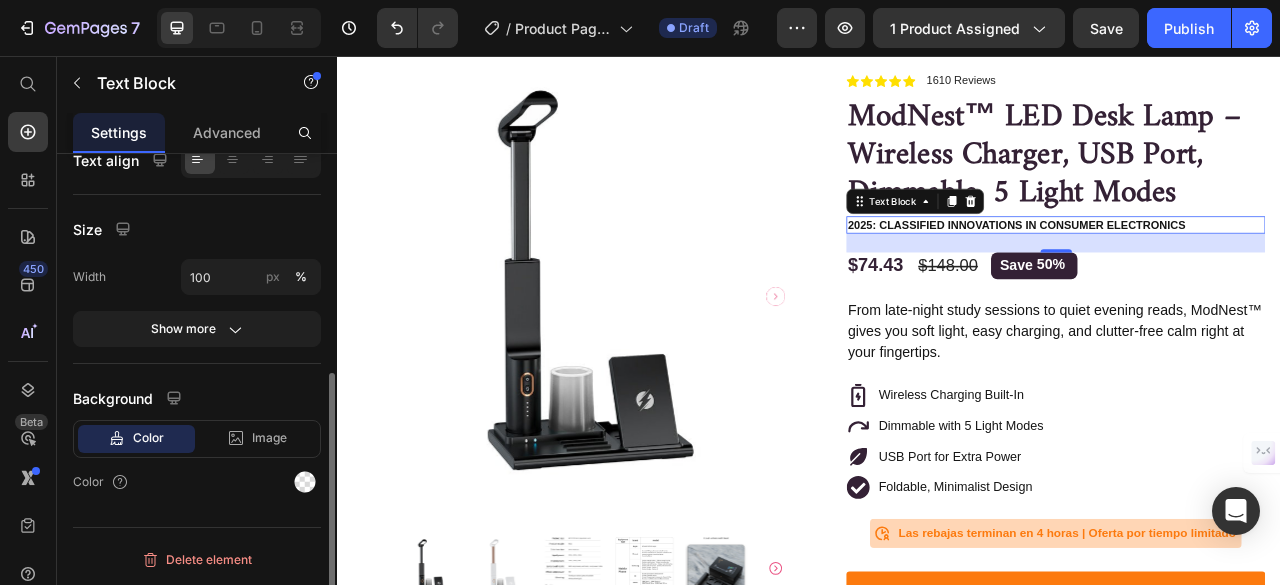click on "2025: Classified Innovations in Consumer Electronics" at bounding box center [1250, 271] 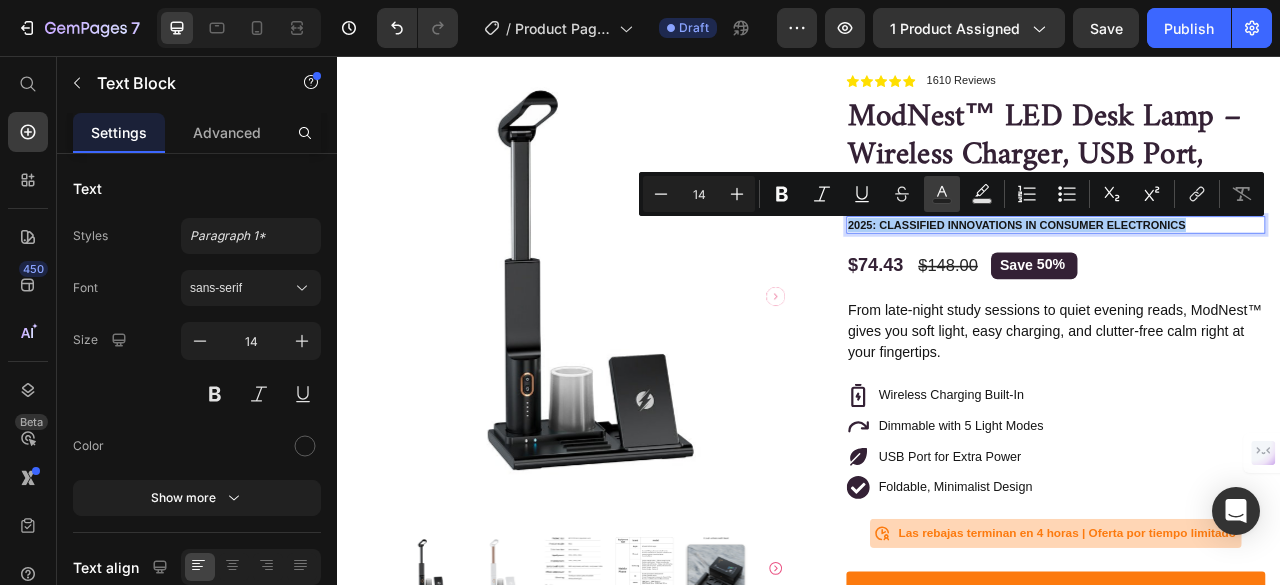 click 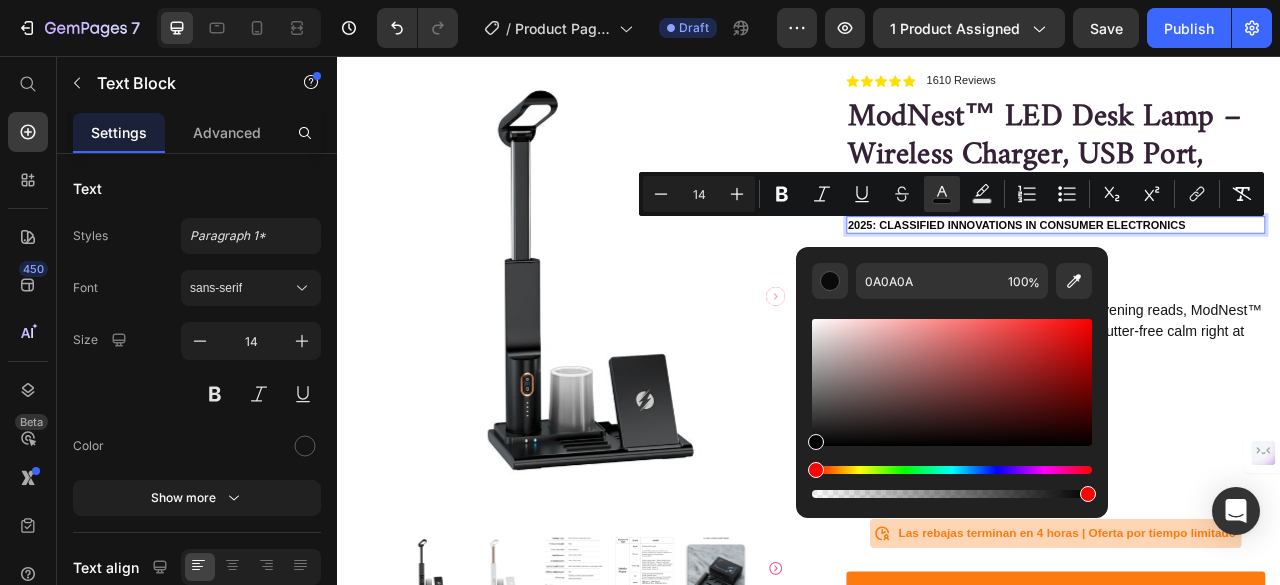 drag, startPoint x: 812, startPoint y: 440, endPoint x: 803, endPoint y: 453, distance: 15.811388 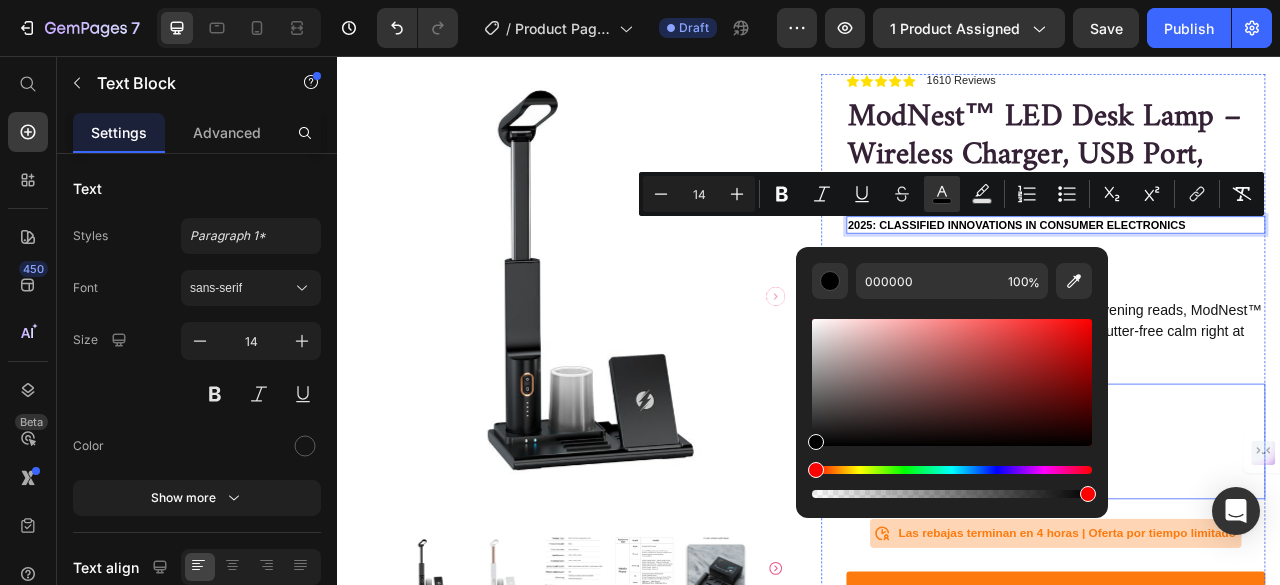 click on "Wireless Charging Built-In
Dimmable with 5 Light Modes
USB Port for Extra Power Foldable, Minimalist Design" at bounding box center [1250, 546] 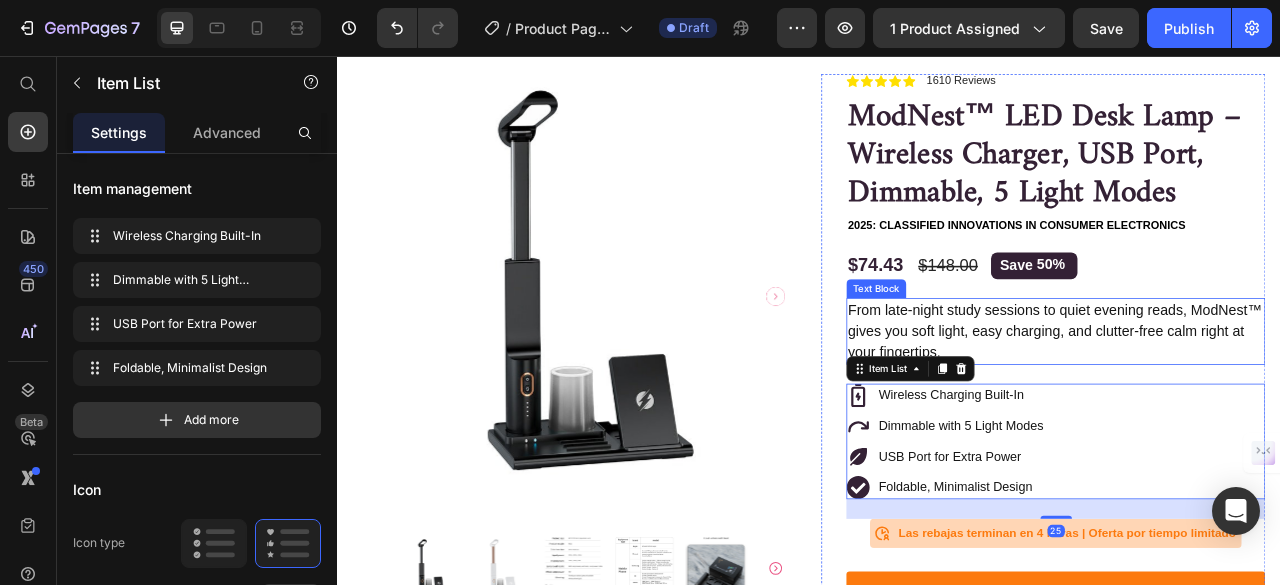 click on "From late-night study sessions to quiet evening reads, ModNest™ gives you soft light, easy charging, and clutter-free calm right at your fingertips." at bounding box center (1250, 406) 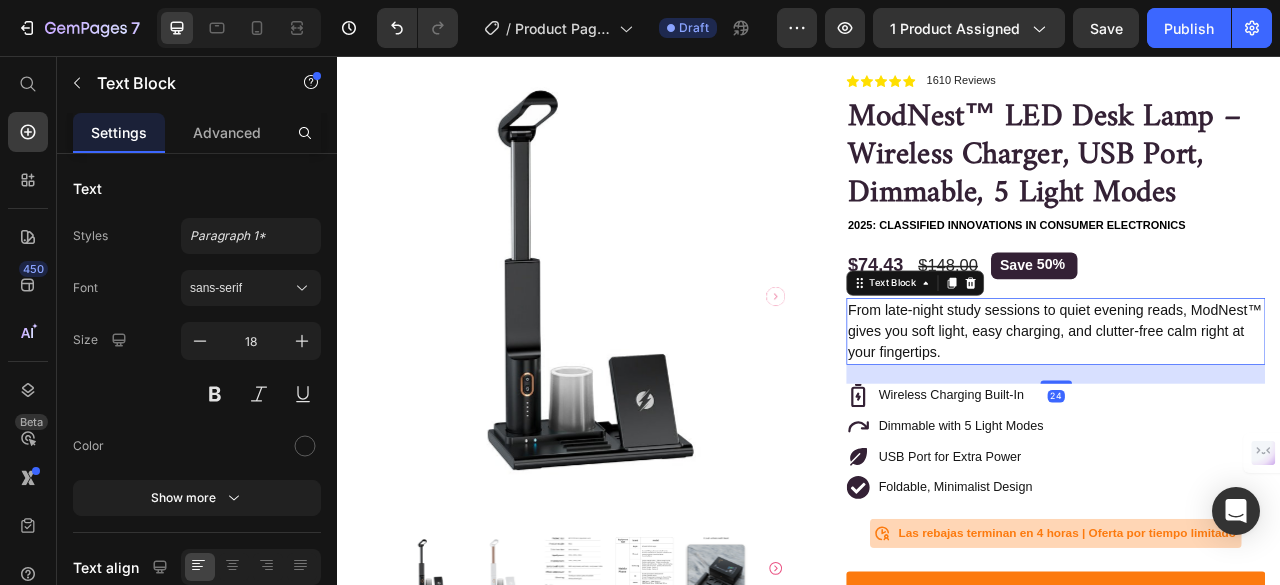 click on "From late-night study sessions to quiet evening reads, ModNest™ gives you soft light, easy charging, and clutter-free calm right at your fingertips." at bounding box center [1250, 406] 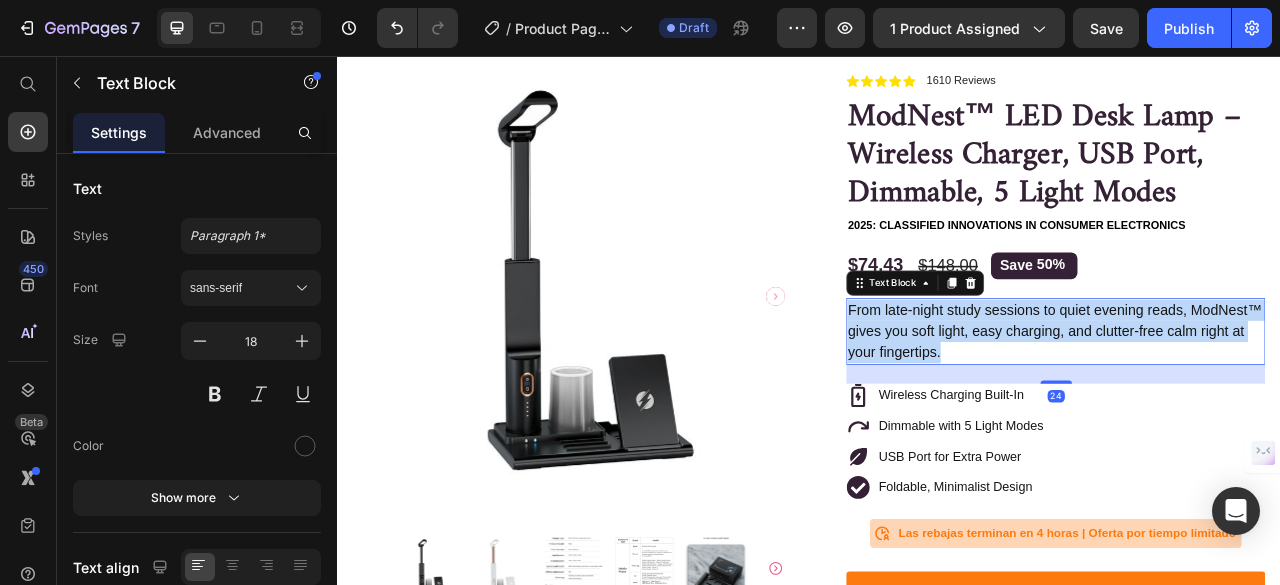 click on "From late-night study sessions to quiet evening reads, ModNest™ gives you soft light, easy charging, and clutter-free calm right at your fingertips." at bounding box center [1250, 406] 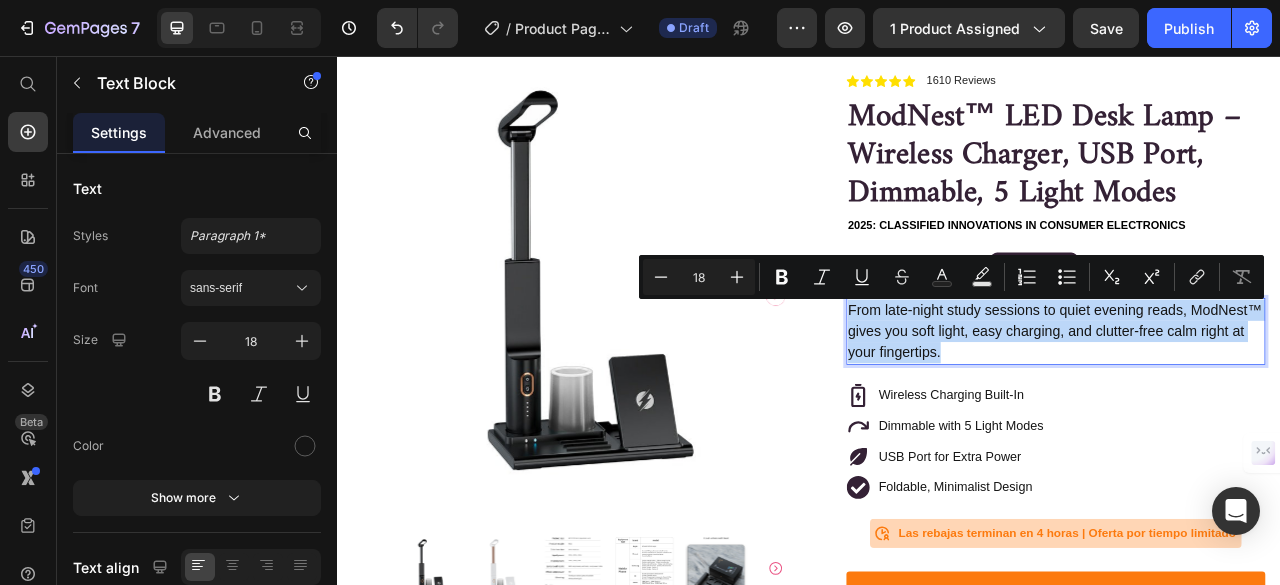 drag, startPoint x: 1090, startPoint y: 400, endPoint x: 1269, endPoint y: 342, distance: 188.16217 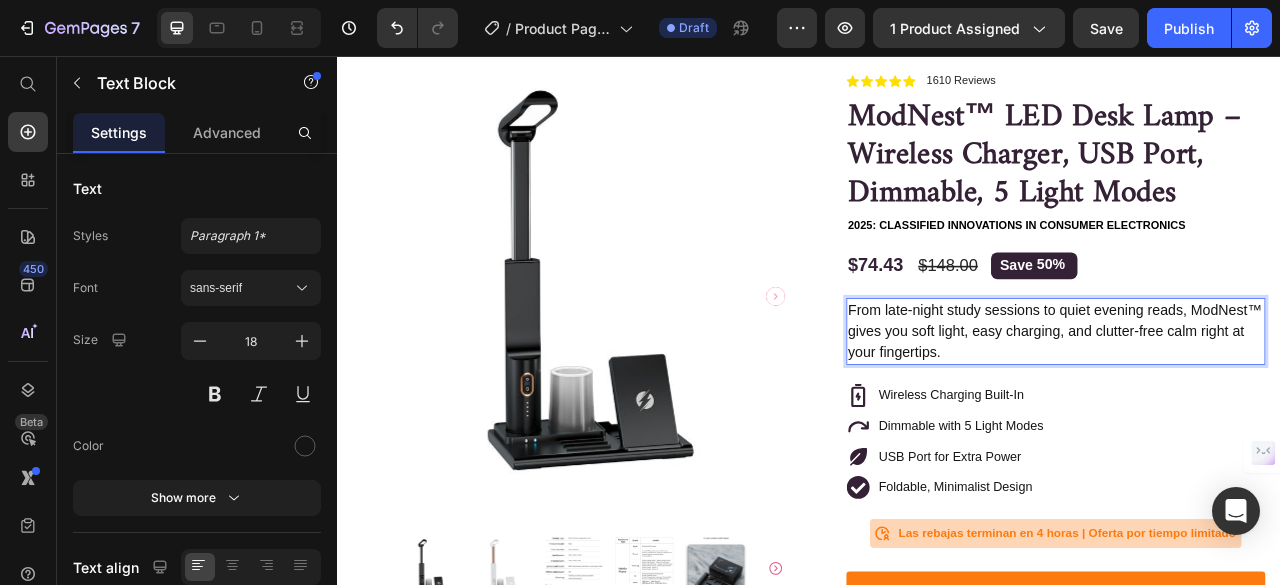 click on "From late-night study sessions to quiet evening reads, ModNest™ gives you soft light, easy charging, and clutter-free calm right at your fingertips." at bounding box center (1250, 406) 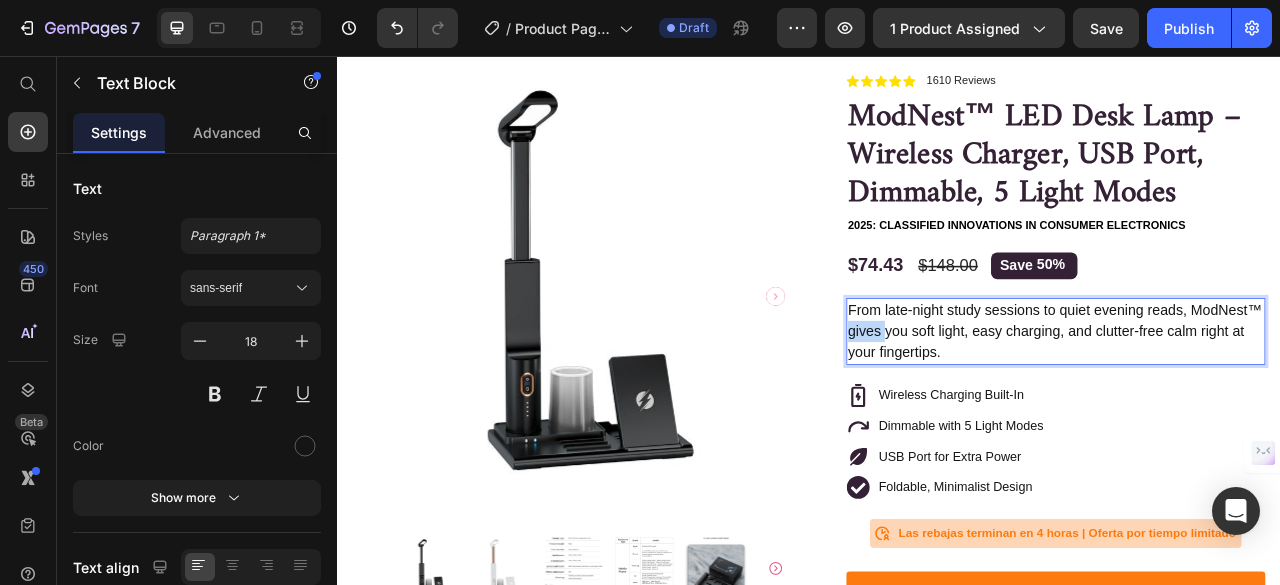 click on "From late-night study sessions to quiet evening reads, ModNest™ gives you soft light, easy charging, and clutter-free calm right at your fingertips." at bounding box center (1250, 406) 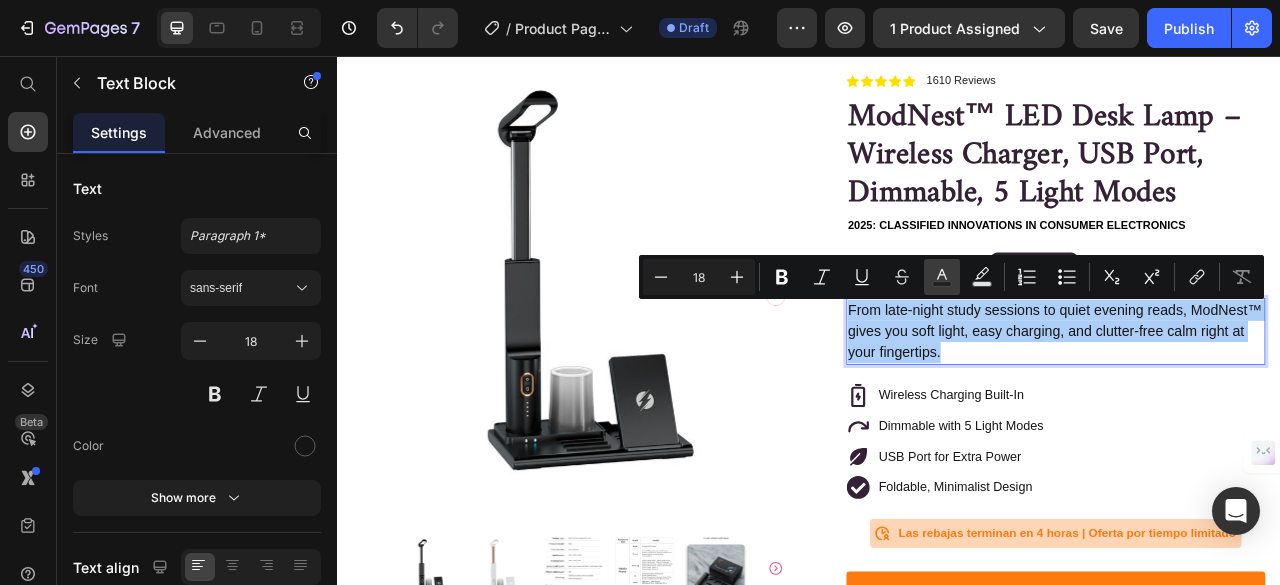 click on "Text Color" at bounding box center (942, 277) 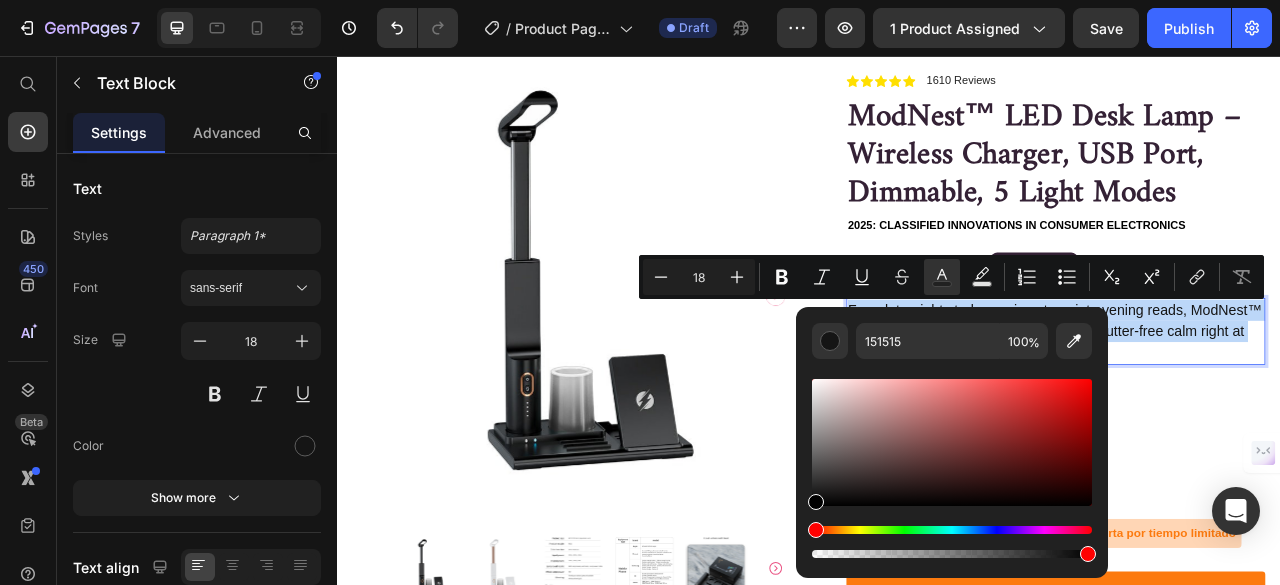 type on "000000" 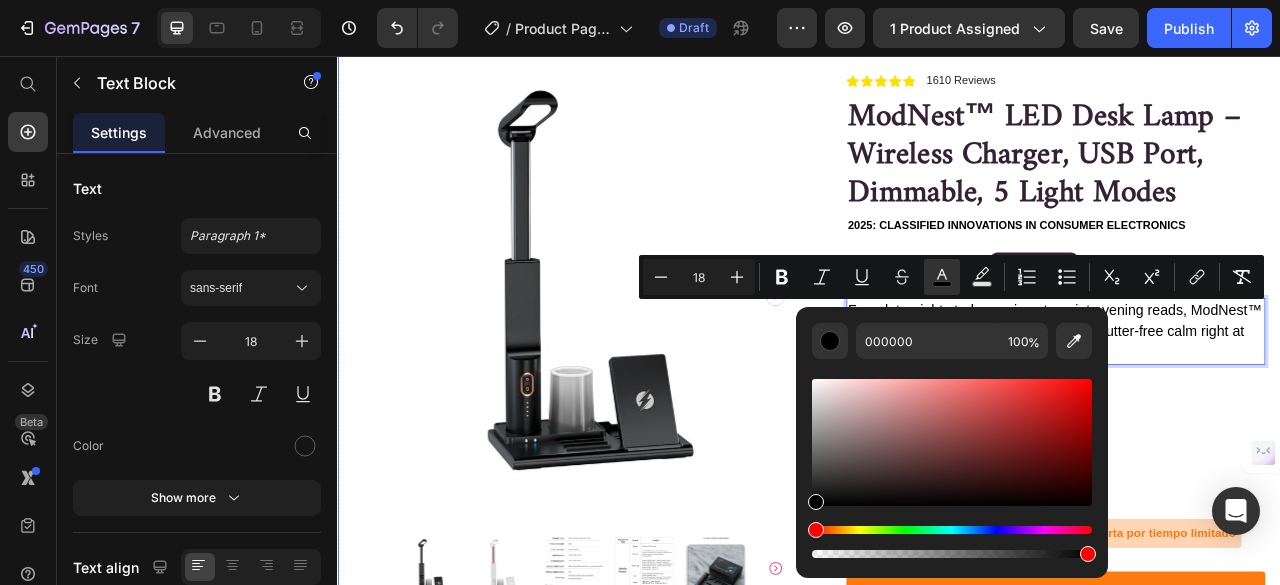 drag, startPoint x: 1149, startPoint y: 554, endPoint x: 915, endPoint y: 651, distance: 253.3081 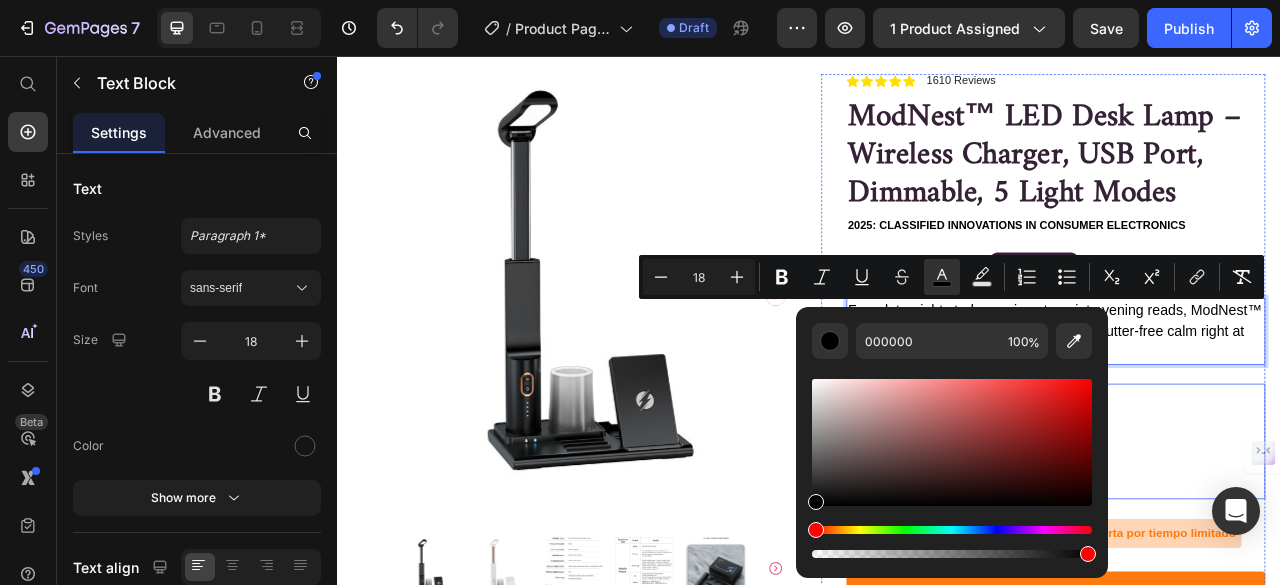 click on "Wireless Charging Built-In
Dimmable with 5 Light Modes
USB Port for Extra Power Foldable, Minimalist Design" at bounding box center (1250, 546) 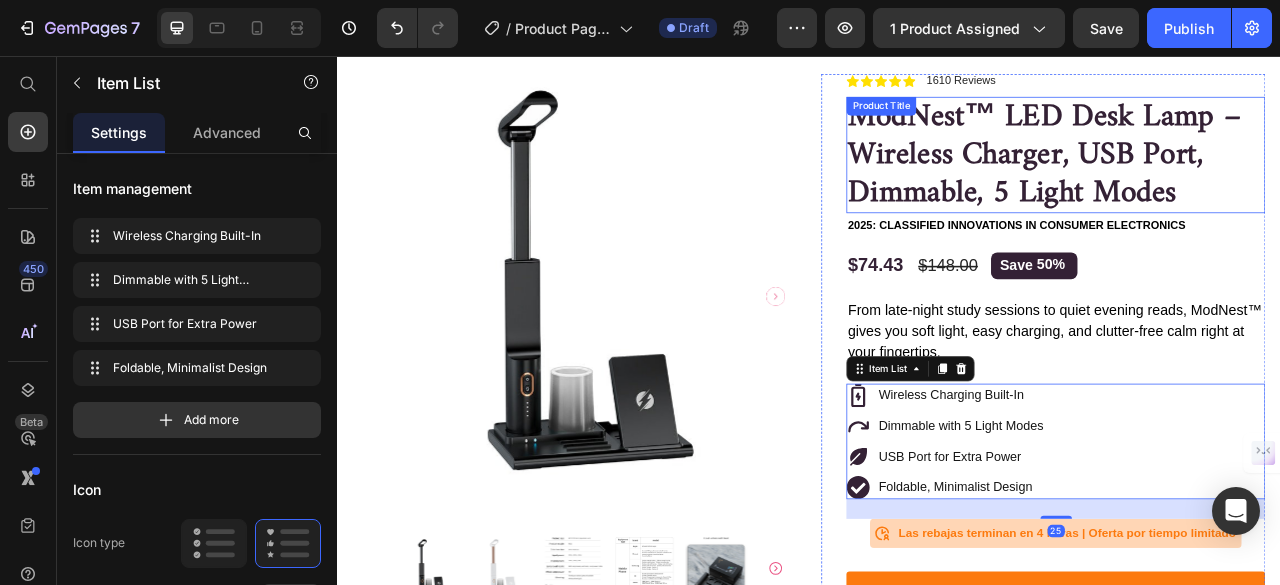 click on "ModNest™ LED Desk Lamp – Wireless Charger, USB Port, Dimmable, 5 Light Modes" at bounding box center [1250, 182] 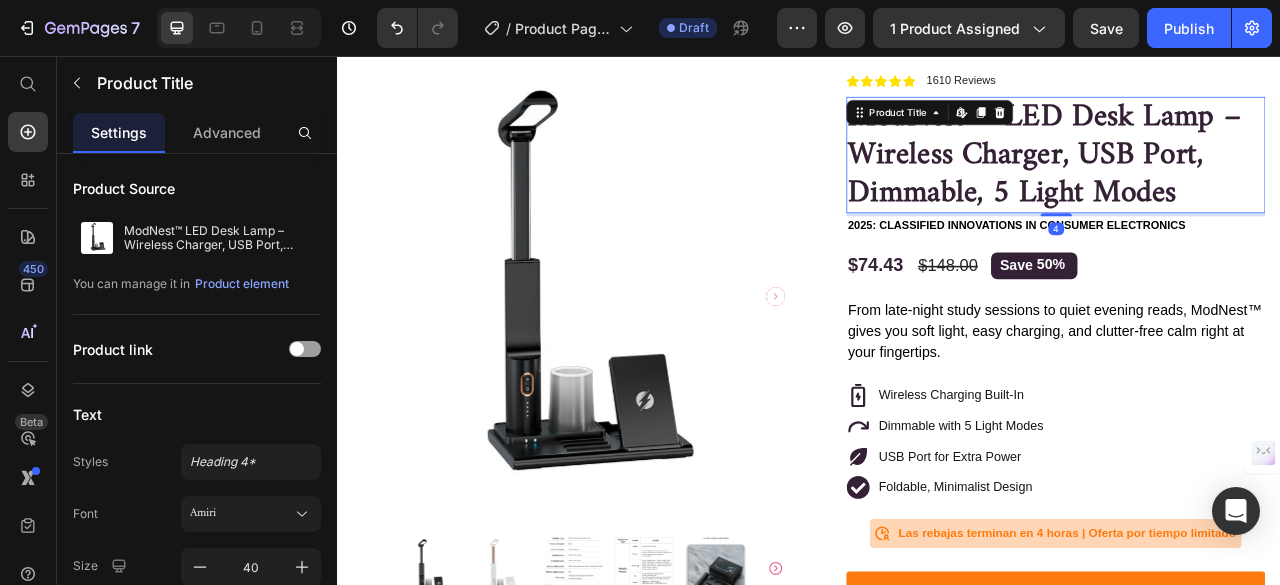 click on "ModNest™ LED Desk Lamp – Wireless Charger, USB Port, Dimmable, 5 Light Modes" at bounding box center [1250, 182] 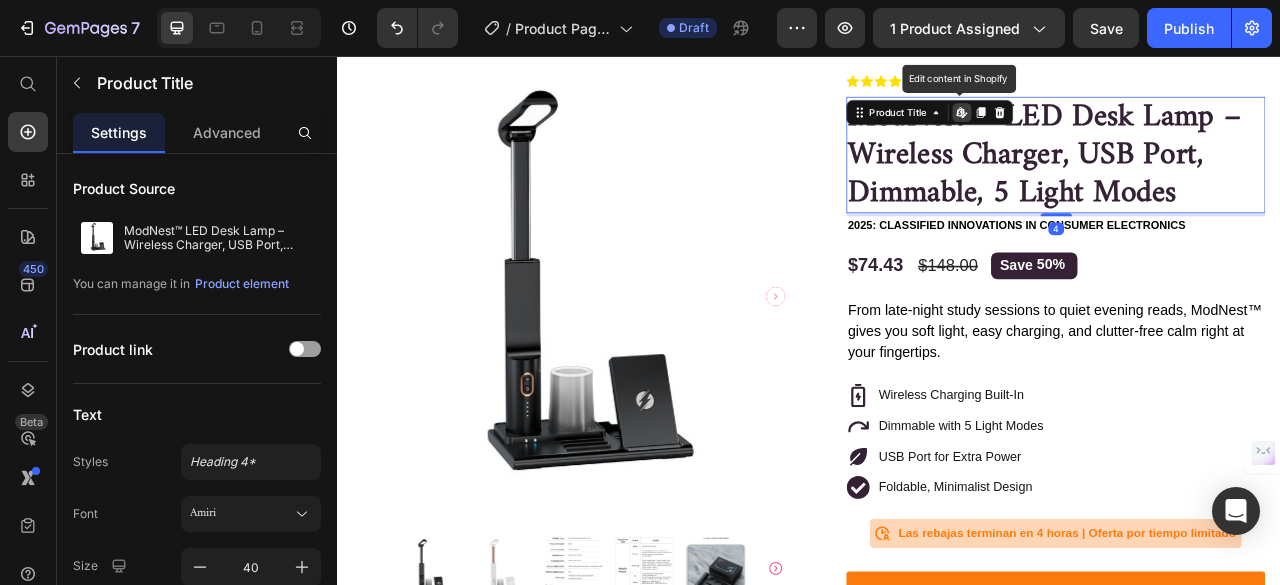 click on "ModNest™ LED Desk Lamp – Wireless Charger, USB Port, Dimmable, 5 Light Modes" at bounding box center (1250, 182) 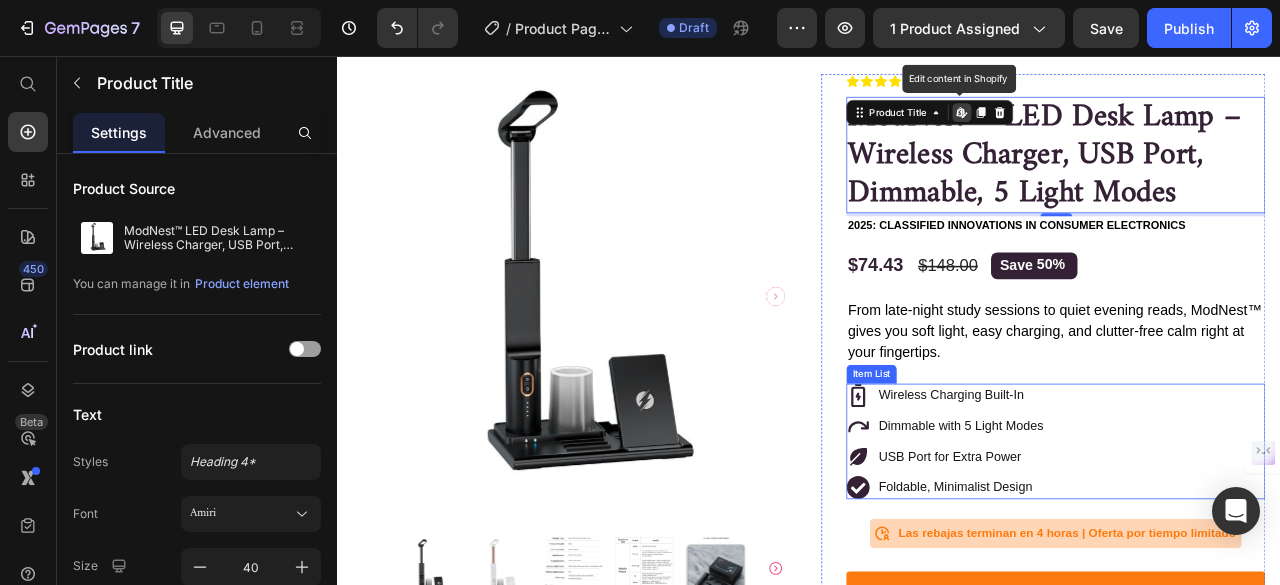 click 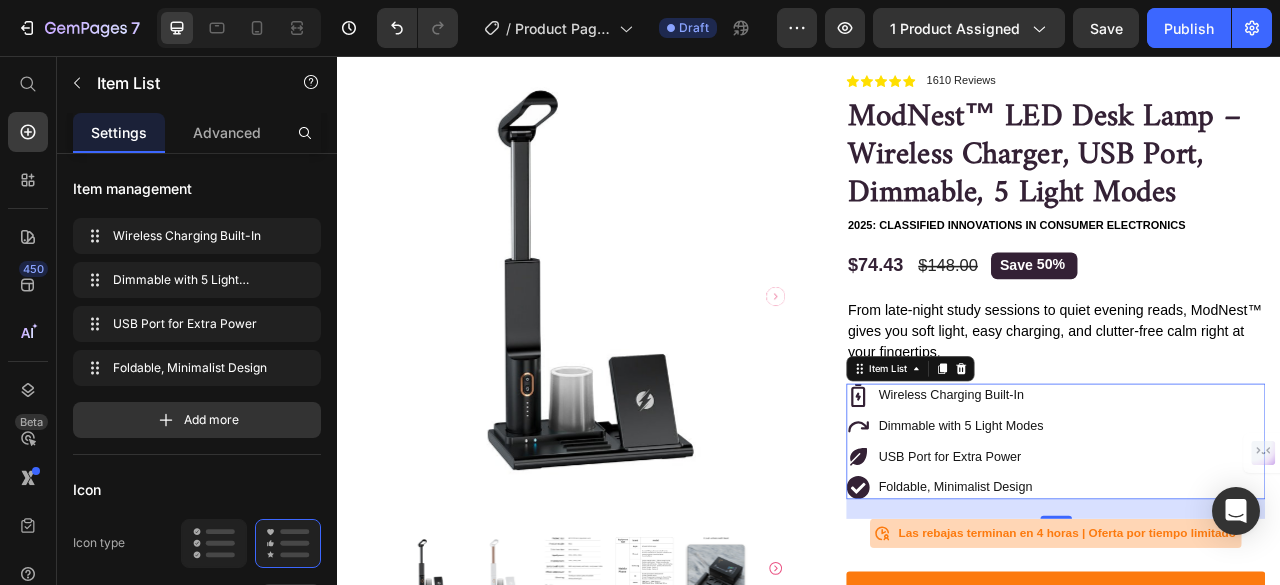 scroll, scrollTop: 372, scrollLeft: 0, axis: vertical 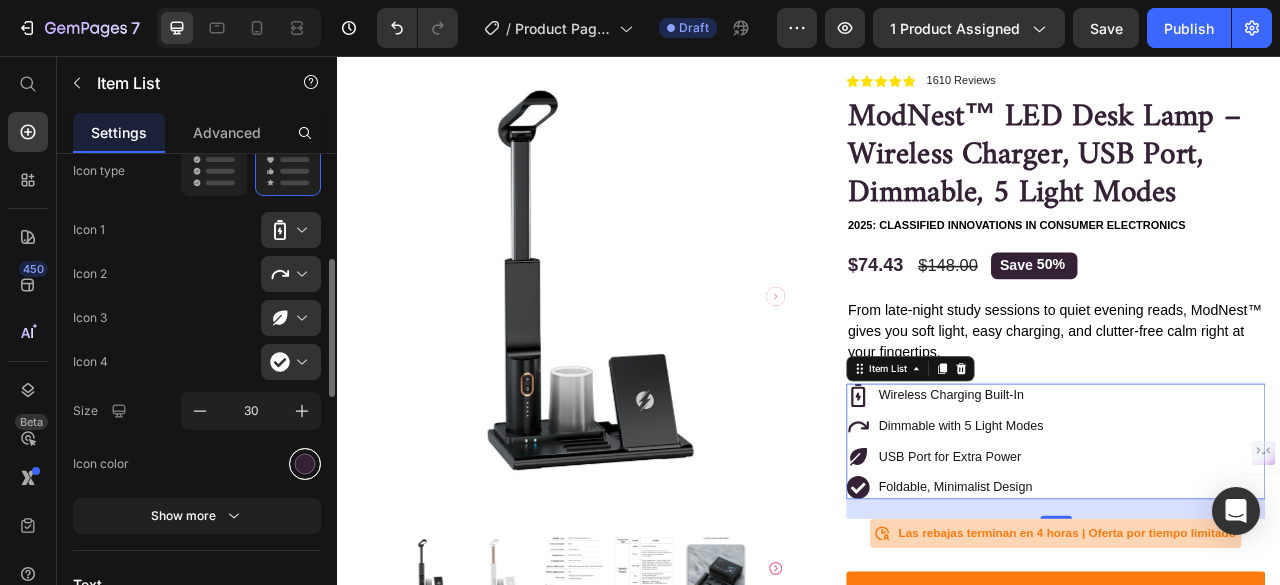 click at bounding box center (305, 463) 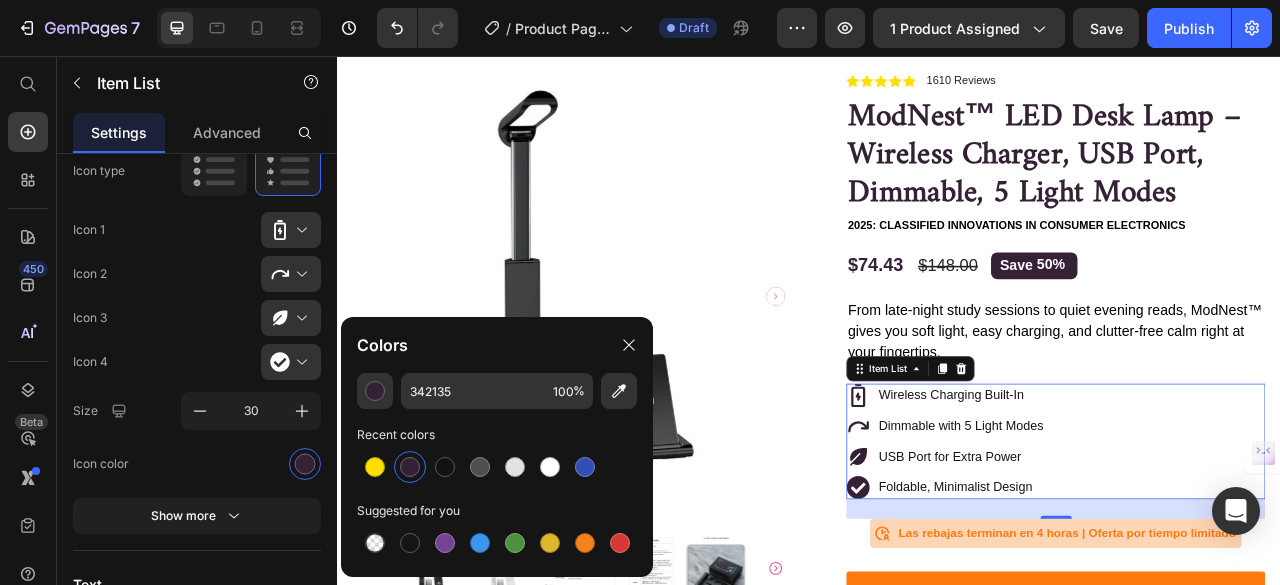 click at bounding box center [410, 467] 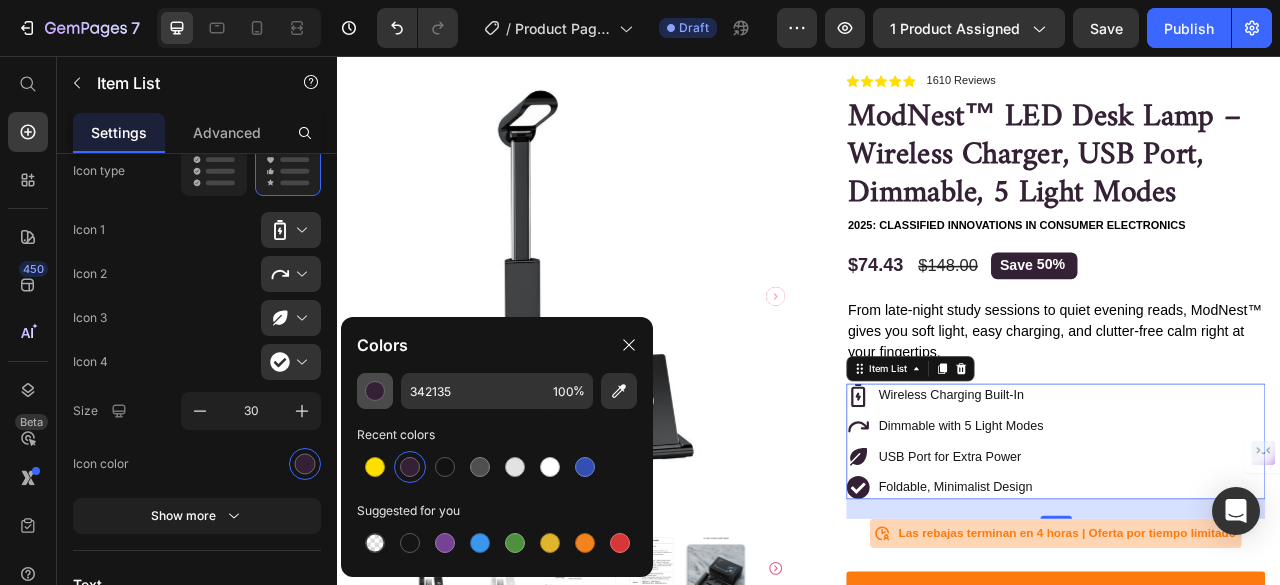 click at bounding box center [375, 391] 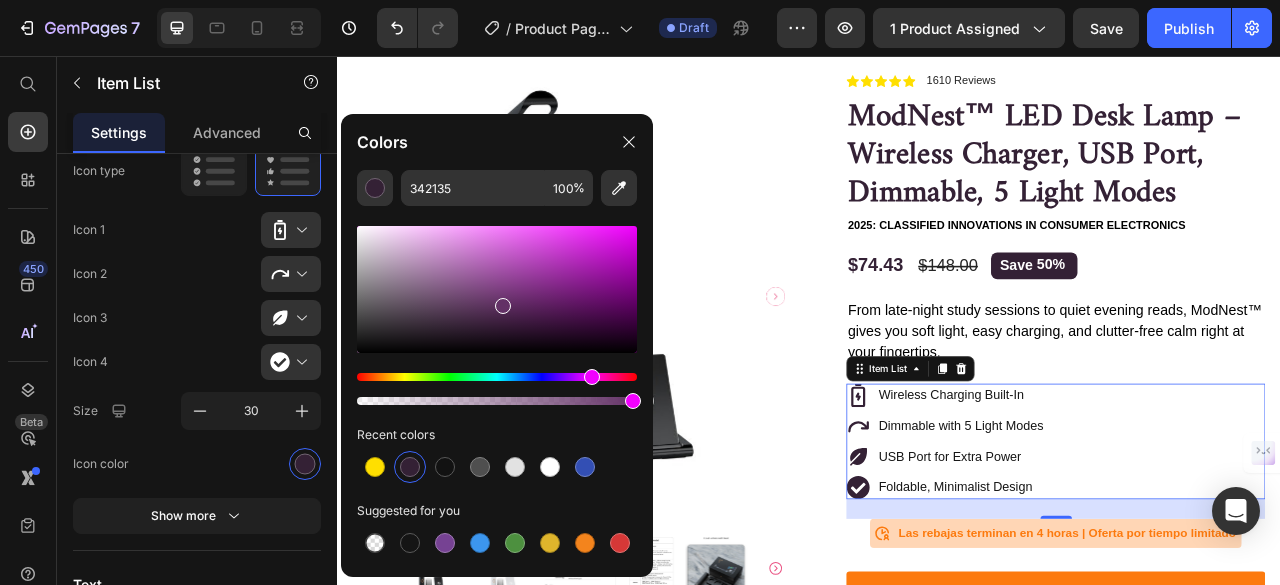 click at bounding box center [497, 289] 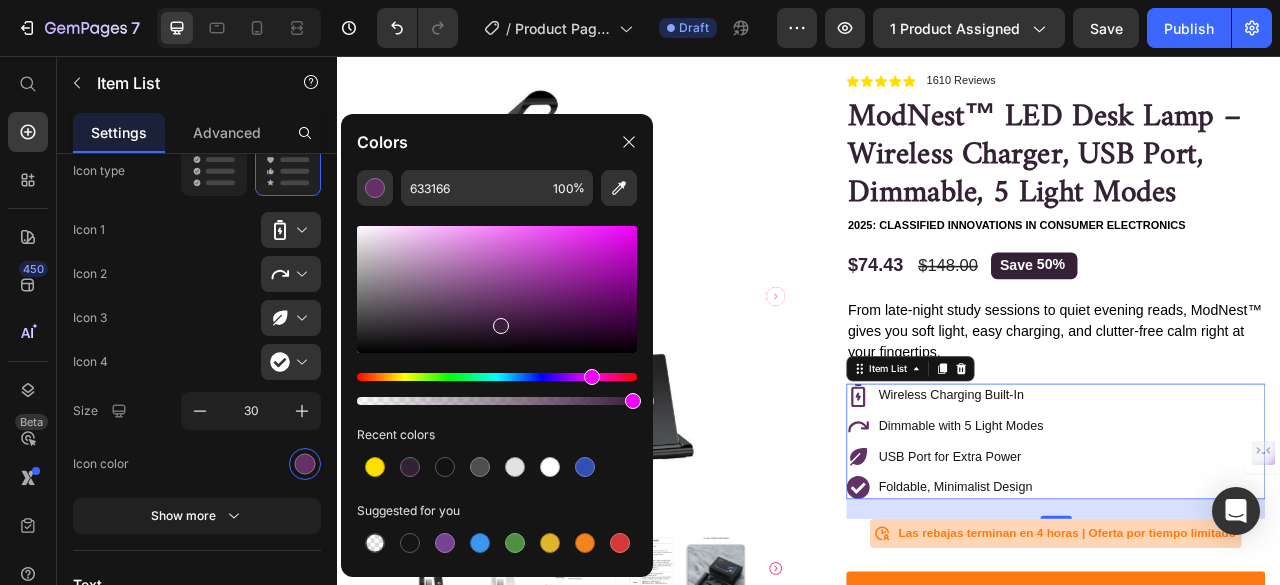 click at bounding box center [497, 289] 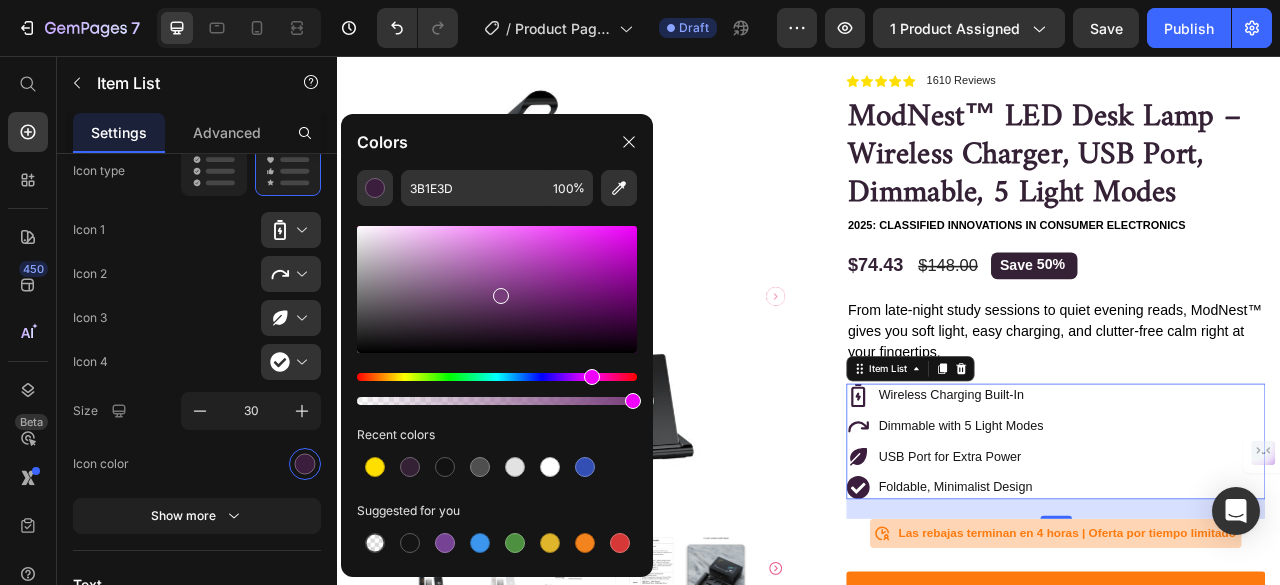 drag, startPoint x: 499, startPoint y: 325, endPoint x: 499, endPoint y: 291, distance: 34 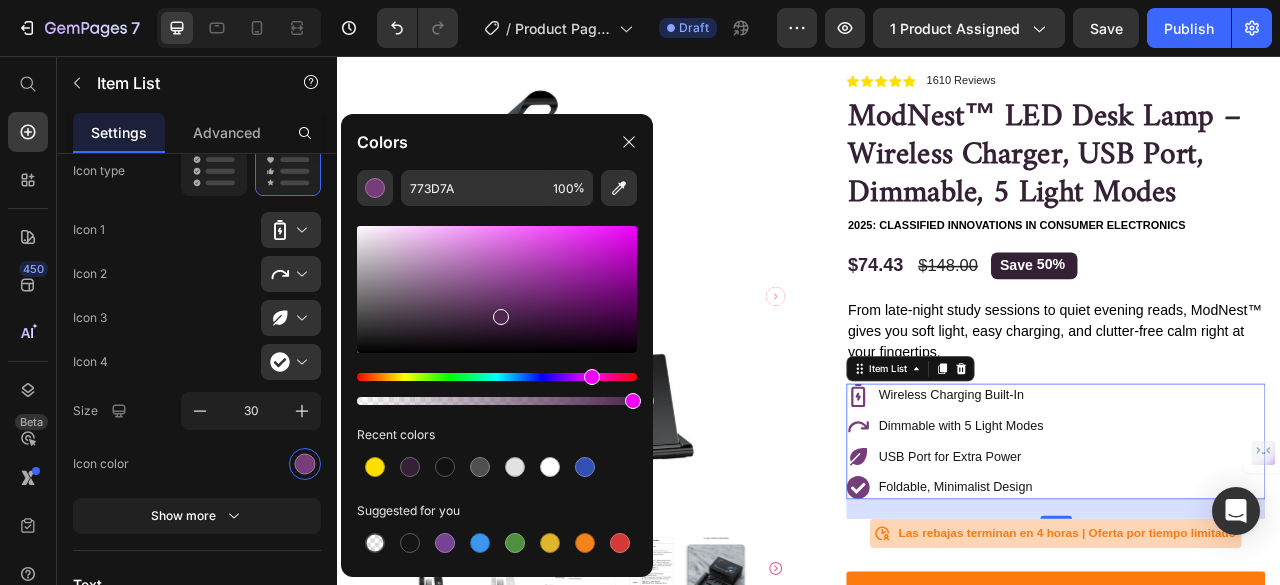 click at bounding box center (501, 317) 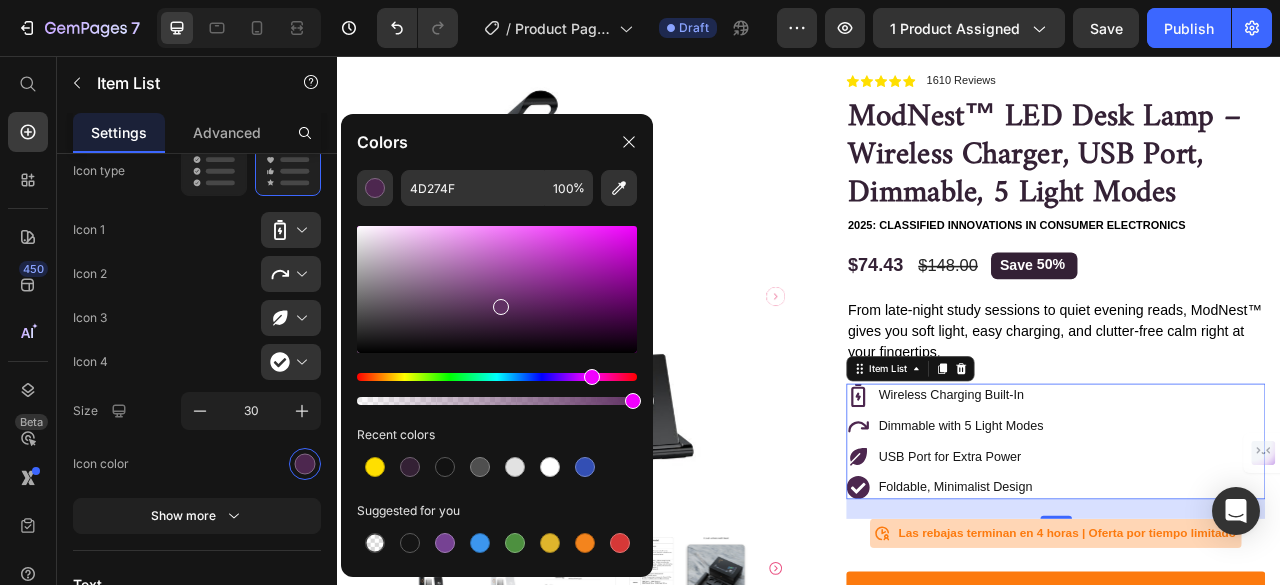 click at bounding box center (497, 289) 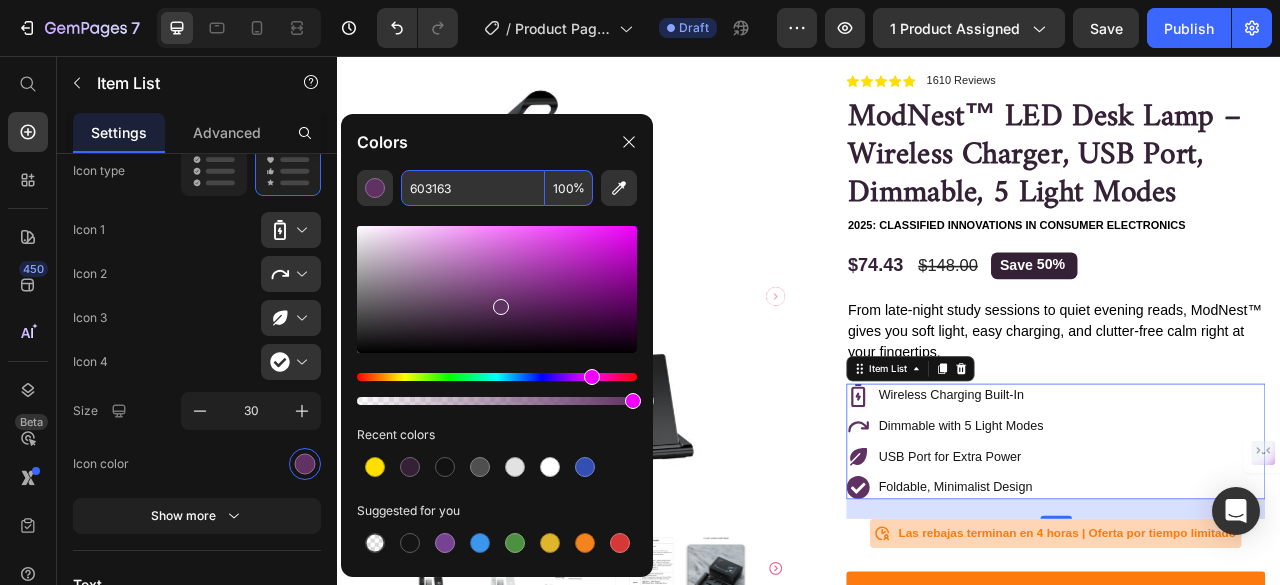 click on "603163" at bounding box center (473, 188) 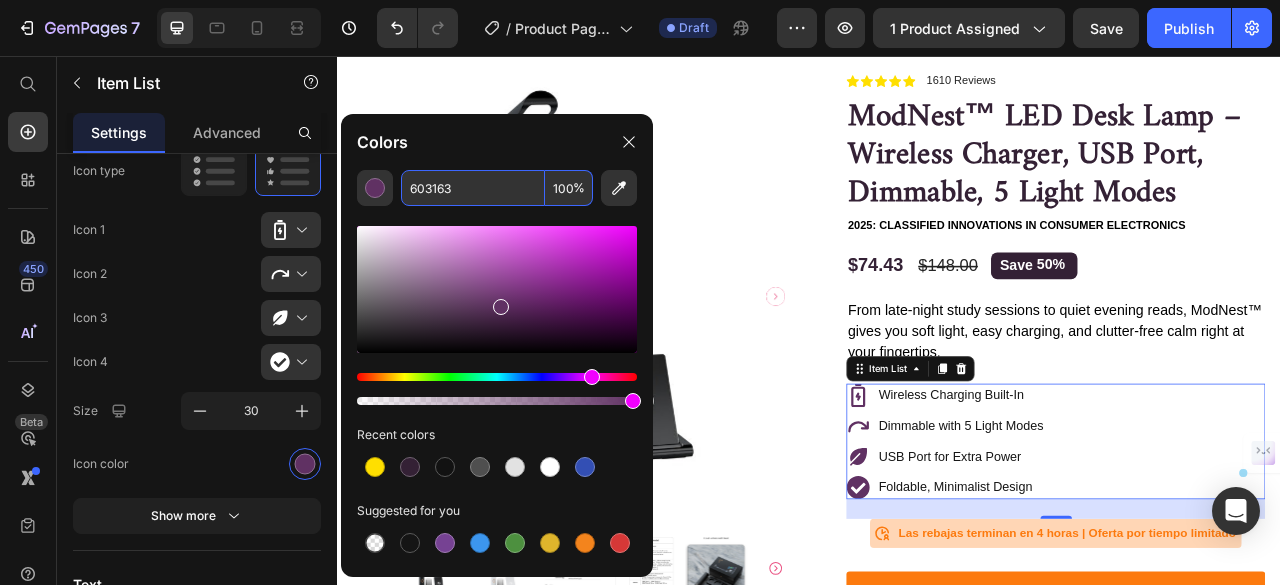 click on "603163" at bounding box center (473, 188) 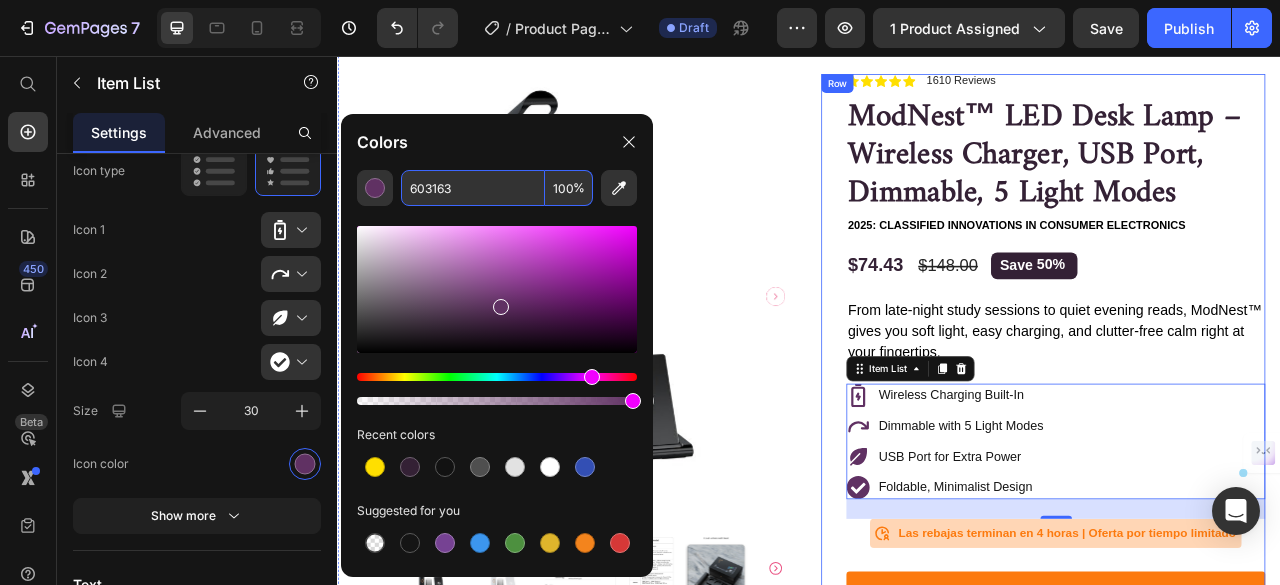 click on "Icon Icon Icon Icon Icon Icon List 1610 Reviews Text Block Row ModNest™ LED Desk Lamp – Wireless Charger, USB Port, Dimmable, 5 Light Modes Product Title 2025: Classified Innovations in Consumer Electronics Text Block $74.43 Product Price $148.00 Product Price Save 50% Discount Tag Row From late-night study sessions to quiet evening reads, ModNest™ gives you soft light, easy charging, and clutter-free calm right at your fingertips. Text Block
Wireless Charging Built-In
Dimmable with 5 Light Modes
USB Port for Extra Power Foldable, Minimalist Design Item List   25
Icon Las rebajas terminan en 4 horas | Oferta por tiempo limitado Text Block Row Row añadir a la cesta Add to Cart
Icon Envío gratuito Text Block
Icon Devolución del dinero Text Block
Icon Devoluciones fáciles Text Block Row
Beneficios" at bounding box center (1250, 603) 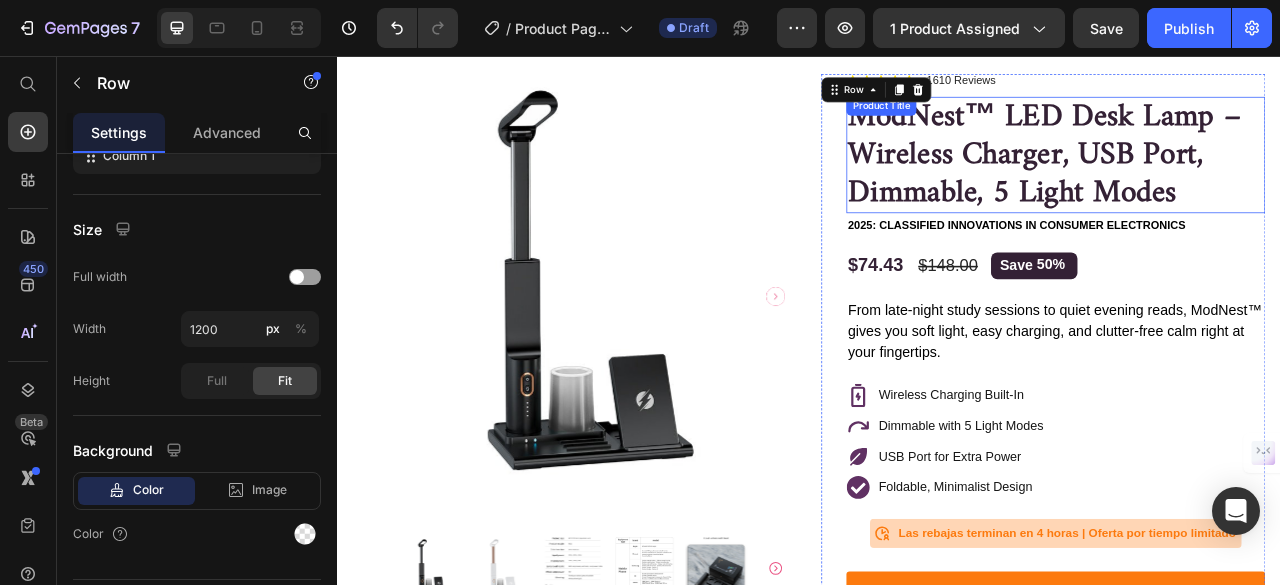scroll, scrollTop: 0, scrollLeft: 0, axis: both 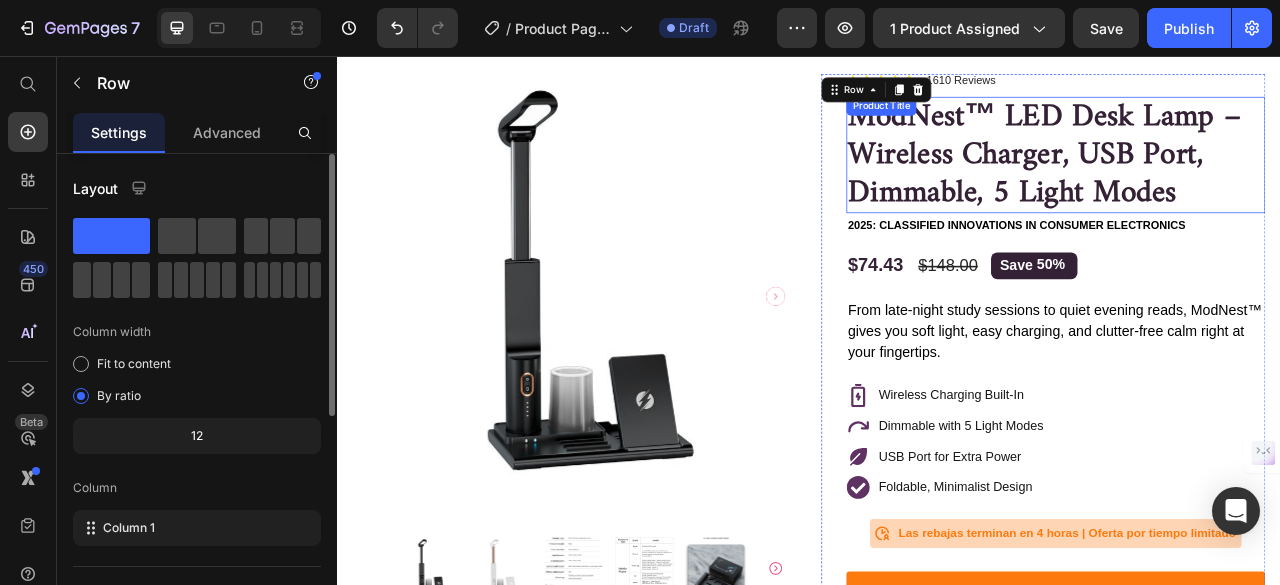 click on "ModNest™ LED Desk Lamp – Wireless Charger, USB Port, Dimmable, 5 Light Modes" at bounding box center [1250, 182] 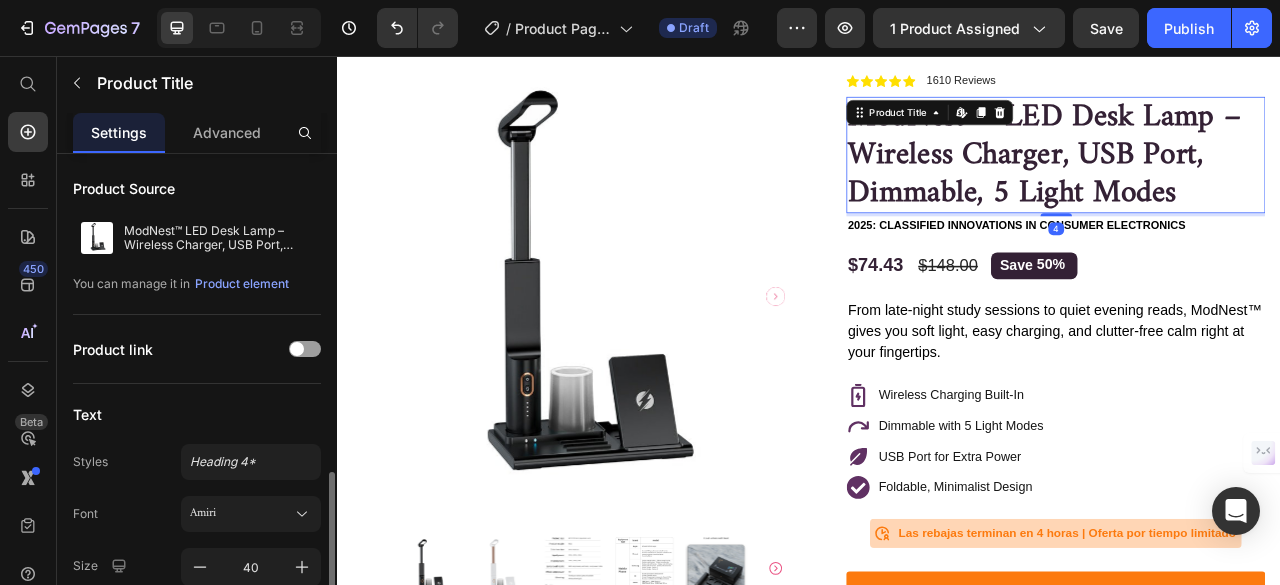 scroll, scrollTop: 606, scrollLeft: 0, axis: vertical 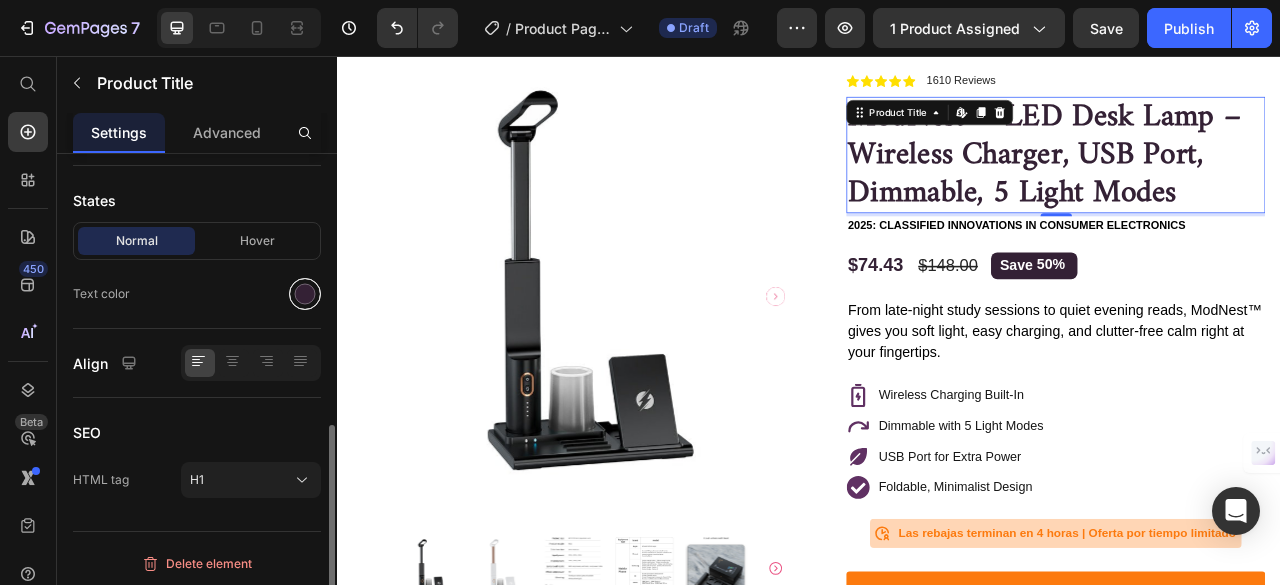 click at bounding box center (305, 294) 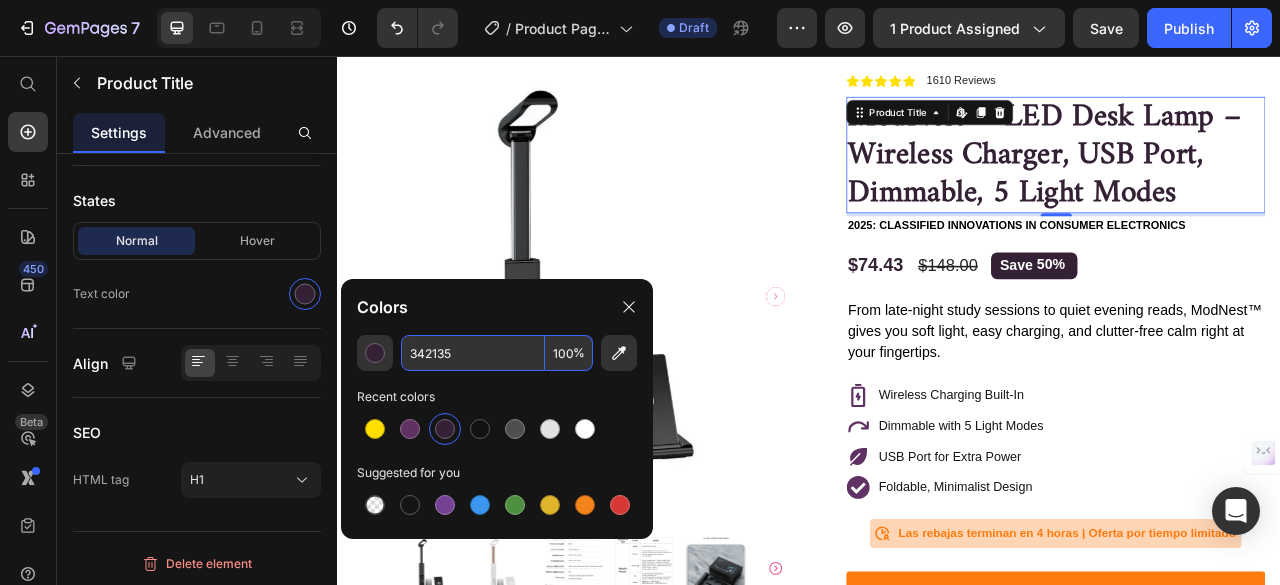 click on "342135" at bounding box center [473, 353] 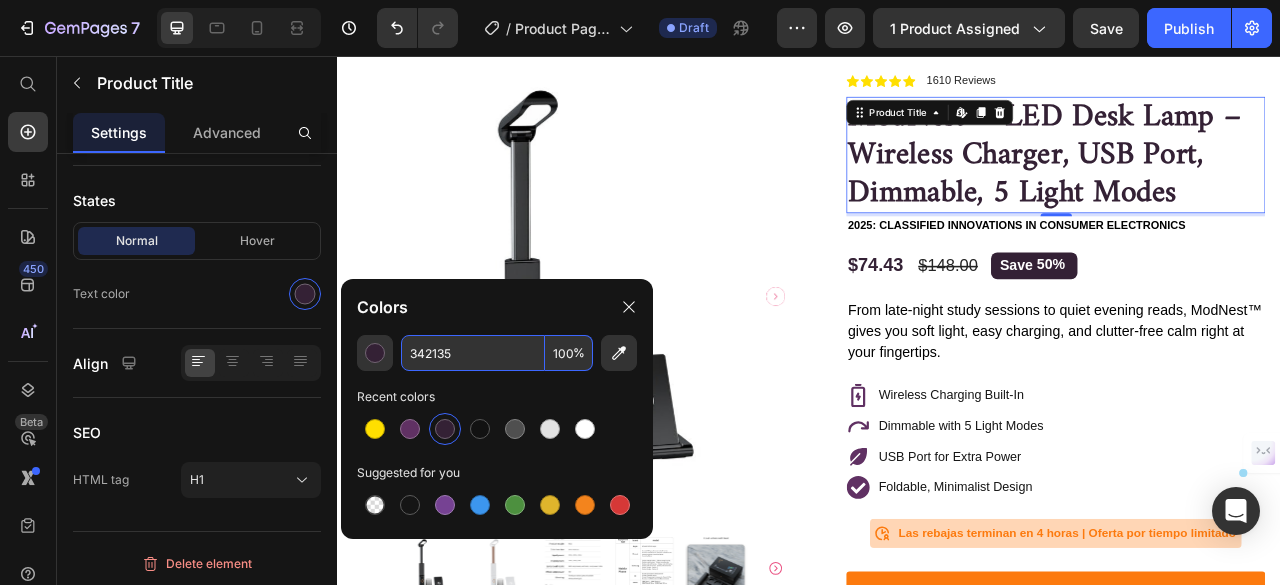 click on "342135" at bounding box center (473, 353) 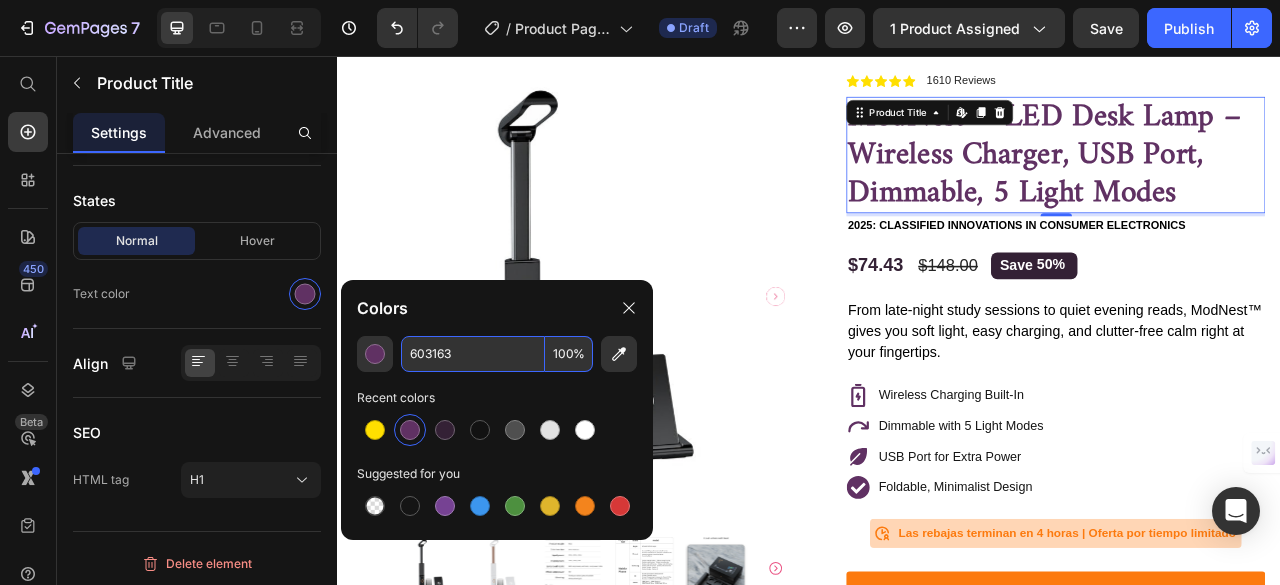 scroll, scrollTop: 606, scrollLeft: 0, axis: vertical 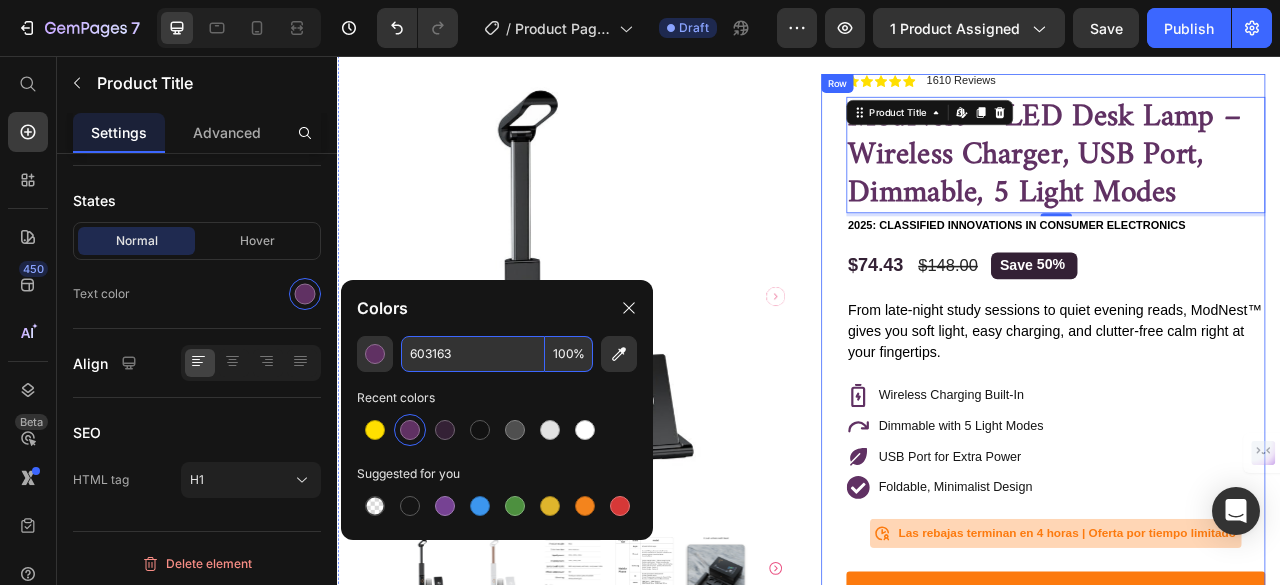 click on "Wireless Charging Built-In
Dimmable with 5 Light Modes
USB Port for Extra Power Foldable, Minimalist Design" at bounding box center (1250, 546) 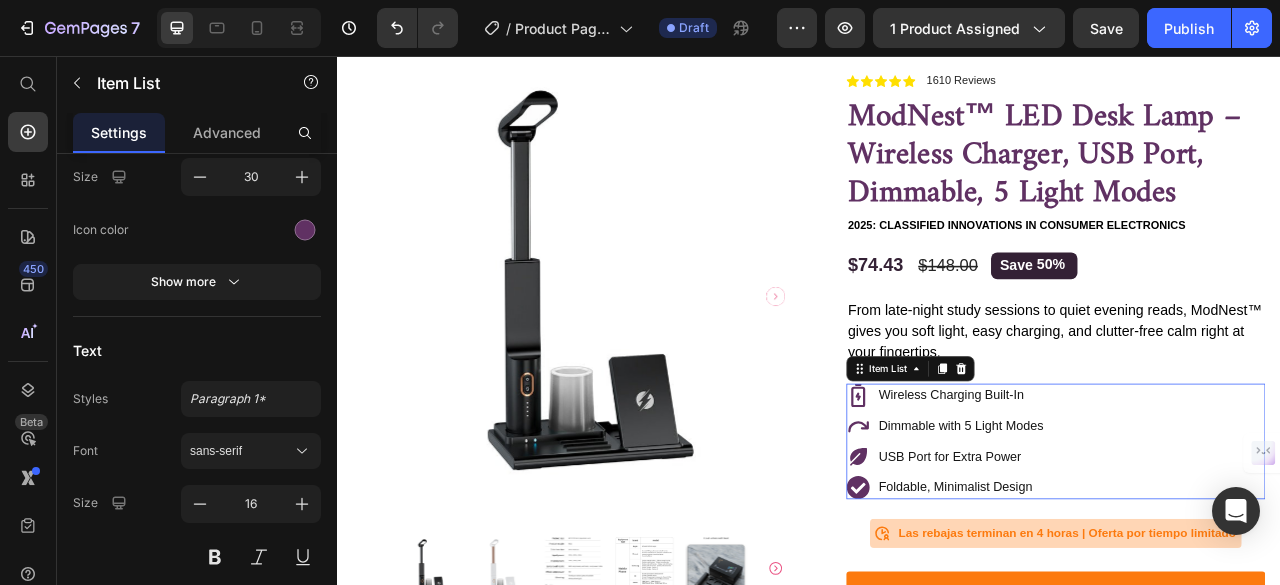 scroll, scrollTop: 0, scrollLeft: 0, axis: both 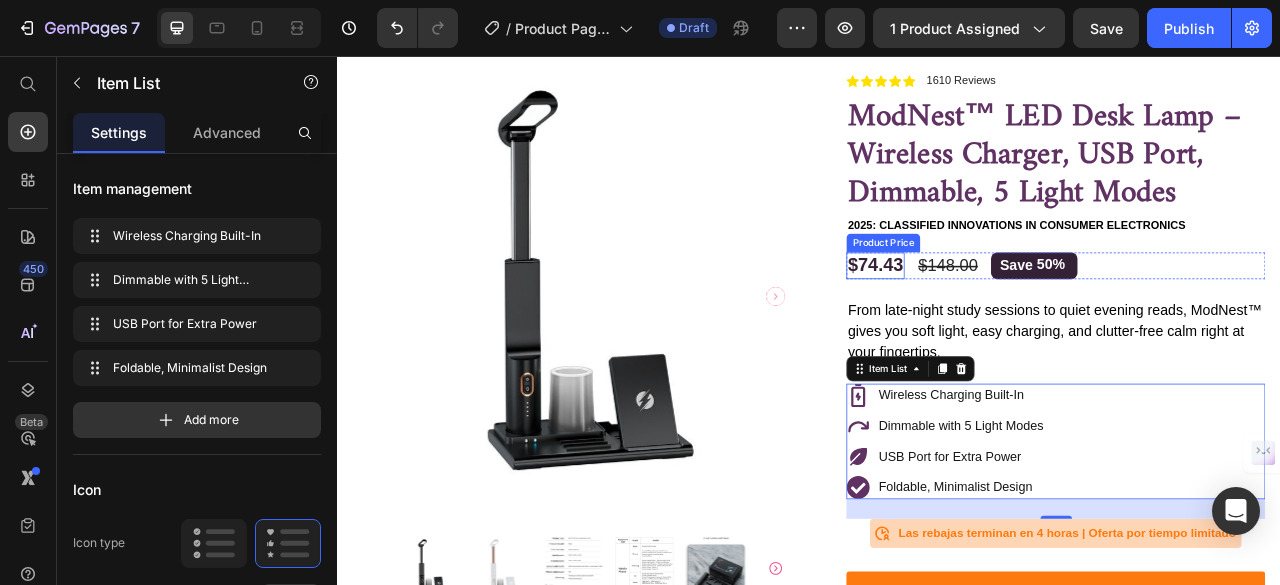 click on "$74.43" at bounding box center (1021, 323) 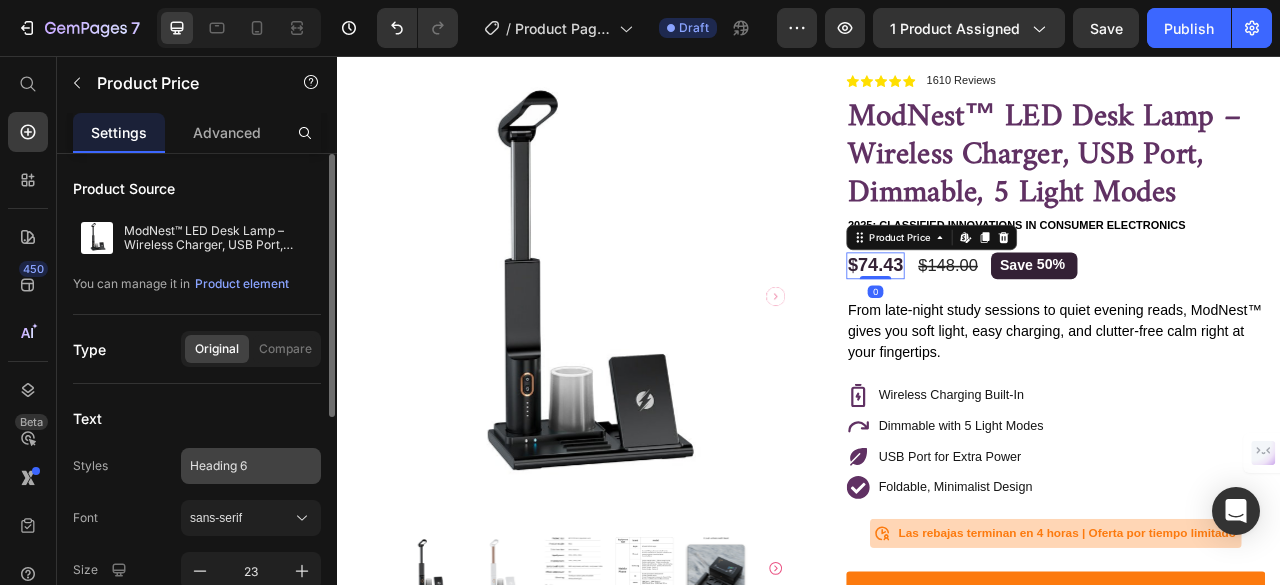 scroll, scrollTop: 424, scrollLeft: 0, axis: vertical 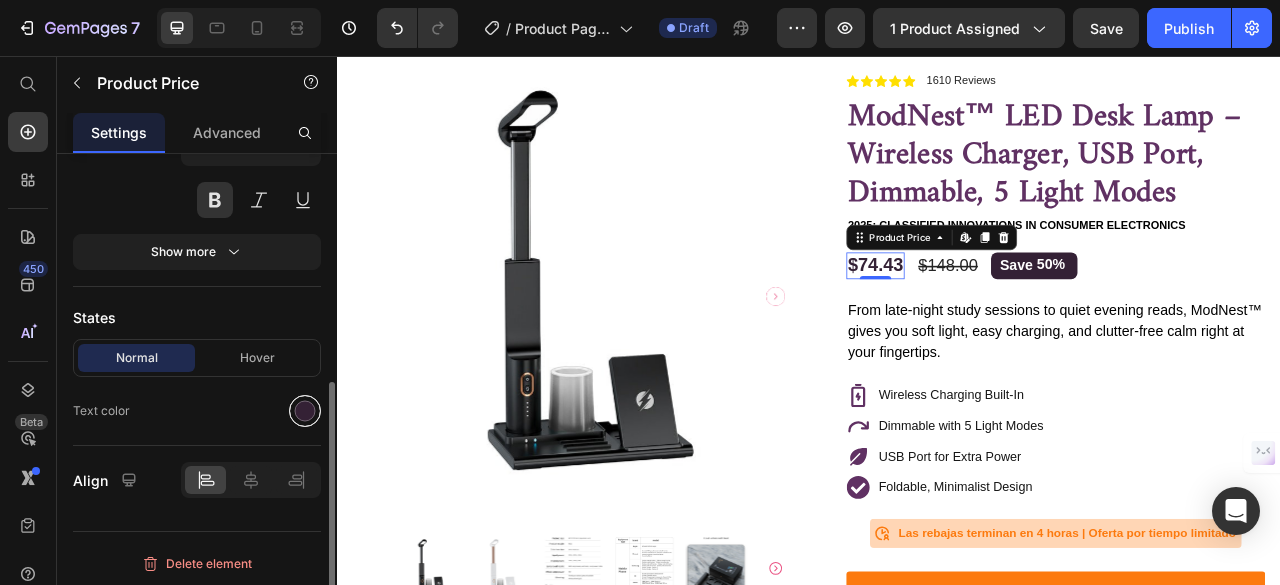 click at bounding box center (305, 411) 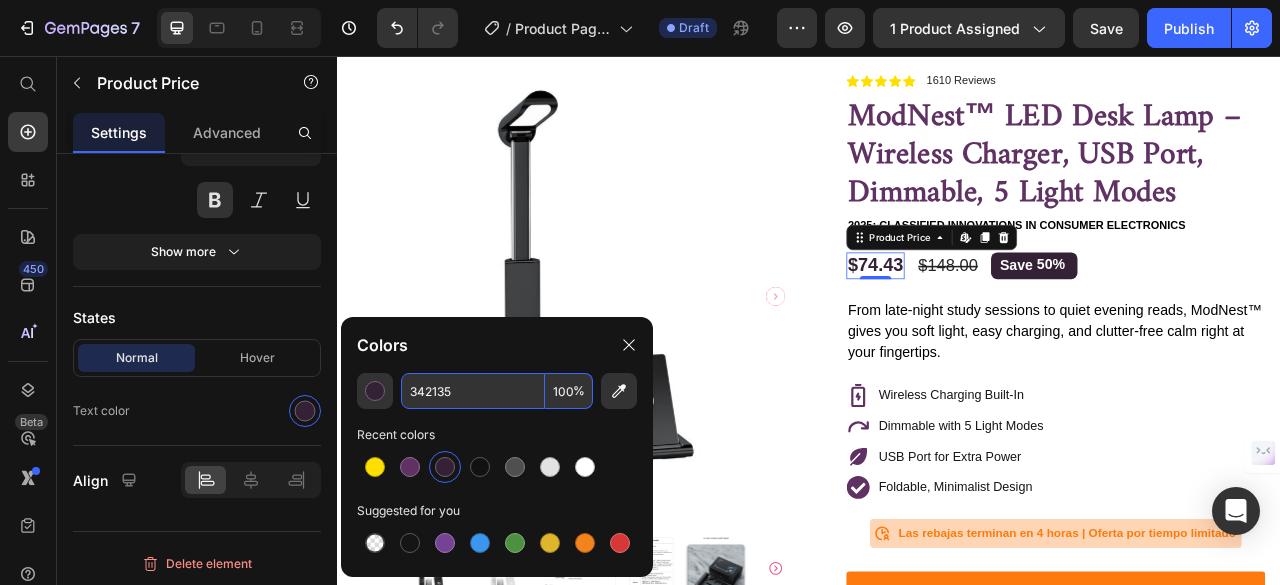 click on "342135" at bounding box center [473, 391] 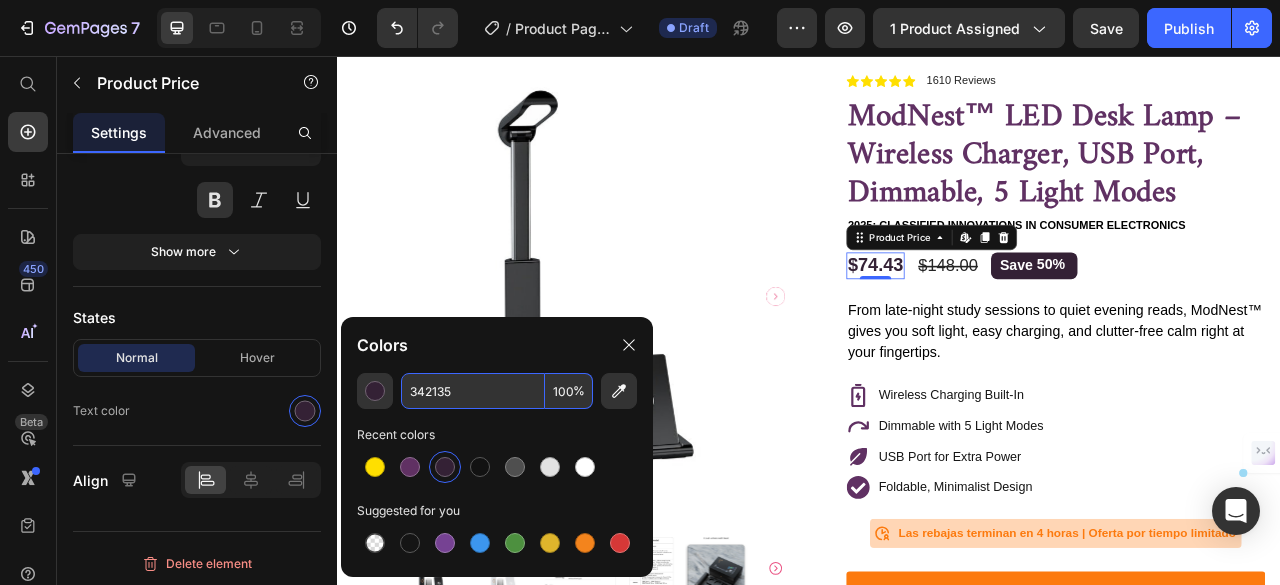 click on "342135" at bounding box center [473, 391] 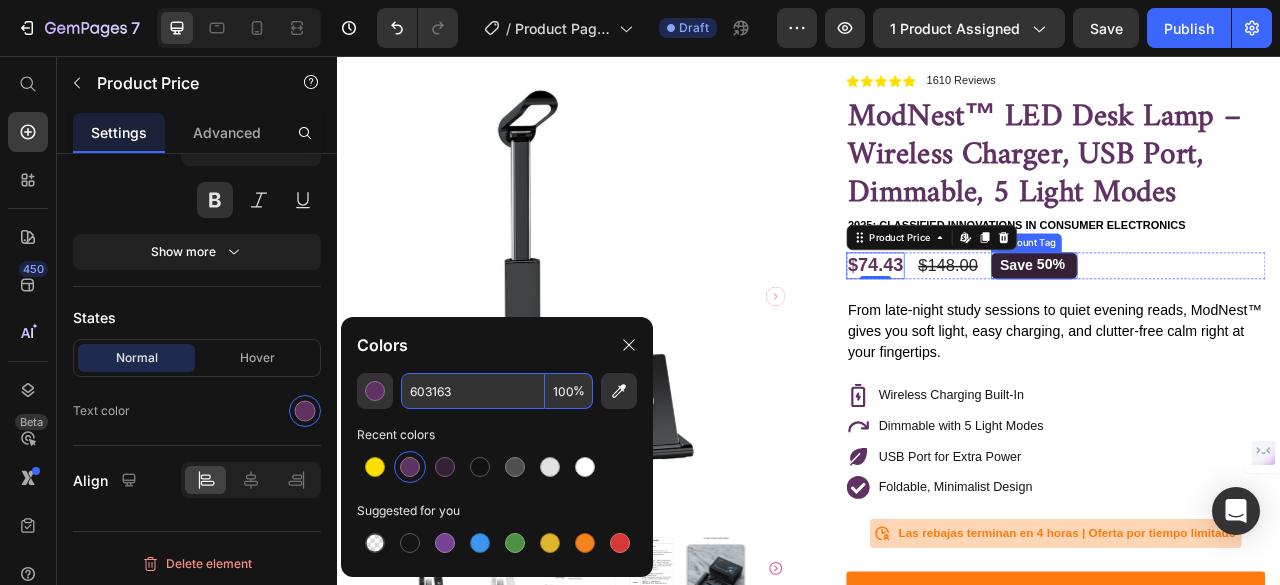 click at bounding box center (1267, 311) 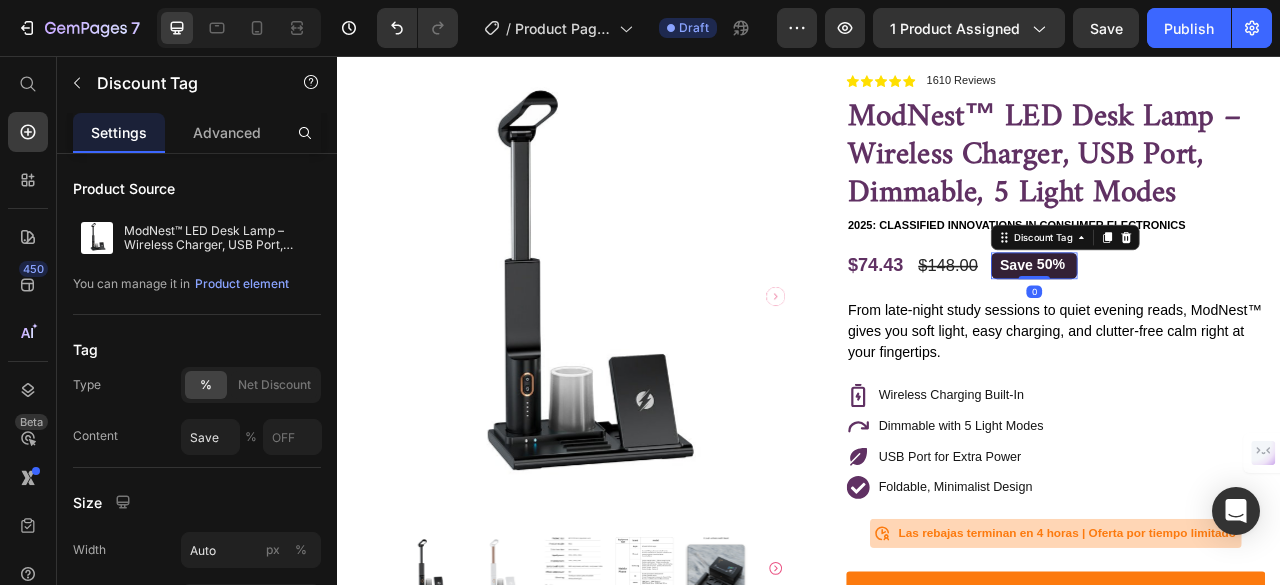 scroll, scrollTop: 407, scrollLeft: 0, axis: vertical 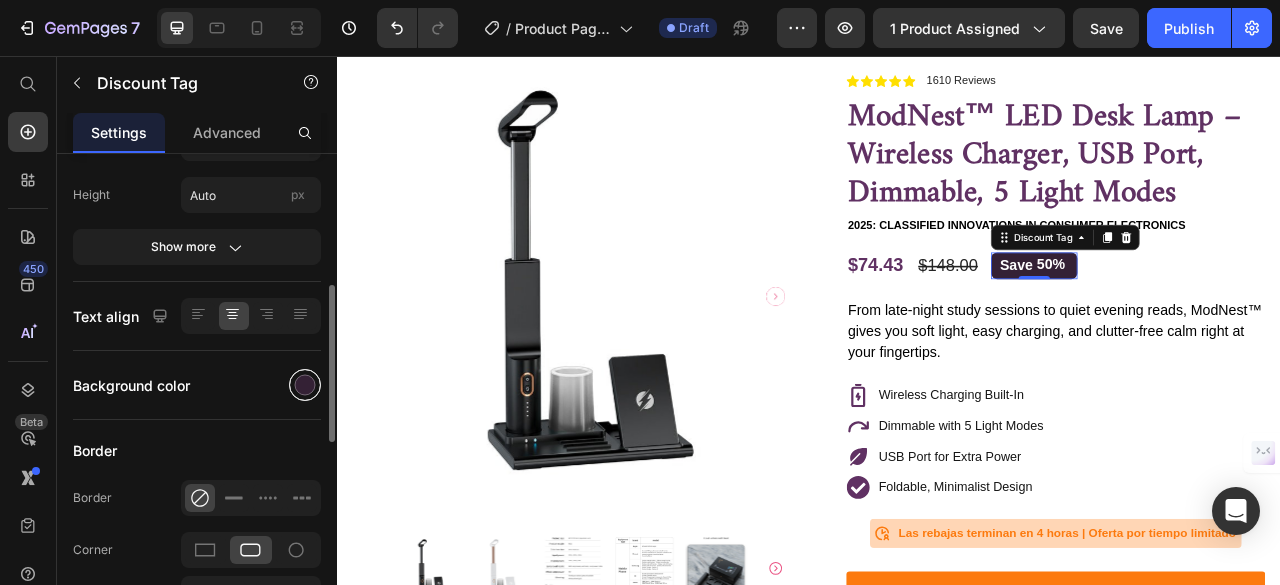 click at bounding box center (305, 385) 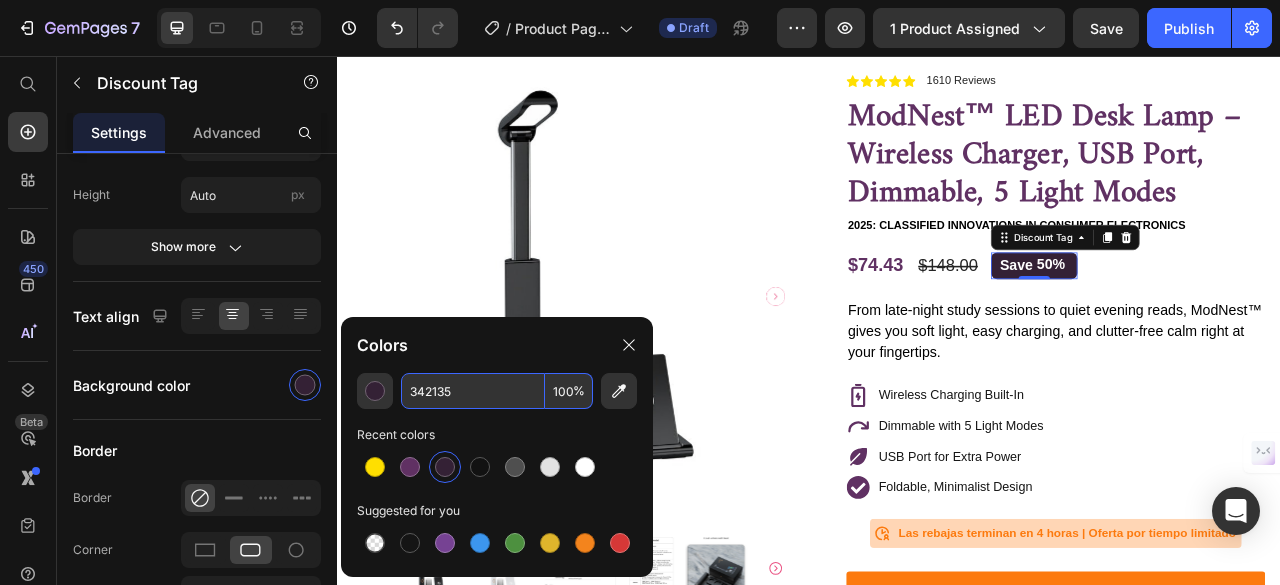 click on "342135" at bounding box center (473, 391) 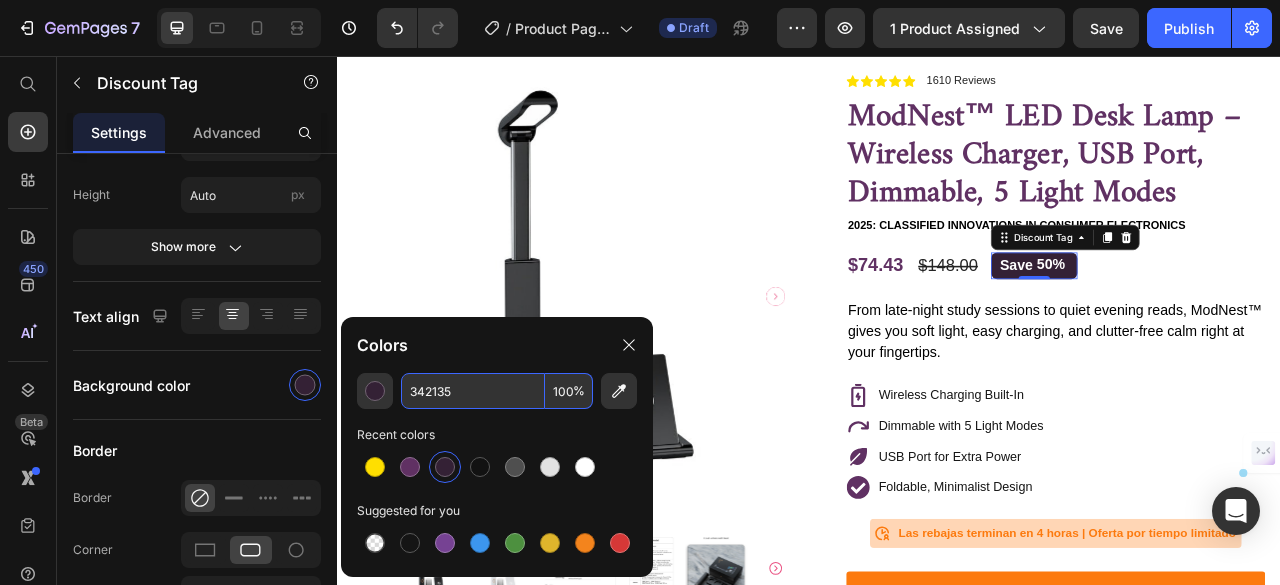 paste on "603163" 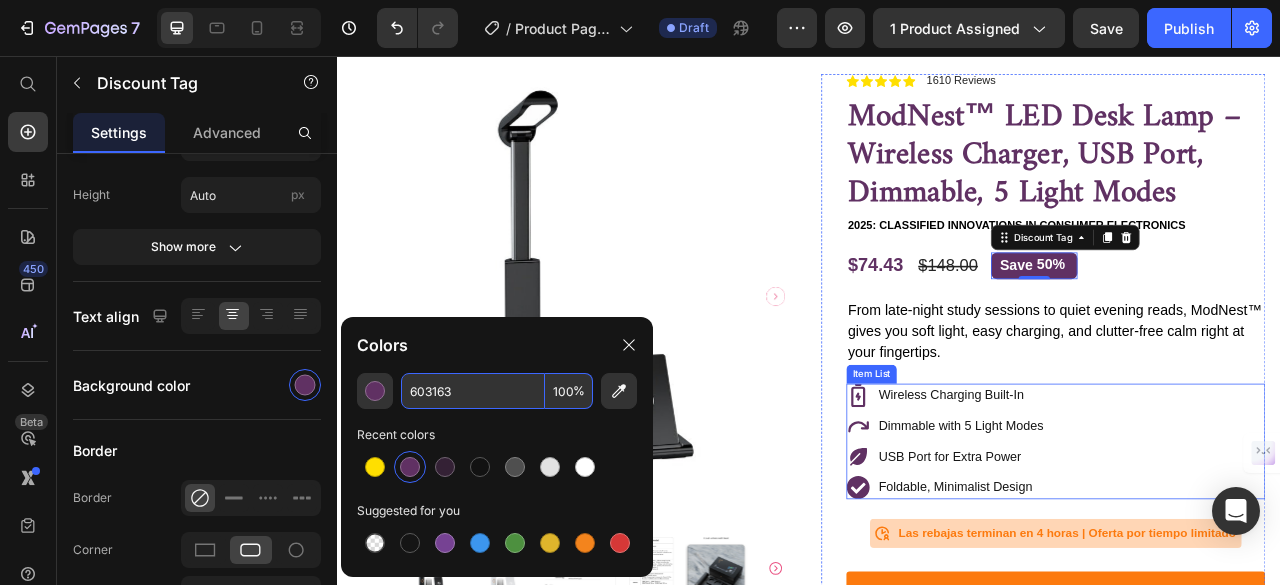 click on "Wireless Charging Built-In
Dimmable with 5 Light Modes
USB Port for Extra Power Foldable, Minimalist Design" at bounding box center (1250, 546) 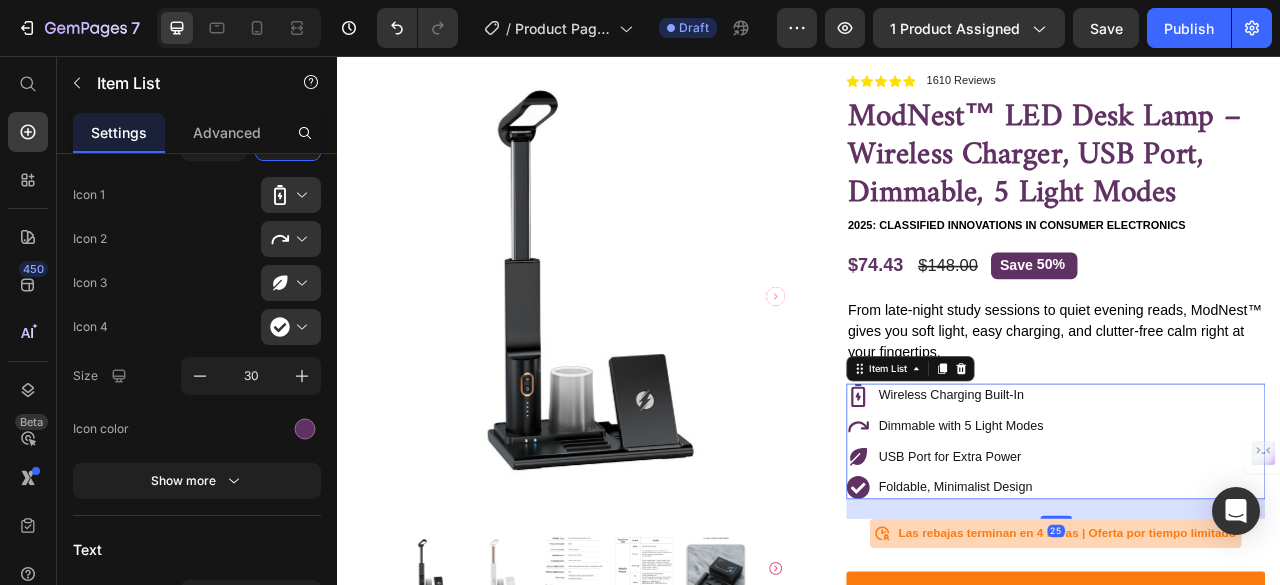 scroll, scrollTop: 0, scrollLeft: 0, axis: both 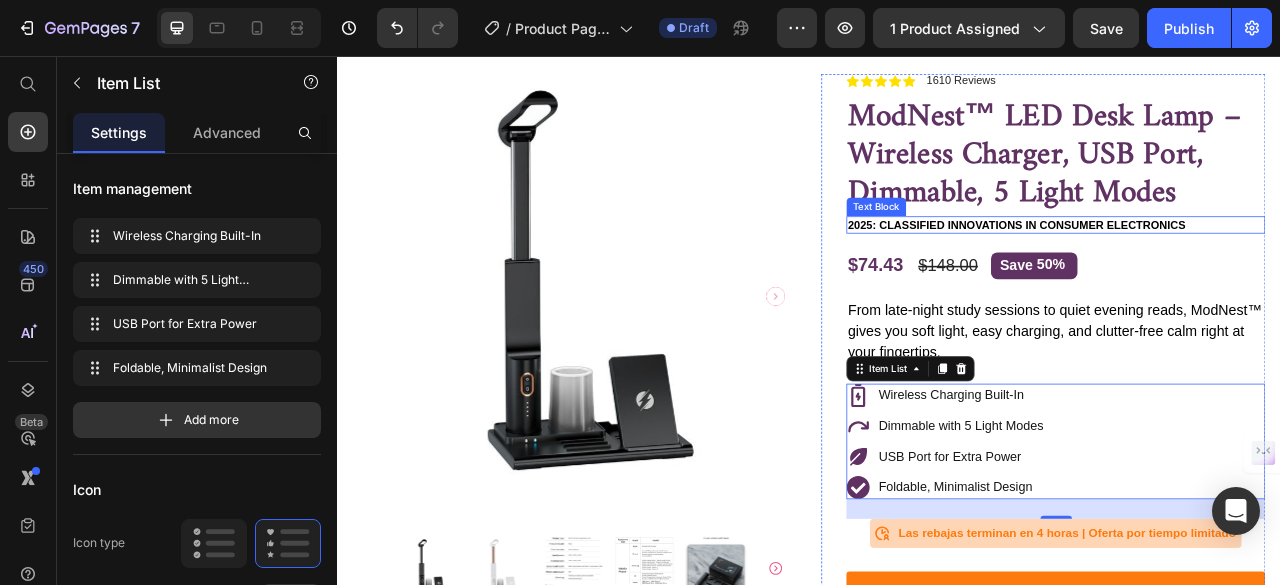 click on "2025: Classified Innovations in Consumer Electronics" at bounding box center [1201, 271] 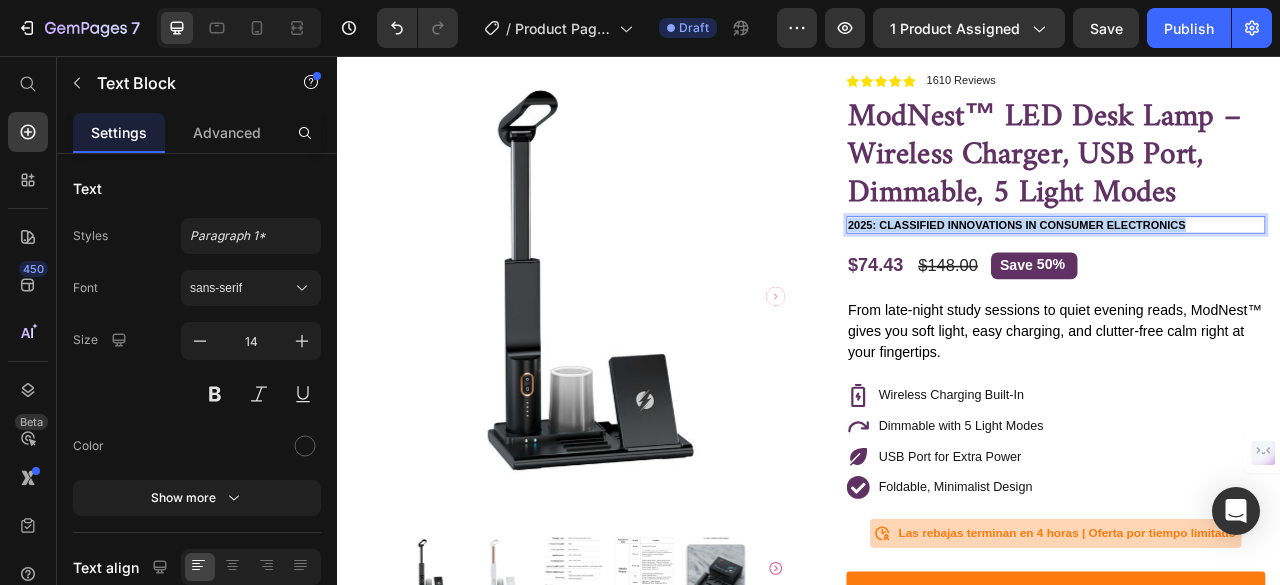click on "2025: Classified Innovations in Consumer Electronics" at bounding box center (1201, 271) 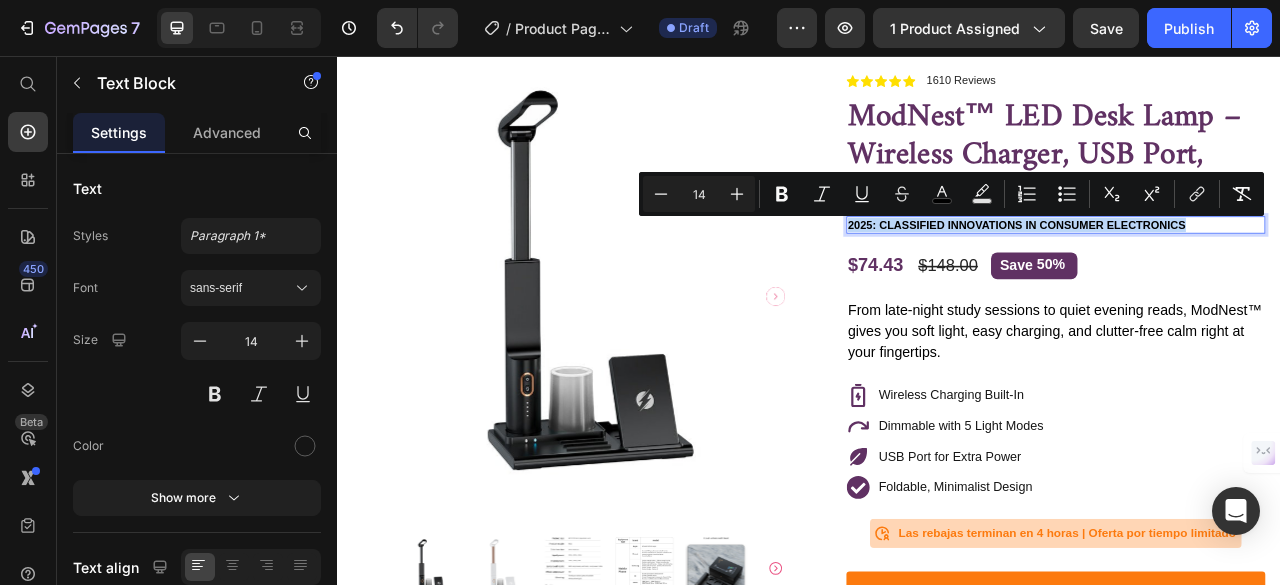 click on "2025: Classified Innovations in Consumer Electronics" at bounding box center [1201, 271] 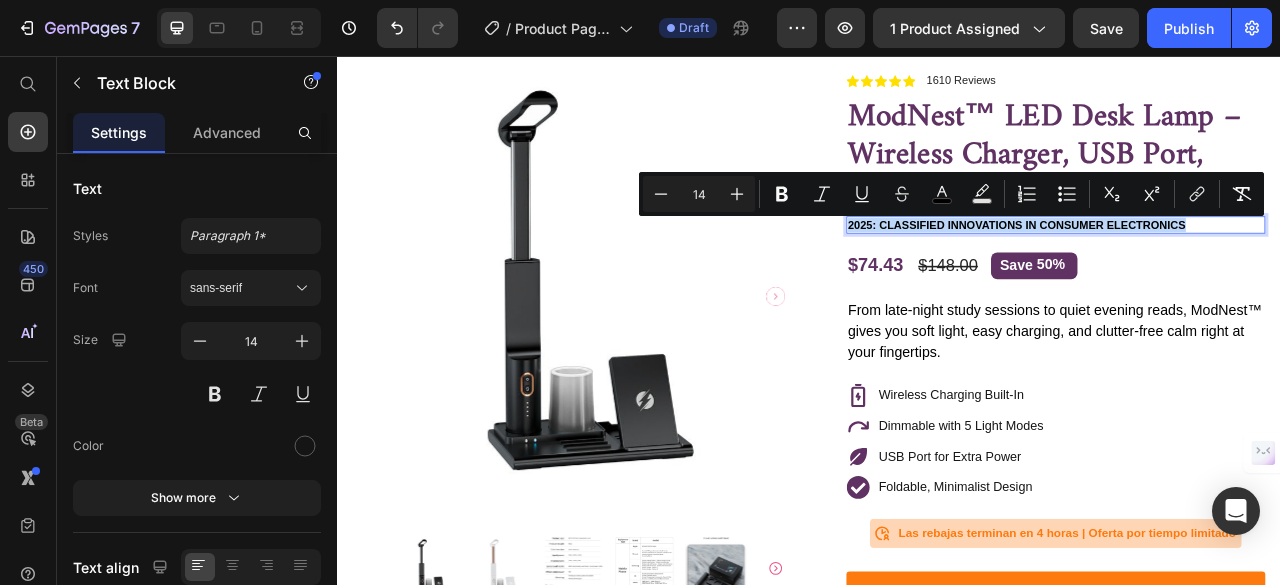 click on "2025: Classified Innovations in Consumer Electronics" at bounding box center (1201, 271) 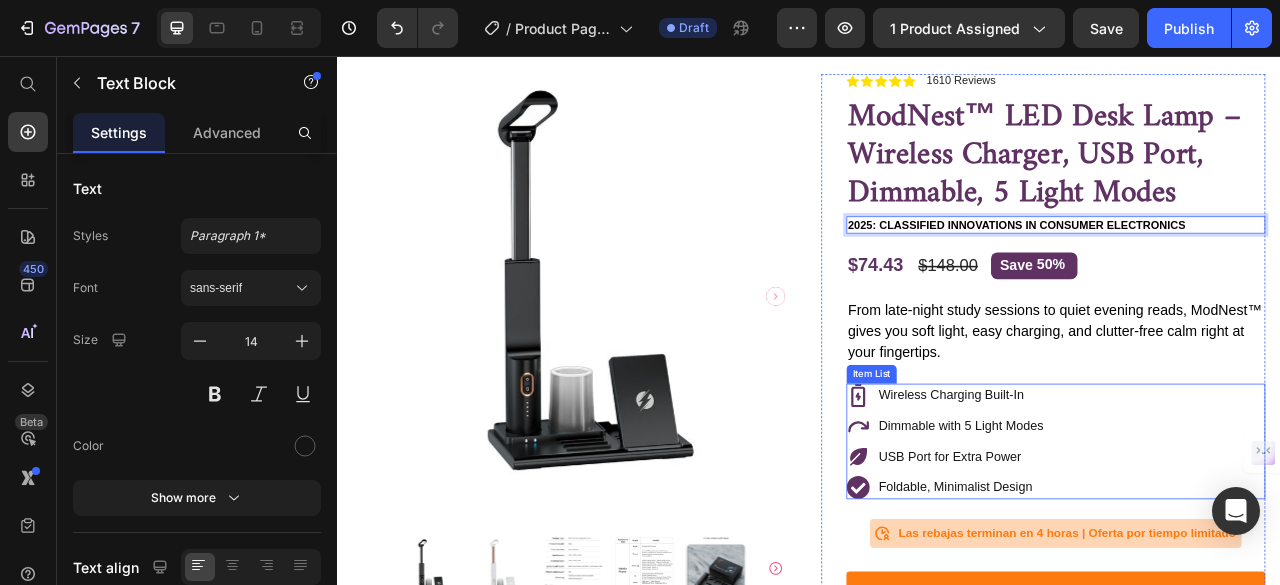 click 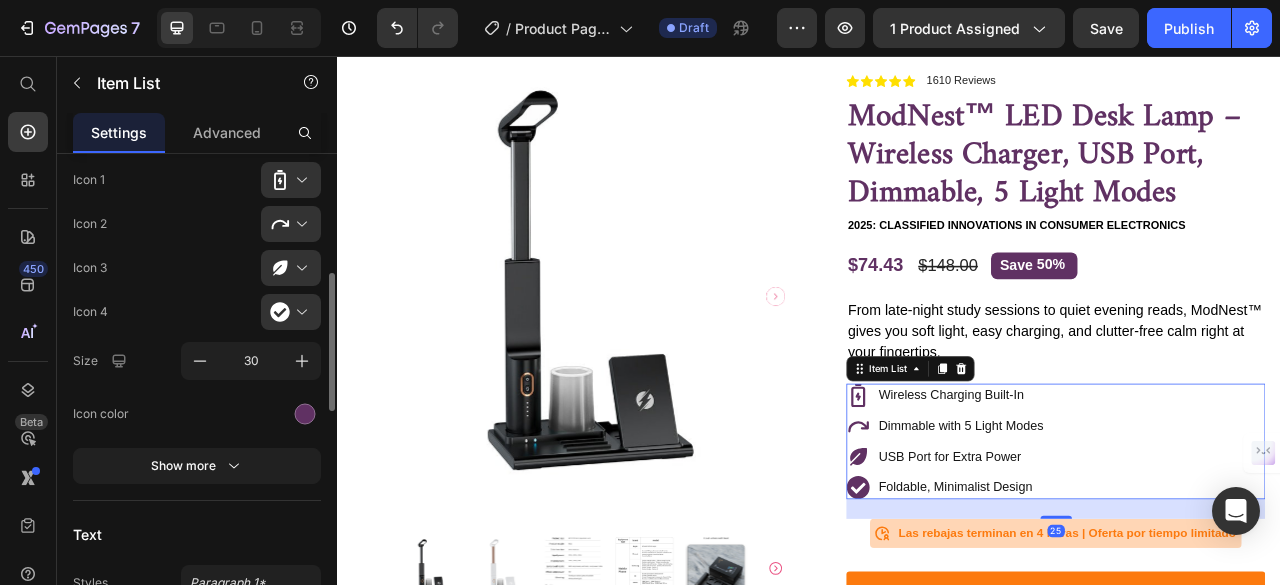 scroll, scrollTop: 432, scrollLeft: 0, axis: vertical 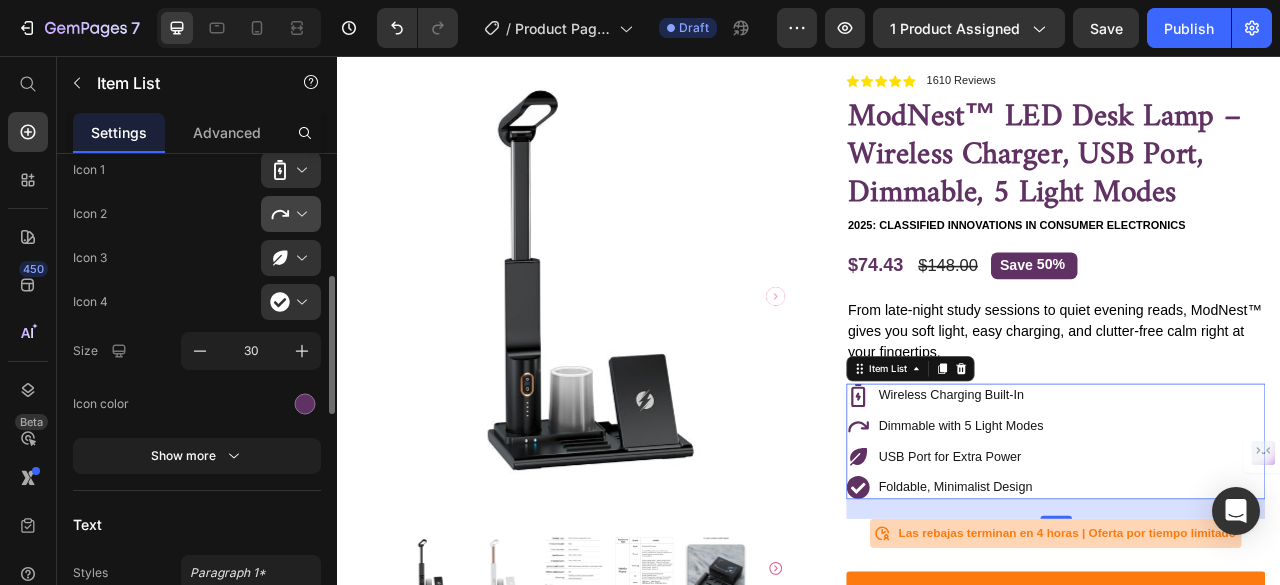 click at bounding box center (299, 214) 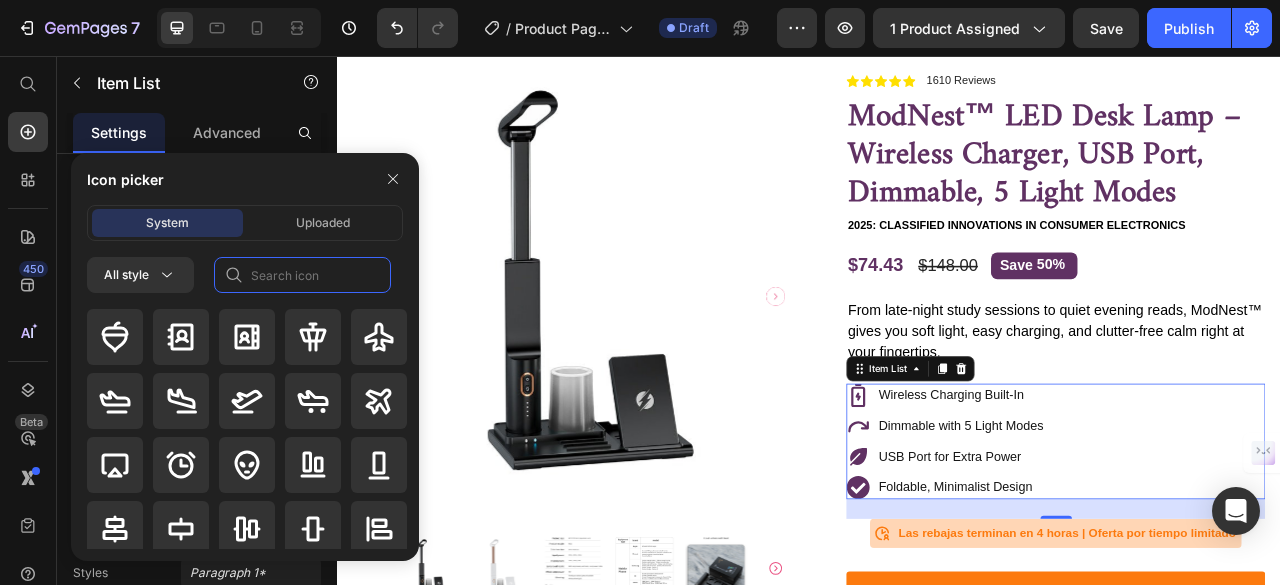 click on "System Uploaded All style" at bounding box center (245, 383) 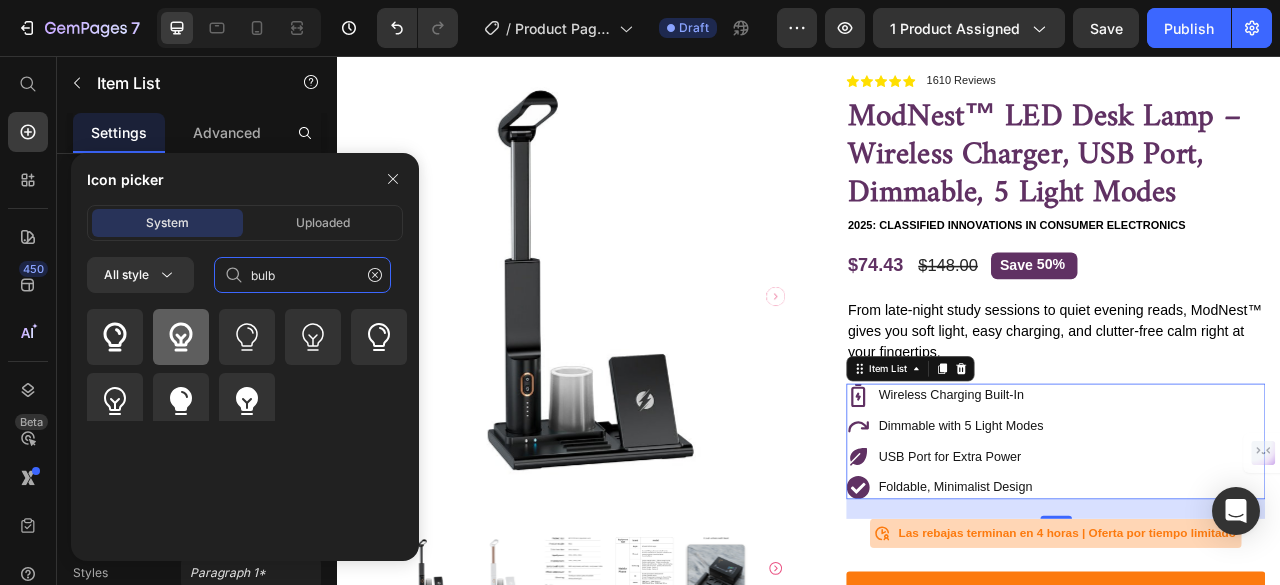 type on "bulb" 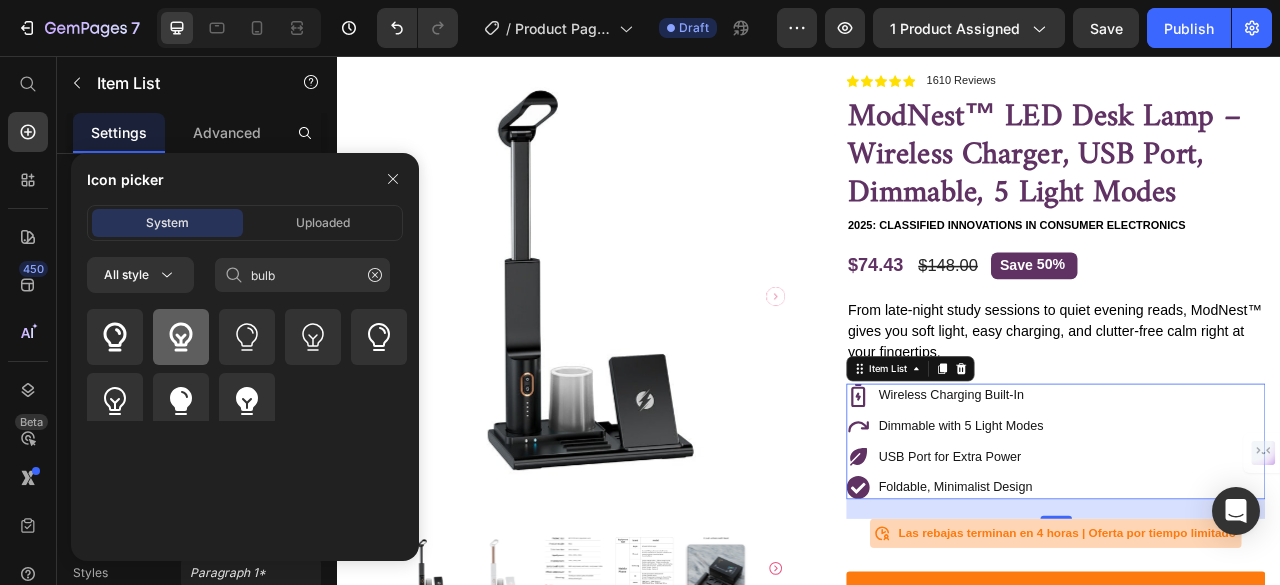click 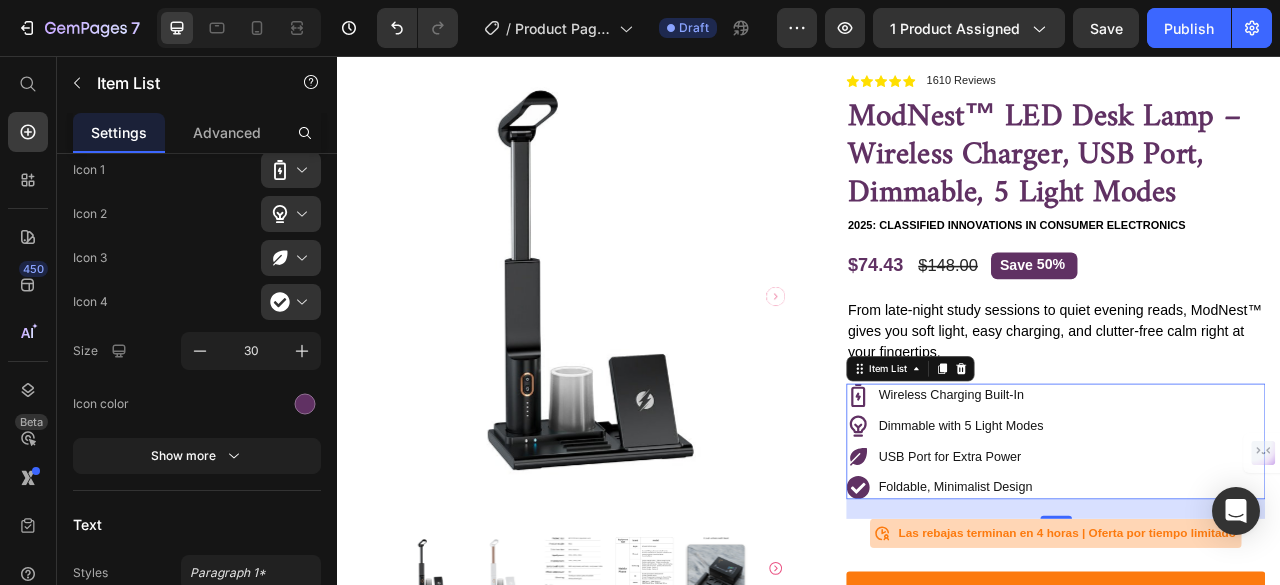 click 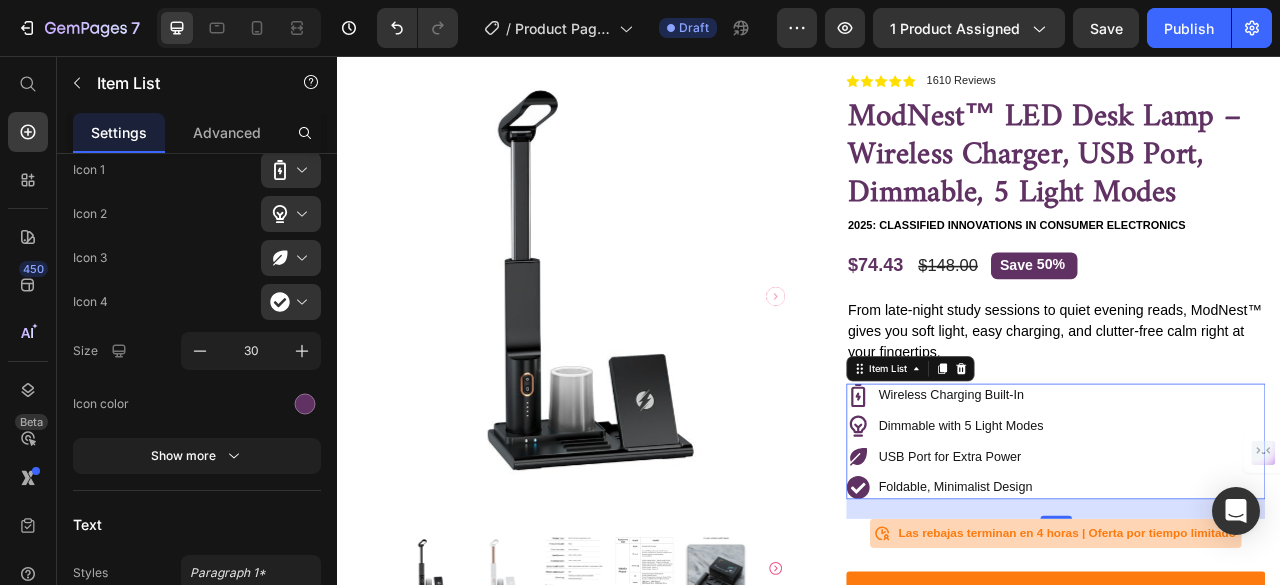 click 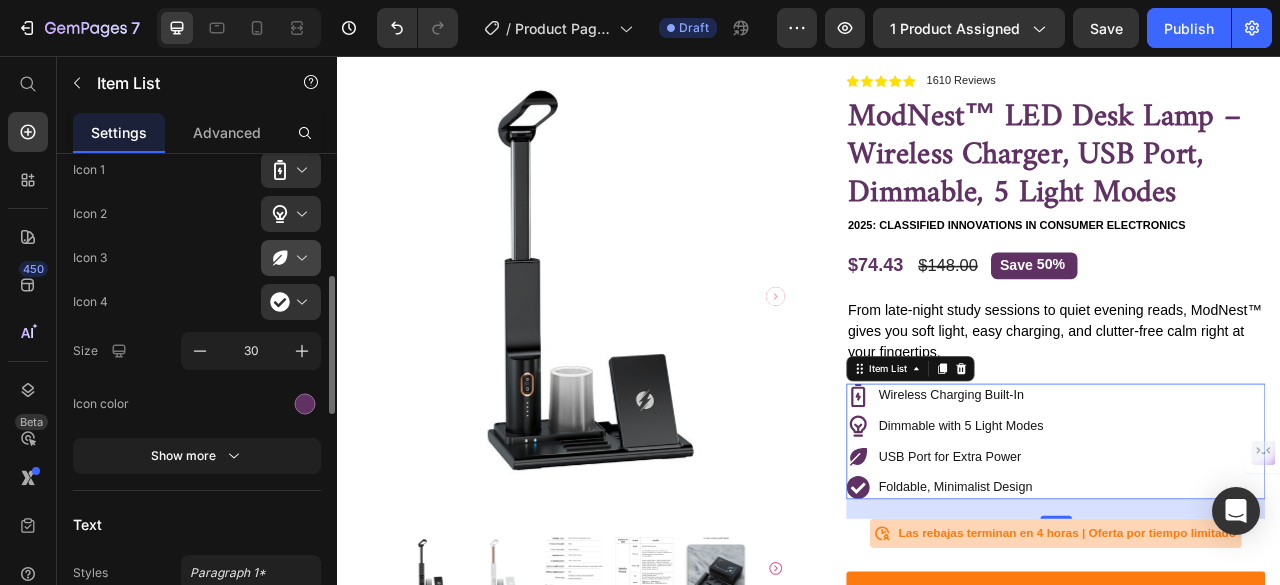 click at bounding box center [299, 258] 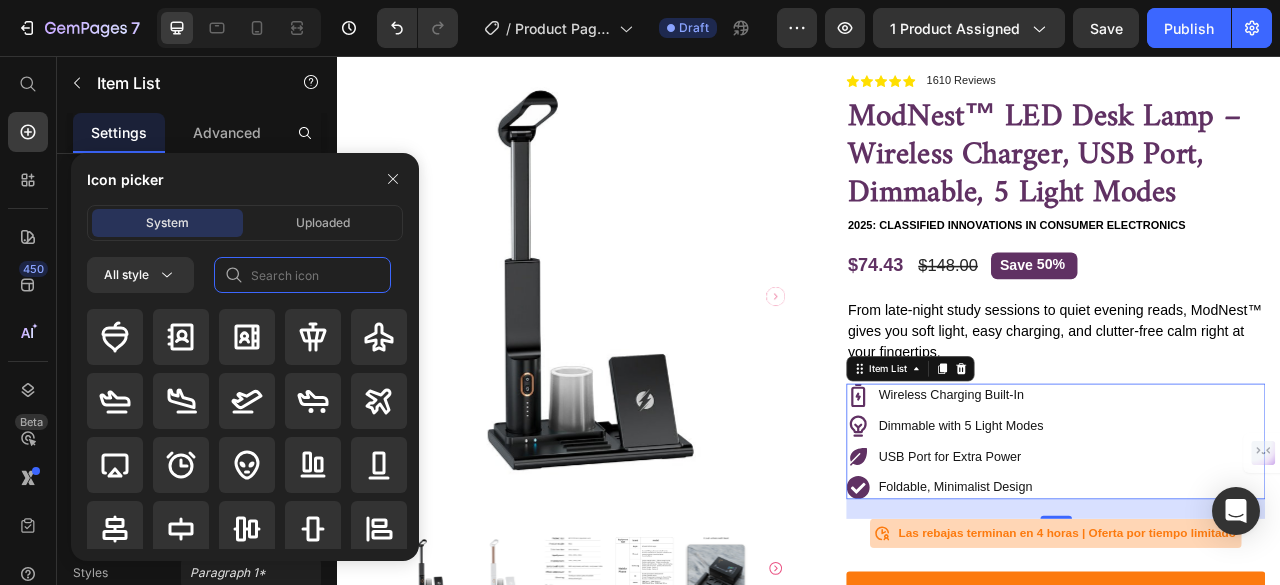 click 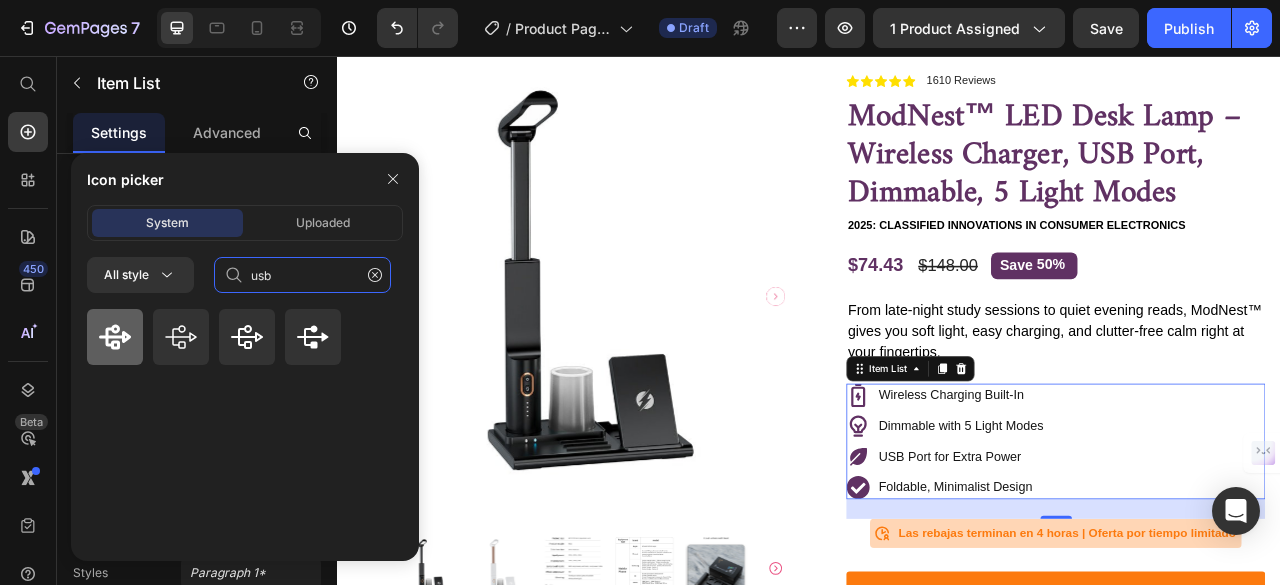 type on "usb" 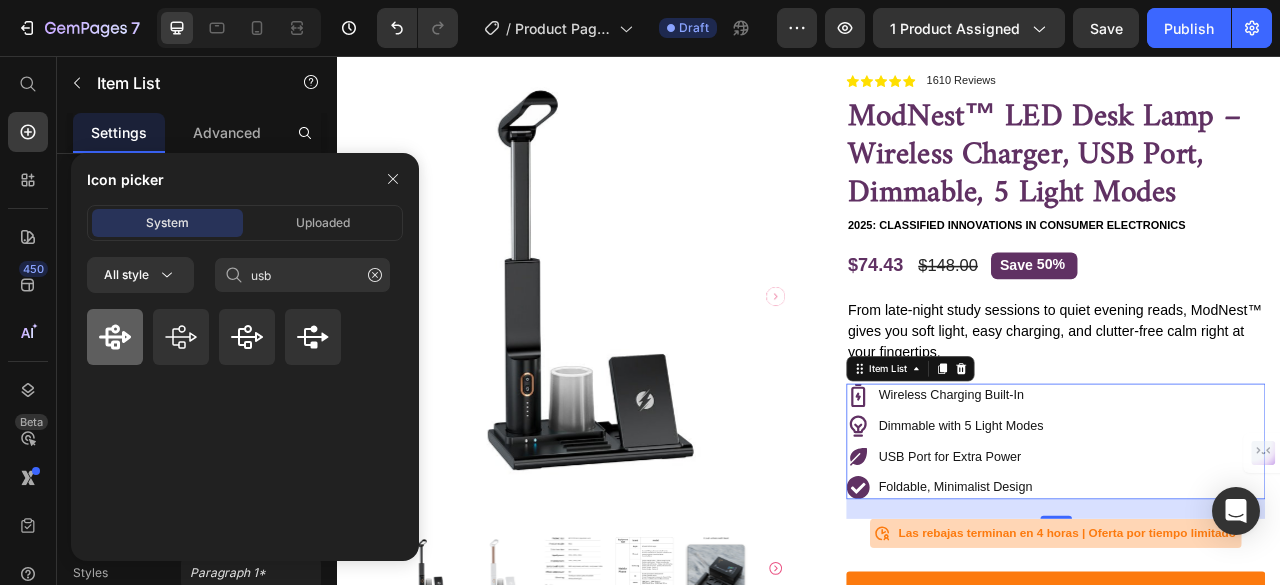 click 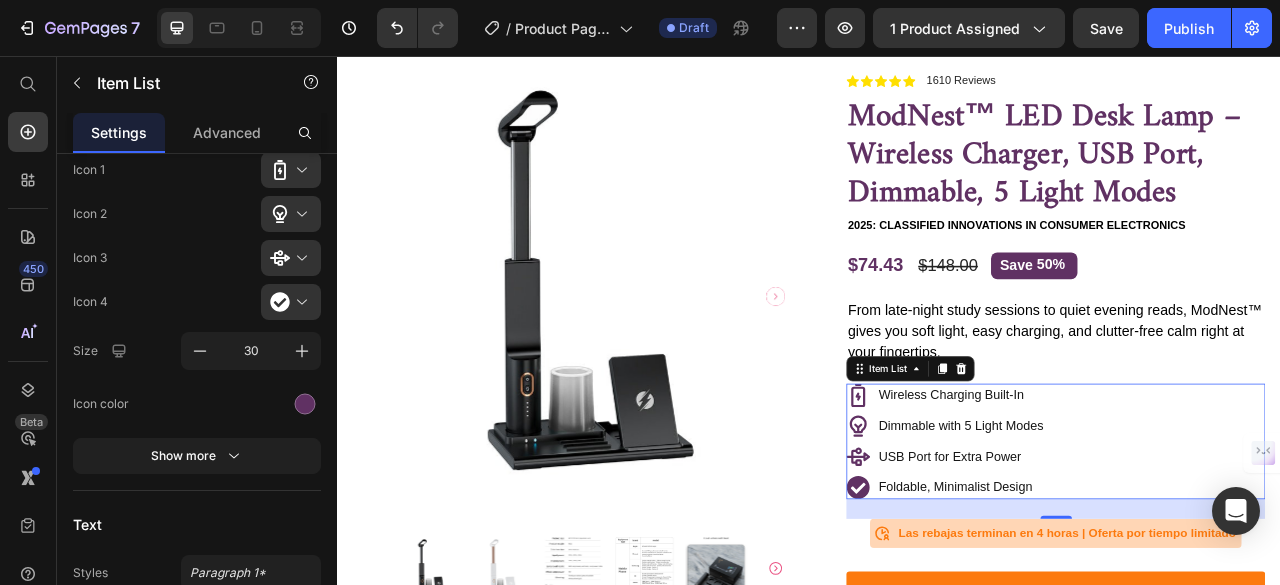click 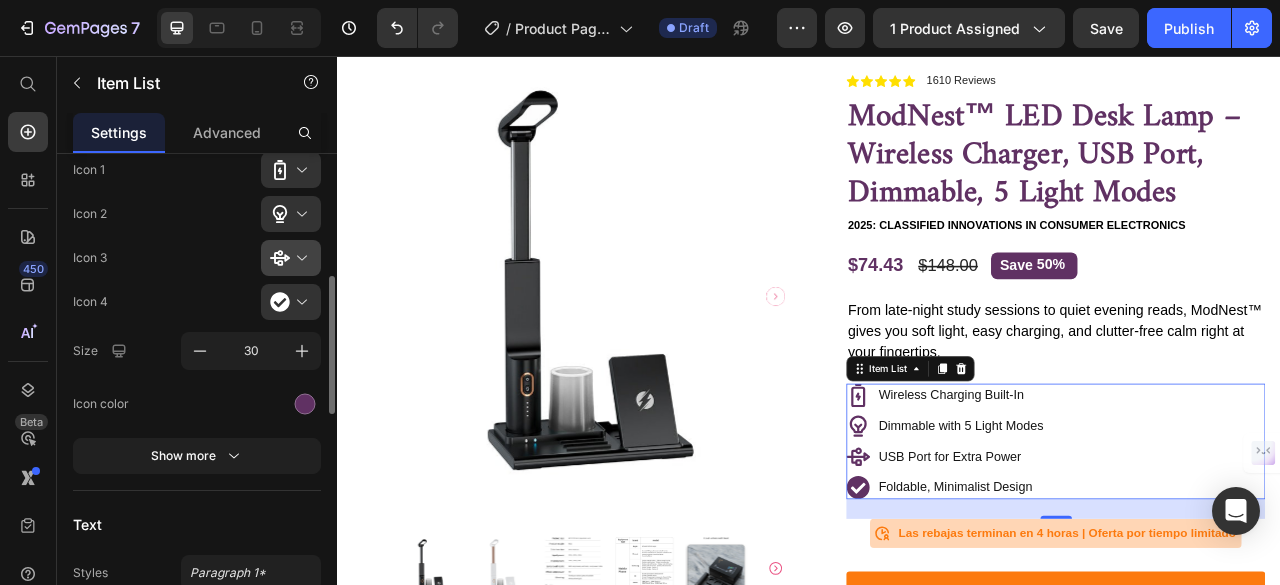 click at bounding box center [299, 258] 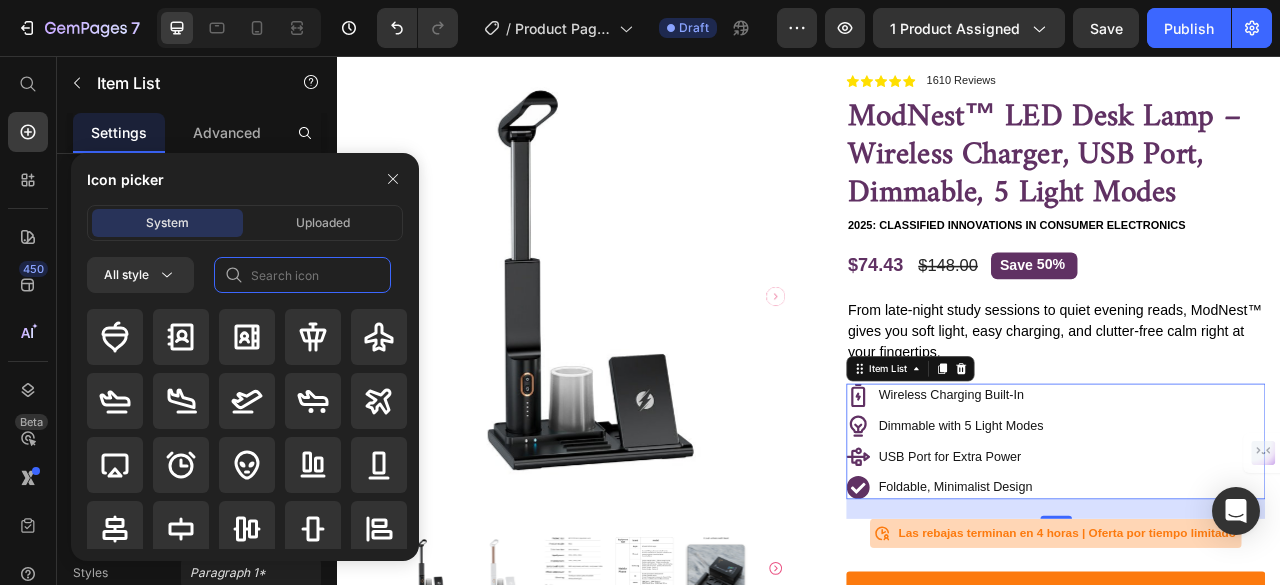 click 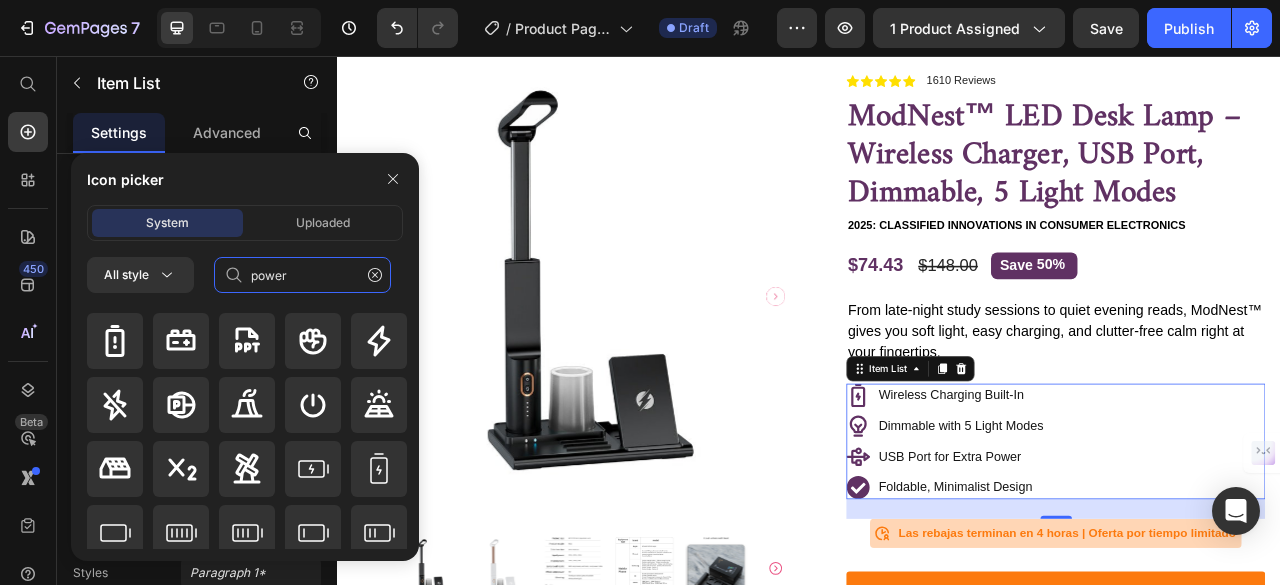 scroll, scrollTop: 183, scrollLeft: 0, axis: vertical 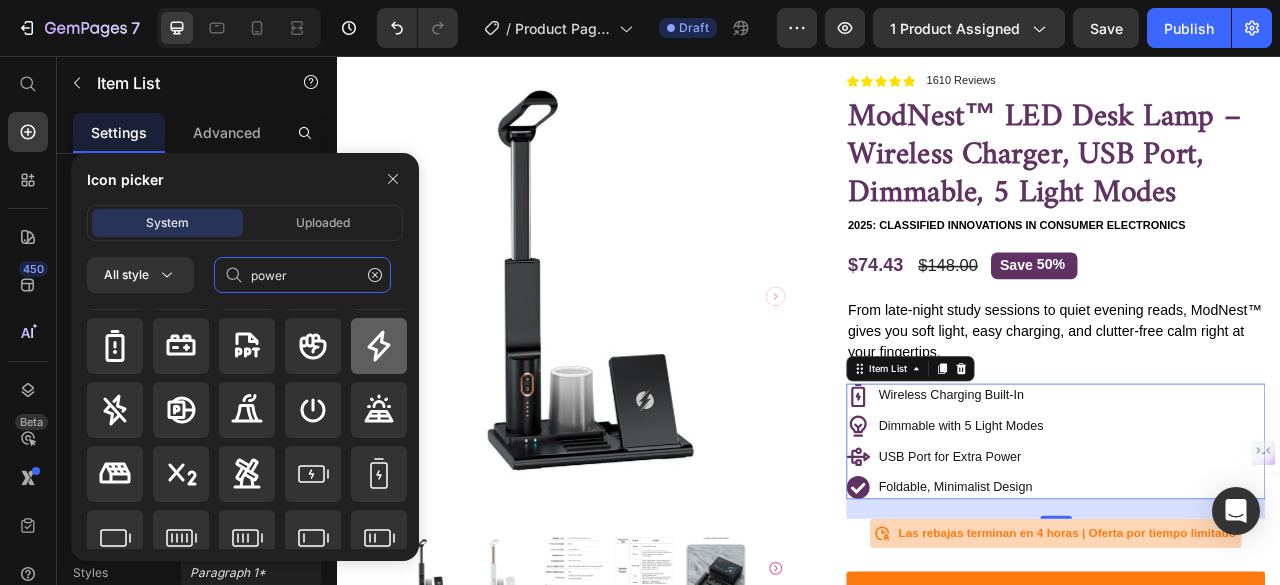 type on "power" 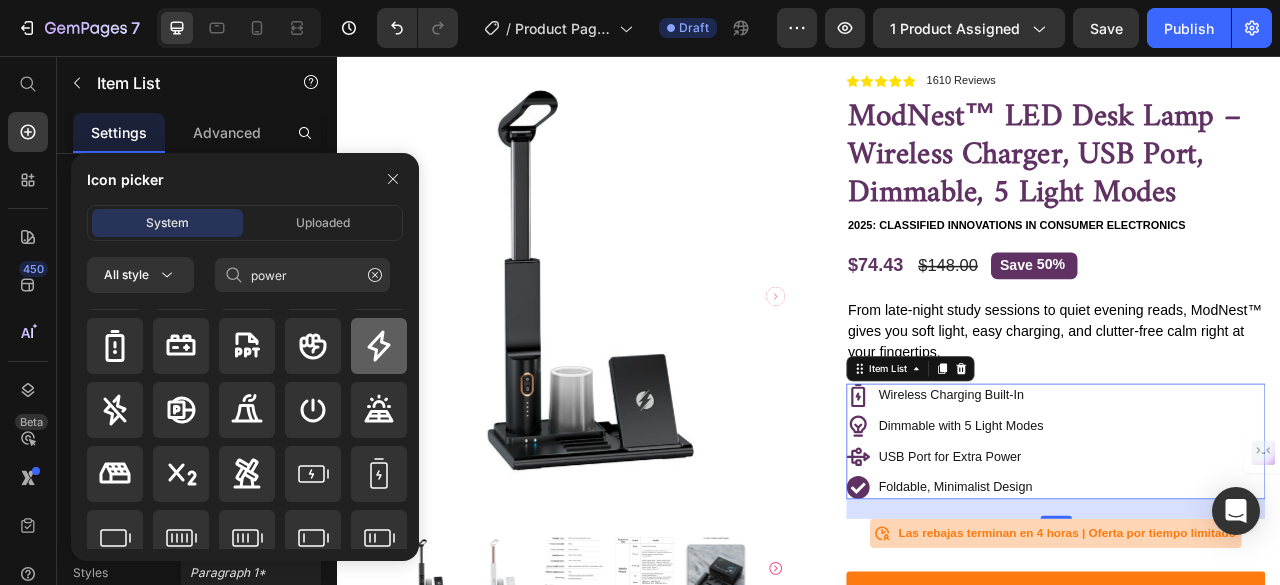 click 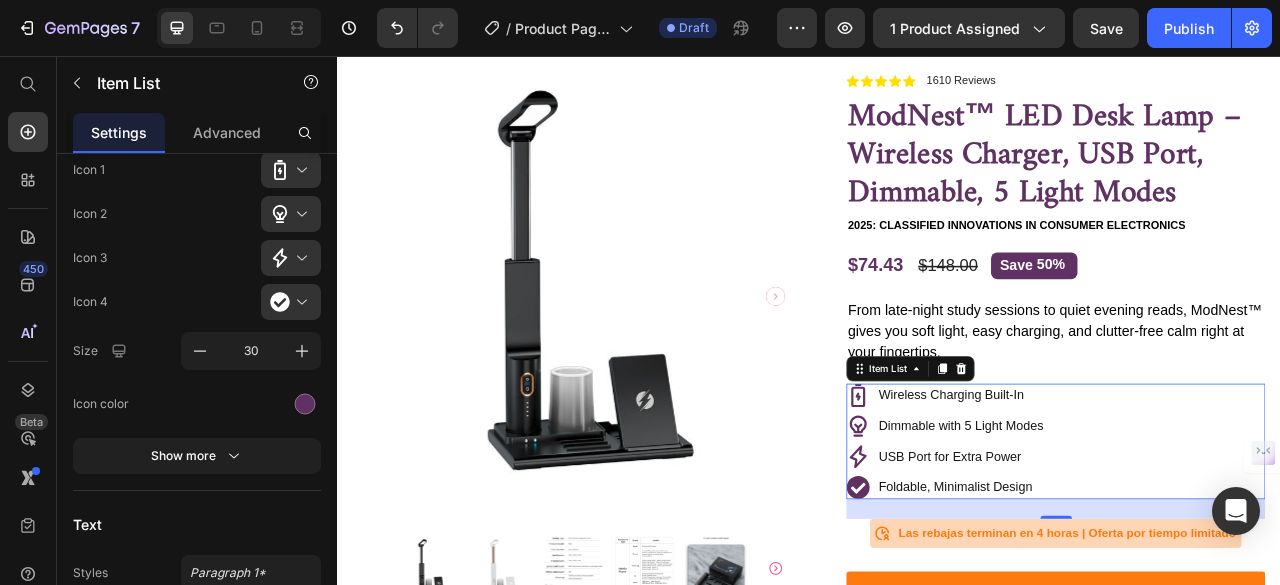 click 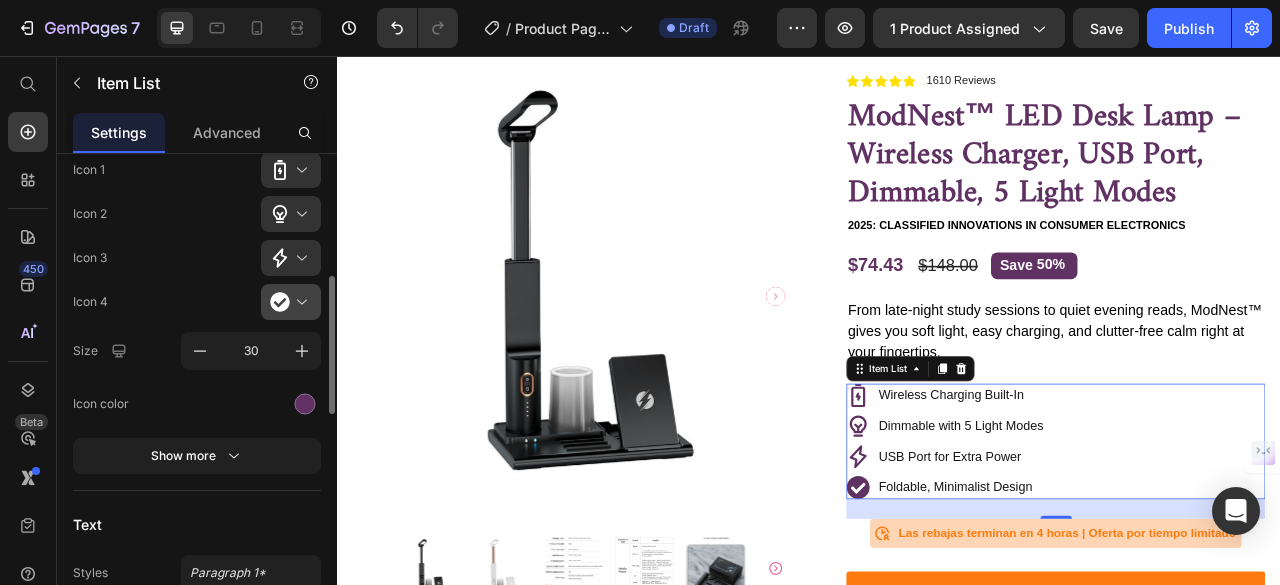 click at bounding box center [299, 302] 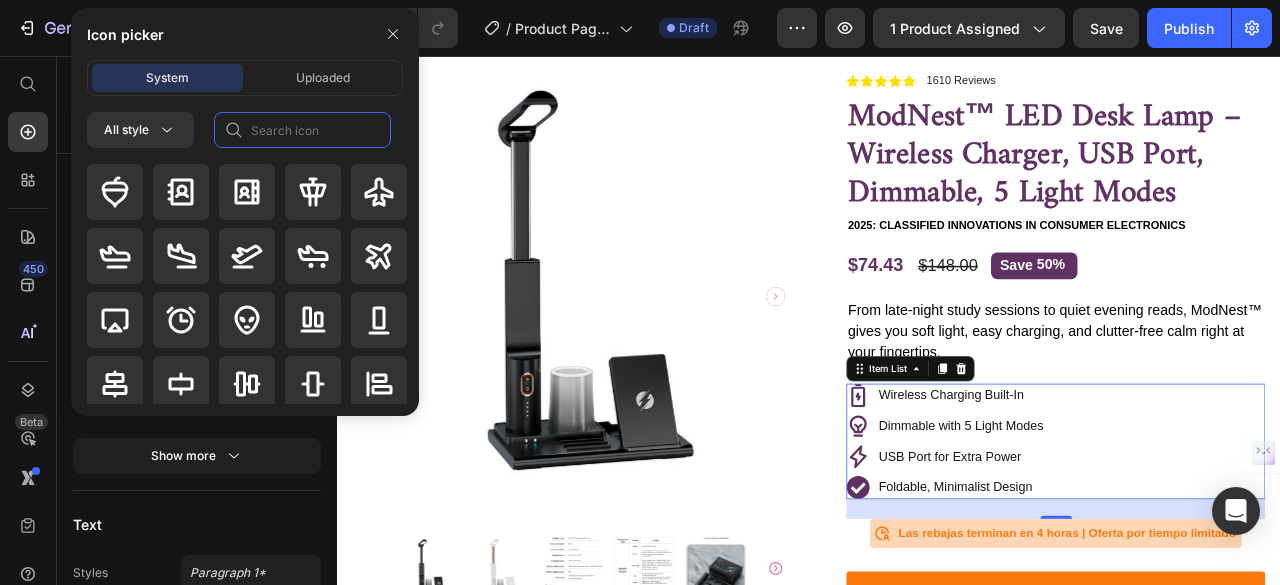 click 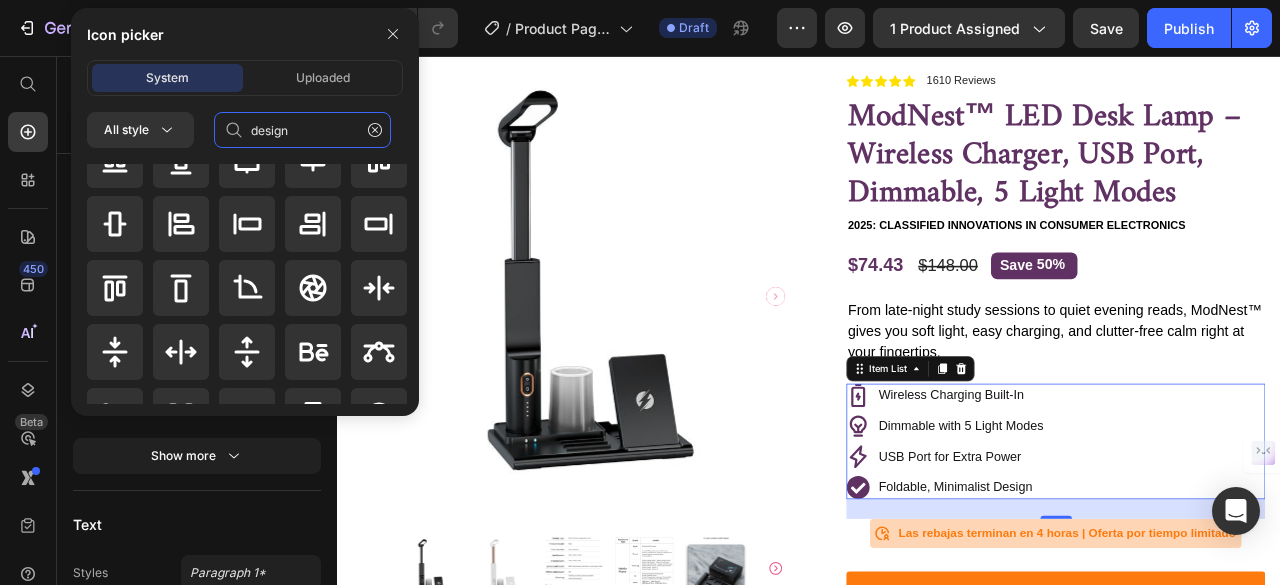 scroll, scrollTop: 0, scrollLeft: 0, axis: both 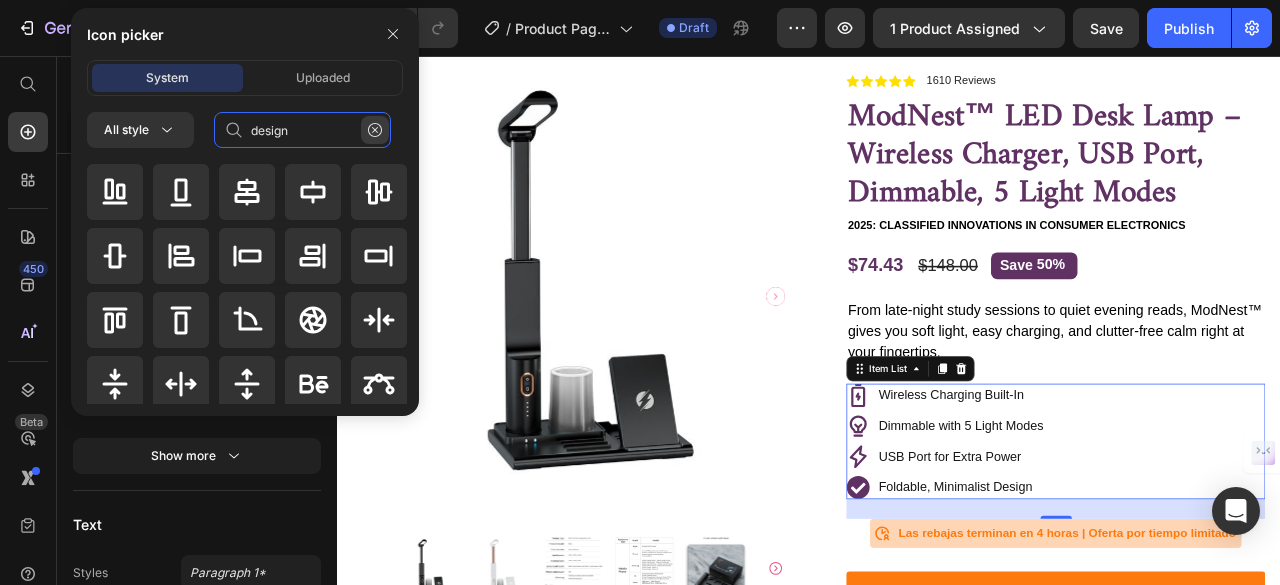 type on "design" 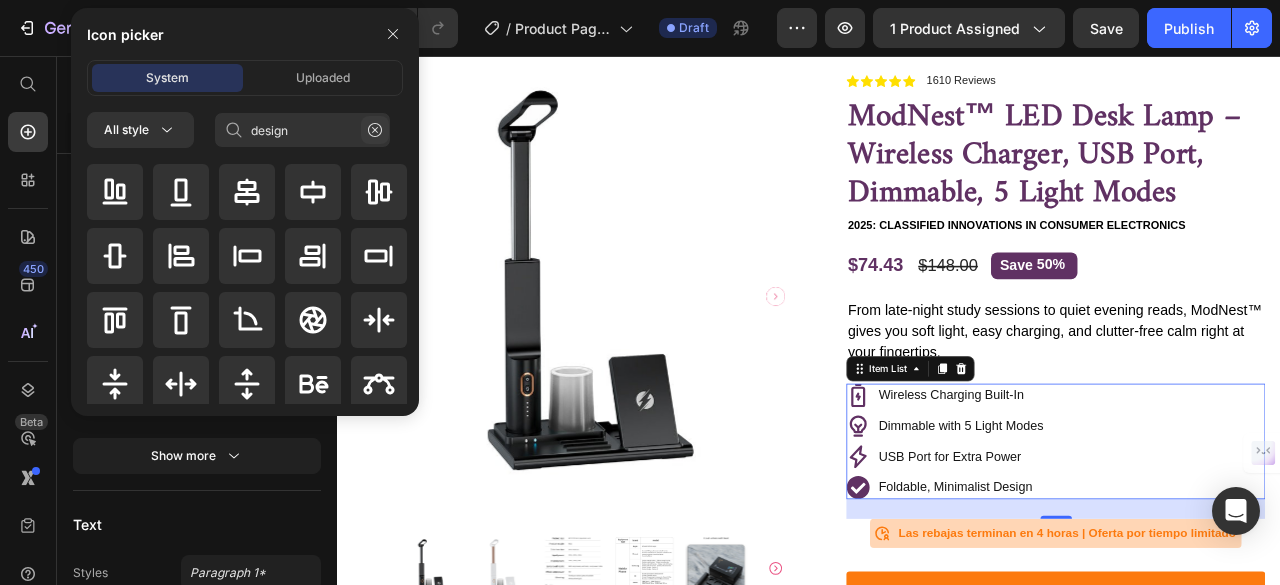 click 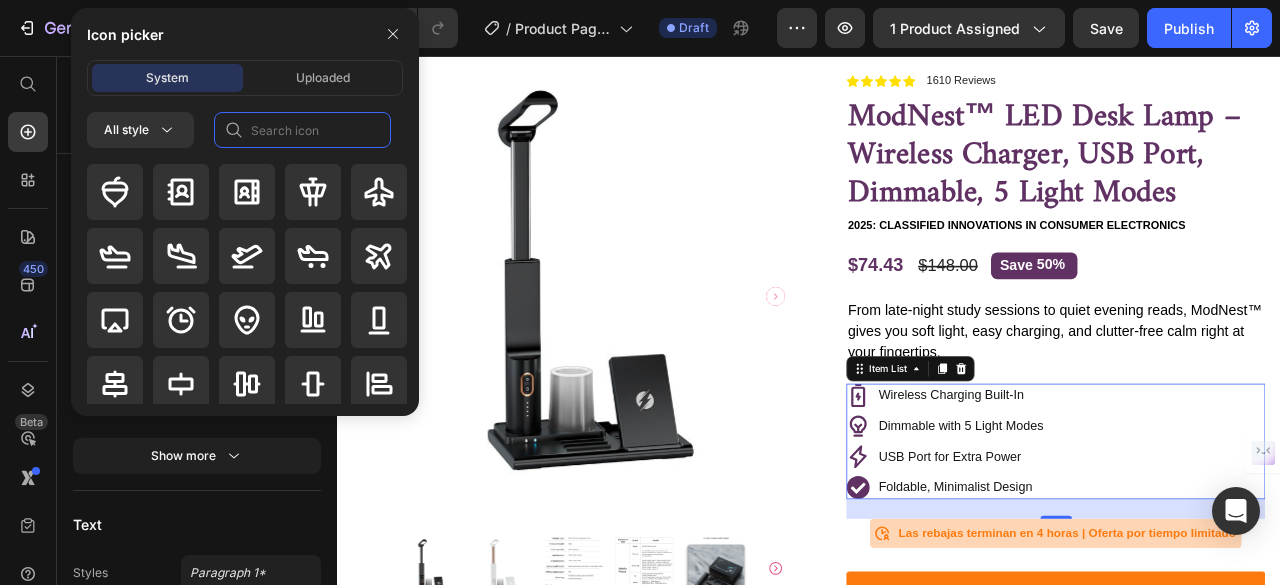 click 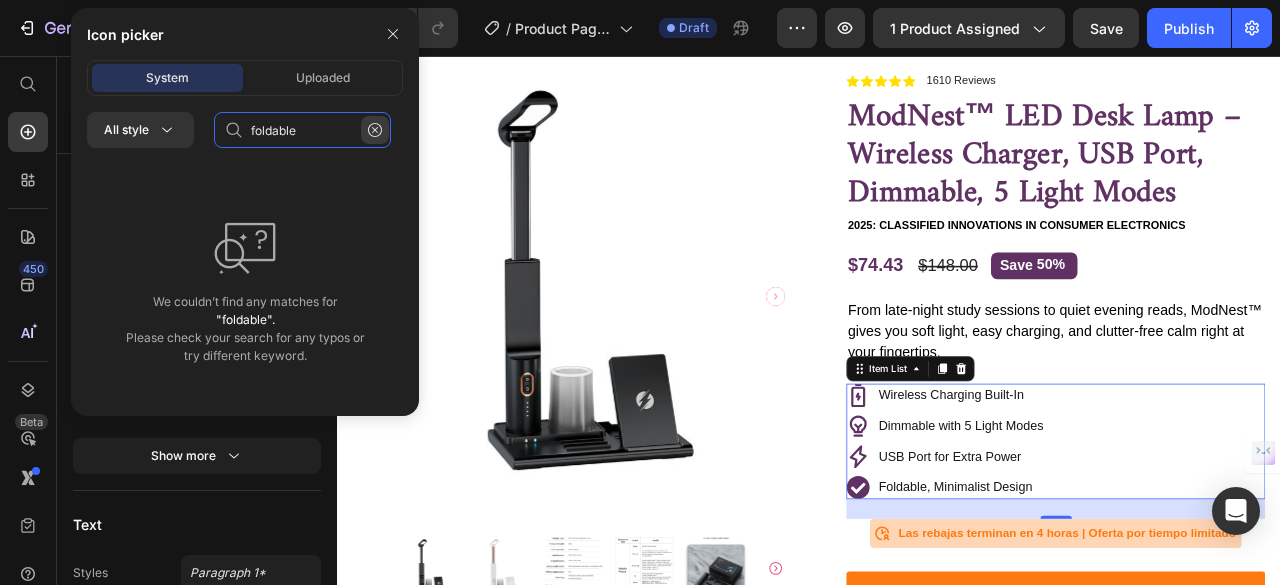 type on "foldable" 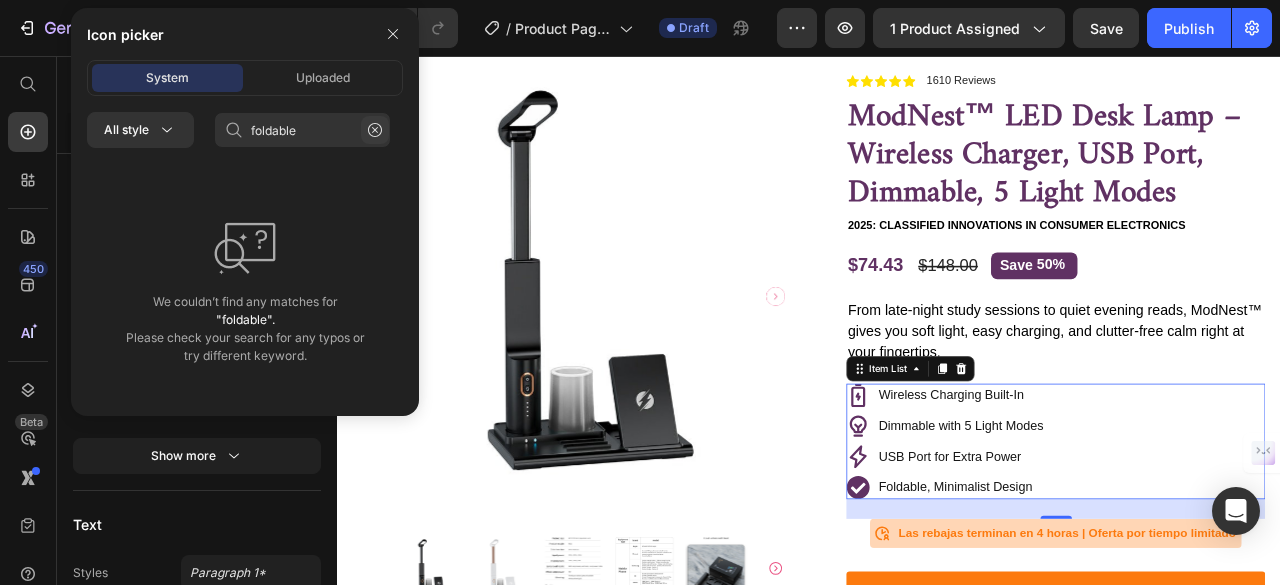 click 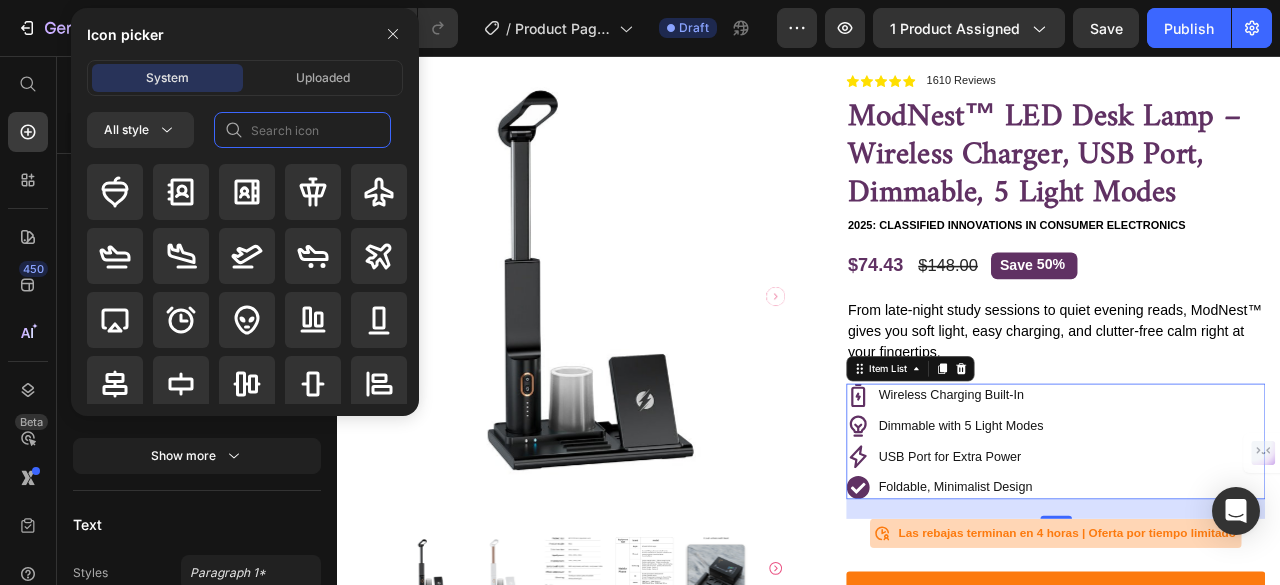 click 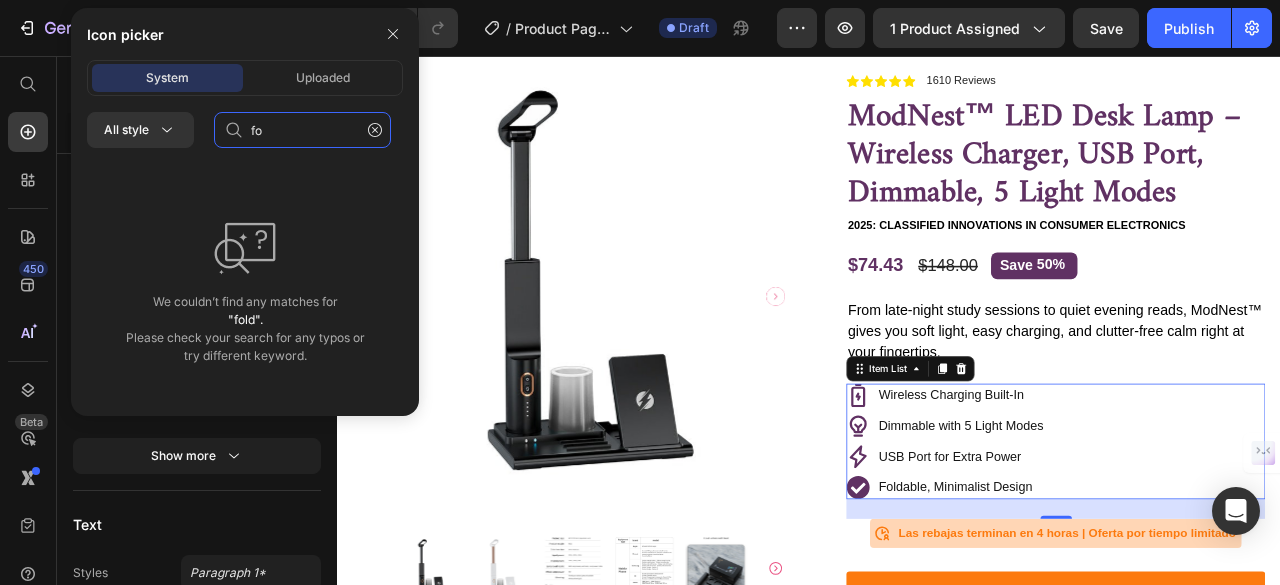 type on "f" 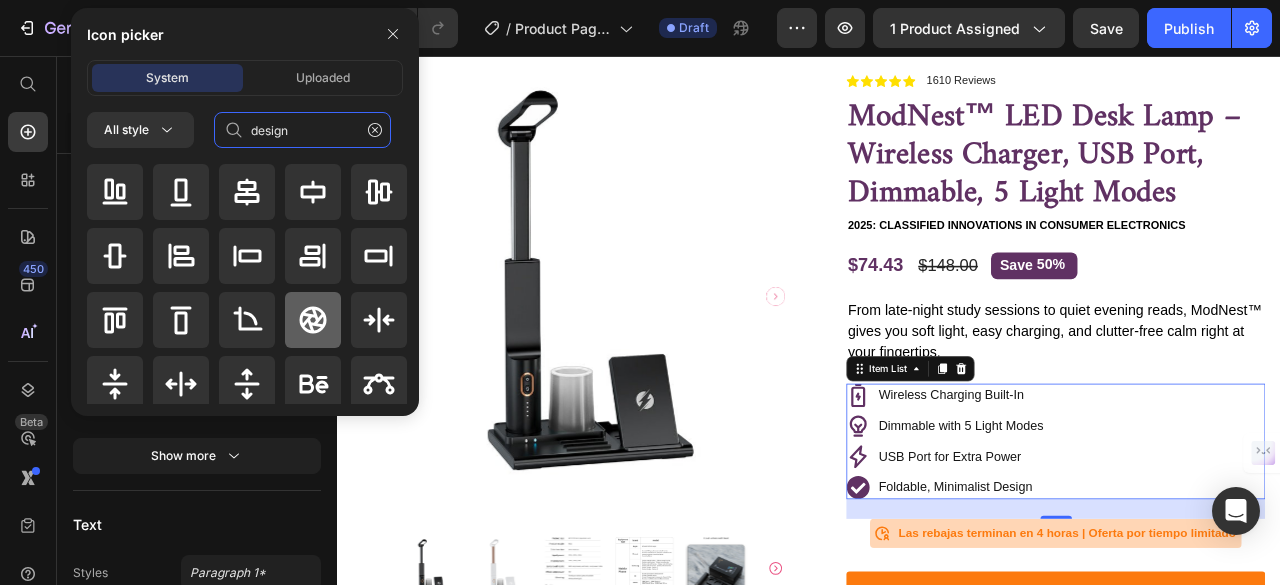 type on "design" 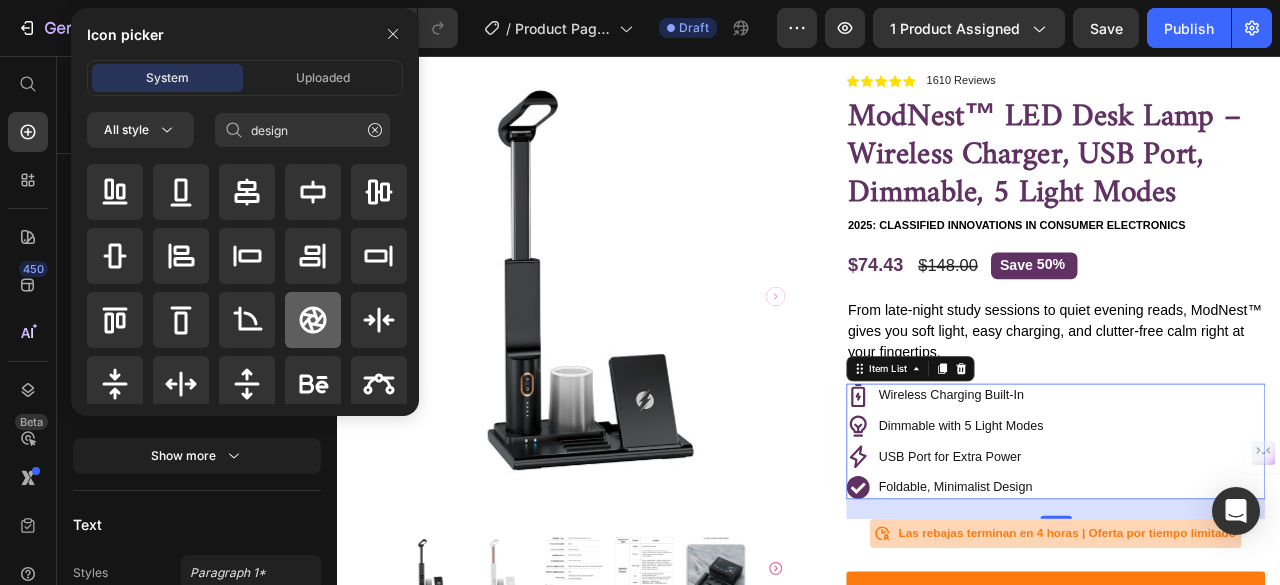 click 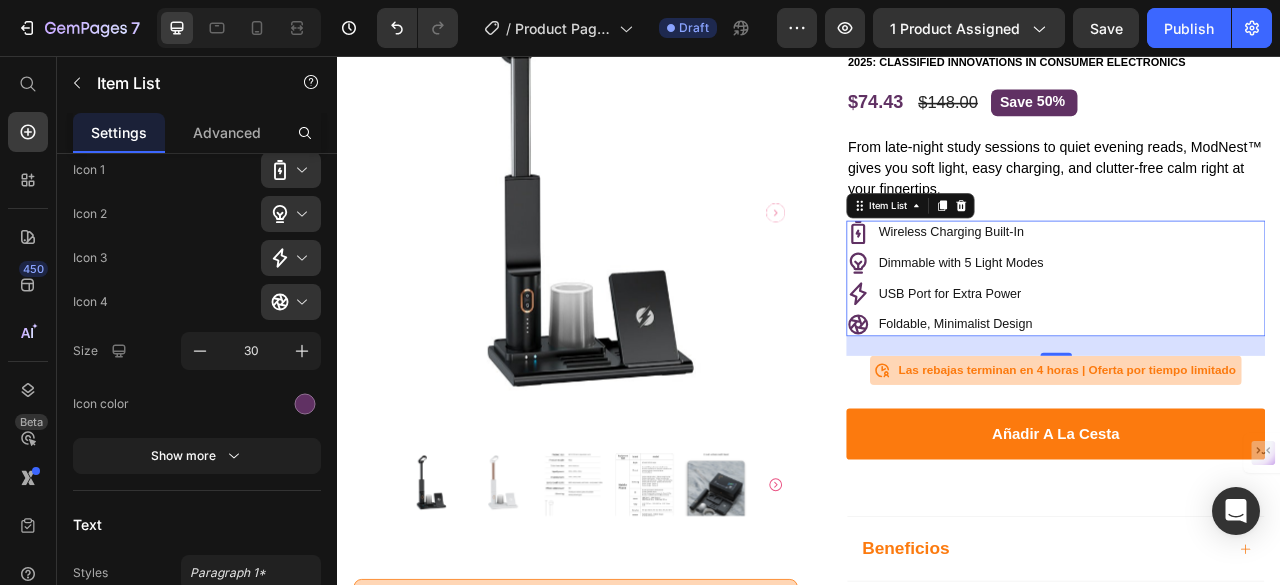 scroll, scrollTop: 336, scrollLeft: 0, axis: vertical 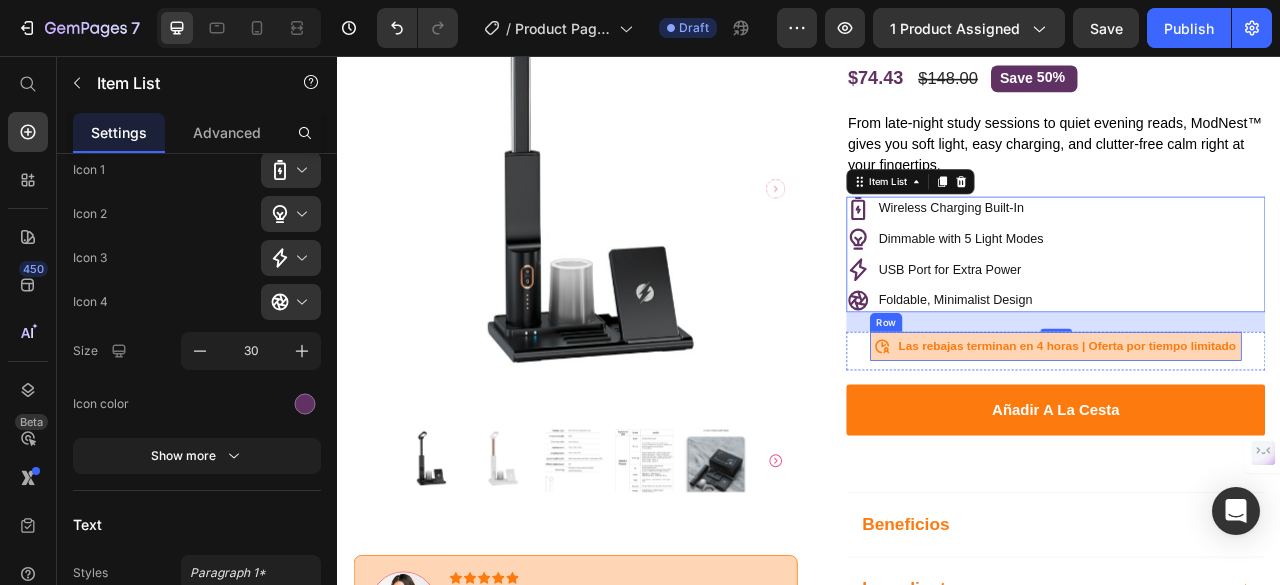 click on "Icon Las rebajas terminan en 4 horas | Oferta por tiempo limitado Text Block Row" at bounding box center [1250, 426] 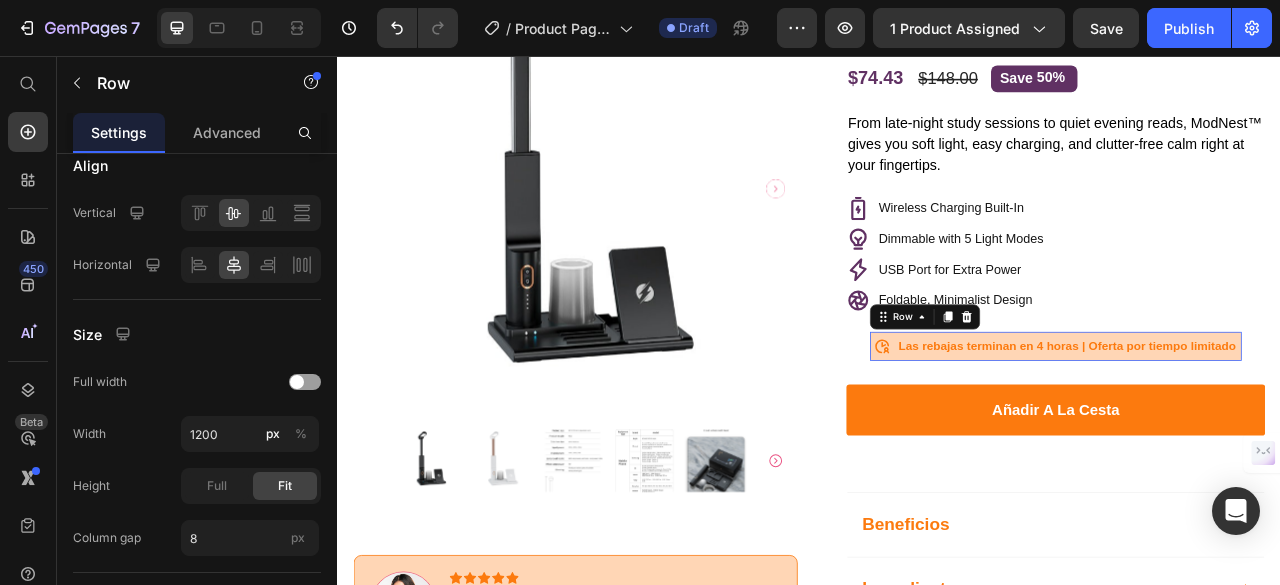 scroll, scrollTop: 0, scrollLeft: 0, axis: both 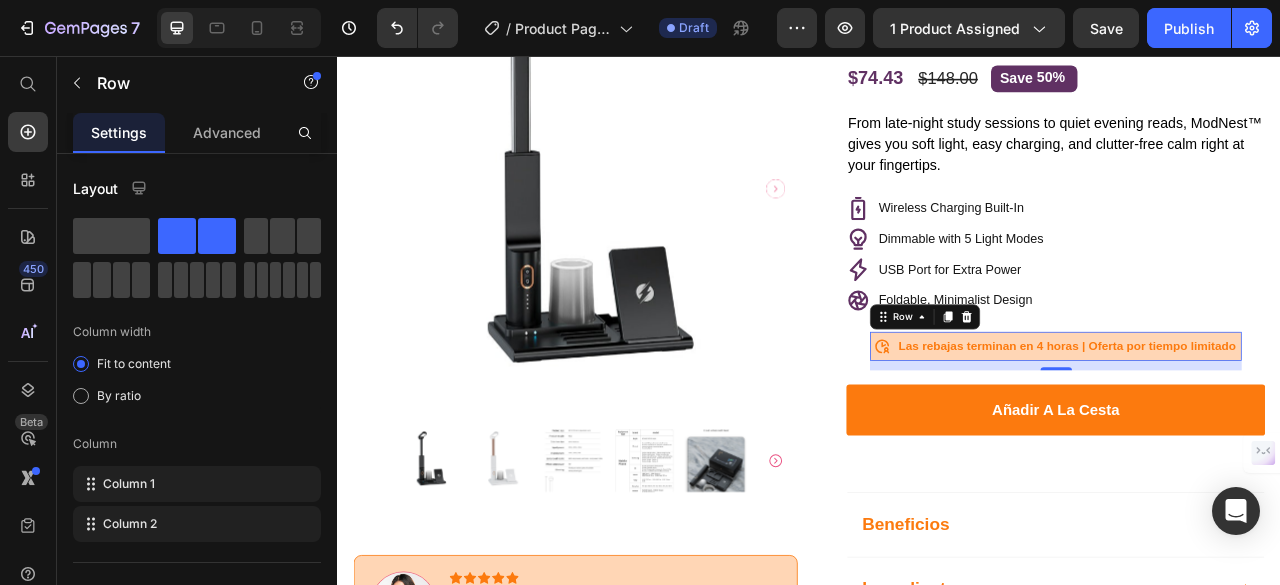 click on "Icon Las rebajas terminan en 4 horas | Oferta por tiempo limitado Text Block Row   12" at bounding box center [1250, 426] 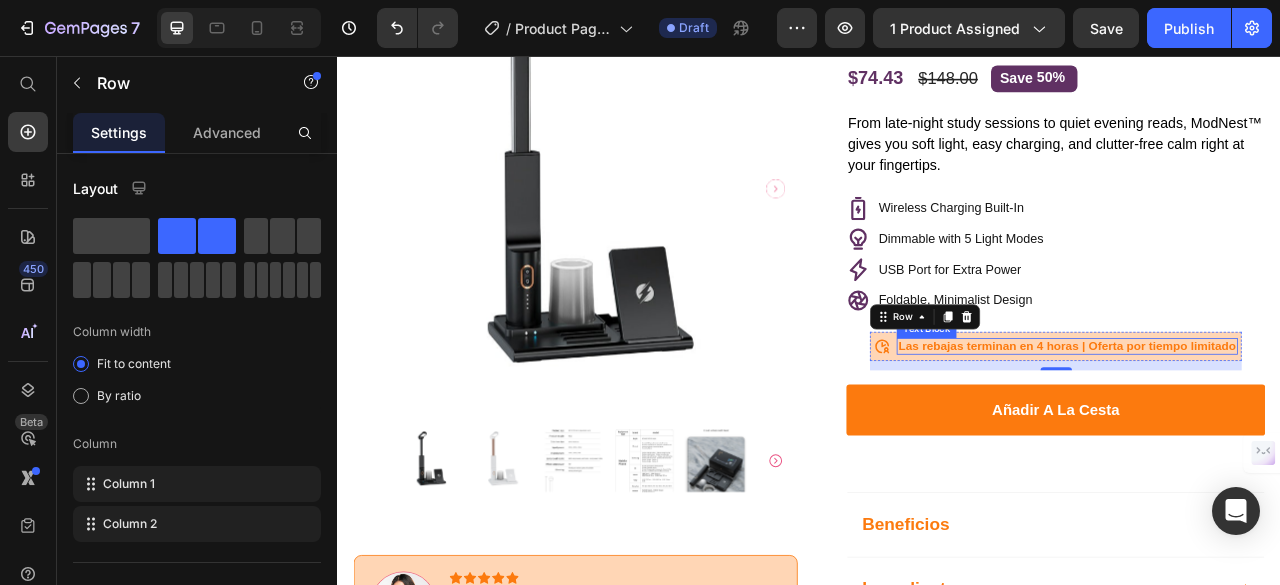 click on "Icon Las rebajas terminan en 4 horas | Oferta por tiempo limitado Text Block Row   12" at bounding box center (1250, 426) 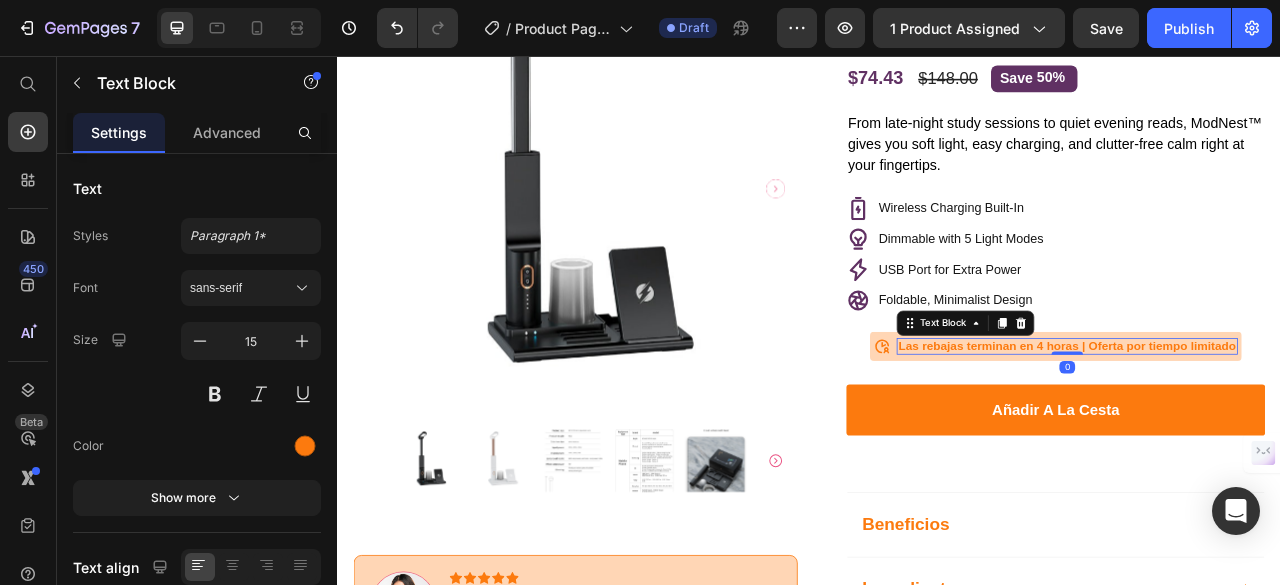 click on "Icon Las rebajas terminan en 4 horas | Oferta por tiempo limitado Text Block   0 Row" at bounding box center (1250, 426) 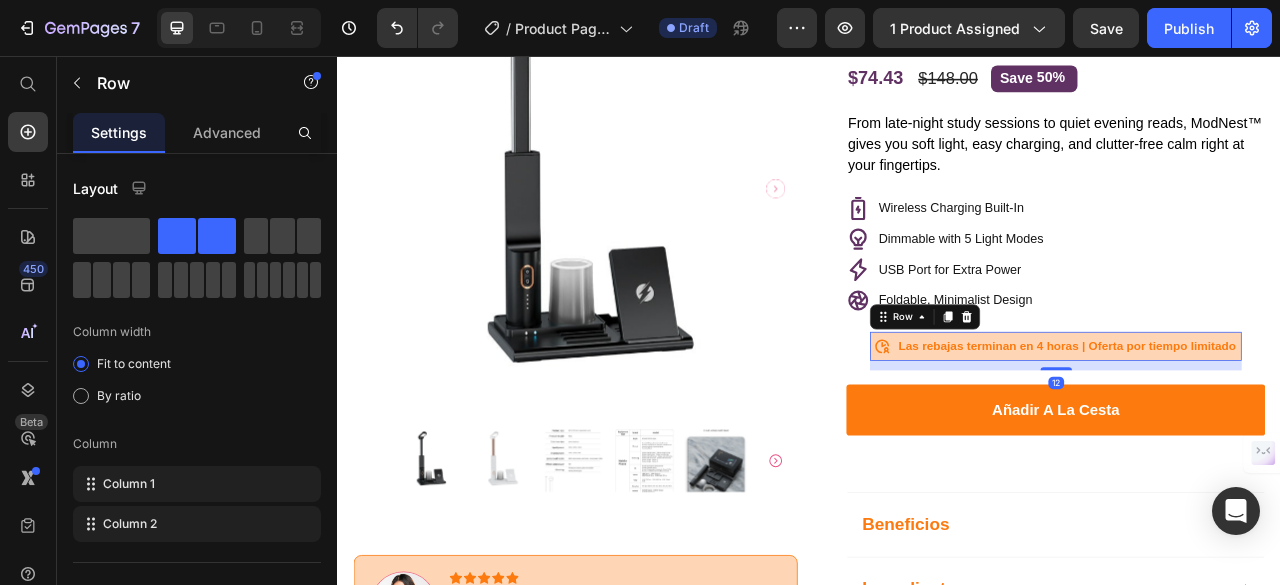 click on "Icon Las rebajas terminan en 4 horas | Oferta por tiempo limitado Text Block Row   12" at bounding box center (1250, 426) 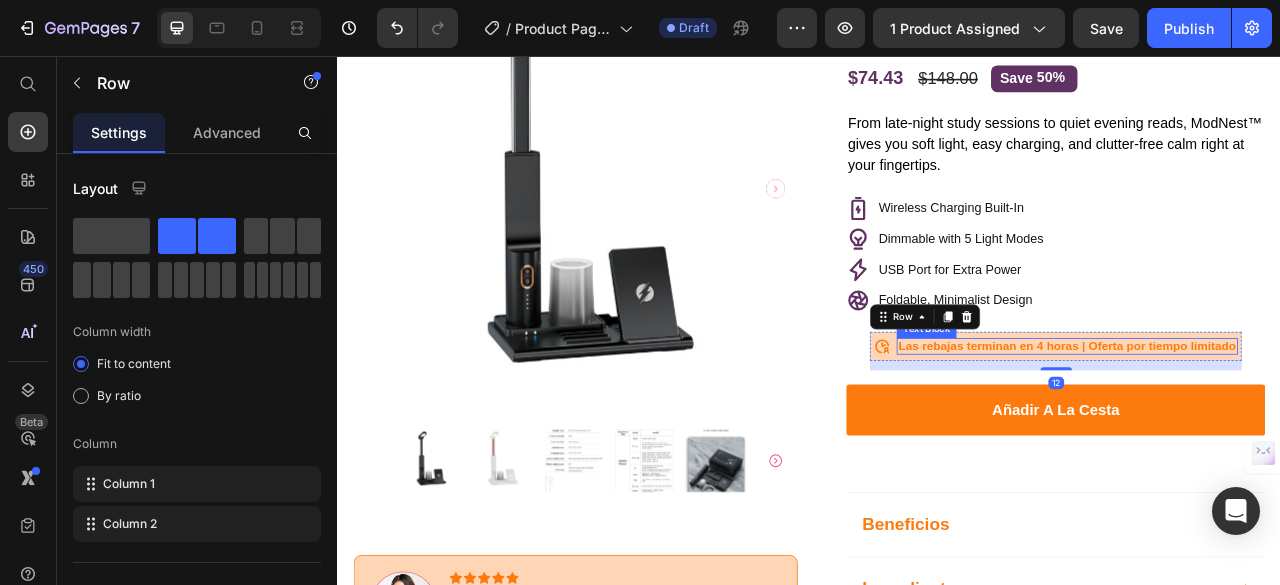 click on "Las rebajas terminan en 4 horas | Oferta por tiempo limitado" at bounding box center [1264, 425] 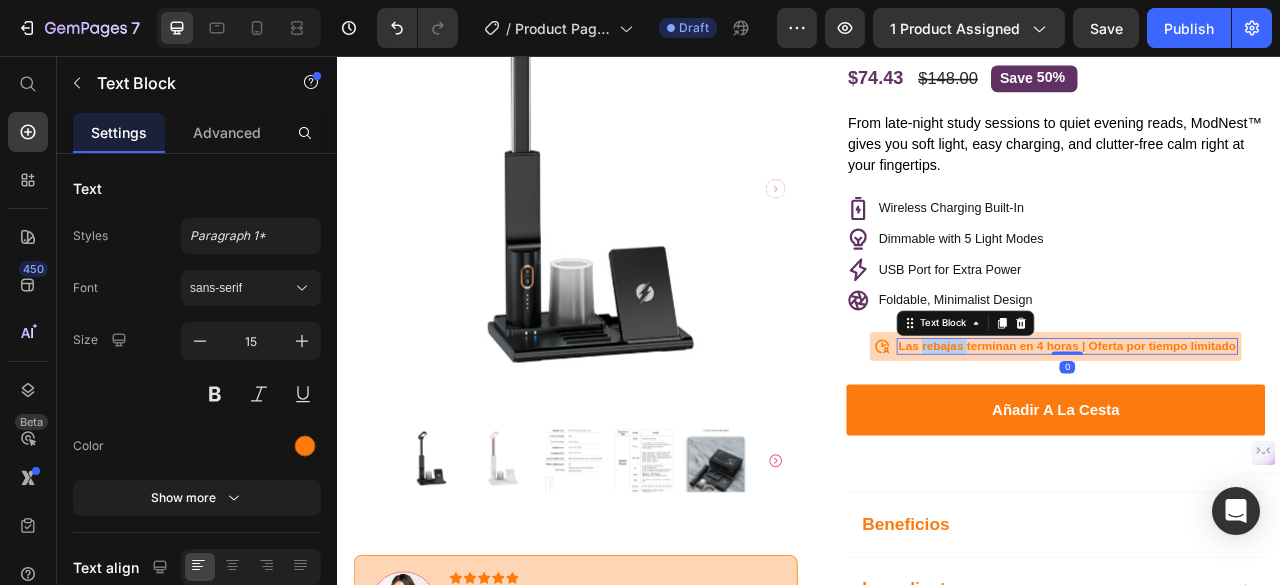 click on "Las rebajas terminan en 4 horas | Oferta por tiempo limitado" at bounding box center [1264, 425] 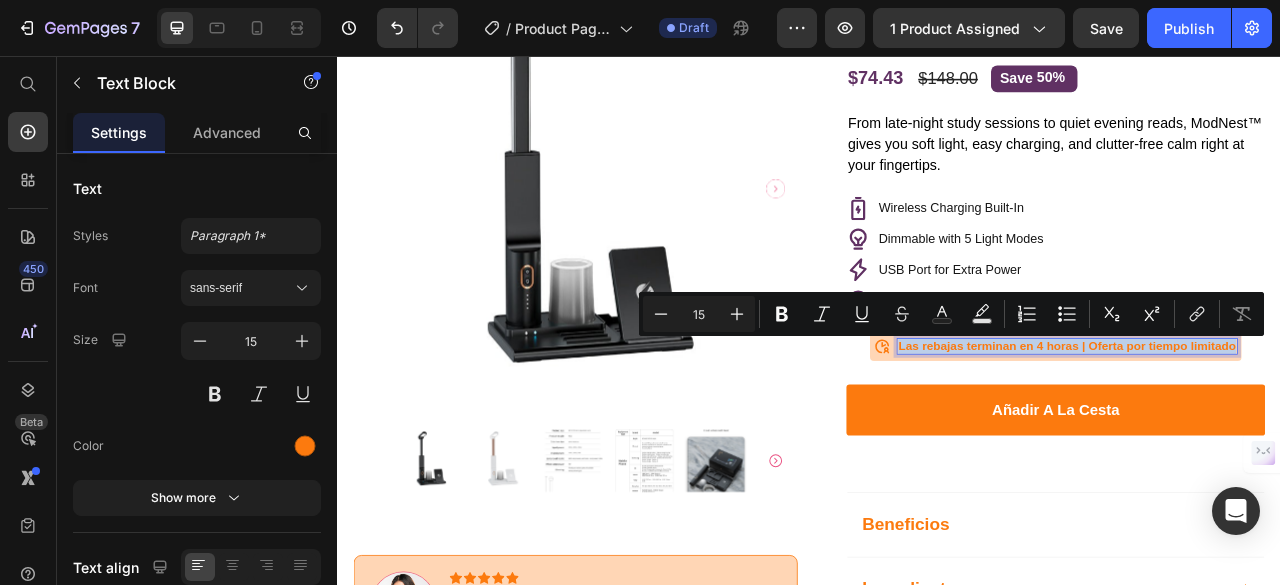 copy on "Las rebajas terminan en 4 horas | Oferta por tiempo limitado" 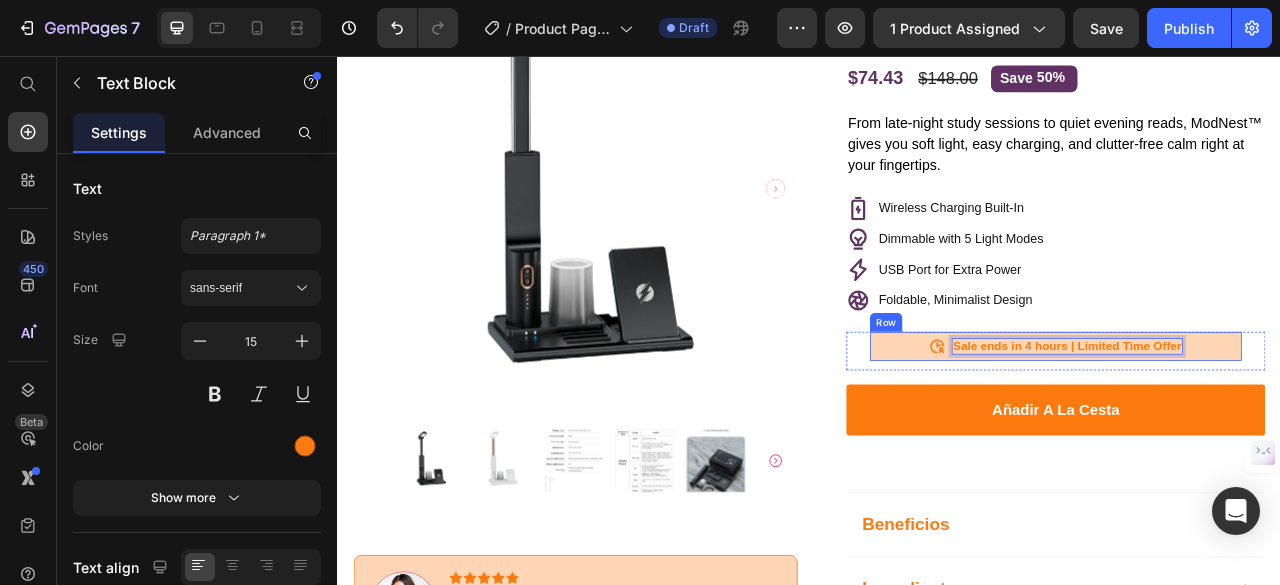 click on "Icon Sale ends in 4 hours | Limited Time Offer Text Block   0 Row" at bounding box center (1250, 426) 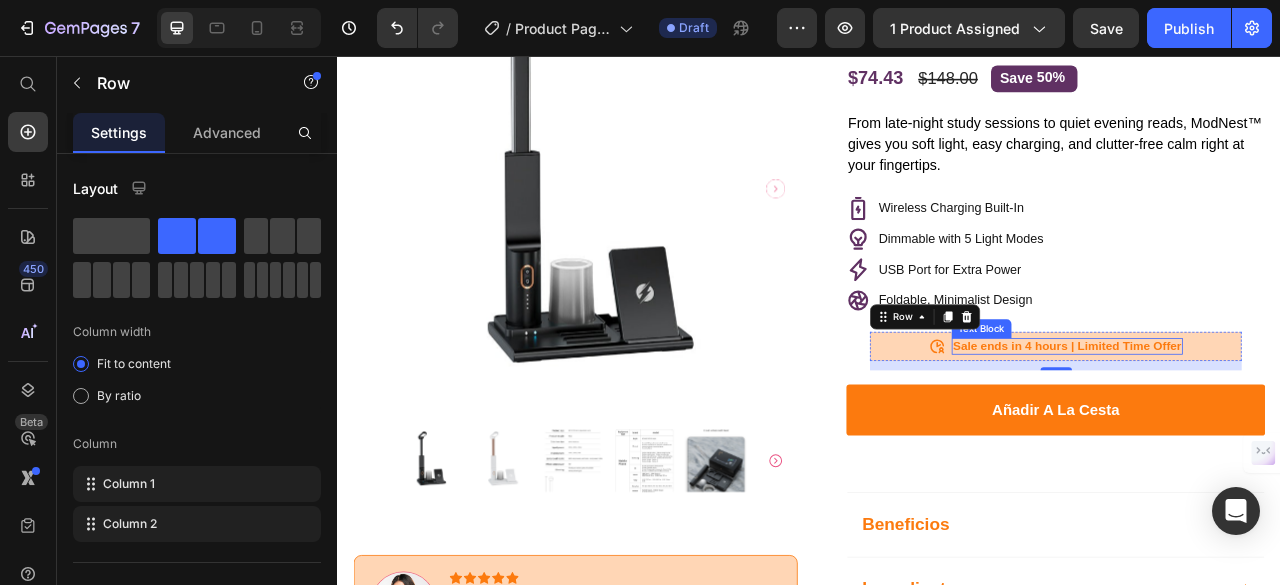click on "Sale ends in 4 hours | Limited Time Offer" at bounding box center (1265, 425) 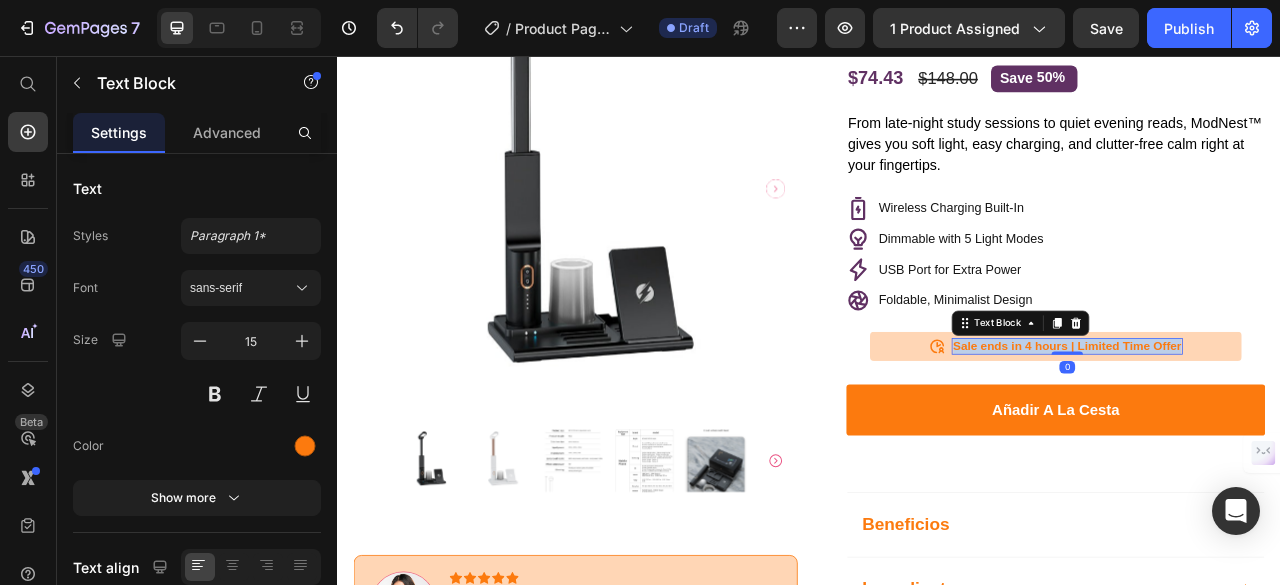 click on "Sale ends in 4 hours | Limited Time Offer" at bounding box center [1265, 425] 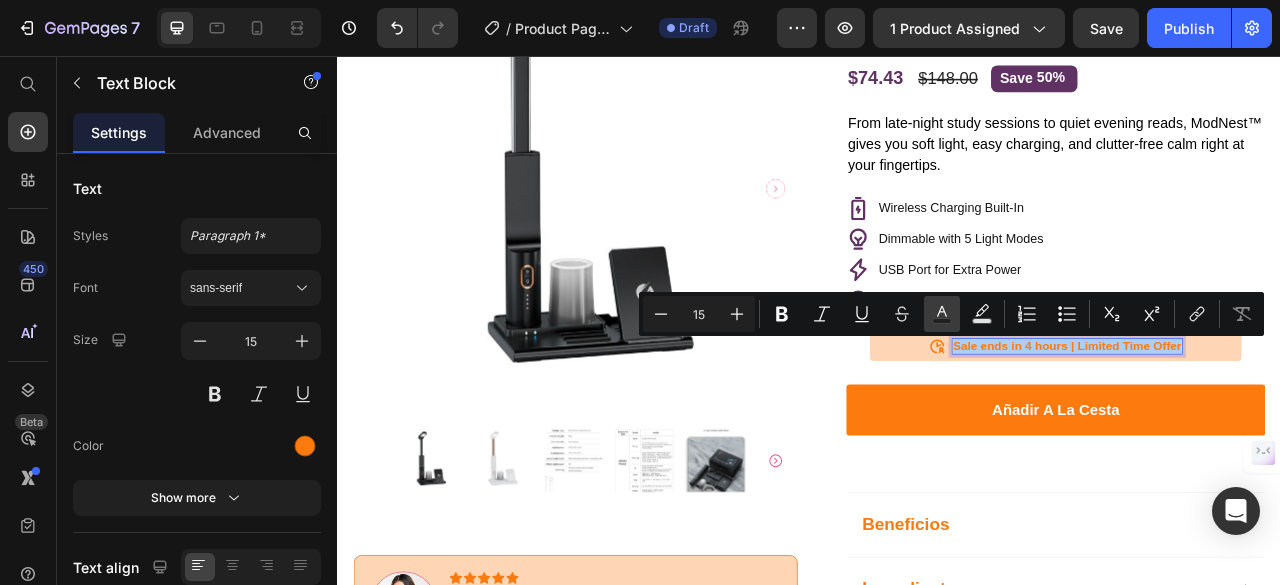 click on "Text Color" at bounding box center [942, 314] 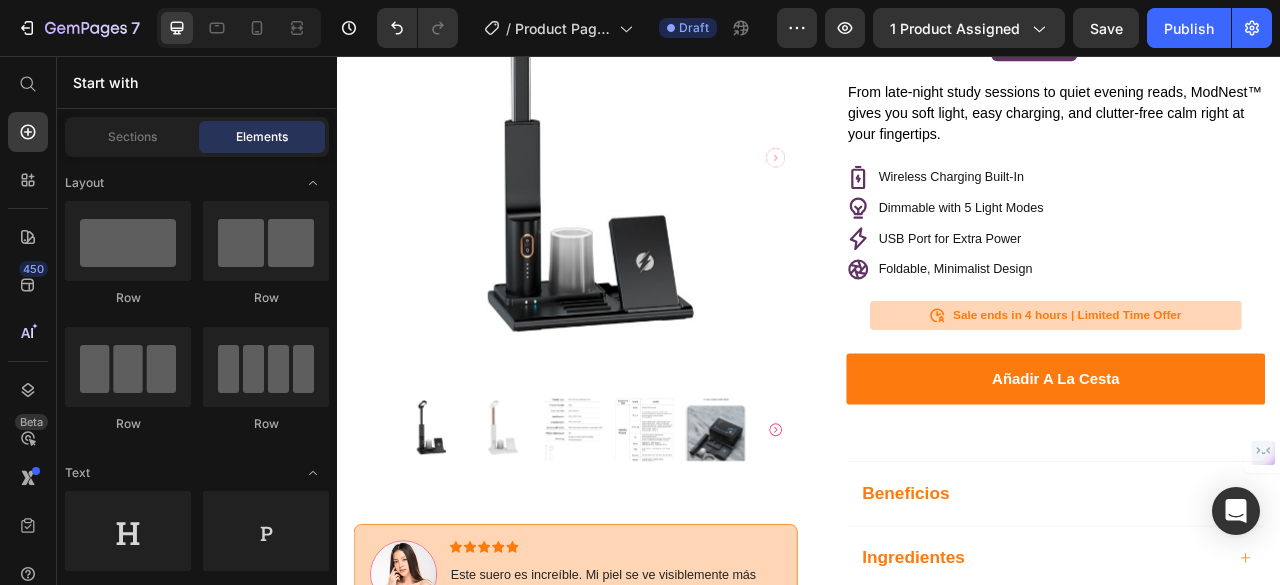 scroll, scrollTop: 382, scrollLeft: 0, axis: vertical 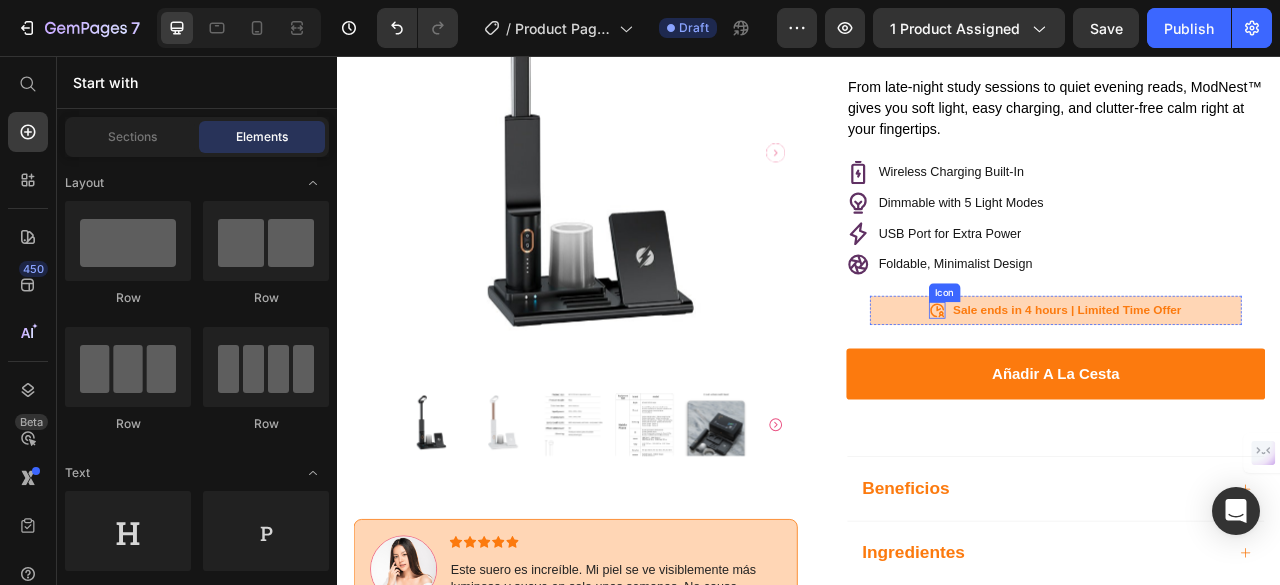 click on "Icon Sale ends in 4 hours | Limited Time Offer Text Block Row" at bounding box center [1250, 380] 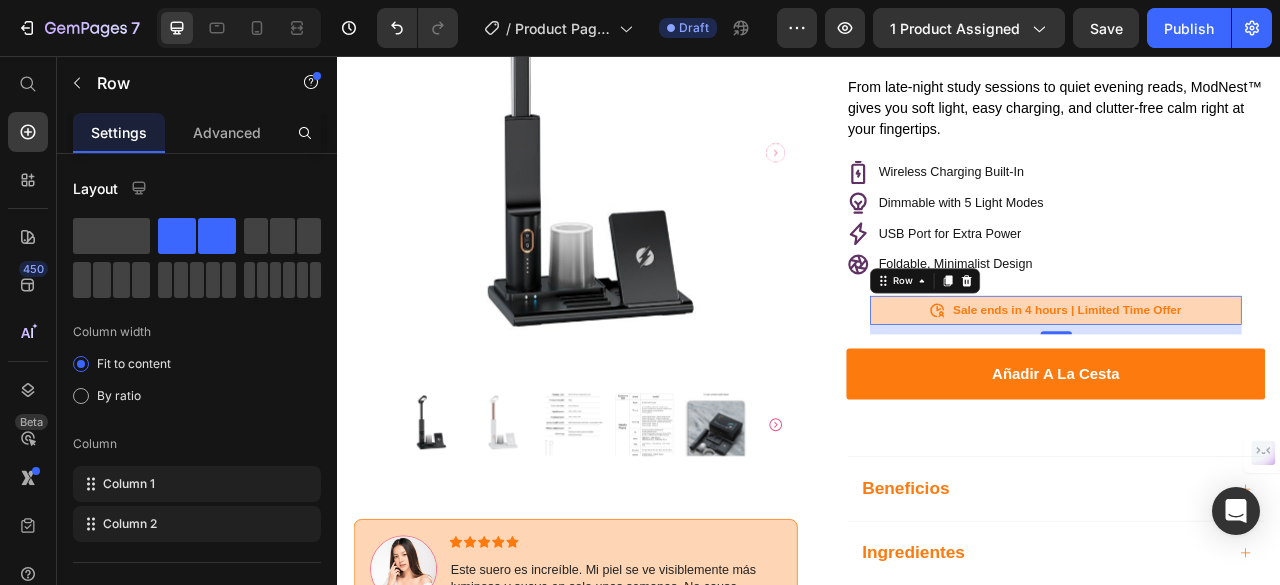 click on "Icon Sale ends in 4 hours | Limited Time Offer Text Block Row   0" at bounding box center (1250, 380) 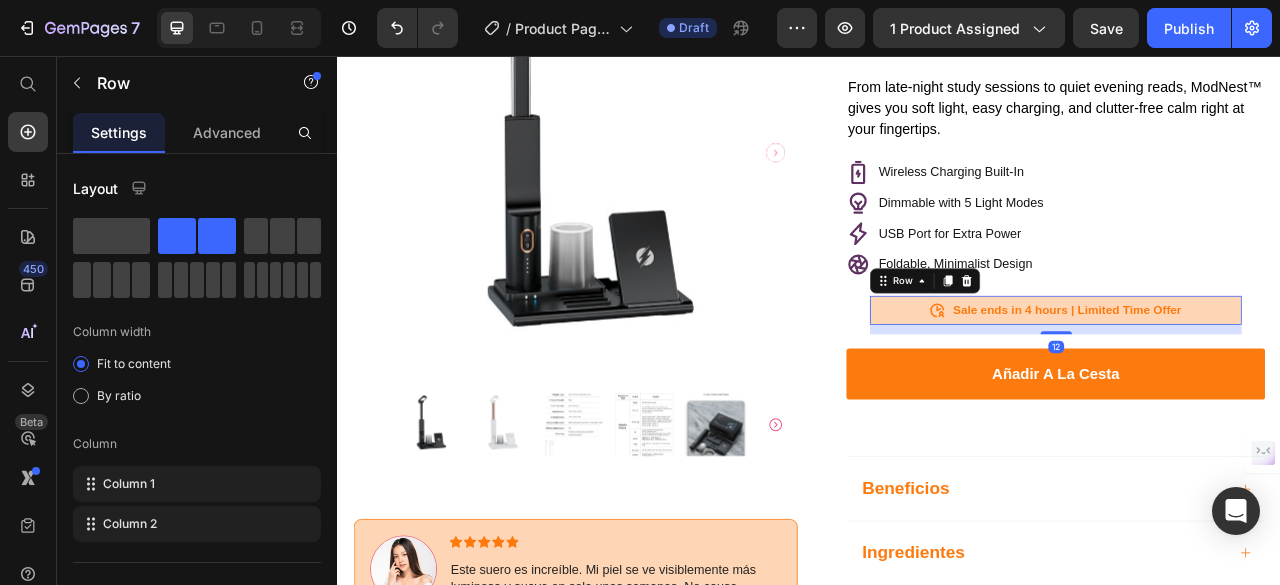 click on "Icon Sale ends in 4 hours | Limited Time Offer Text Block Row   12" at bounding box center [1250, 380] 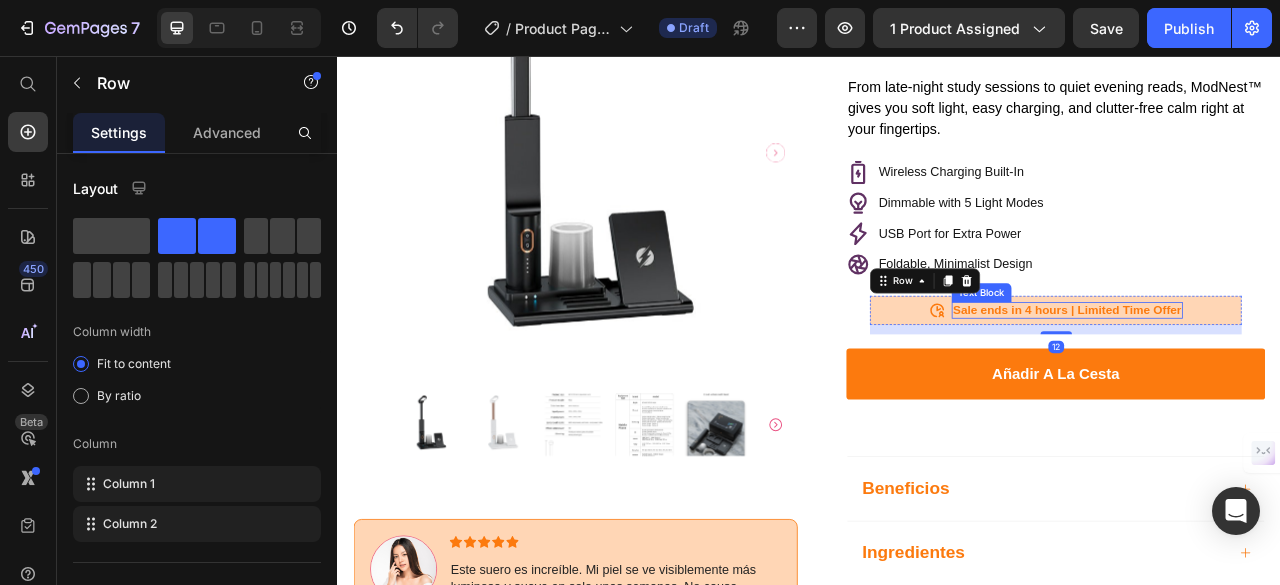 click on "Sale ends in 4 hours | Limited Time Offer" at bounding box center [1265, 379] 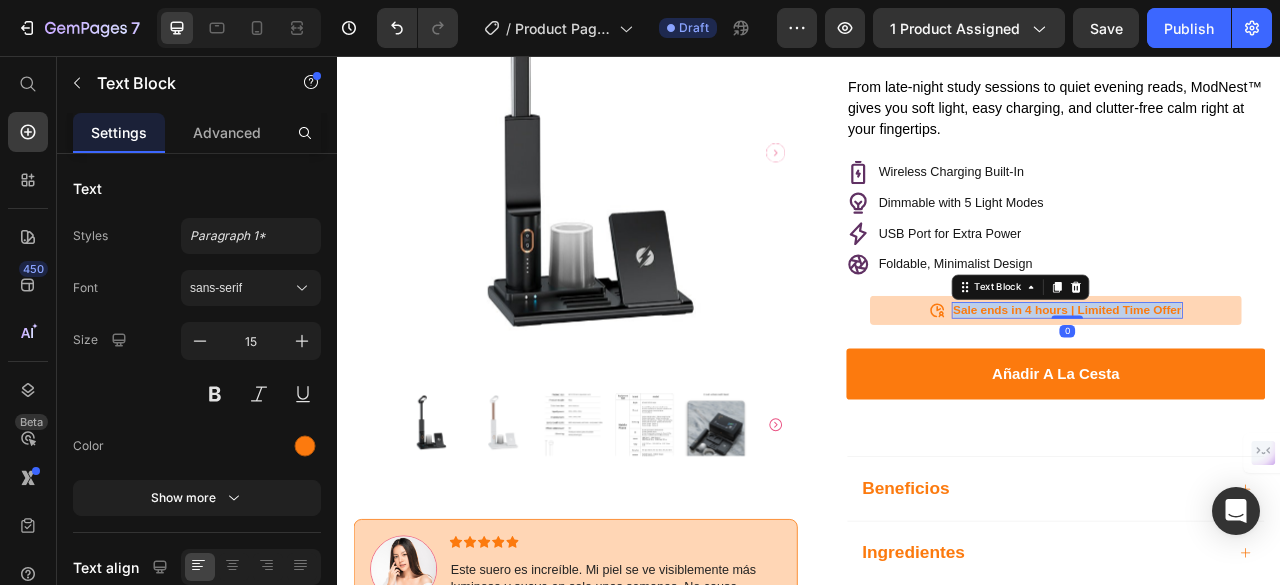 click on "Sale ends in 4 hours | Limited Time Offer" at bounding box center (1265, 379) 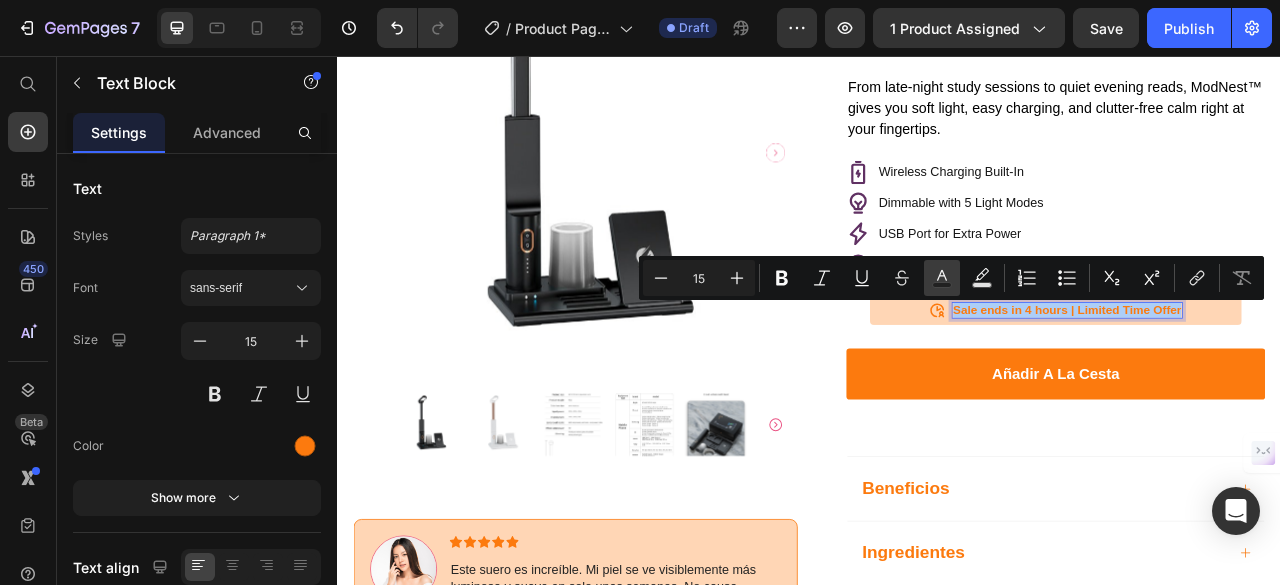 click on "Text Color" at bounding box center (942, 278) 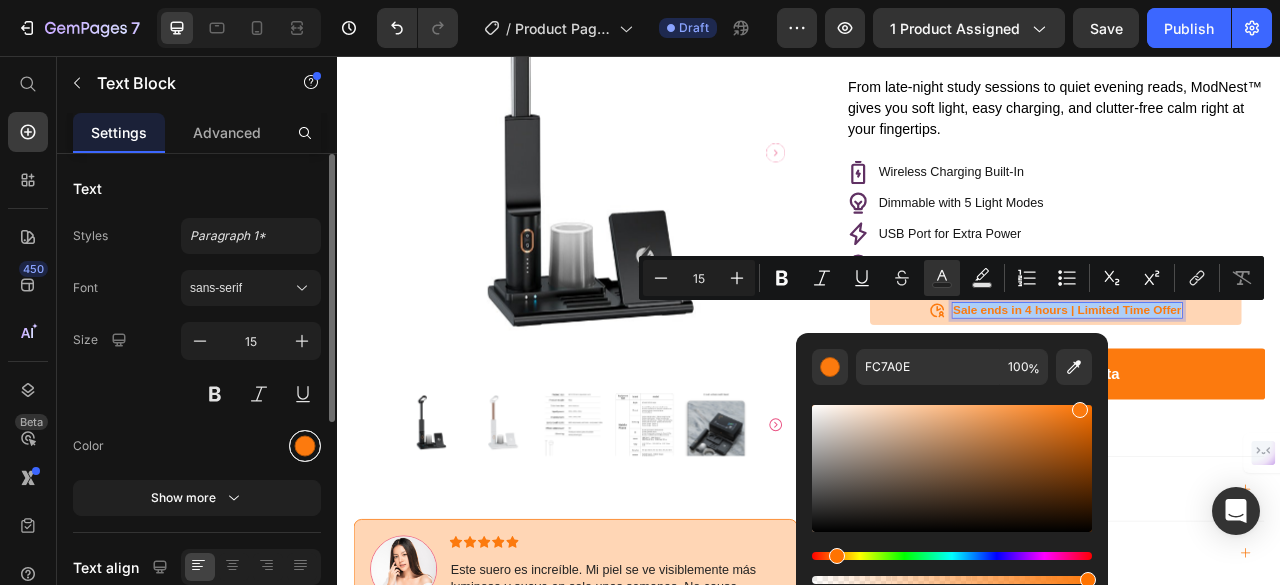 click at bounding box center [305, 446] 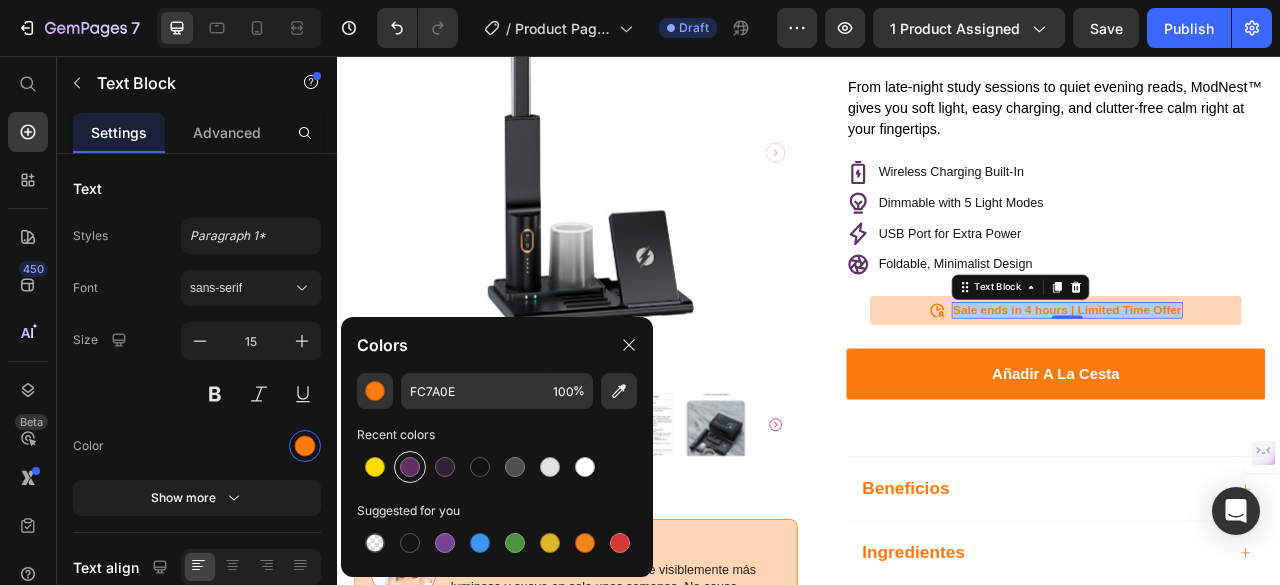 click at bounding box center [410, 467] 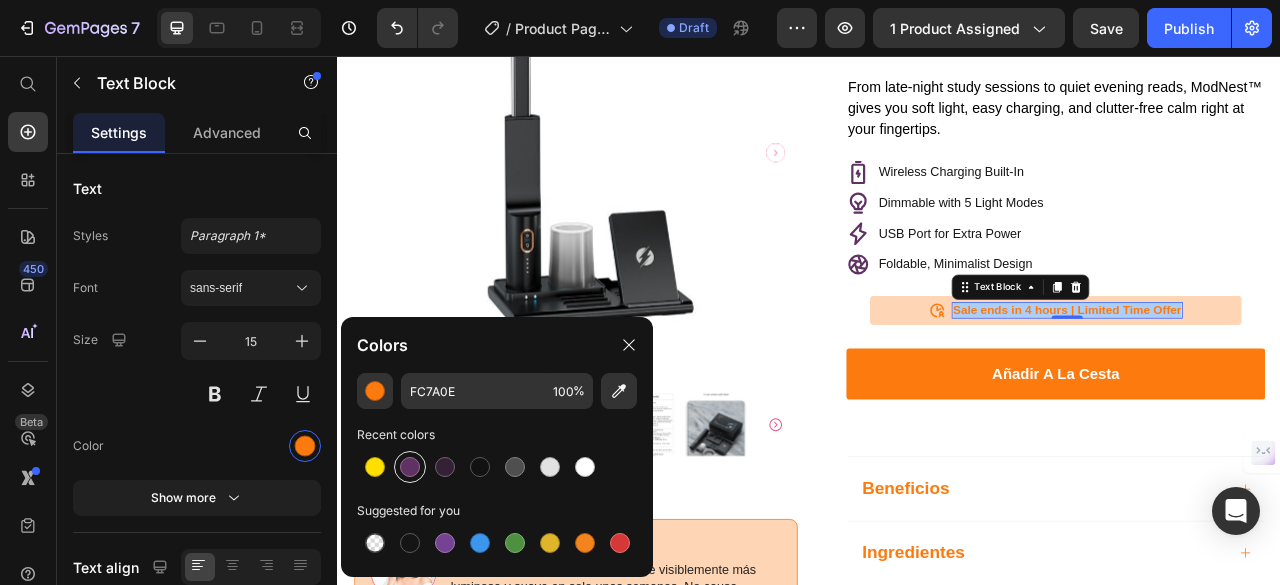 type on "603163" 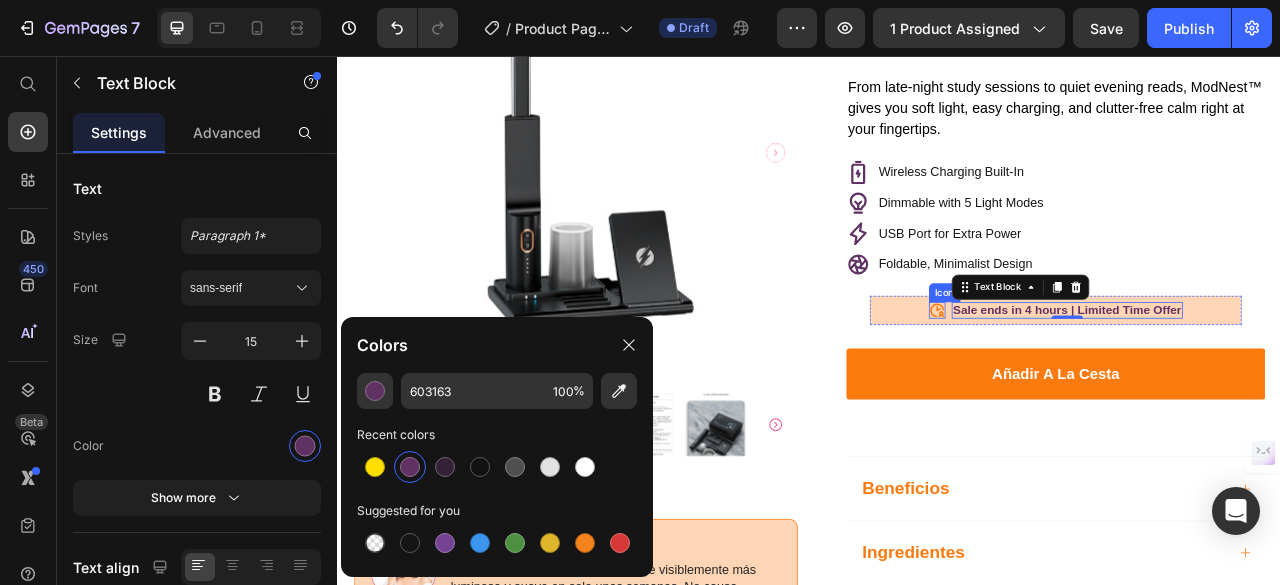 click 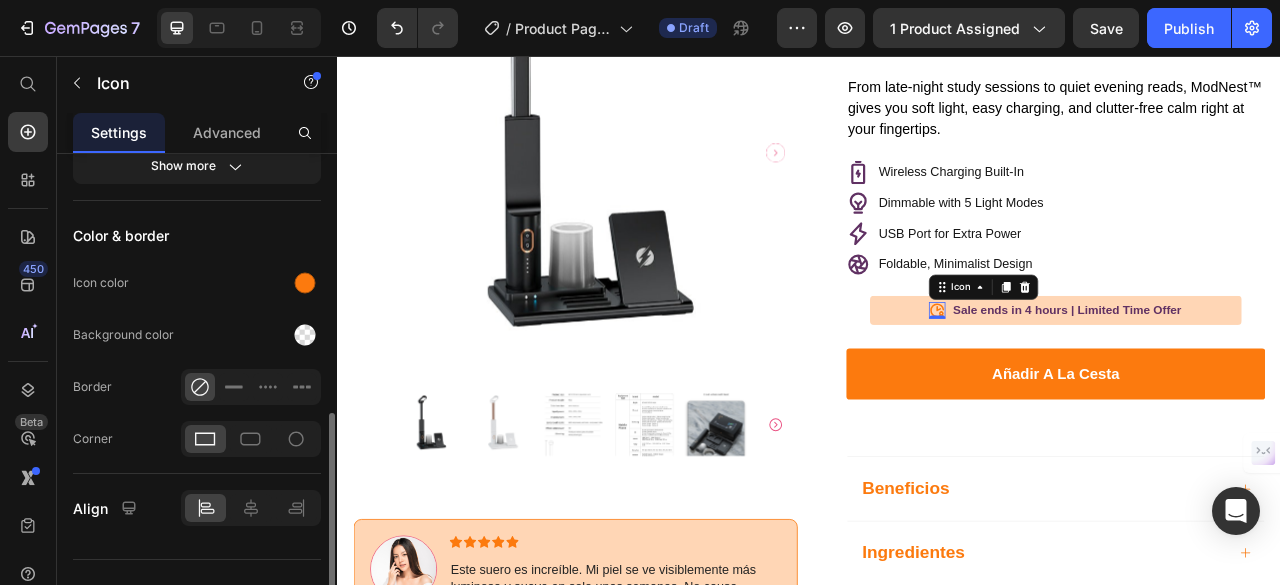 scroll, scrollTop: 430, scrollLeft: 0, axis: vertical 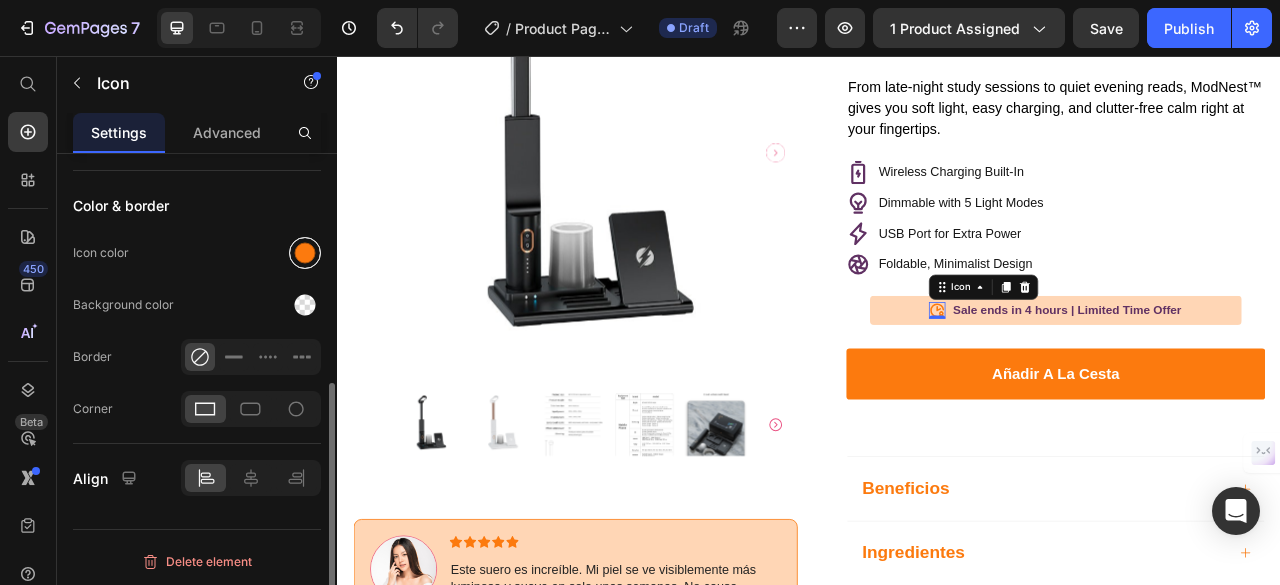 click at bounding box center (305, 253) 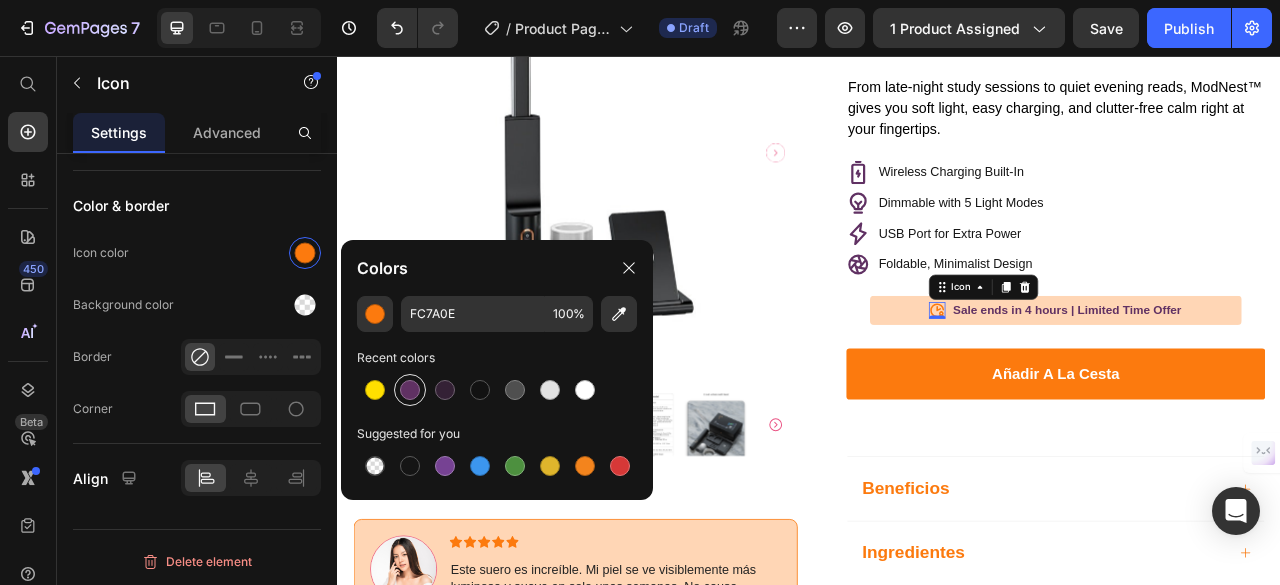 click at bounding box center (410, 390) 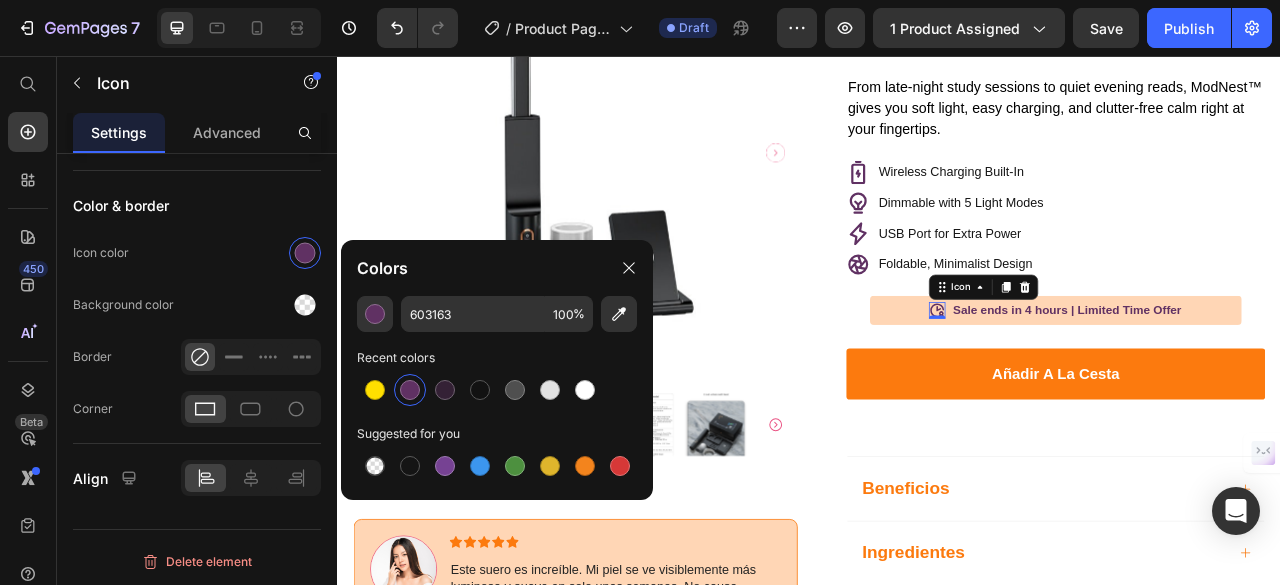 scroll, scrollTop: 430, scrollLeft: 0, axis: vertical 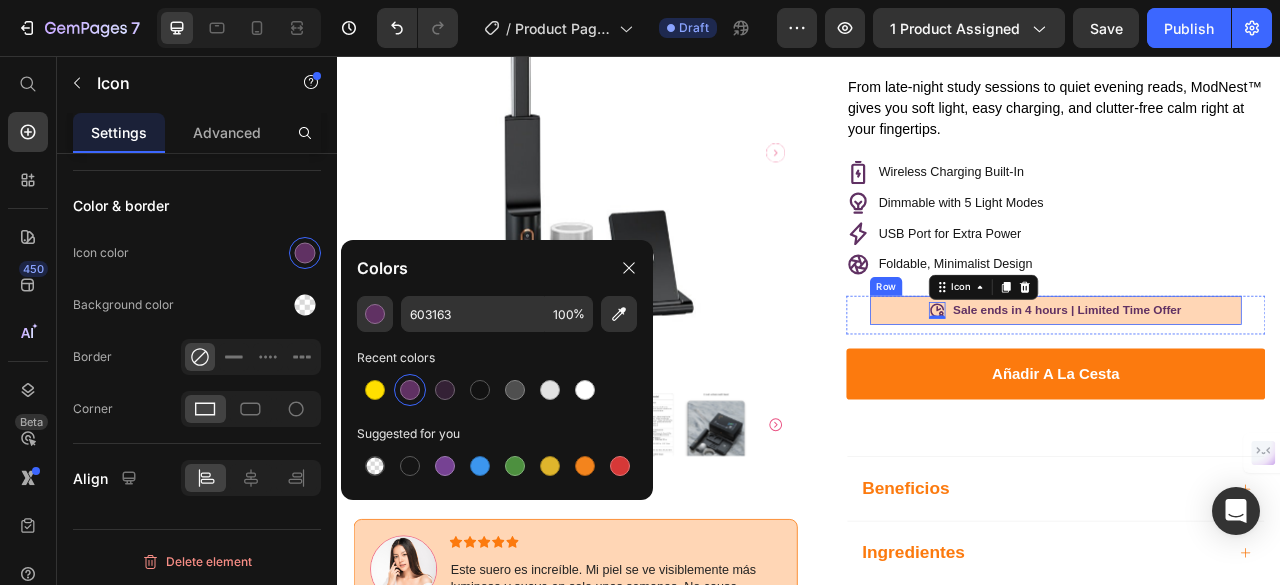 drag, startPoint x: 1030, startPoint y: 379, endPoint x: 1019, endPoint y: 377, distance: 11.18034 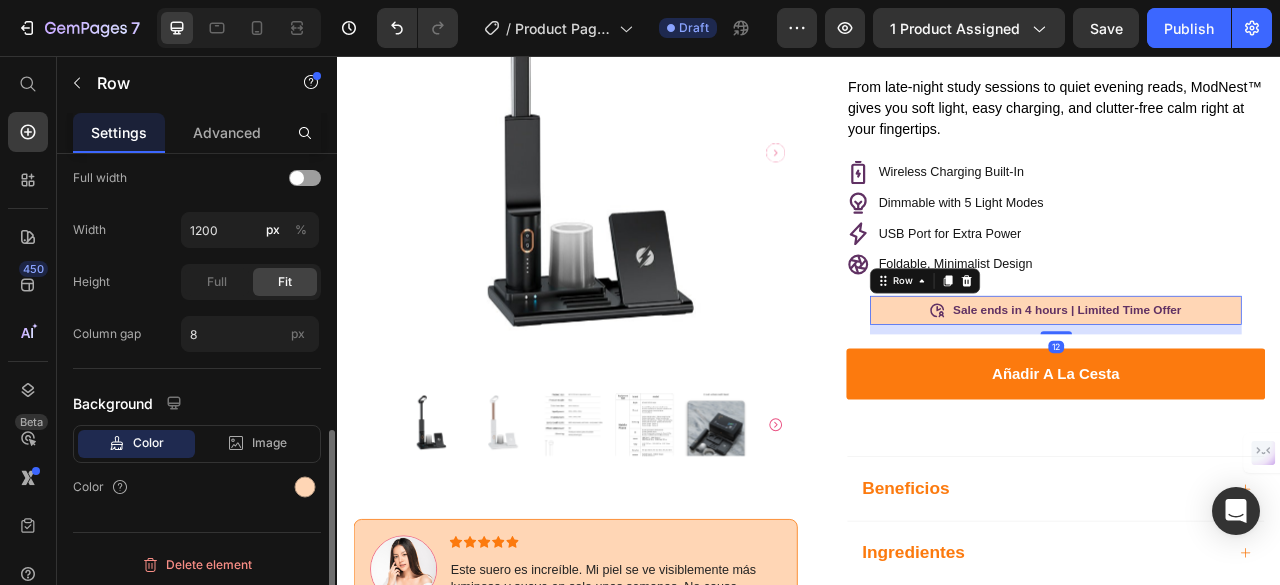 scroll, scrollTop: 638, scrollLeft: 0, axis: vertical 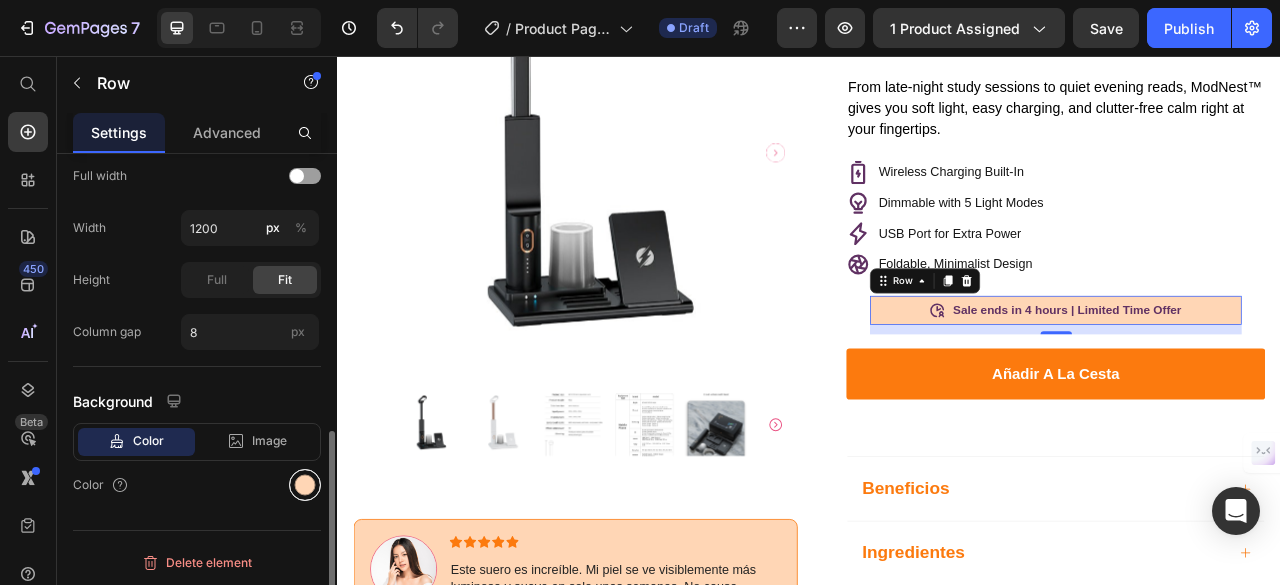 click at bounding box center [305, 485] 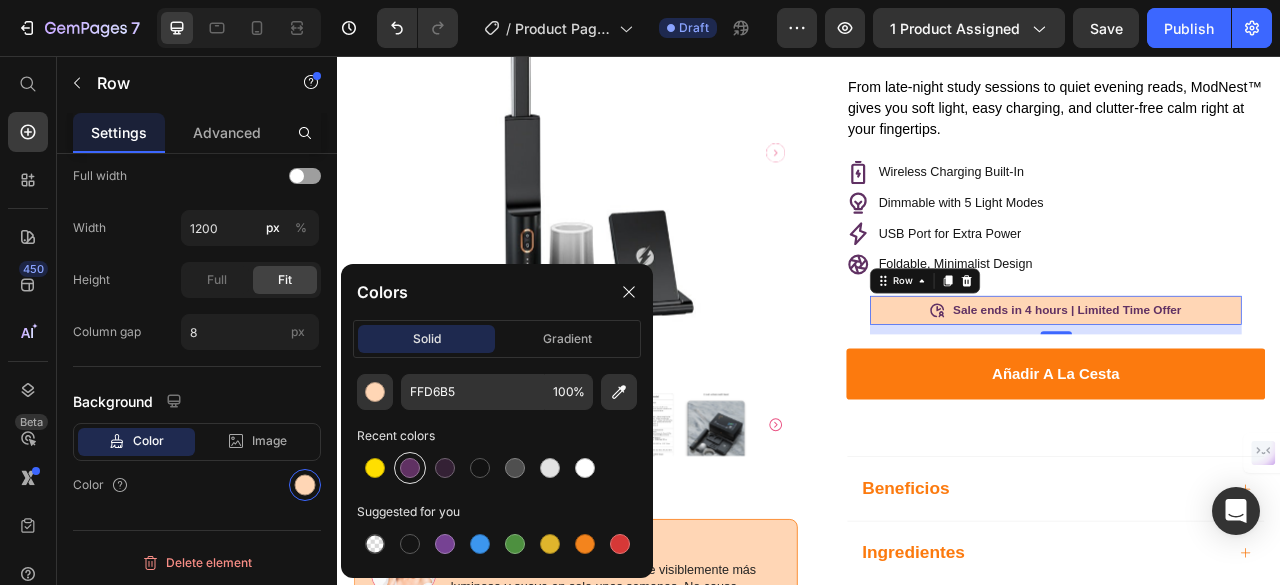 click at bounding box center (410, 468) 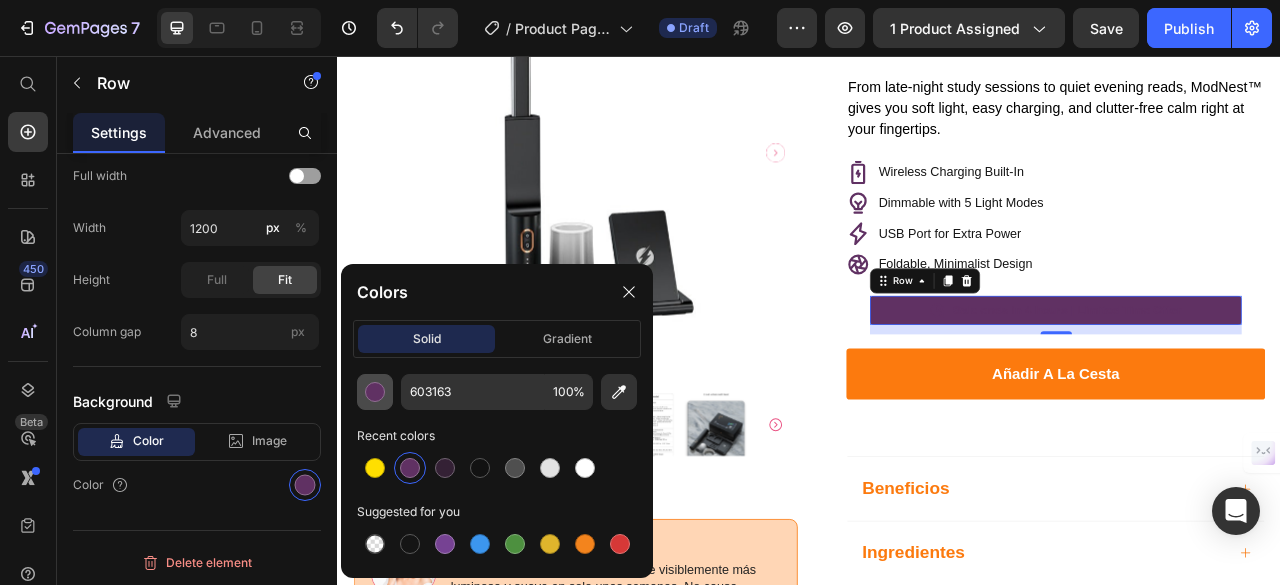 click at bounding box center (375, 392) 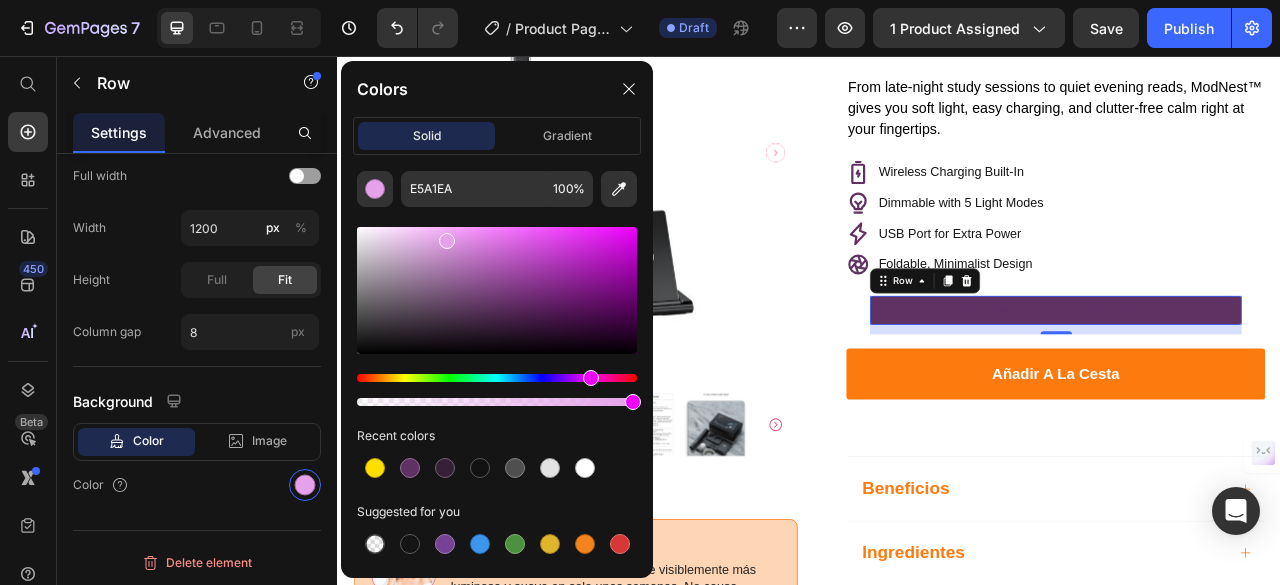 drag, startPoint x: 492, startPoint y: 308, endPoint x: 446, endPoint y: 236, distance: 85.44004 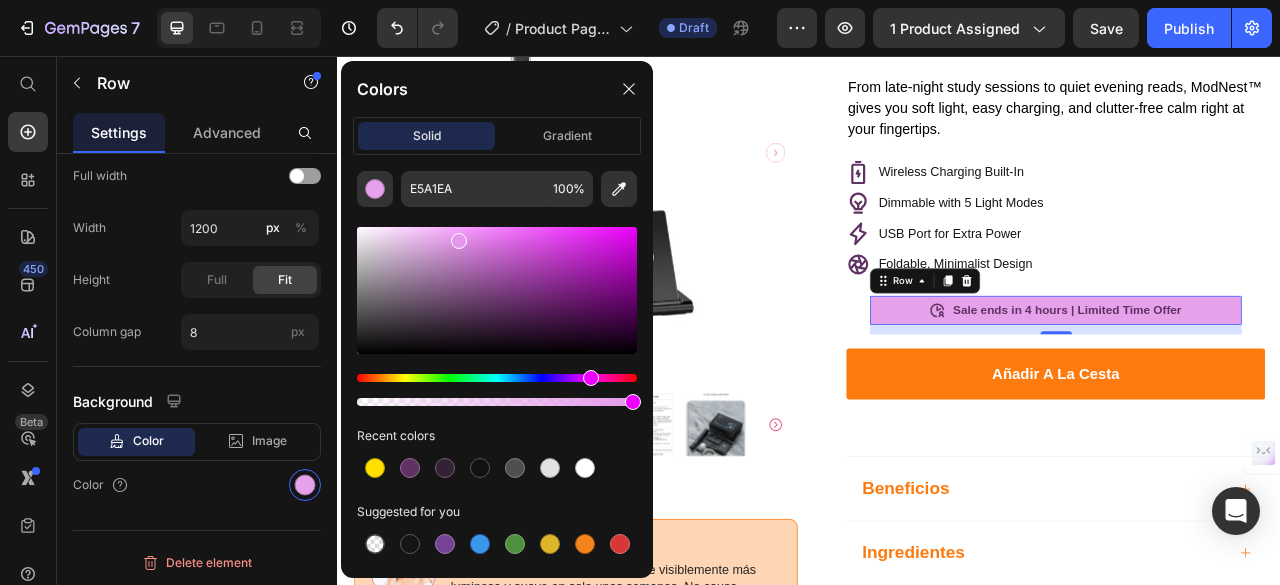 click at bounding box center (459, 241) 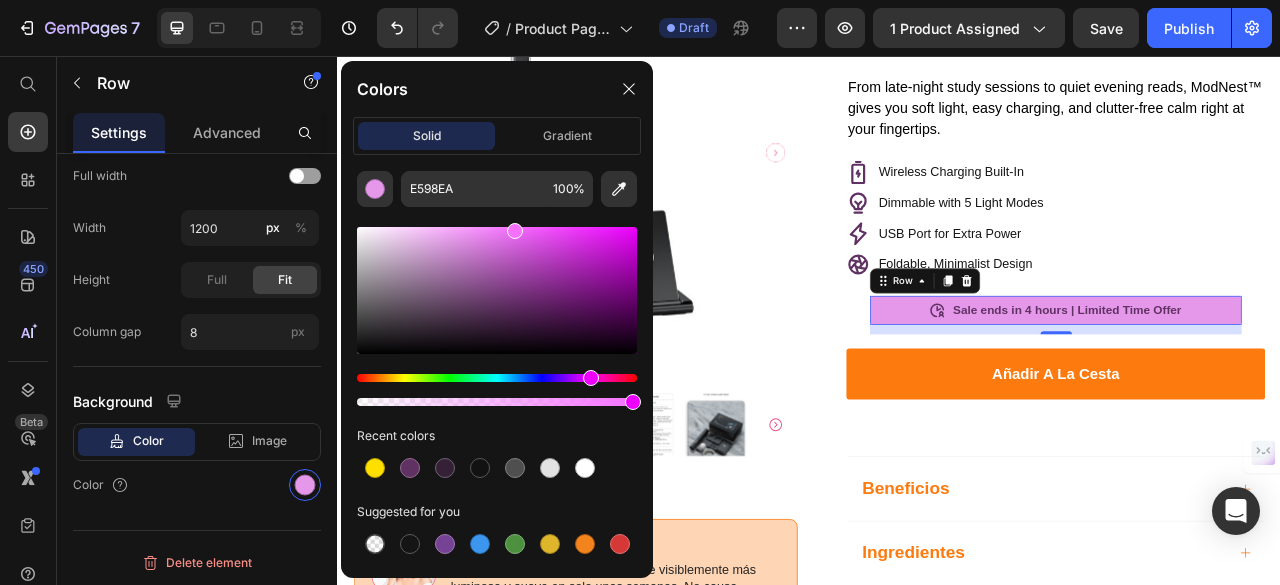click at bounding box center [497, 290] 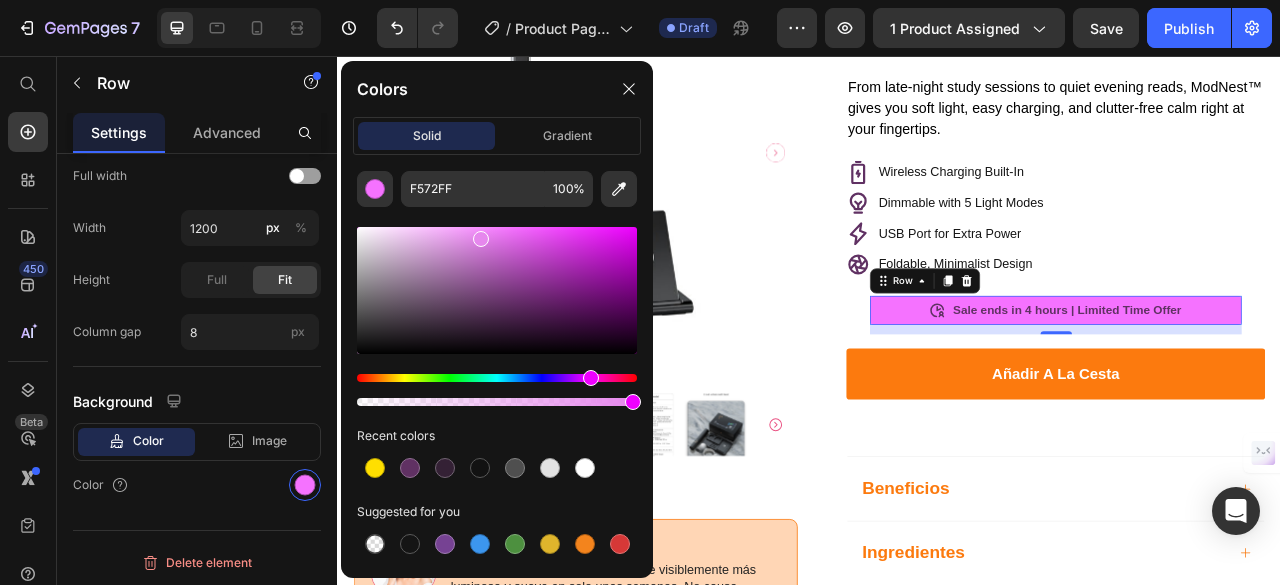 drag, startPoint x: 508, startPoint y: 235, endPoint x: 480, endPoint y: 234, distance: 28.01785 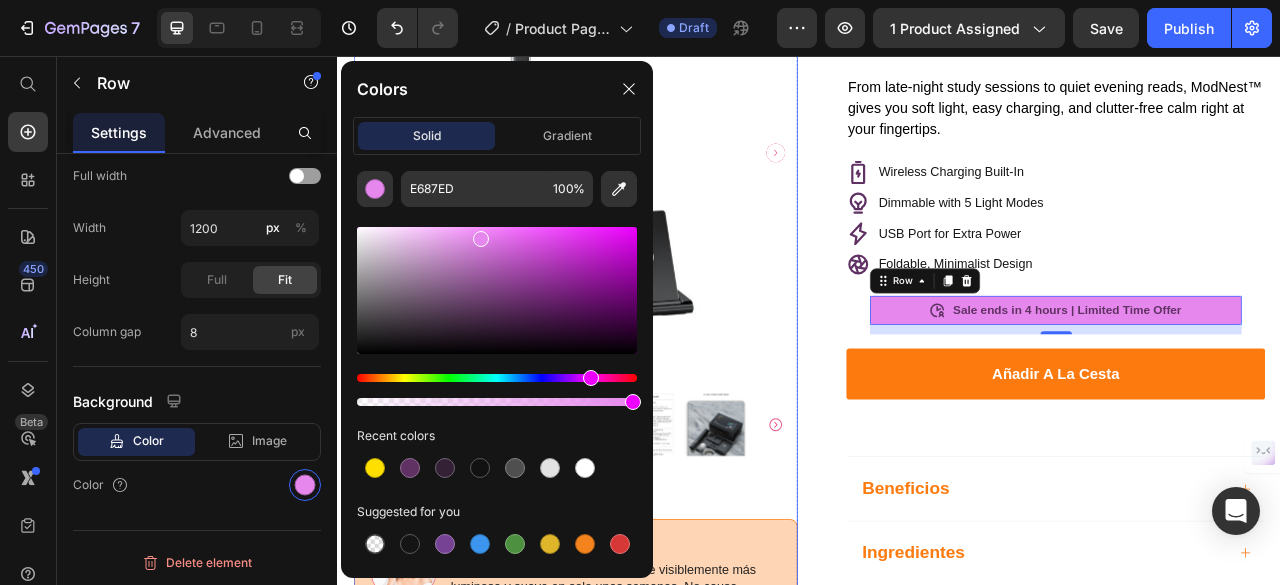 click at bounding box center [639, 178] 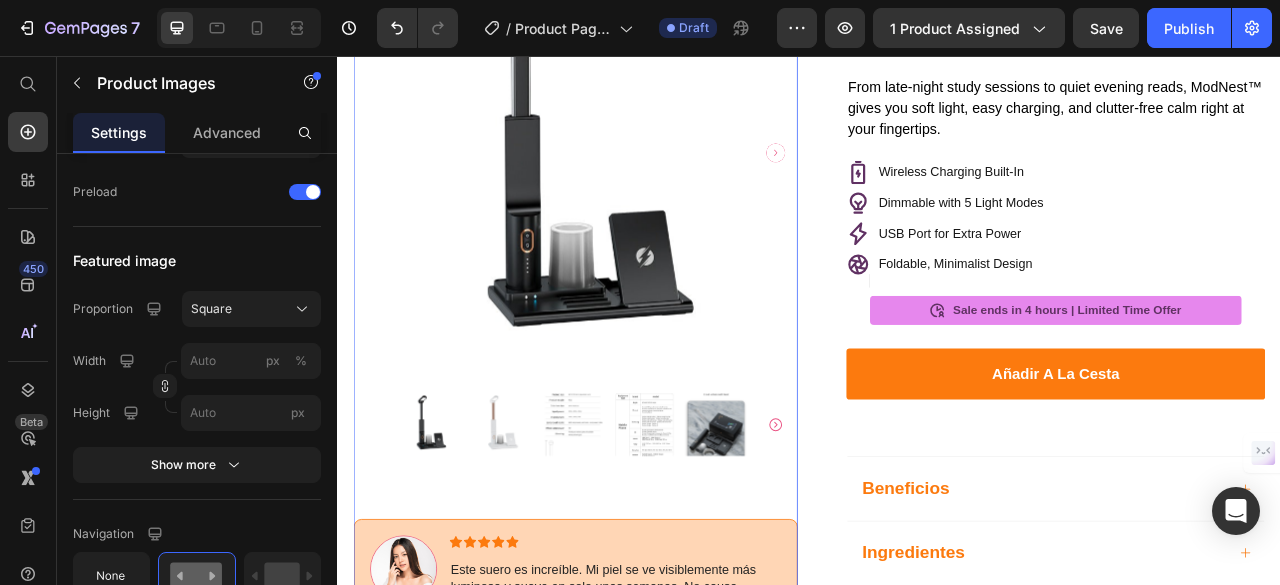 scroll, scrollTop: 0, scrollLeft: 0, axis: both 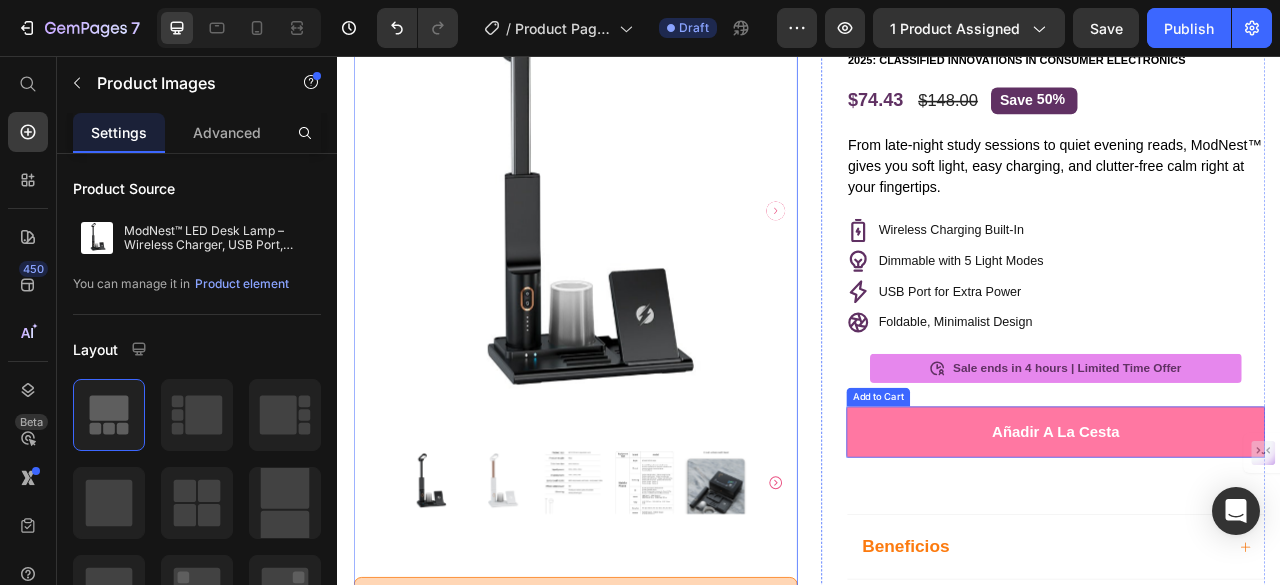 click on "añadir a la cesta" at bounding box center [1250, 534] 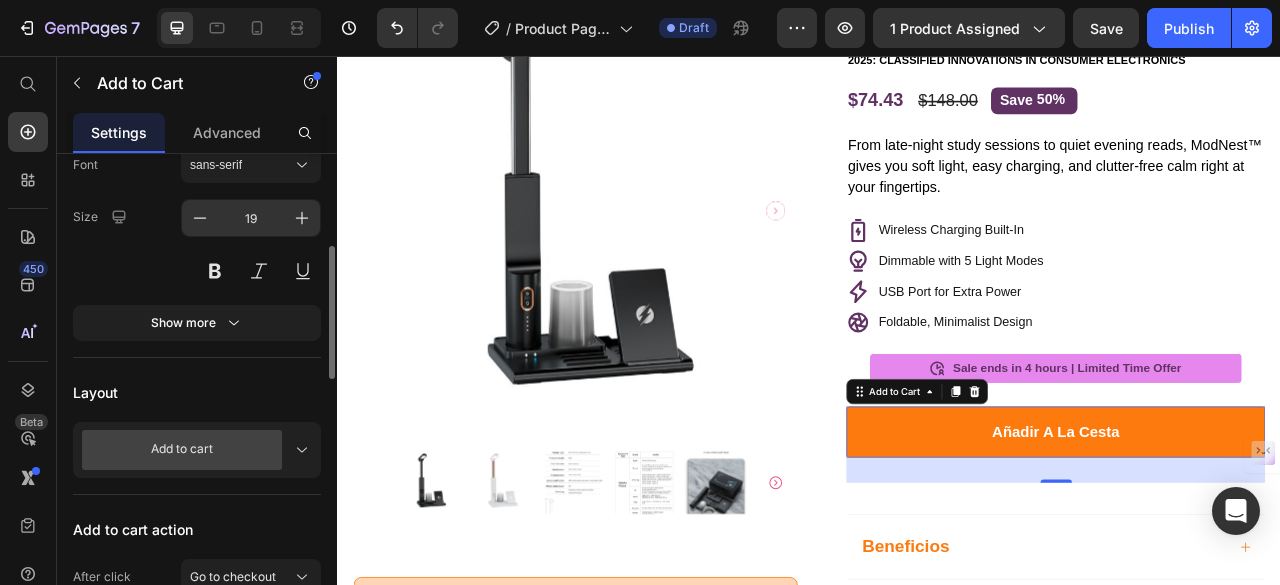 scroll, scrollTop: 822, scrollLeft: 0, axis: vertical 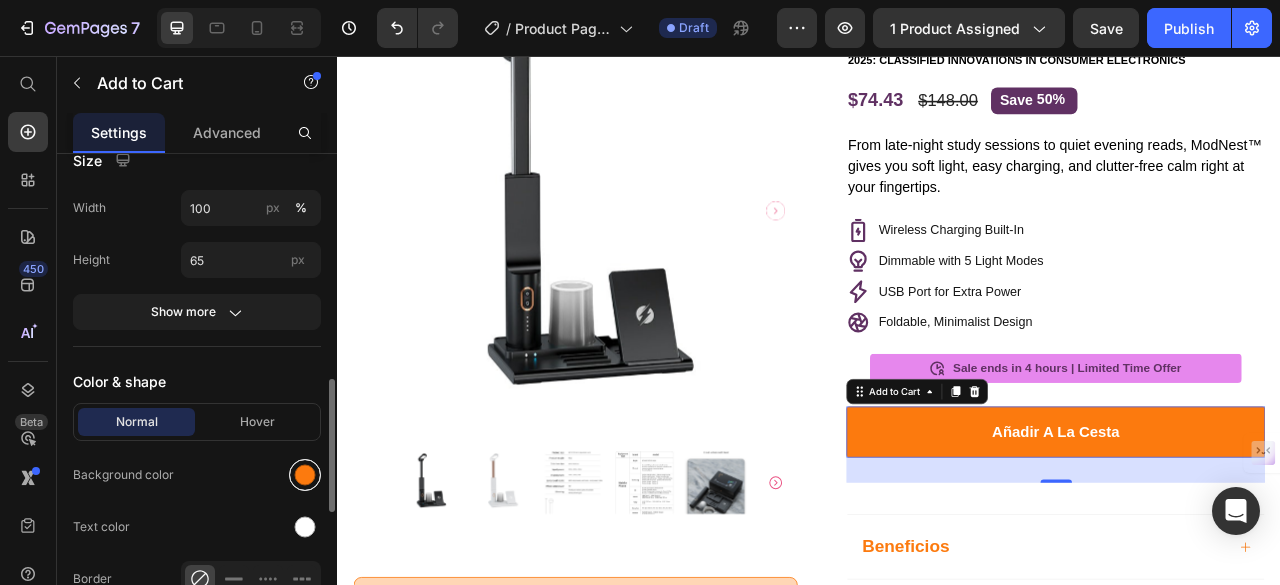 click at bounding box center (305, 475) 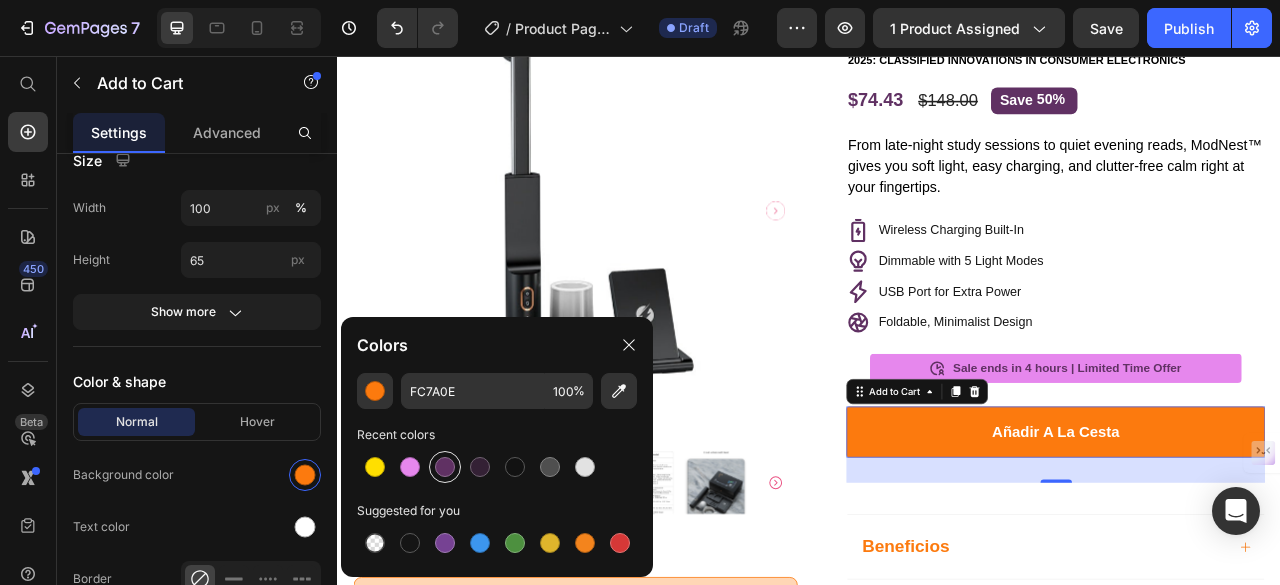 click at bounding box center [445, 467] 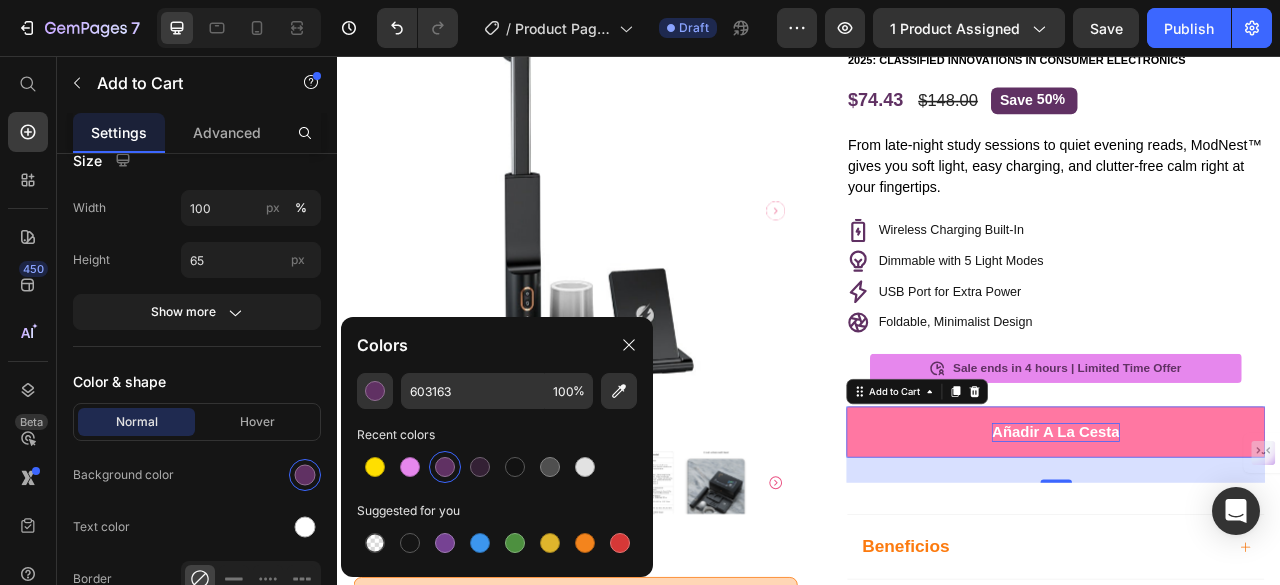 click on "añadir a la cesta" at bounding box center (1250, 535) 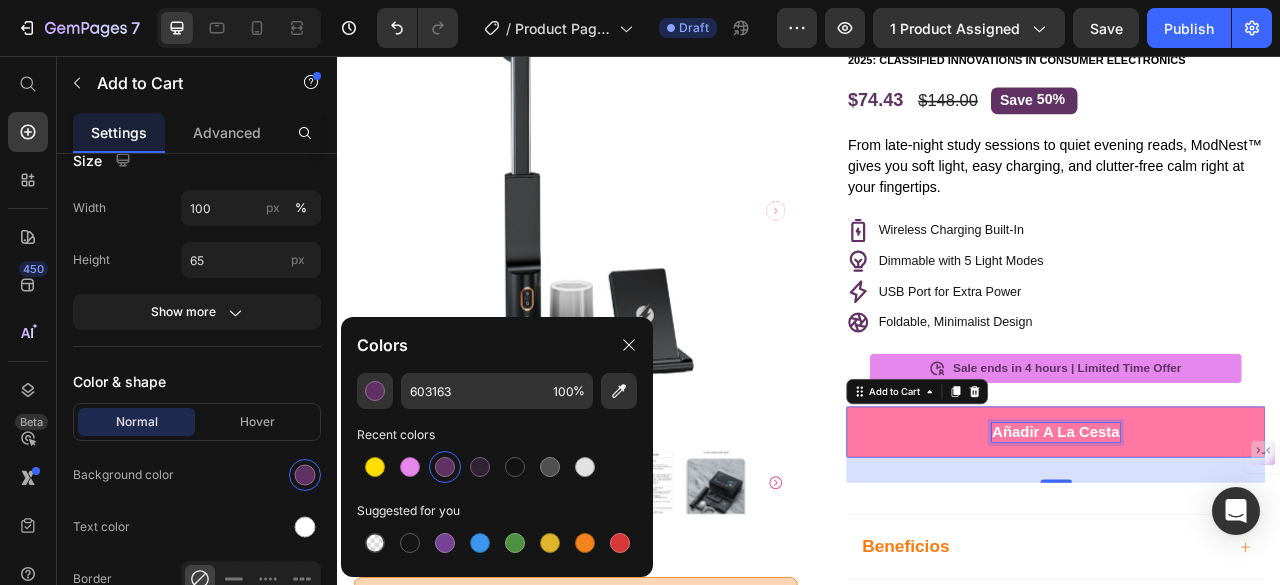 click on "añadir a la cesta" at bounding box center [1250, 535] 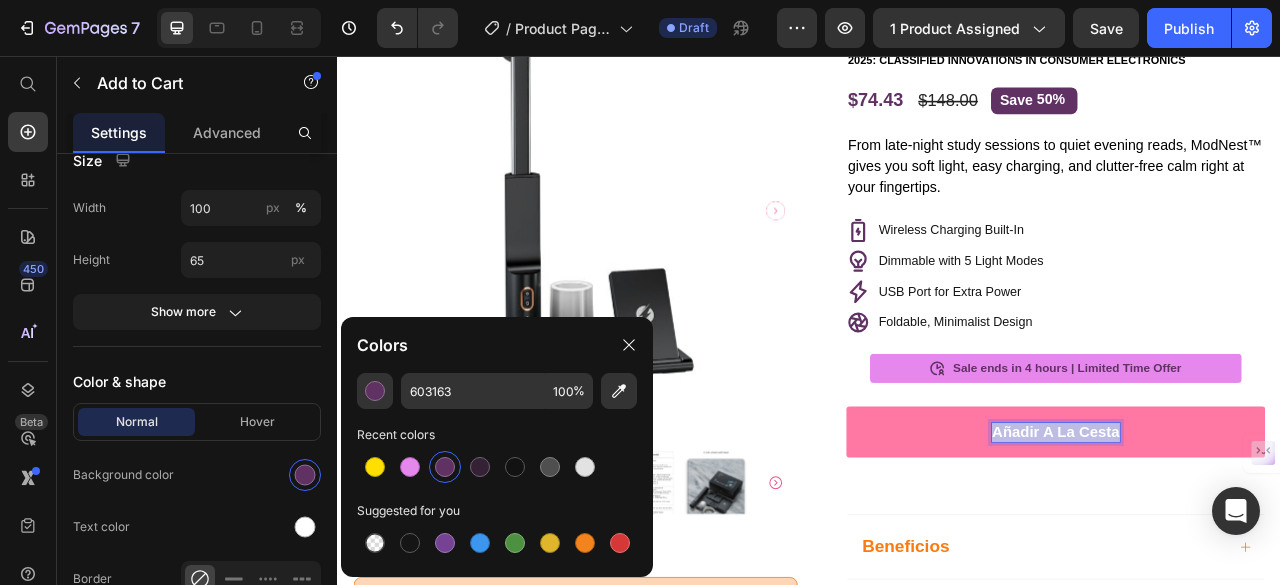 click on "añadir a la cesta" at bounding box center (1250, 535) 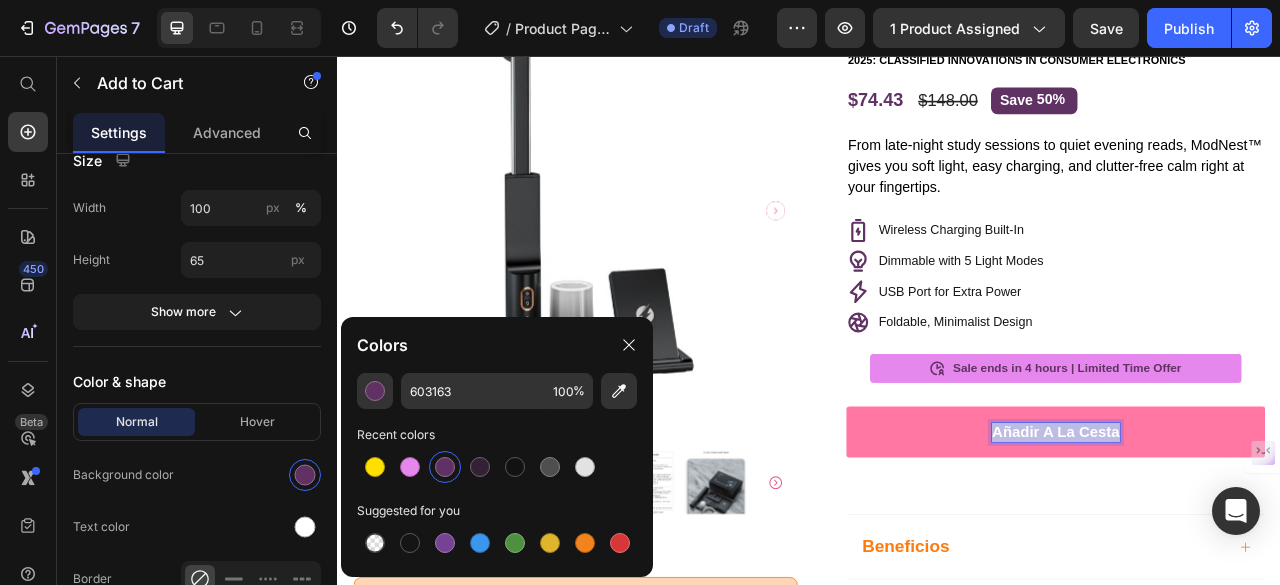 click on "añadir a la cesta" at bounding box center [1250, 535] 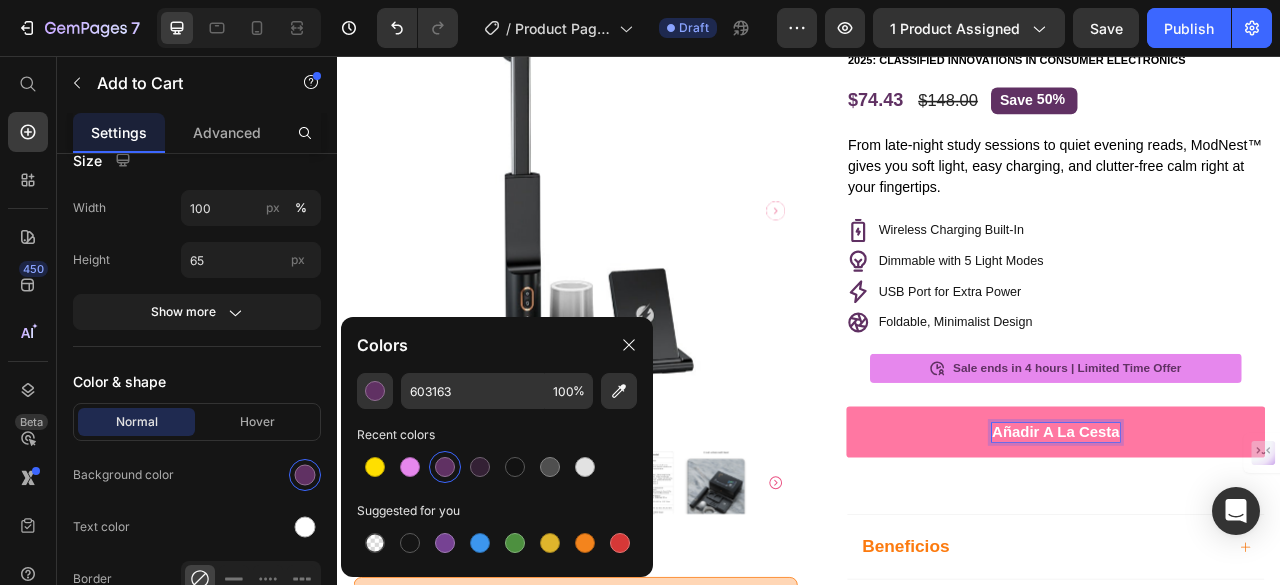 click on "añadir a la cesta" at bounding box center [1250, 535] 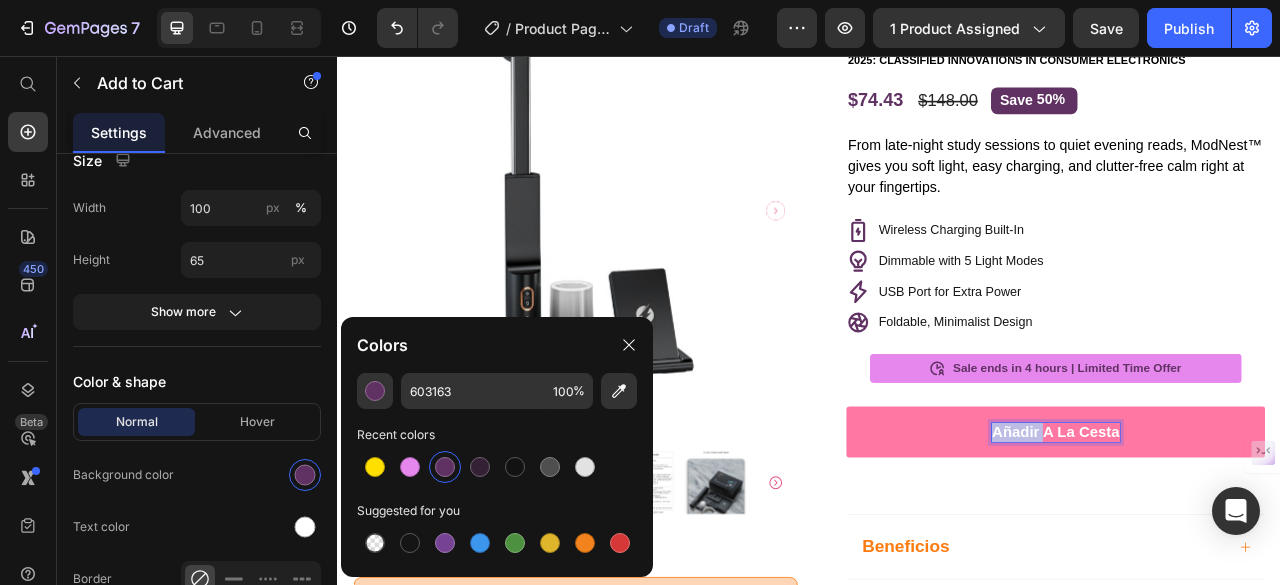 click on "añadir a la cesta" at bounding box center (1250, 535) 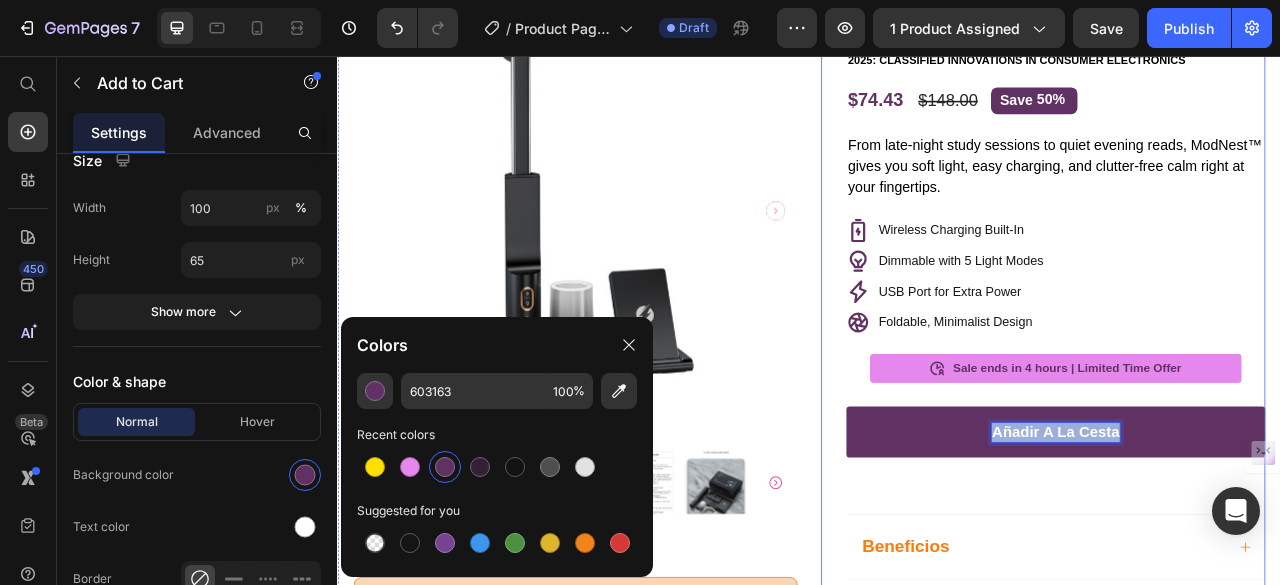 click on "Icon Icon Icon Icon Icon Icon List 1610 Reviews Text Block Row ModNest™ LED Desk Lamp – Wireless Charger, USB Port, Dimmable, 5 Light Modes Product Title 2025: Classified Innovations in Consumer Electronics Text Block $74.43 Product Price $148.00 Product Price Save 50% Discount Tag Row From late-night study sessions to quiet evening reads, ModNest™ gives you soft light, easy charging, and clutter-free calm right at your fingertips. Text Block
Wireless Charging Built-In
Dimmable with 5 Light Modes
USB Port for Extra Power
Foldable, Minimalist Design Item List
Icon Sale ends in 4 hours | Limited Time Offer Text Block Row Row añadir a la cesta Add to Cart   32
Icon Envío gratuito Text Block
Icon Devolución del dinero Text Block
Icon Devoluciones fáciles Text Block Row
Beneficios
Accordion" at bounding box center (1234, 393) 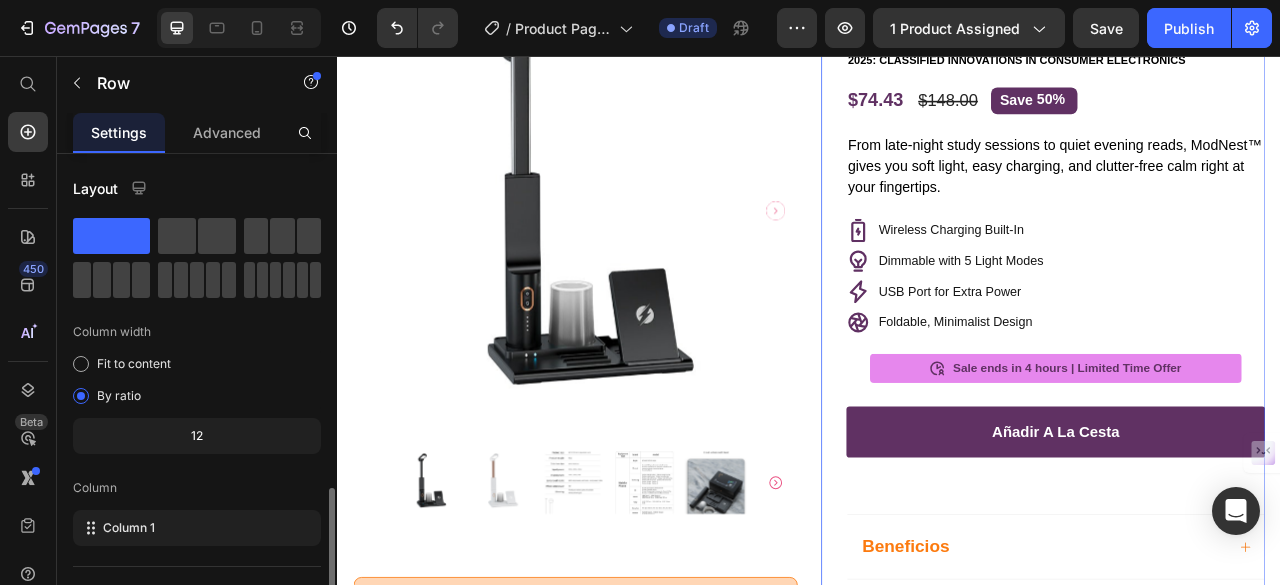 scroll, scrollTop: 217, scrollLeft: 0, axis: vertical 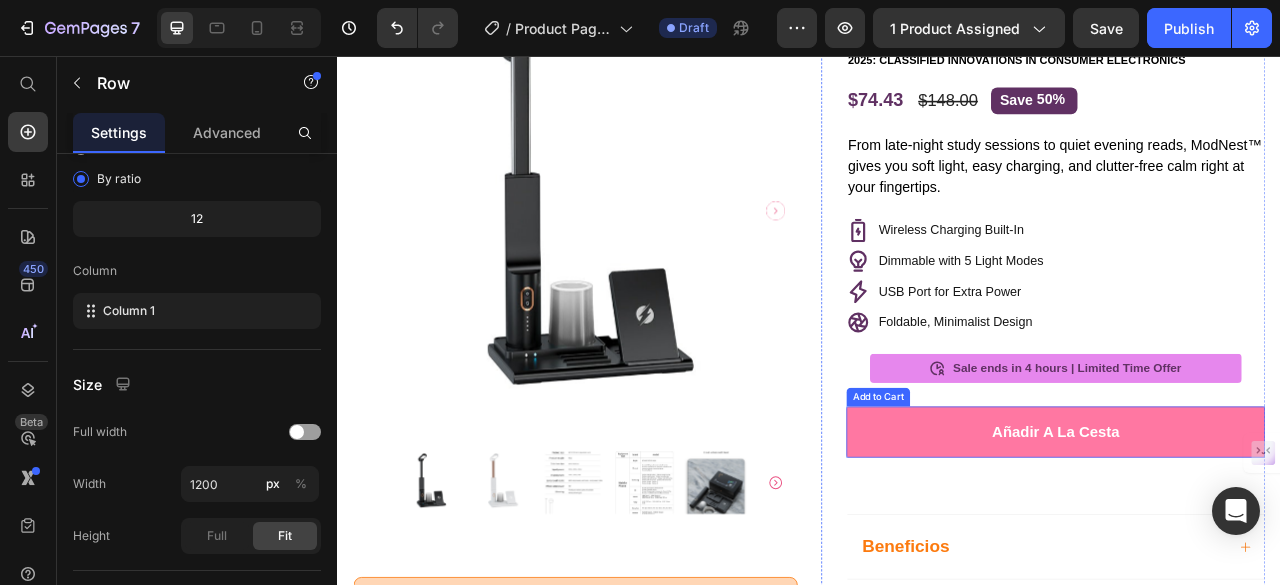 click on "añadir a la cesta" at bounding box center (1250, 534) 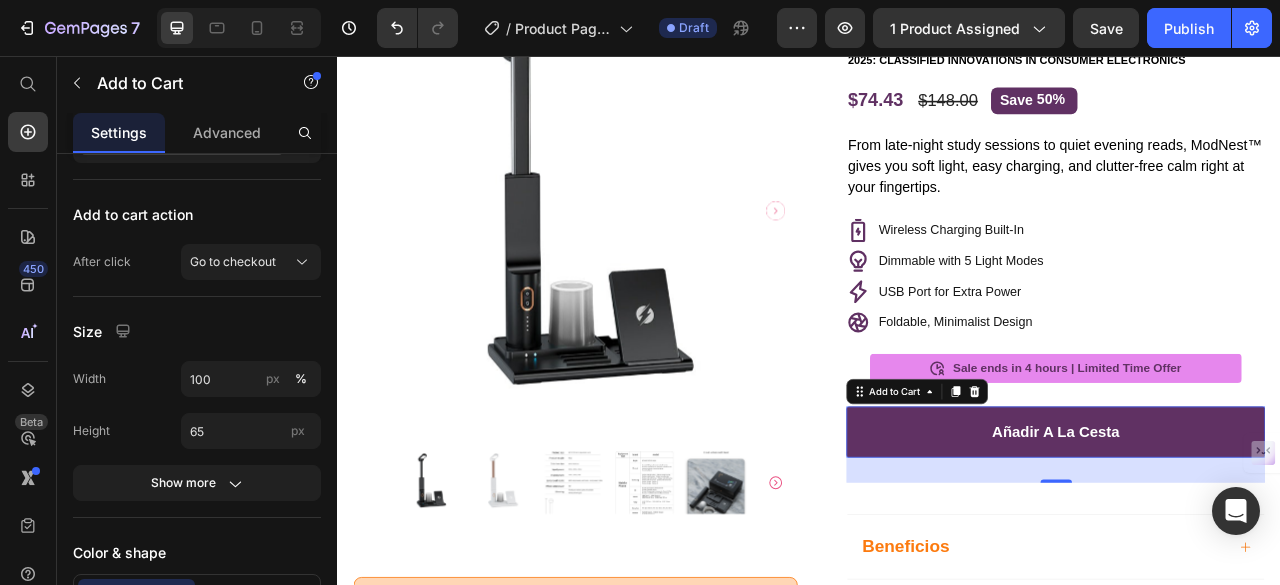scroll, scrollTop: 1268, scrollLeft: 0, axis: vertical 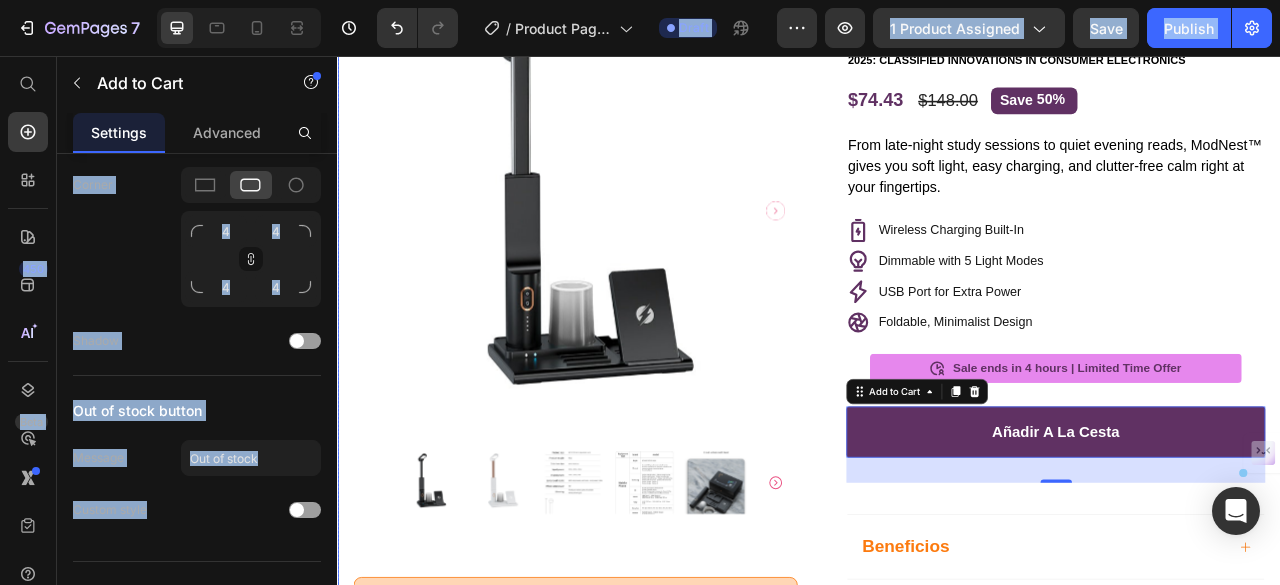drag, startPoint x: 206, startPoint y: 499, endPoint x: 372, endPoint y: 631, distance: 212.08488 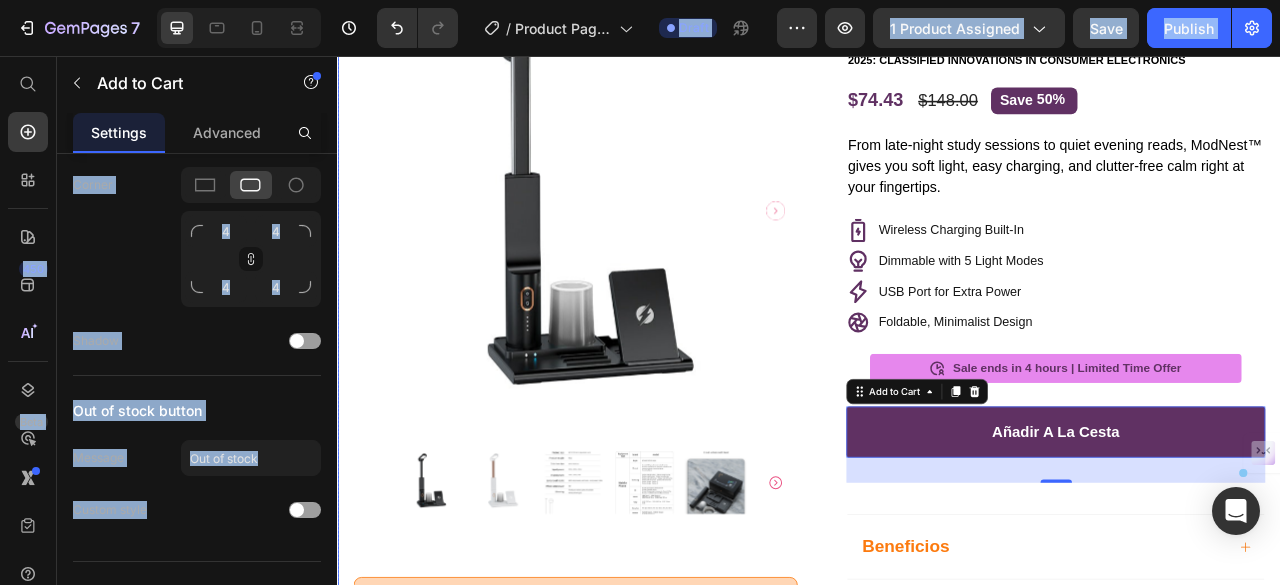 click on "7   /  Product Page - Jul 11, 18:32:21 Draft Preview 1 product assigned  Save   Publish  450 Beta Start with Sections Elements Hero Section Product Detail Brands Trusted Badges Guarantee Product Breakdown How to use Testimonials Compare Bundle FAQs Social Proof Brand Story Product List Collection Blog List Contact Sticky Add to Cart Custom Footer Browse Library 450 Layout
Row
Row
Row
Row Text
Heading
Text Block Button
Button
Button
Sticky Back to top Media
Image" at bounding box center [640, 0] 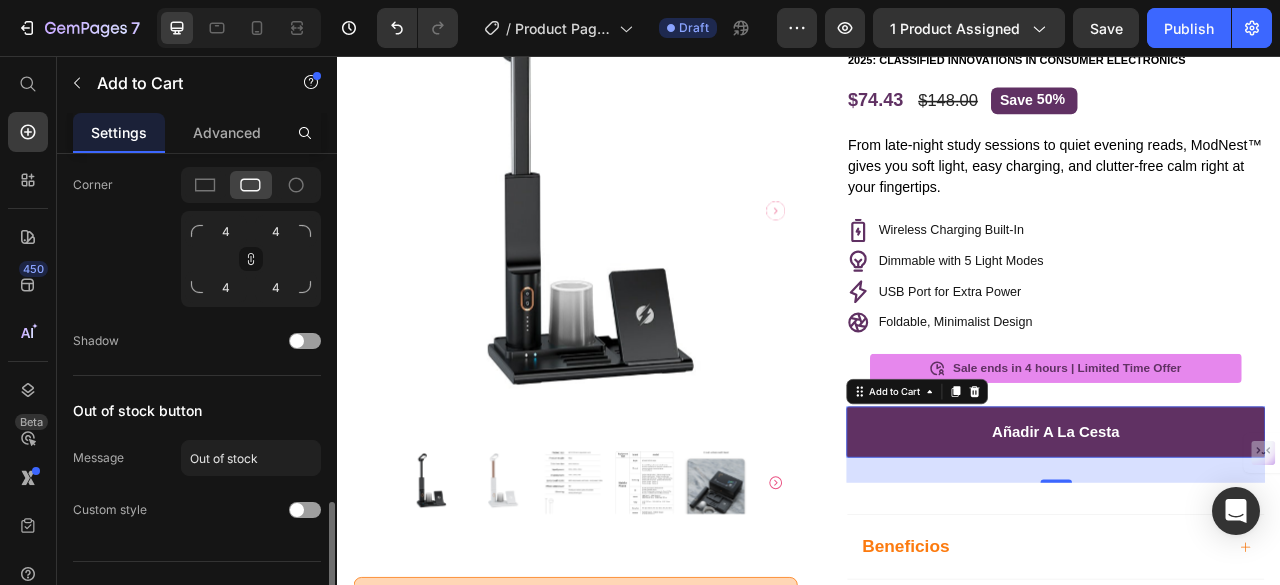 click on "Out of stock button Message Out of stock Custom style" 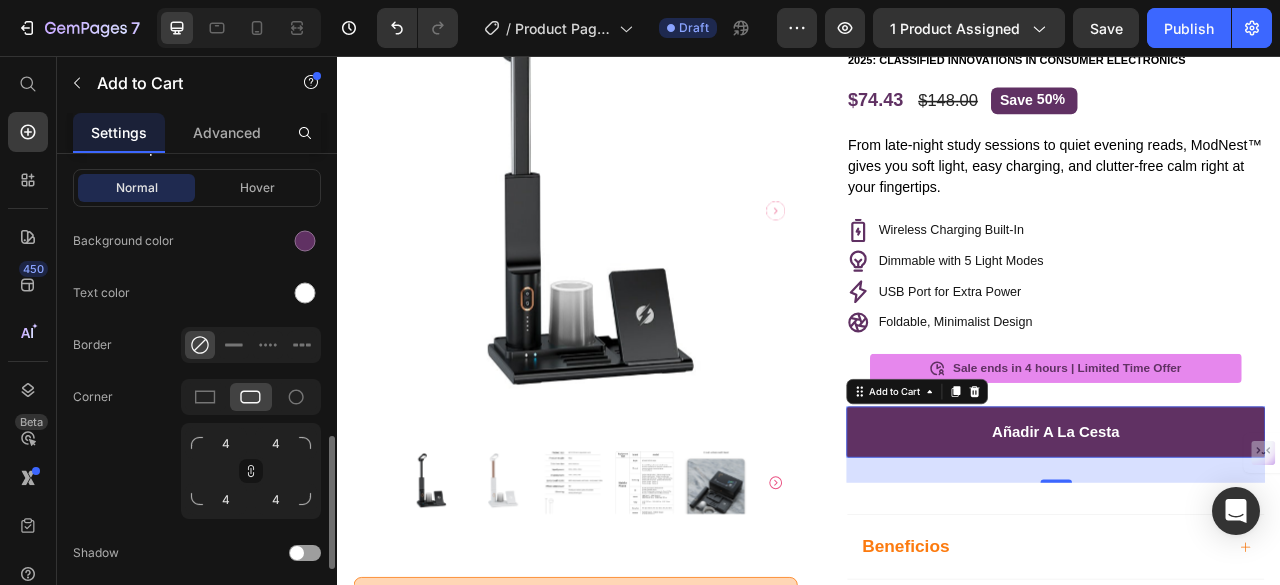 scroll, scrollTop: 1050, scrollLeft: 0, axis: vertical 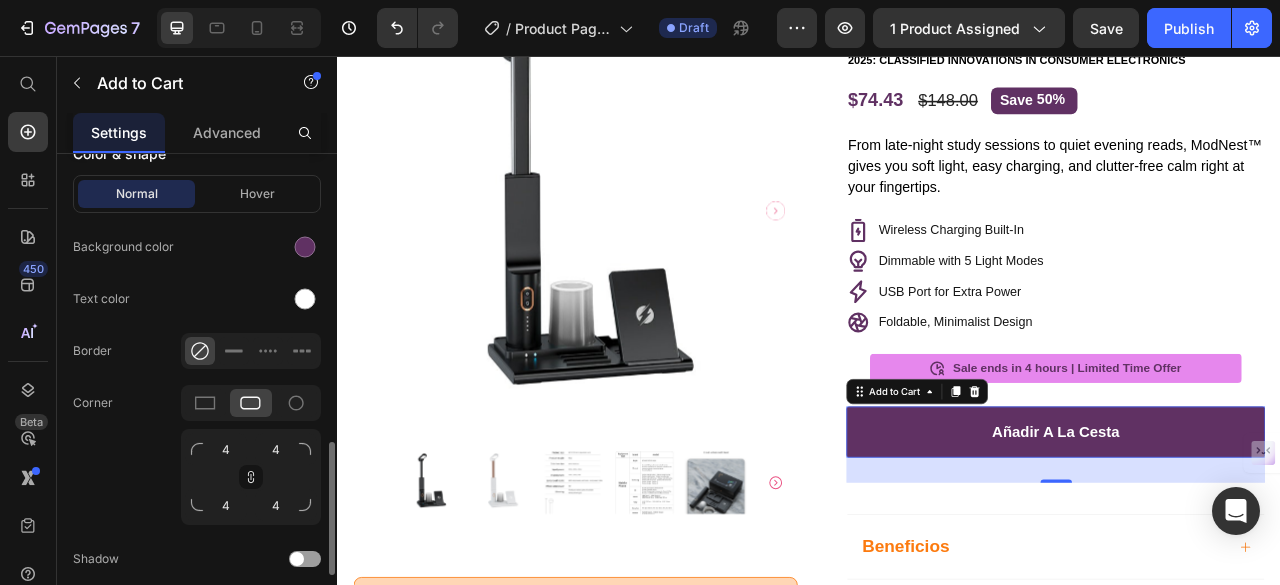 click on "Normal Hover" at bounding box center [197, 194] 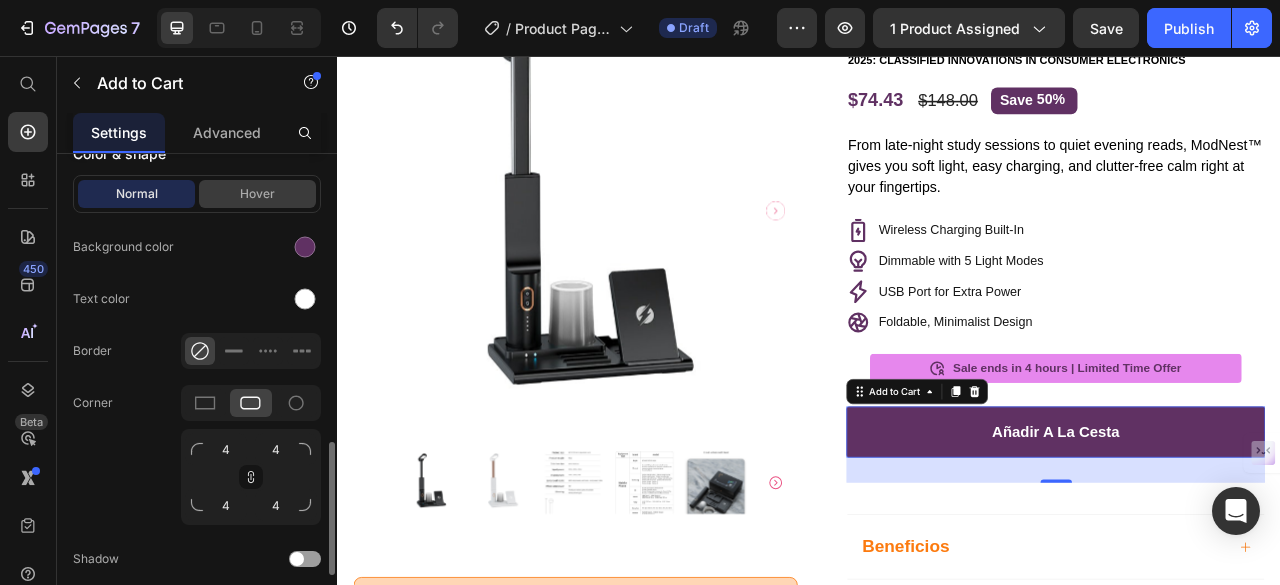 click on "Hover" at bounding box center (257, 194) 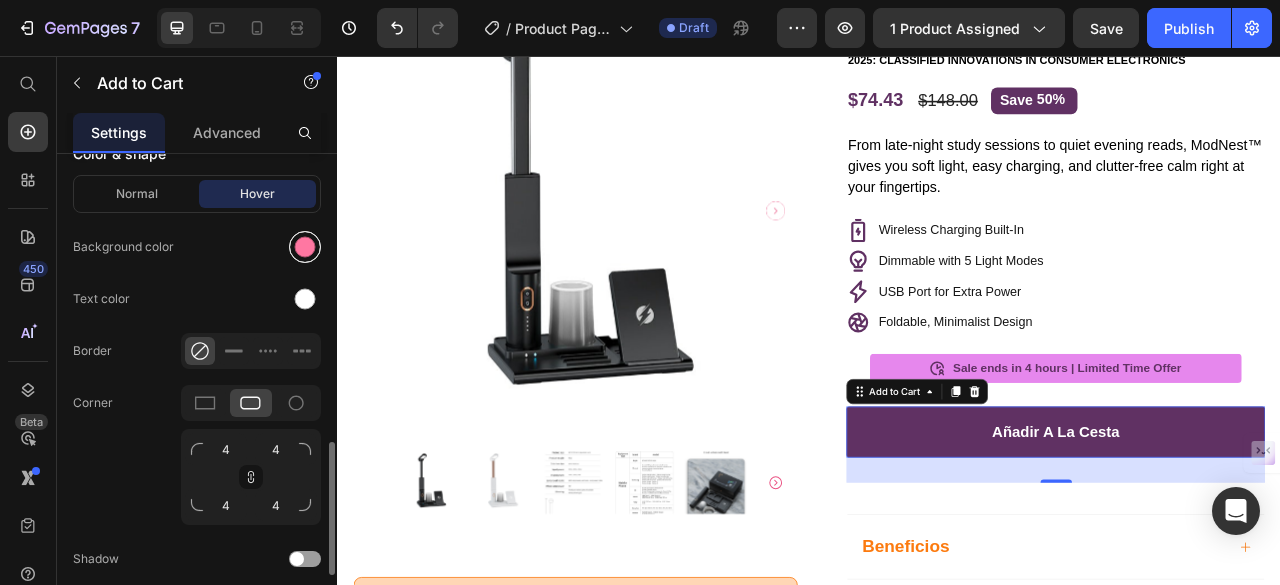 click at bounding box center (305, 247) 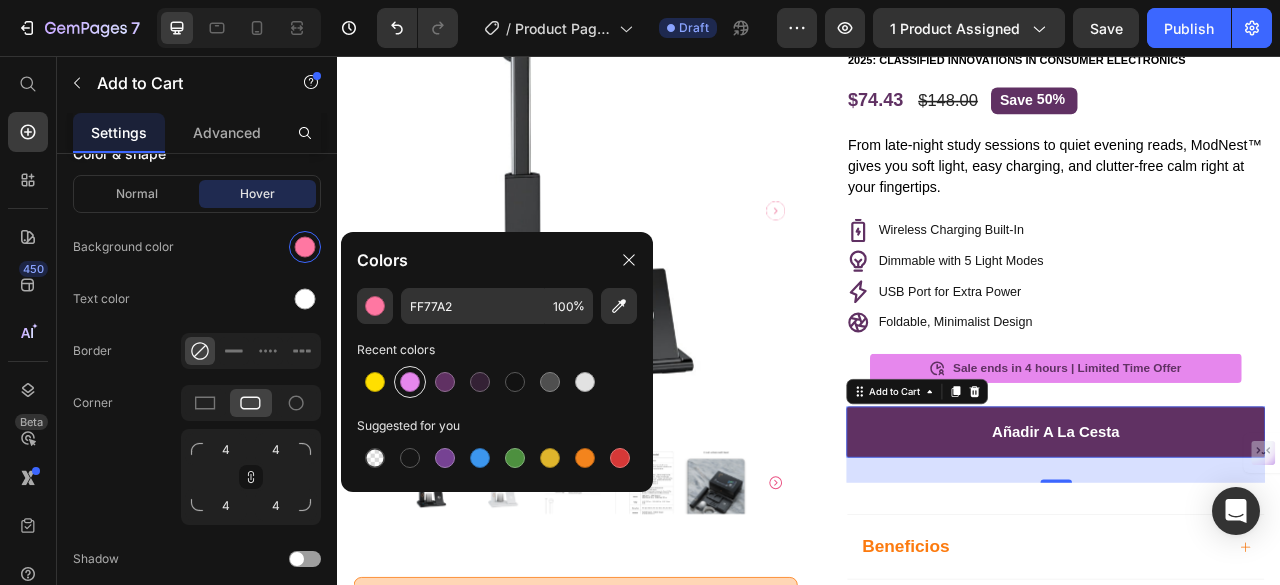click at bounding box center [410, 382] 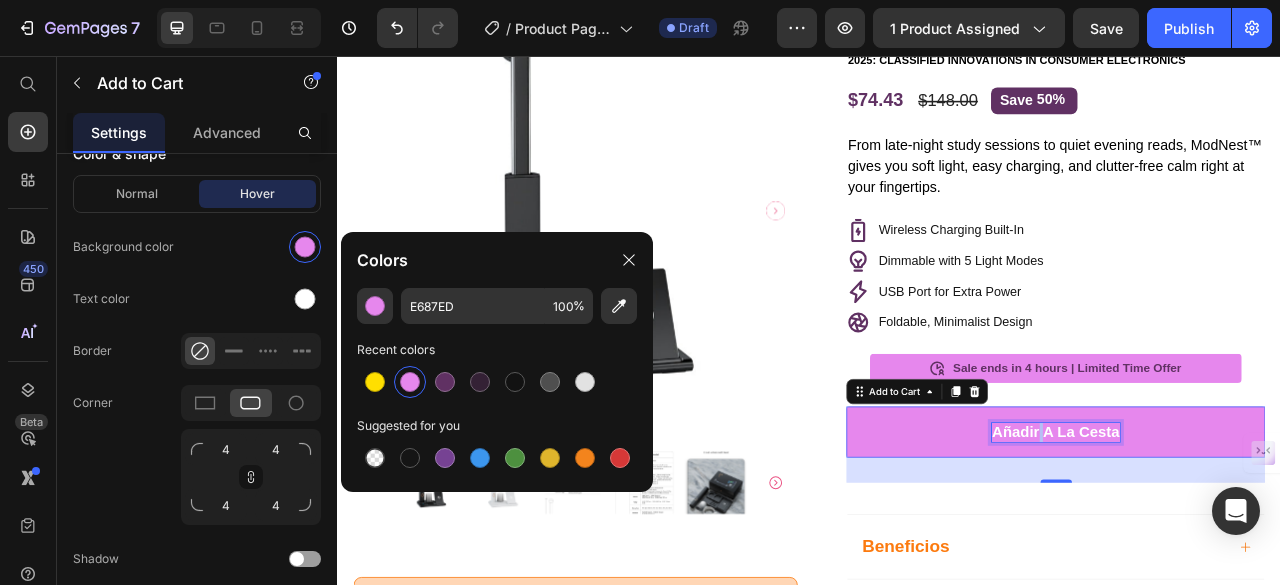 click on "añadir a la cesta" at bounding box center [1250, 535] 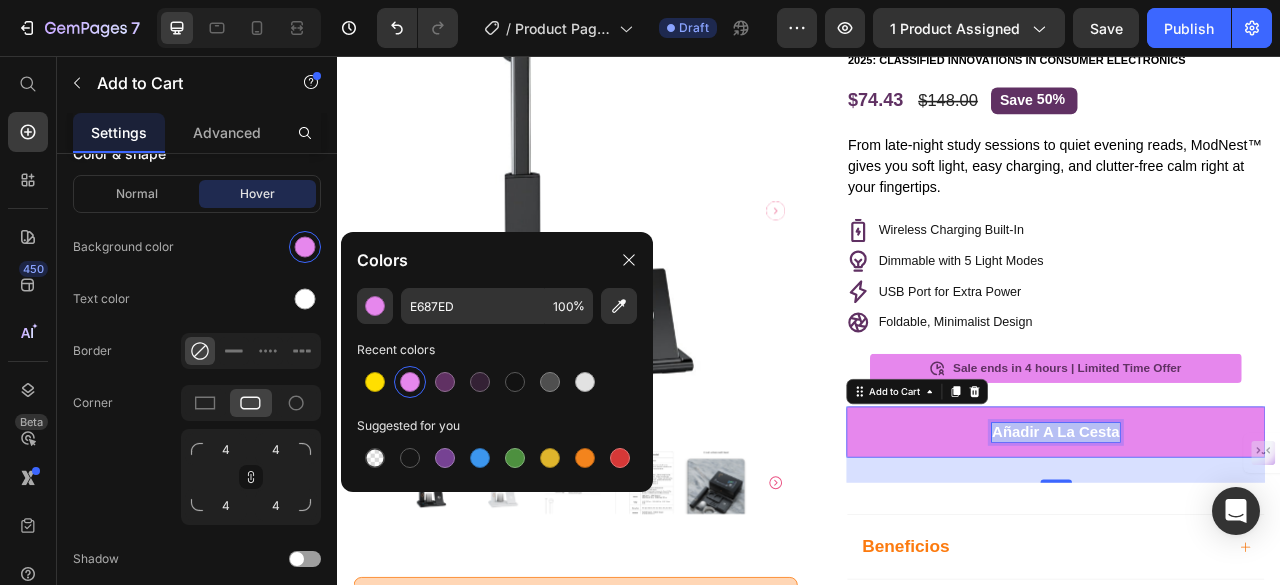 click on "añadir a la cesta" at bounding box center (1250, 535) 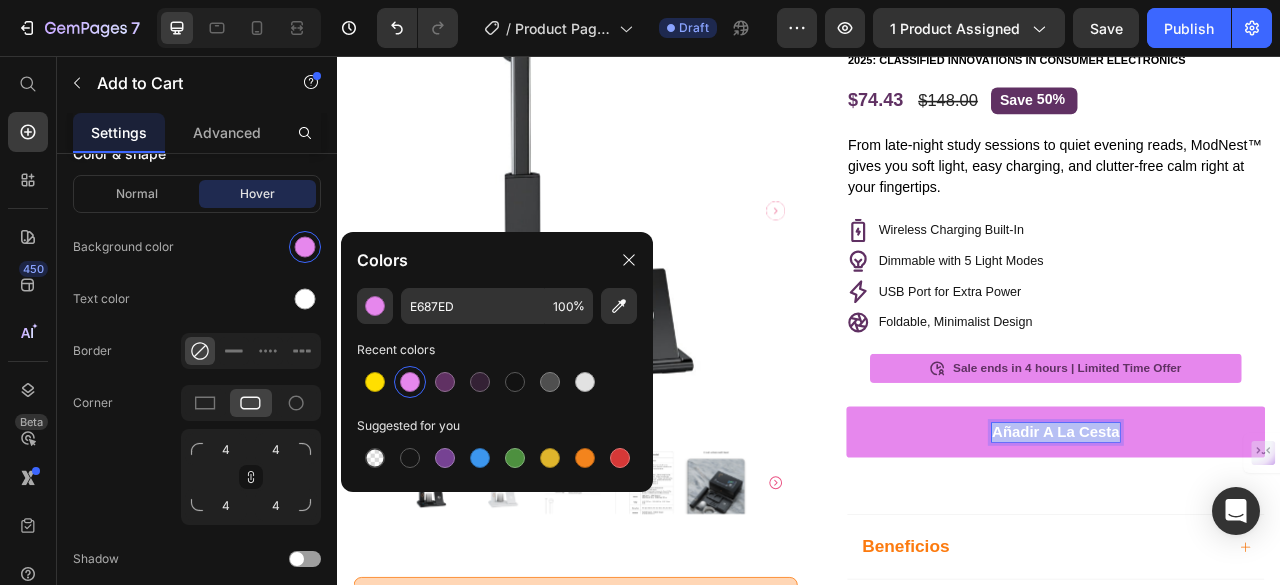 click on "añadir a la cesta" at bounding box center [1250, 535] 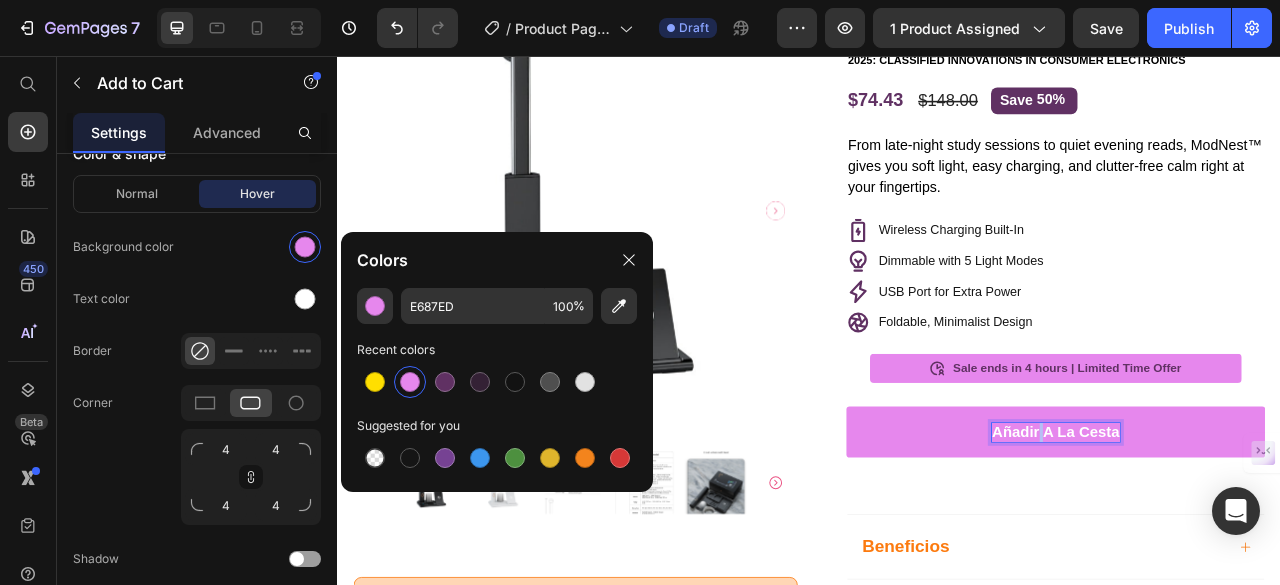click on "añadir a la cesta" at bounding box center [1250, 535] 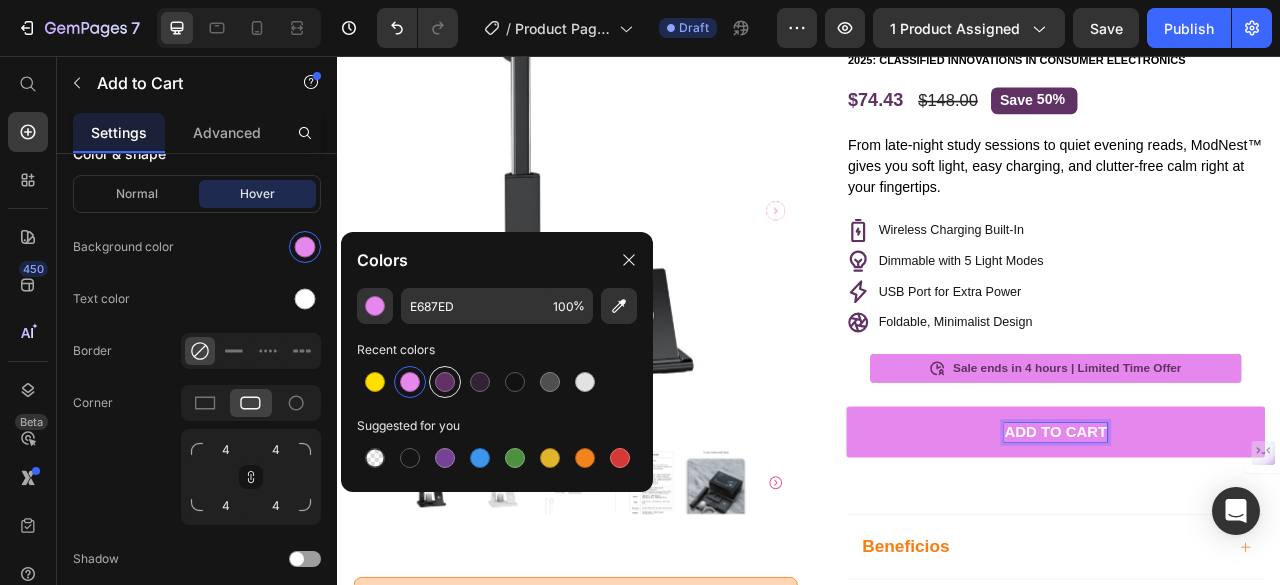 click at bounding box center (445, 382) 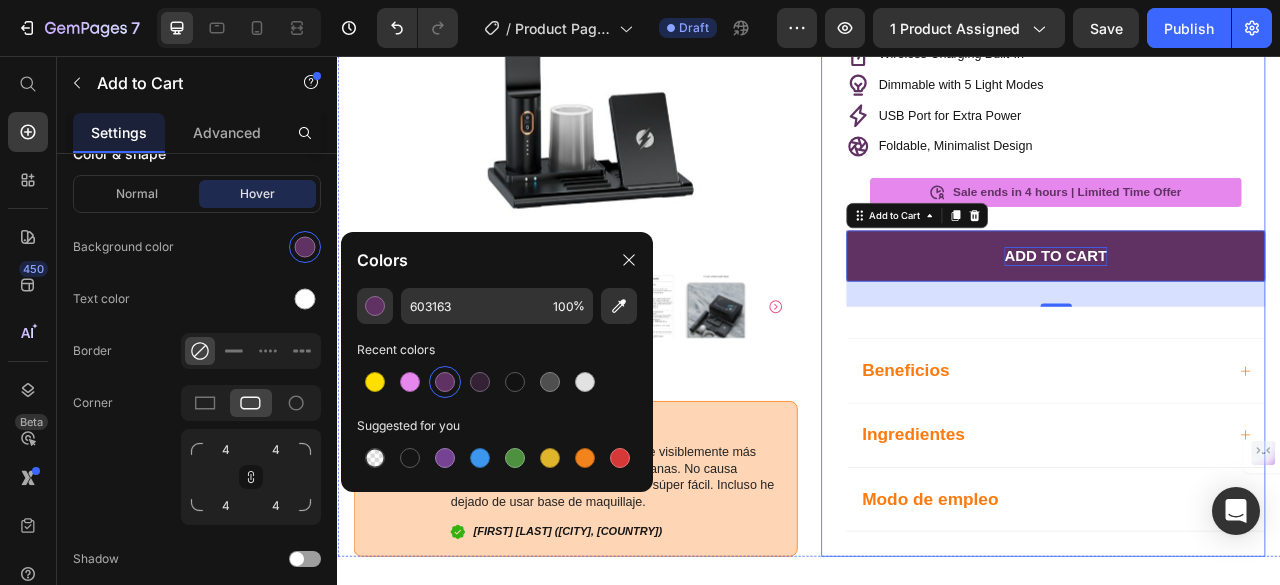scroll, scrollTop: 544, scrollLeft: 0, axis: vertical 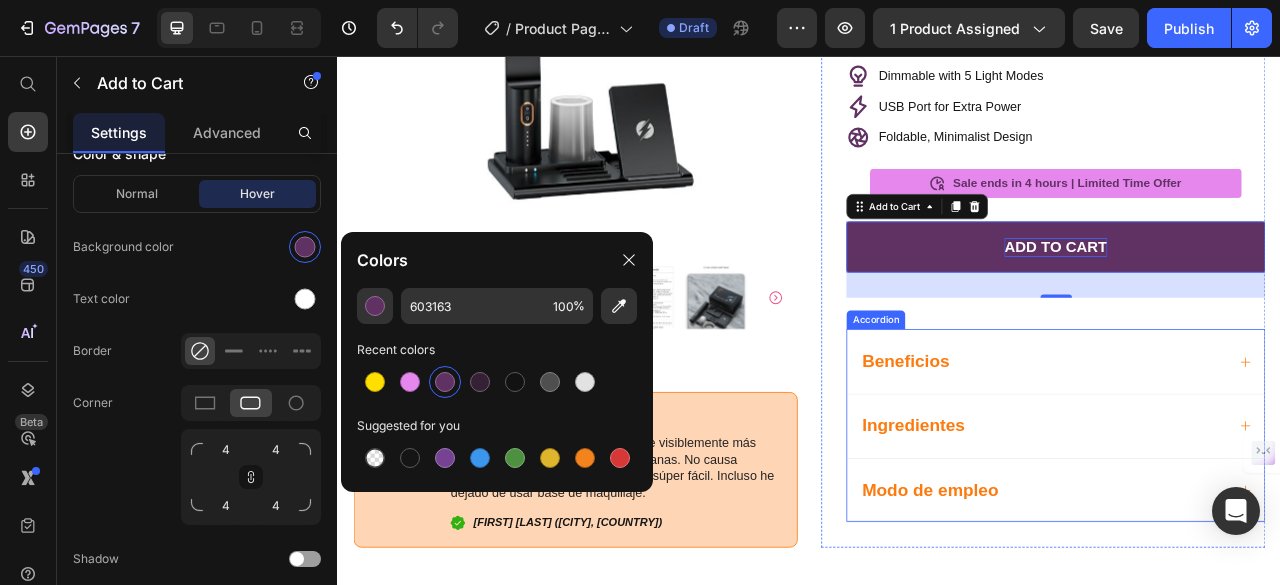 click on "Beneficios" at bounding box center (1234, 444) 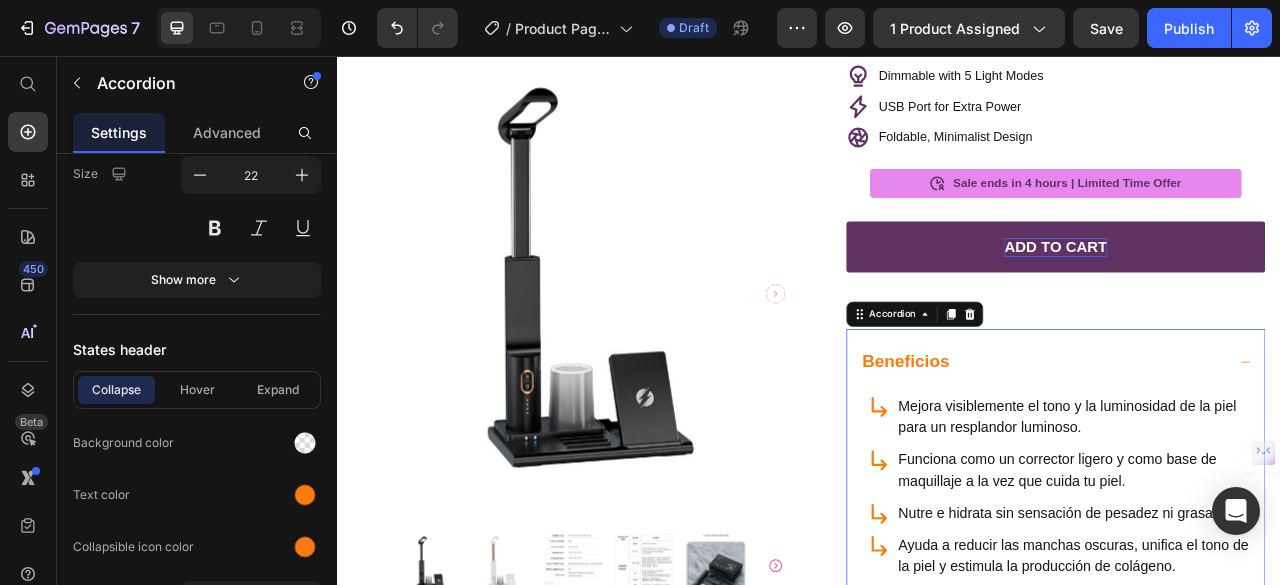 scroll, scrollTop: 0, scrollLeft: 0, axis: both 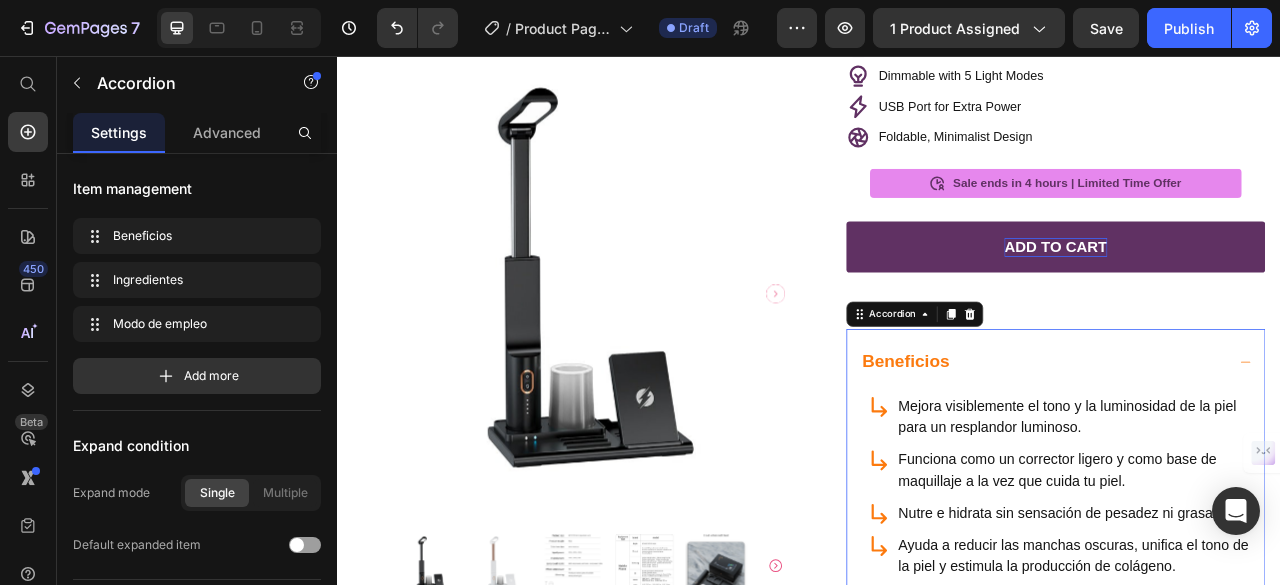 click on "Beneficios" at bounding box center (1059, 444) 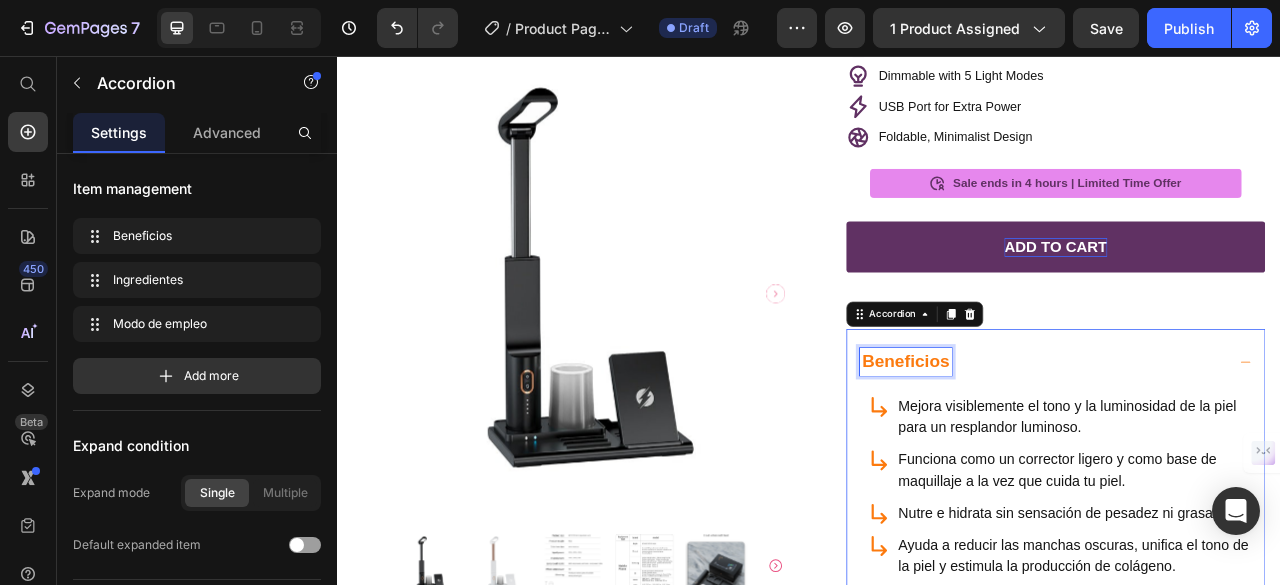 click on "Beneficios" at bounding box center [1059, 444] 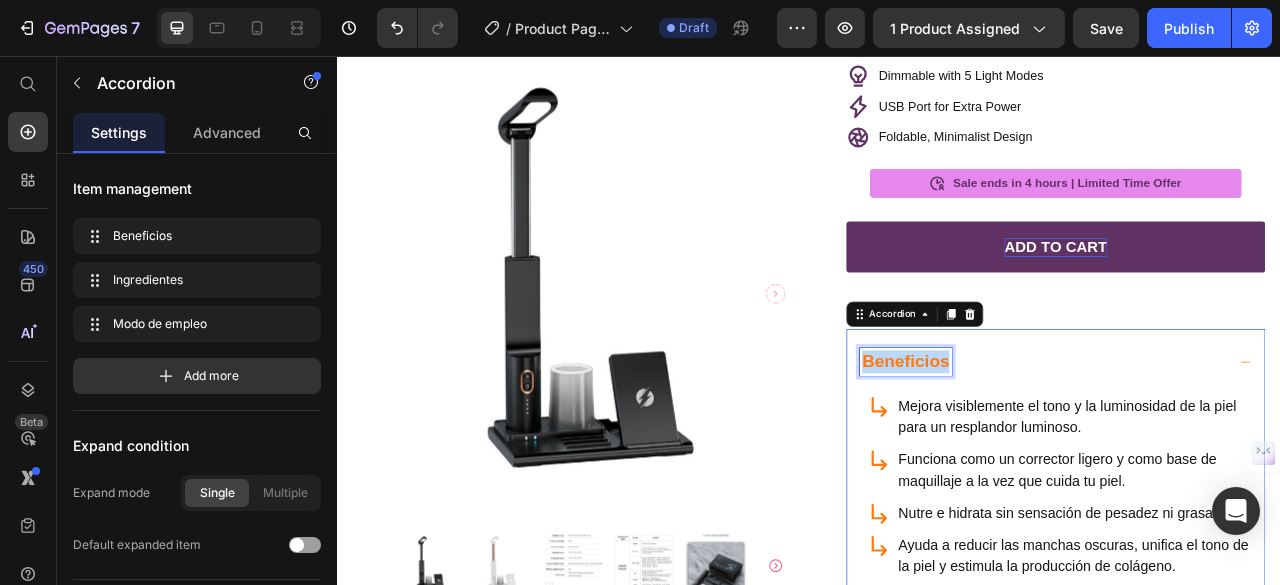 click on "Beneficios" at bounding box center [1059, 444] 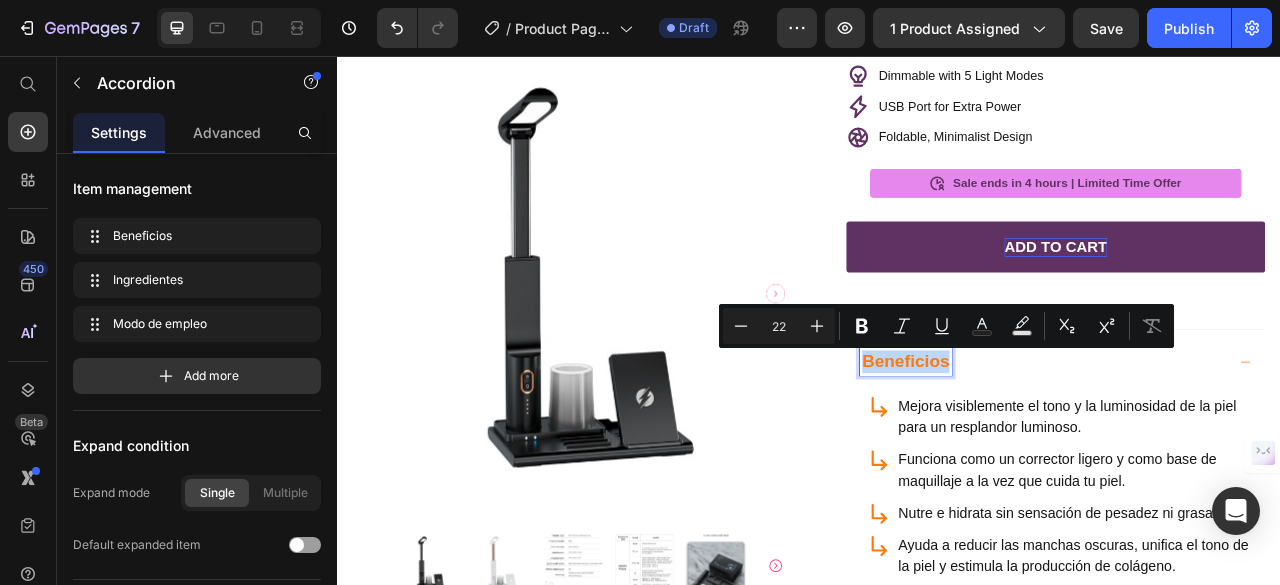 copy on "Beneficios" 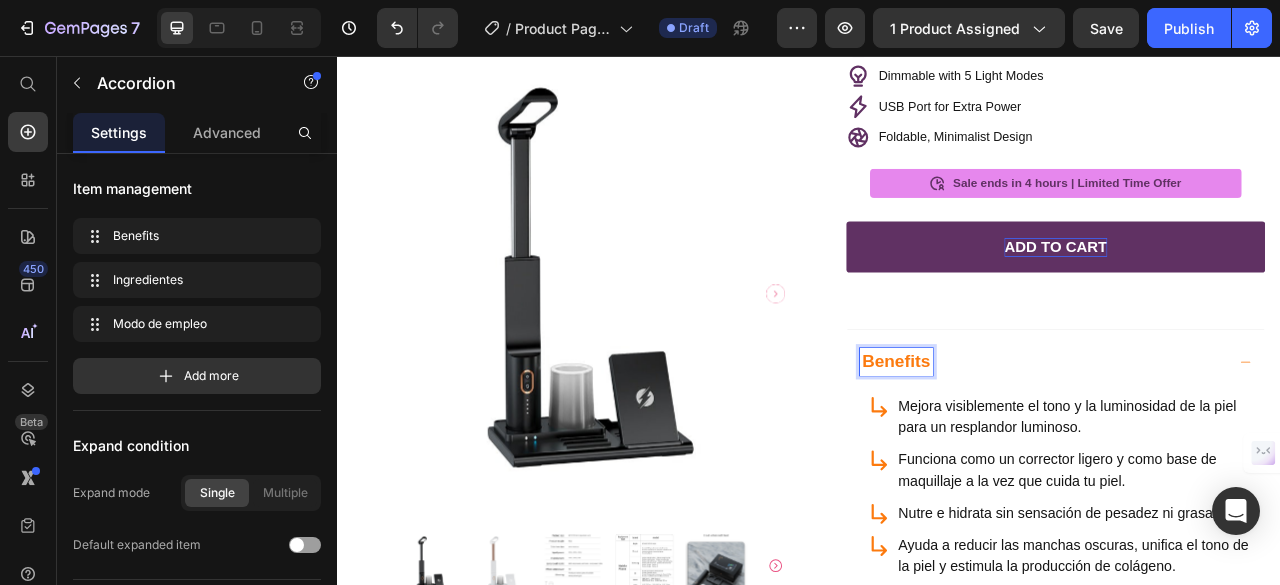 click on "Benefits" at bounding box center (1047, 444) 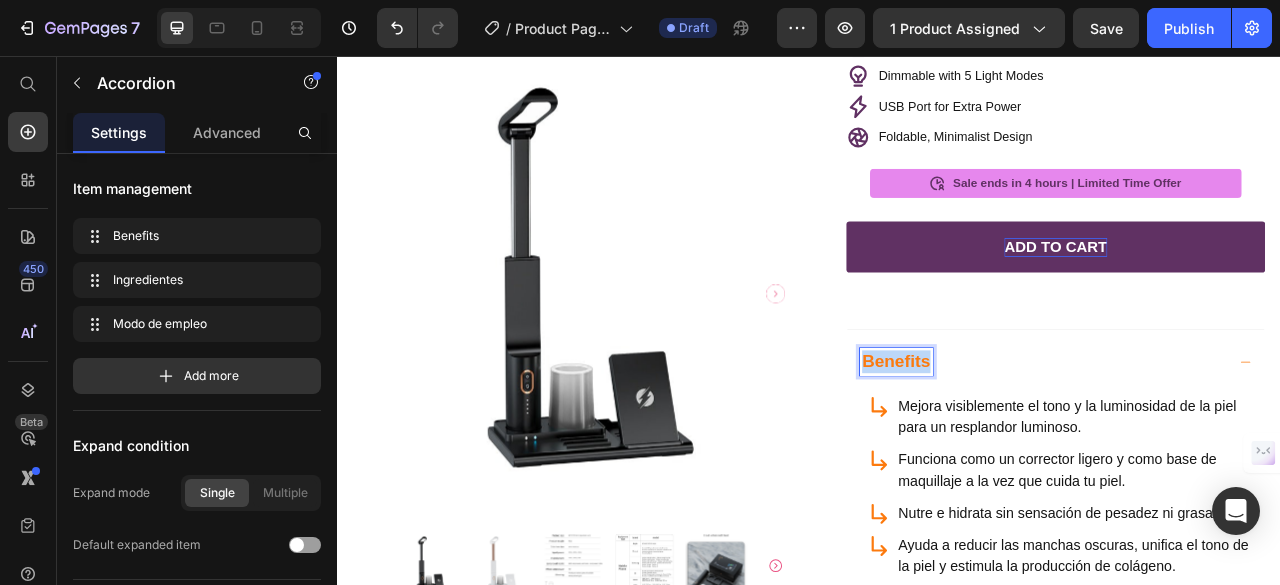 click on "Benefits" at bounding box center [1047, 444] 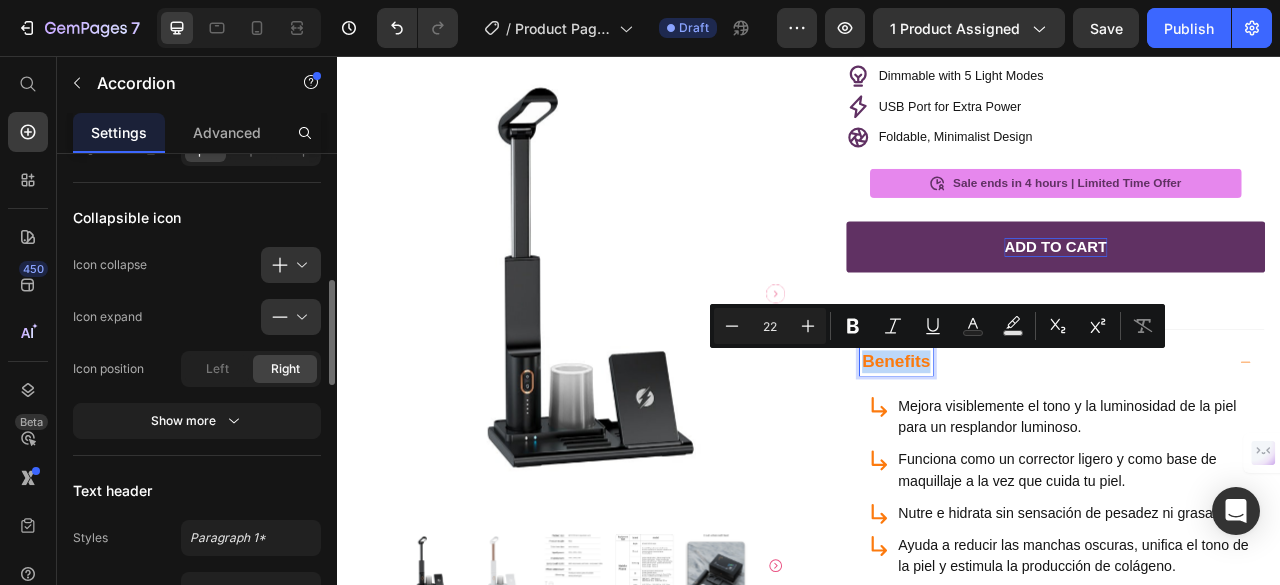 scroll, scrollTop: 1116, scrollLeft: 0, axis: vertical 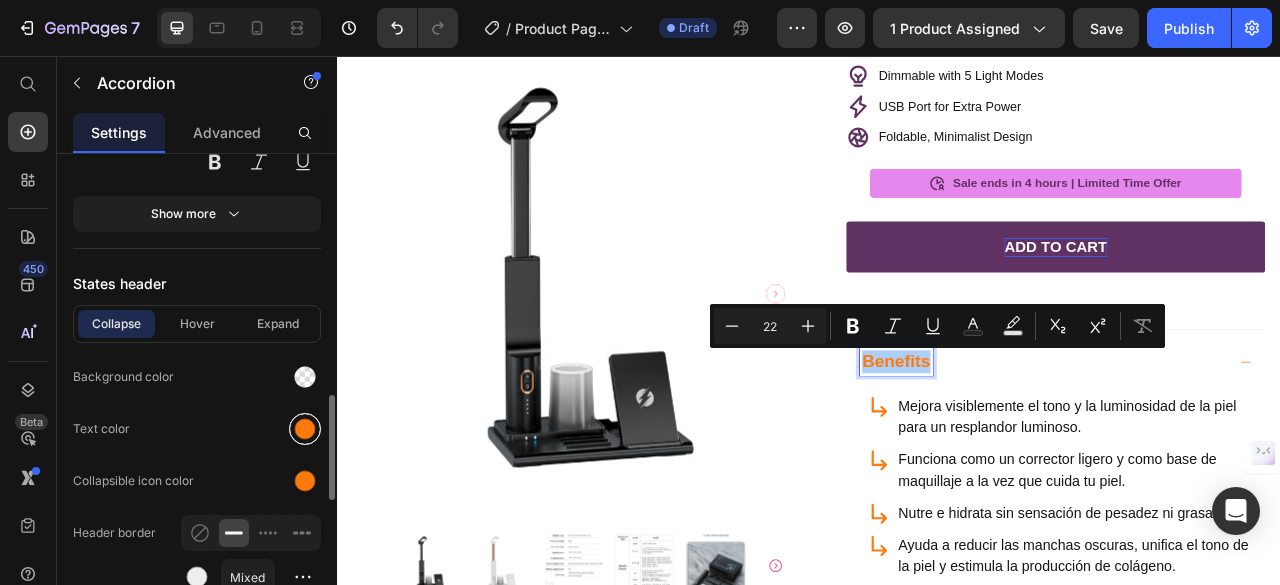 click at bounding box center [305, 429] 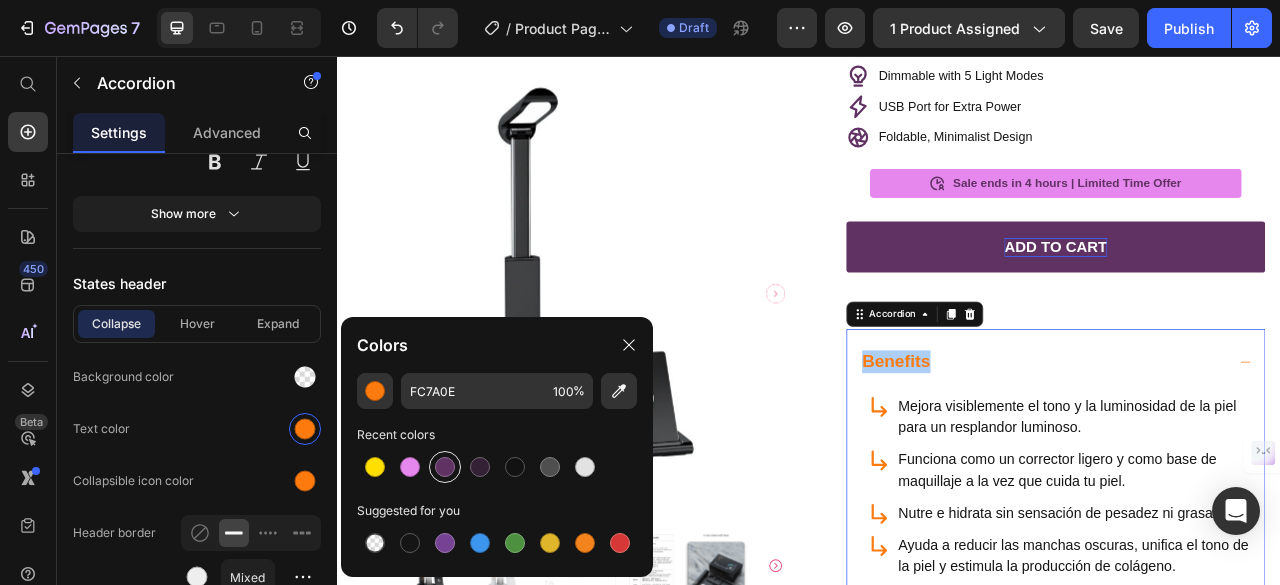 click at bounding box center (445, 467) 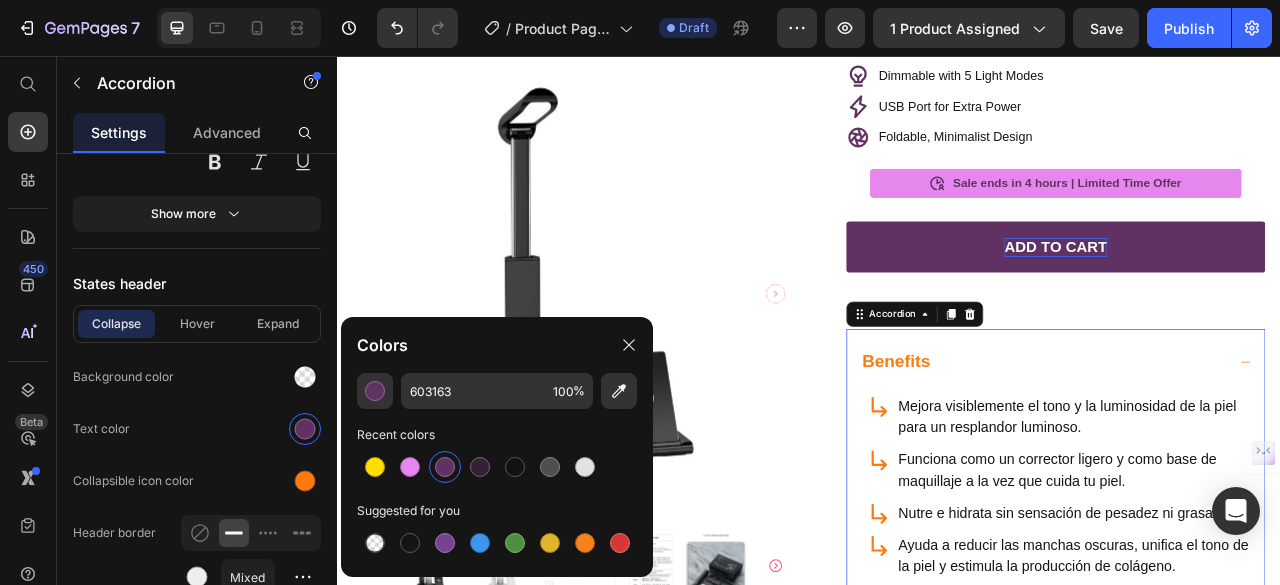 click on "Benefits" at bounding box center (1047, 444) 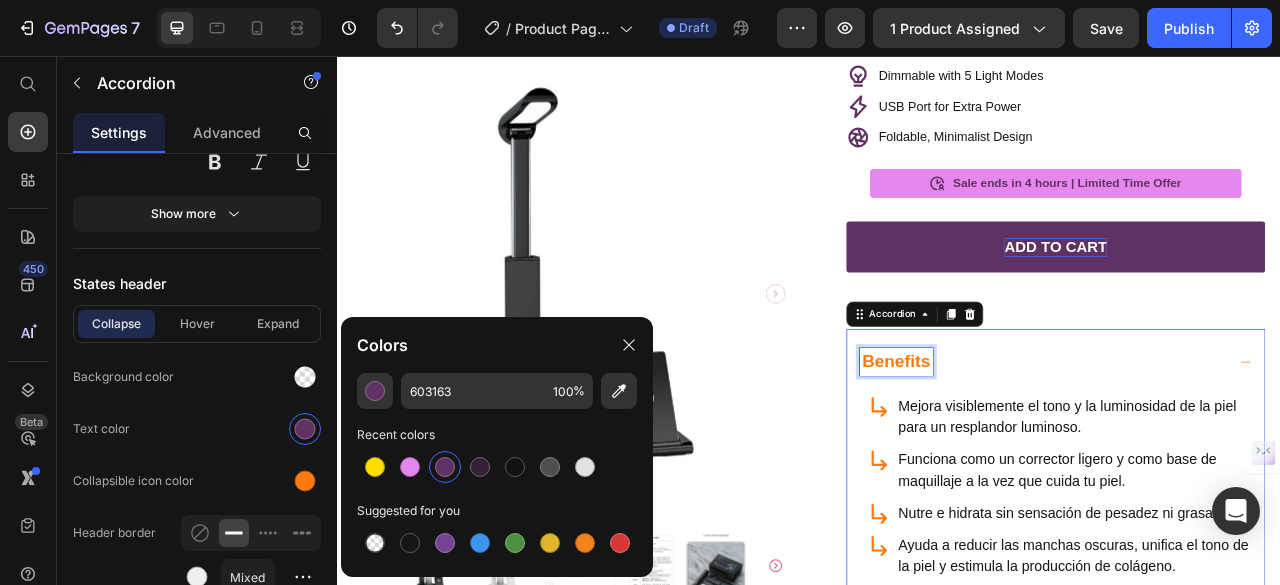 click on "Benefits" at bounding box center [1047, 444] 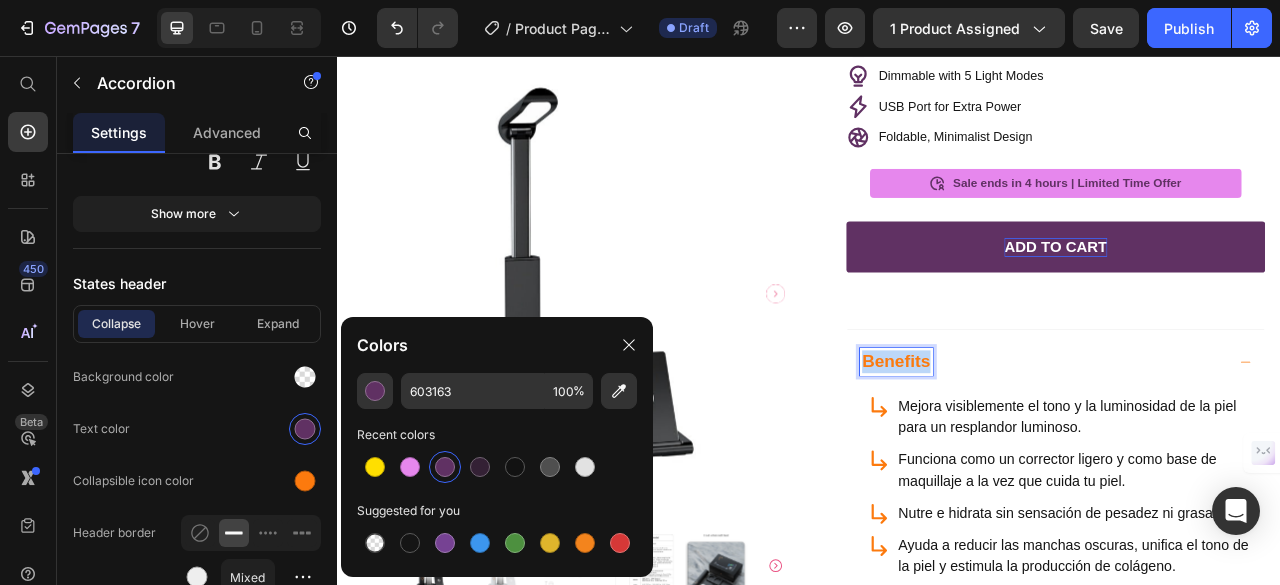 click on "Benefits" at bounding box center (1047, 444) 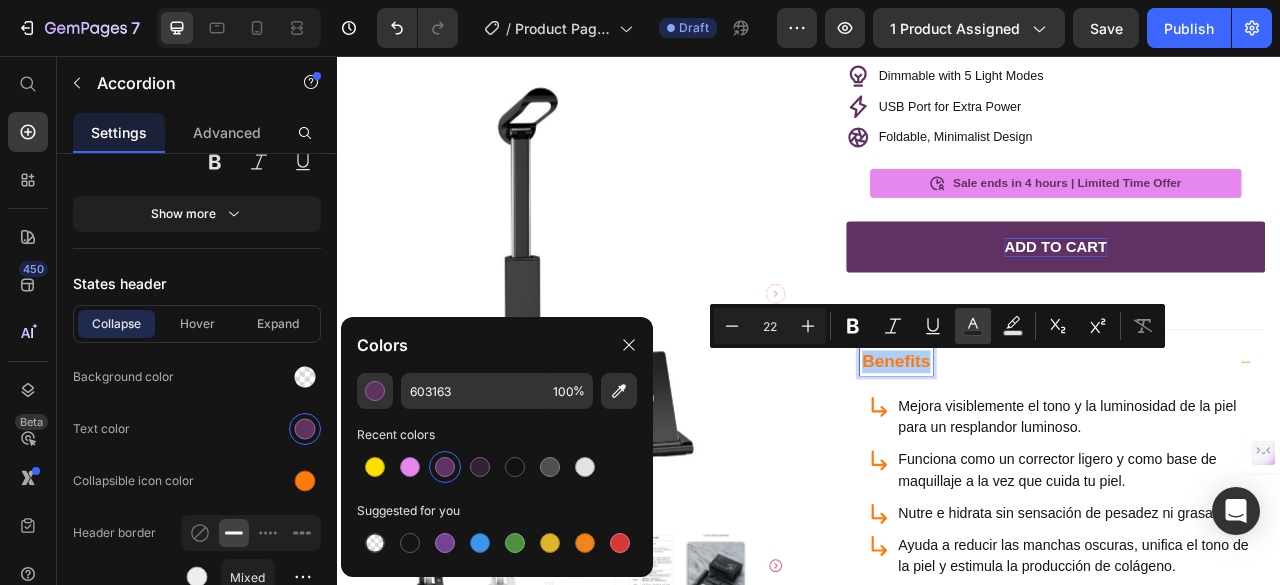 click on "Text Color" at bounding box center (973, 326) 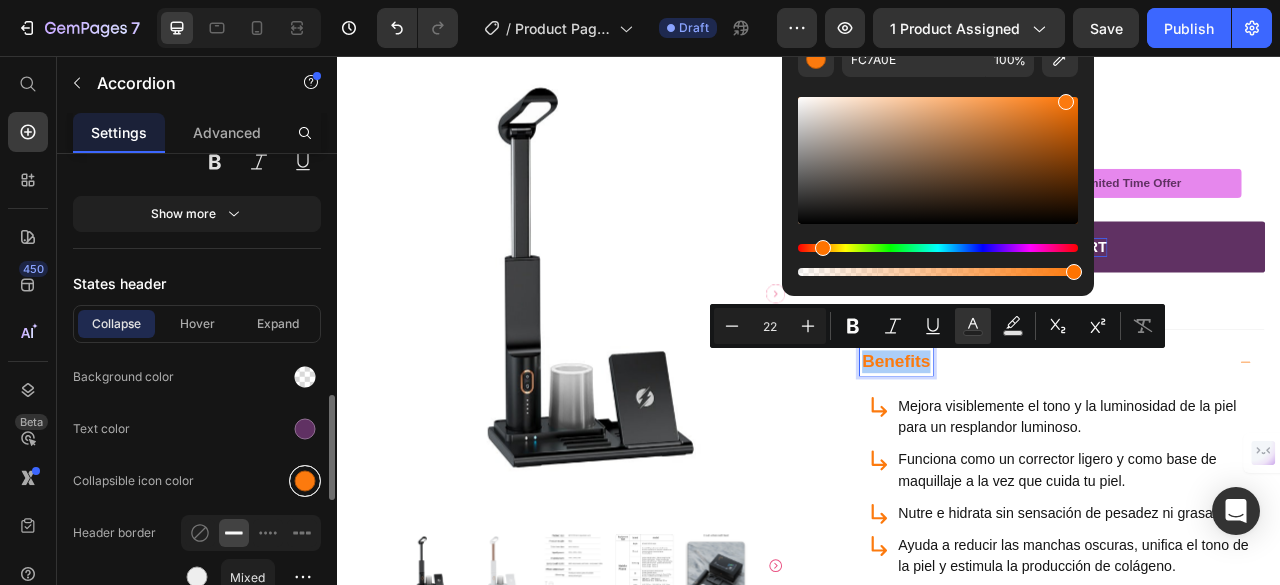 click at bounding box center [305, 481] 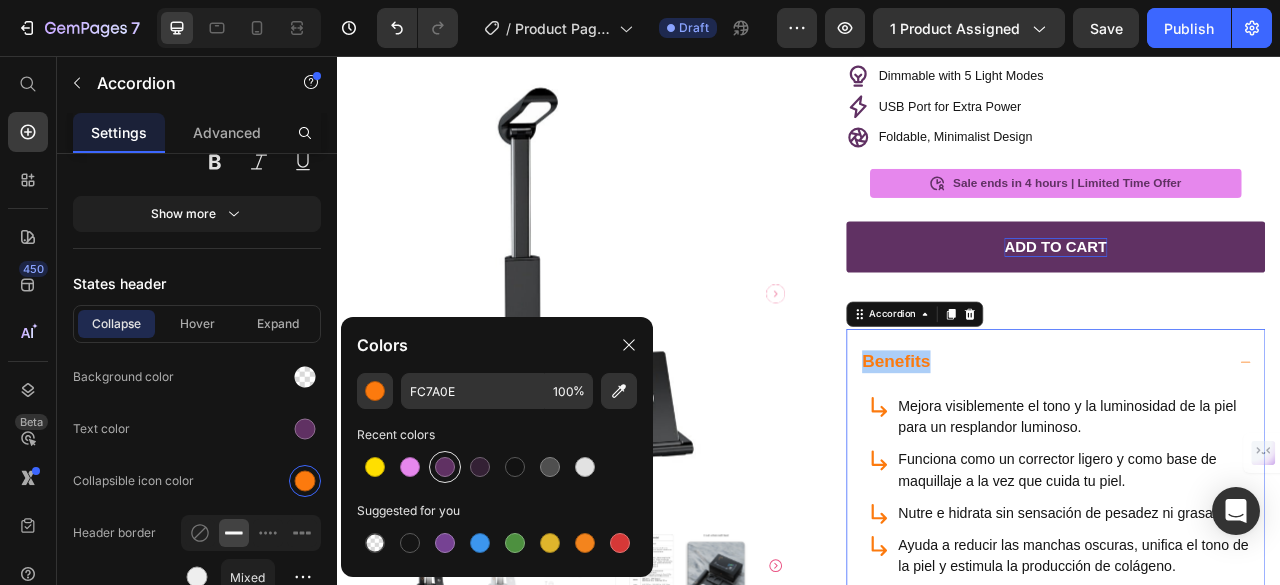 click at bounding box center (445, 467) 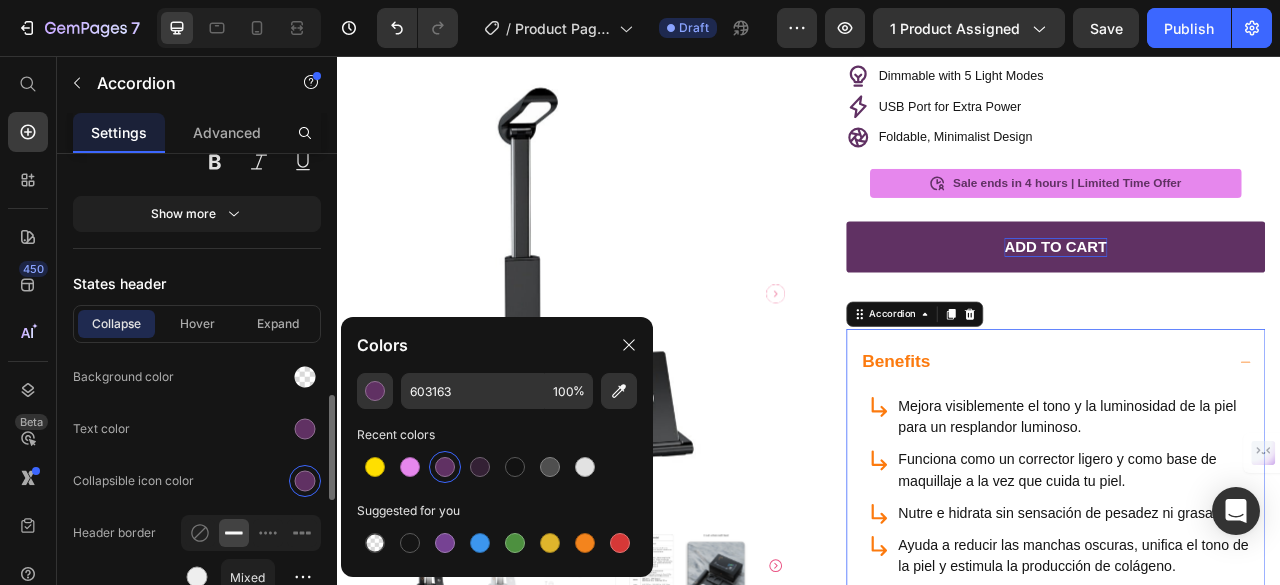 click on "Text color" 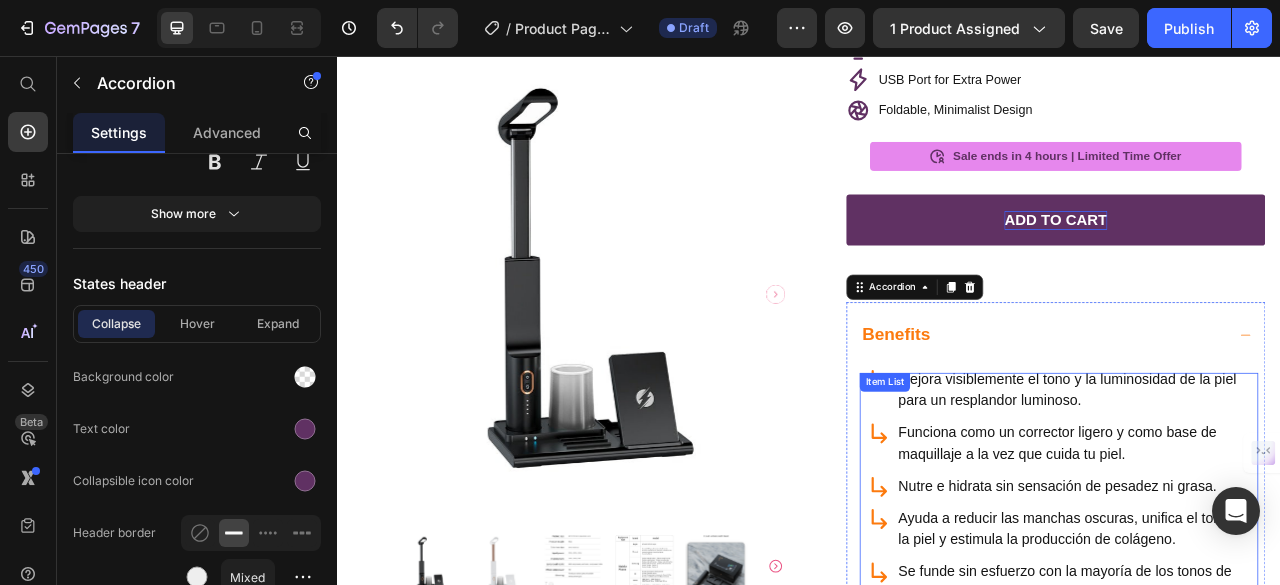 scroll, scrollTop: 559, scrollLeft: 0, axis: vertical 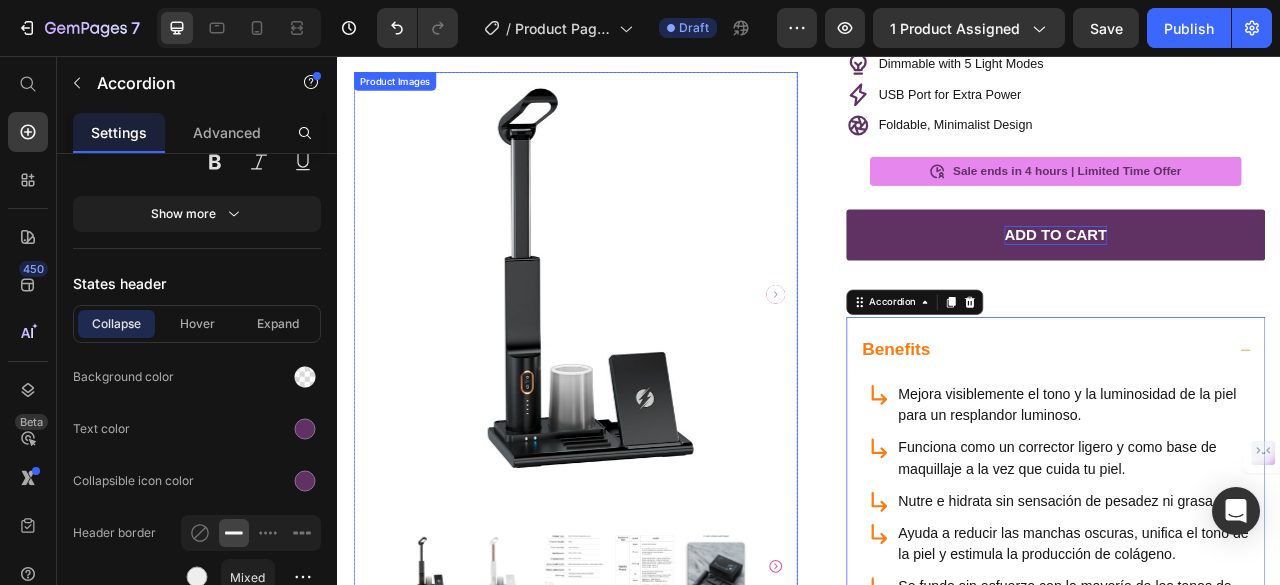 click at bounding box center (639, 358) 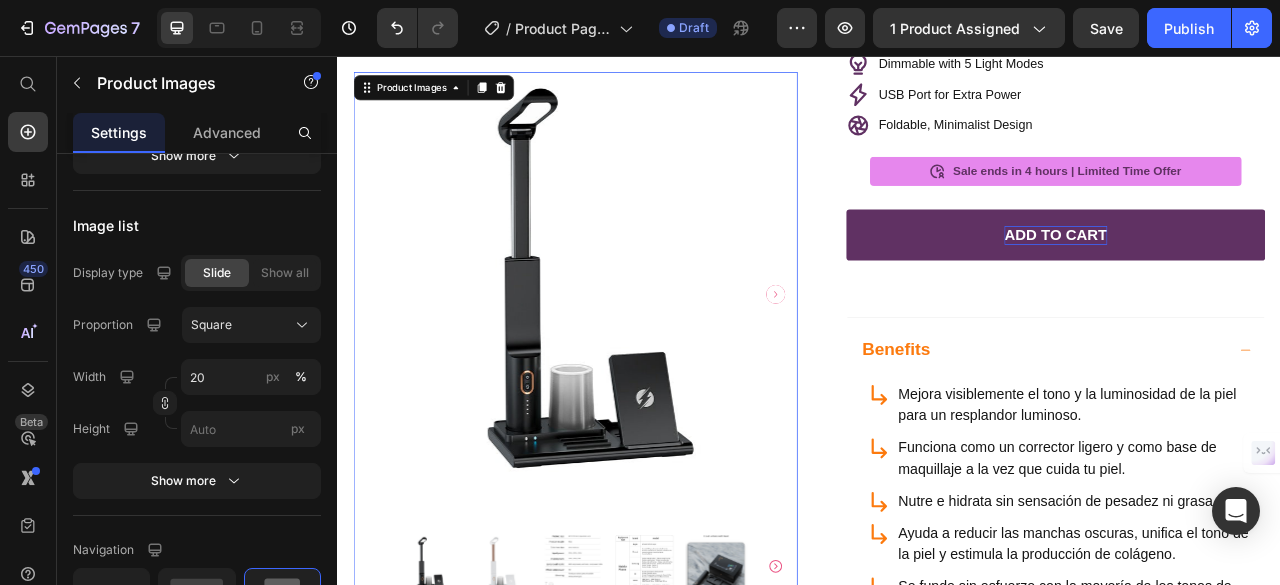 scroll, scrollTop: 0, scrollLeft: 0, axis: both 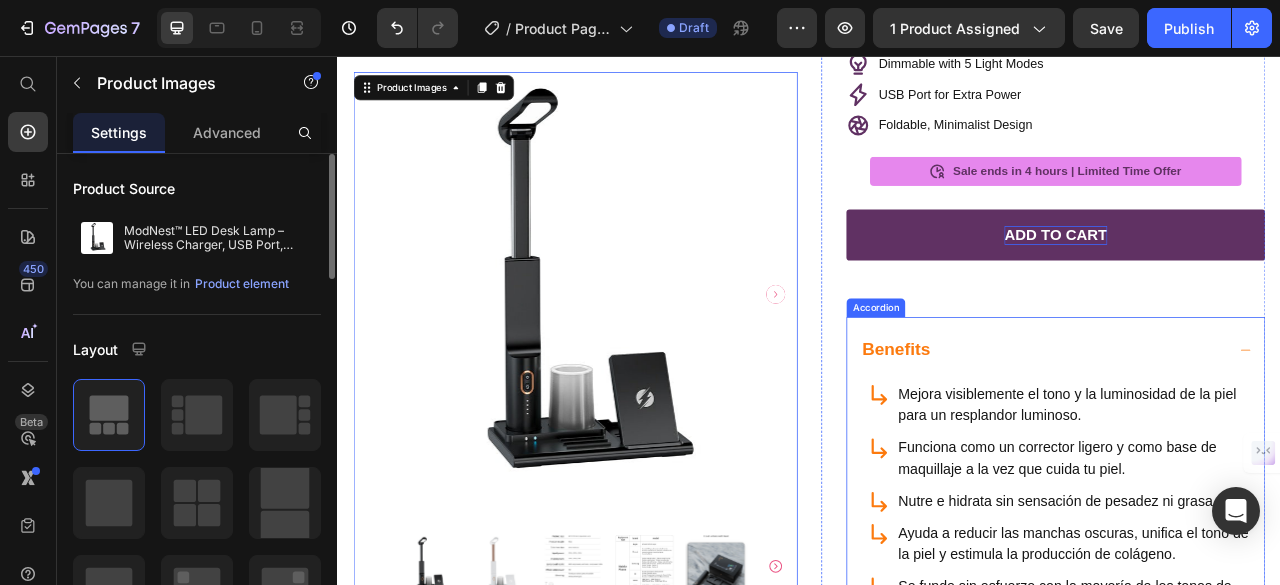 click on "Benefits" at bounding box center [1047, 429] 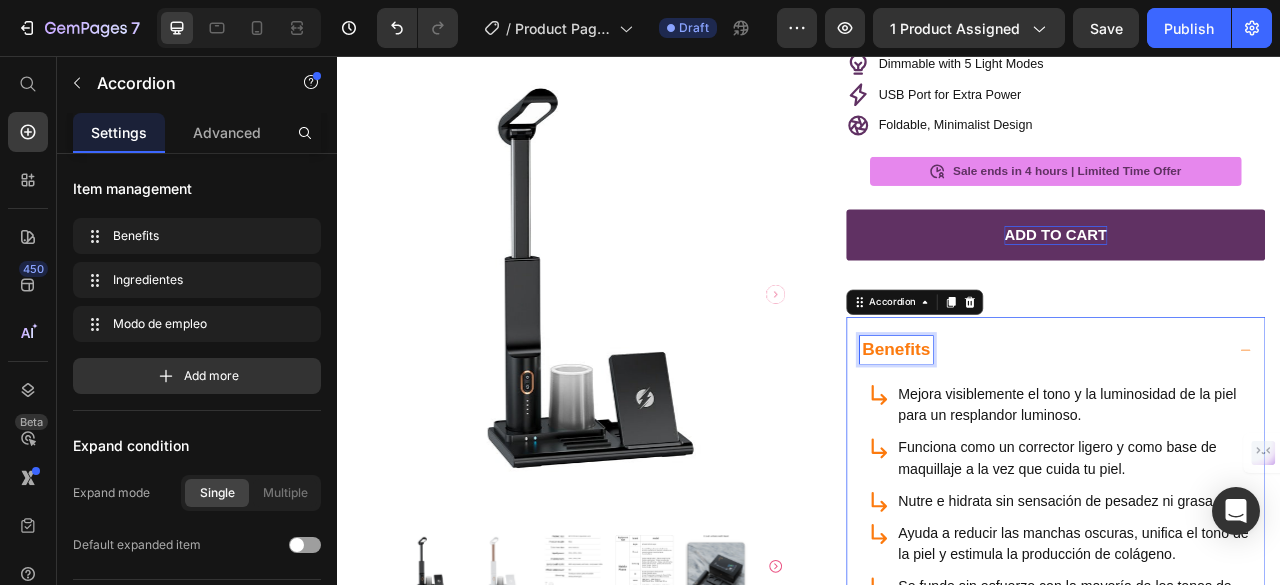 click on "Benefits" at bounding box center (1047, 429) 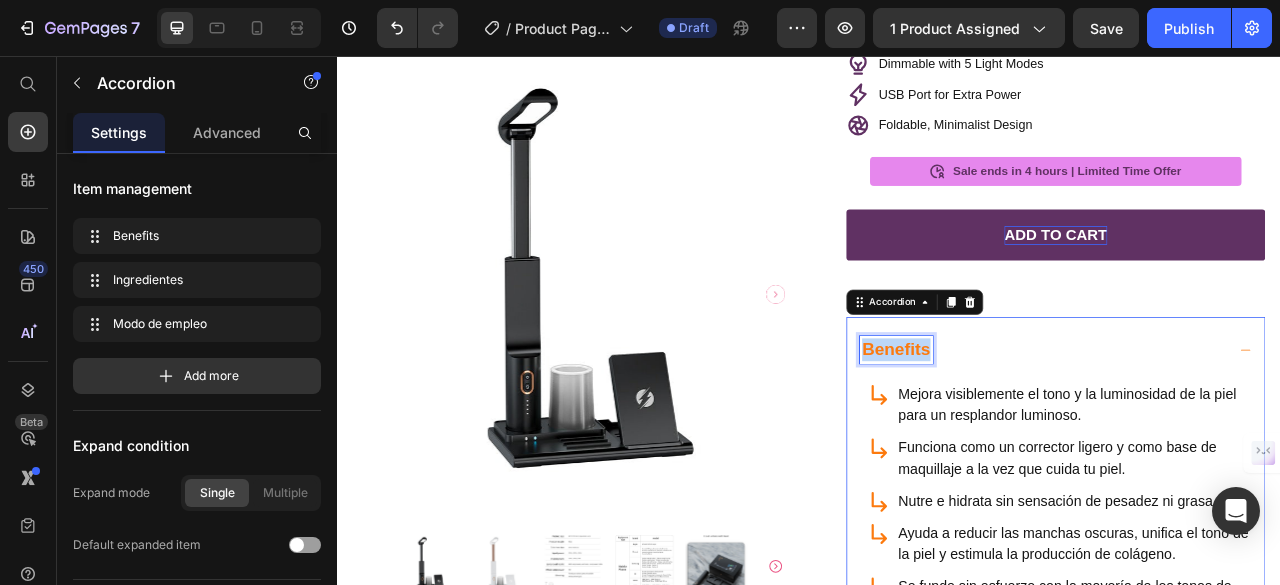 click on "Benefits" at bounding box center (1047, 429) 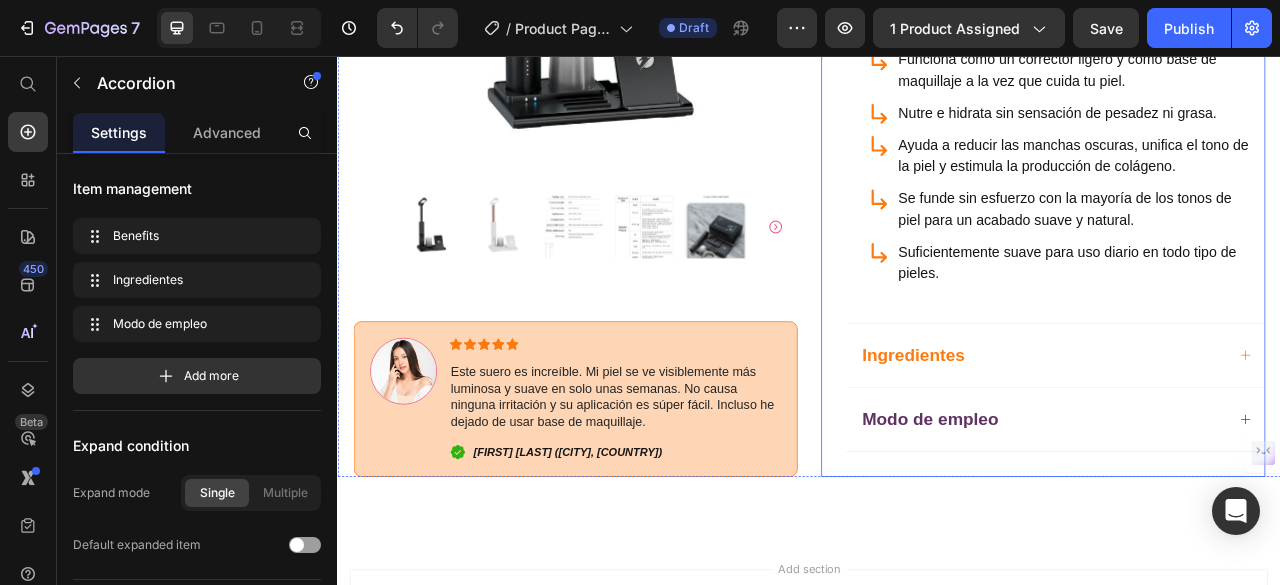 scroll, scrollTop: 1051, scrollLeft: 0, axis: vertical 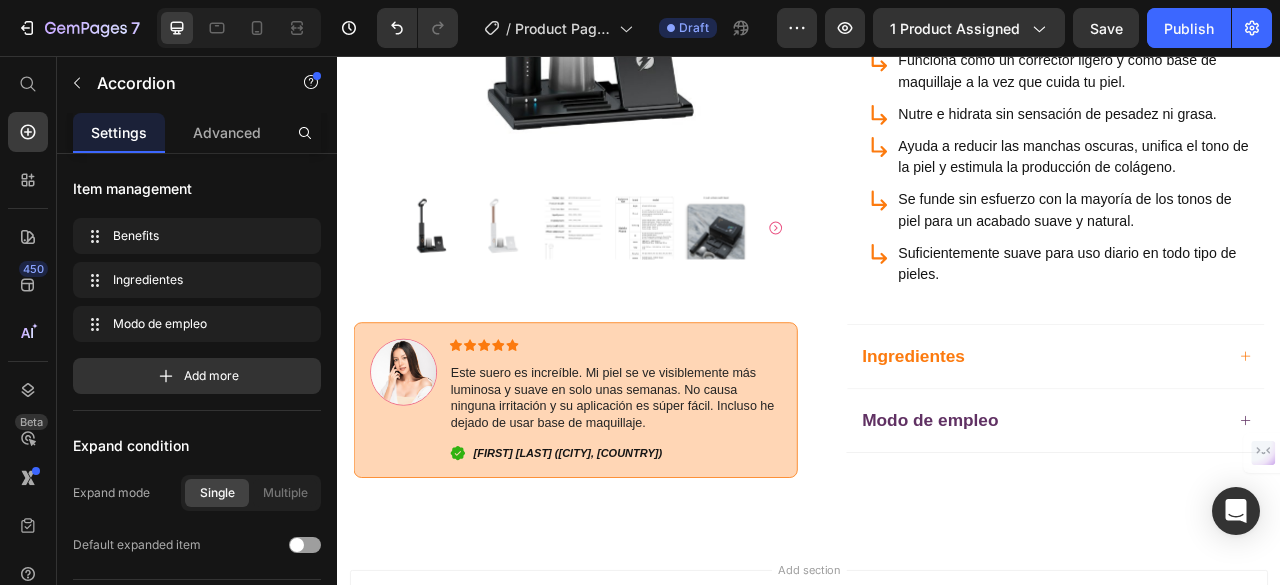 click on "Ingredientes" at bounding box center (1250, 438) 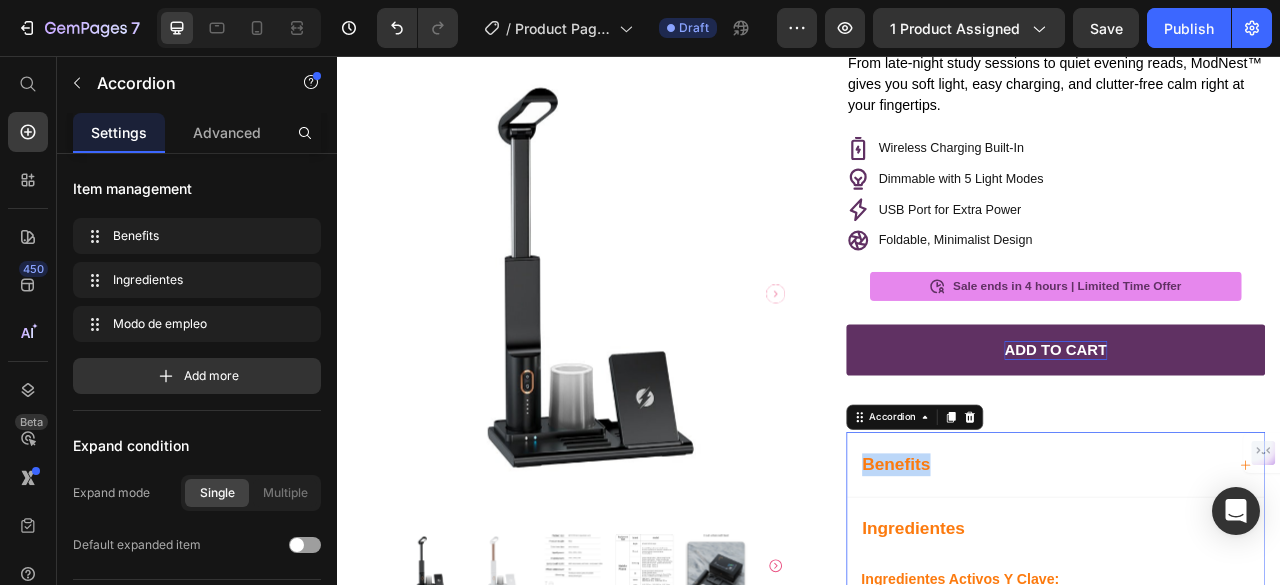 scroll, scrollTop: 406, scrollLeft: 0, axis: vertical 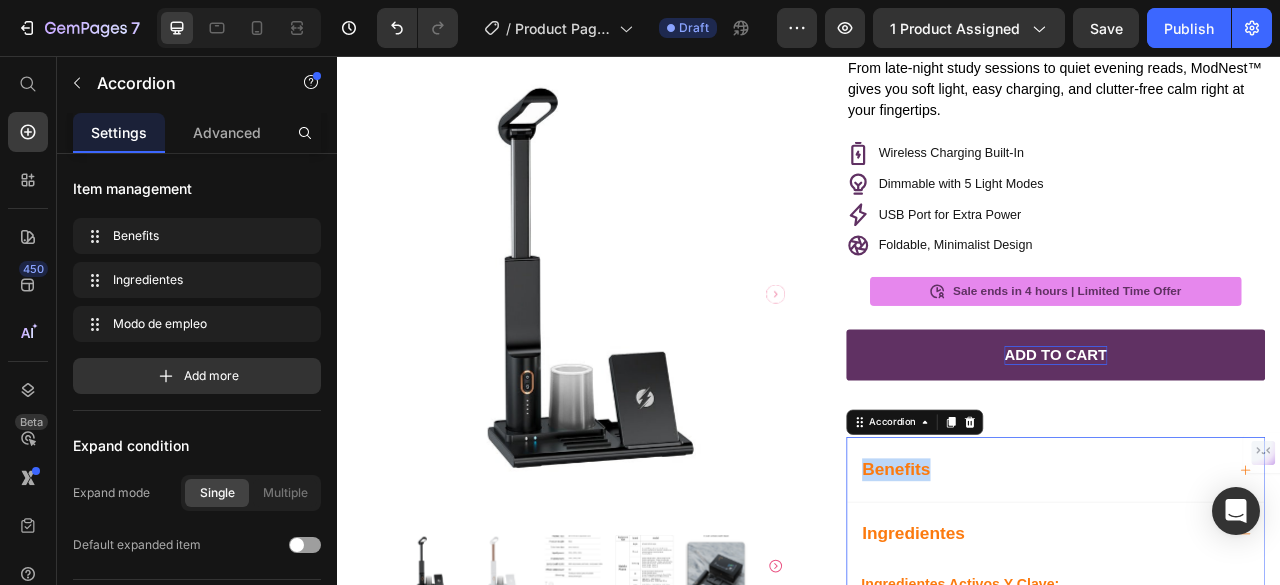 click on "Benefits" at bounding box center [1250, 582] 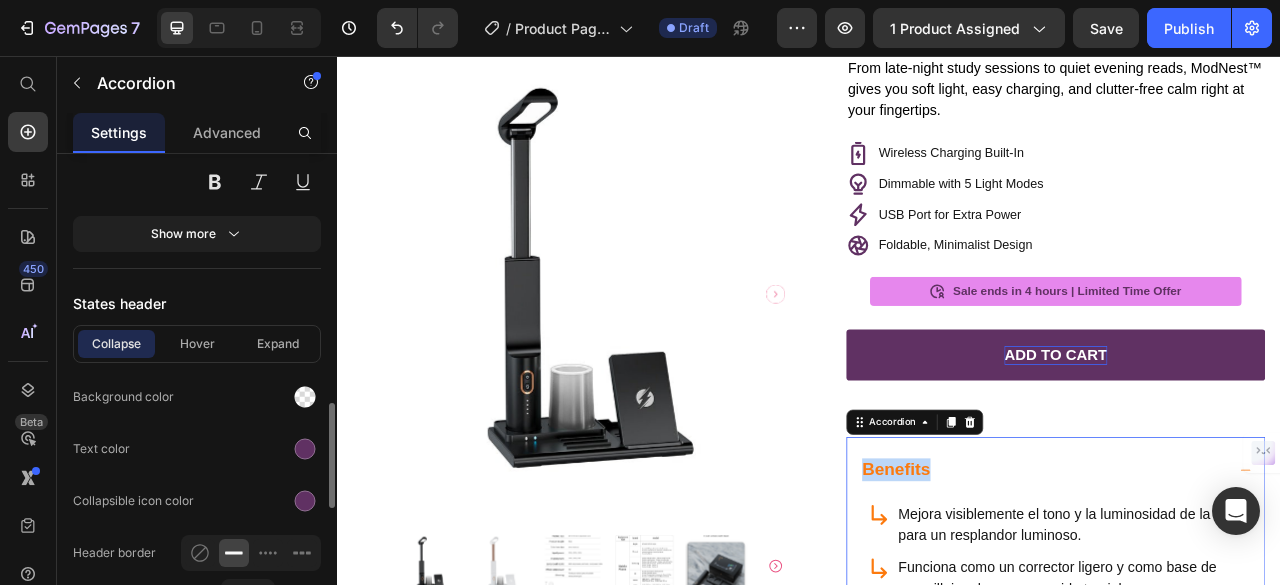 scroll, scrollTop: 1123, scrollLeft: 0, axis: vertical 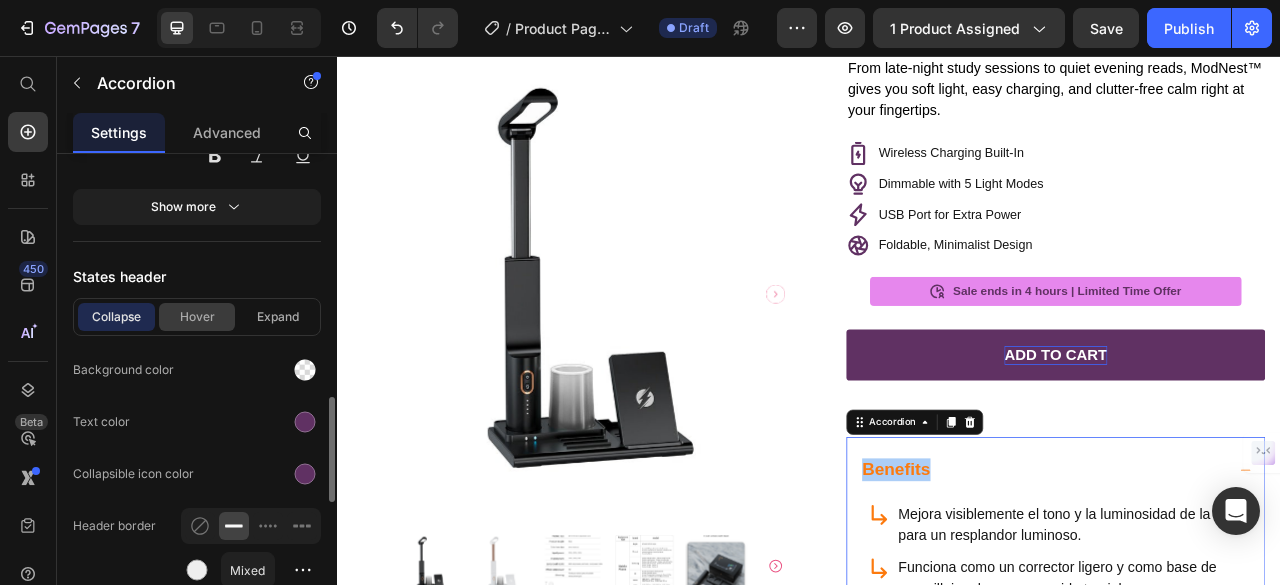 click on "Hover" at bounding box center (197, 317) 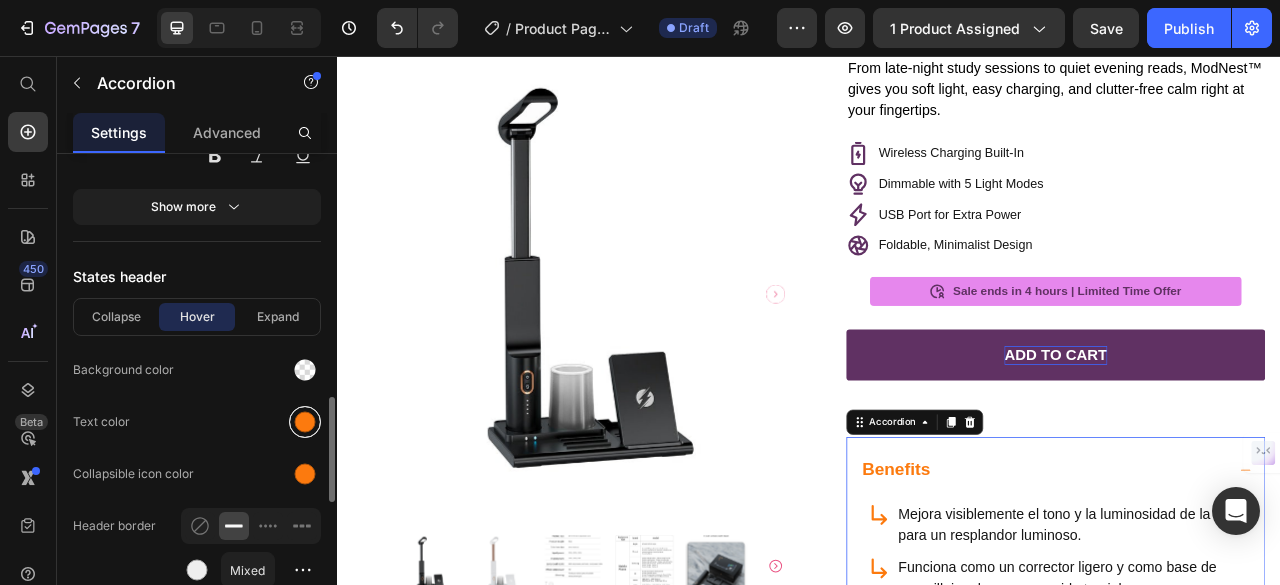 click at bounding box center [305, 422] 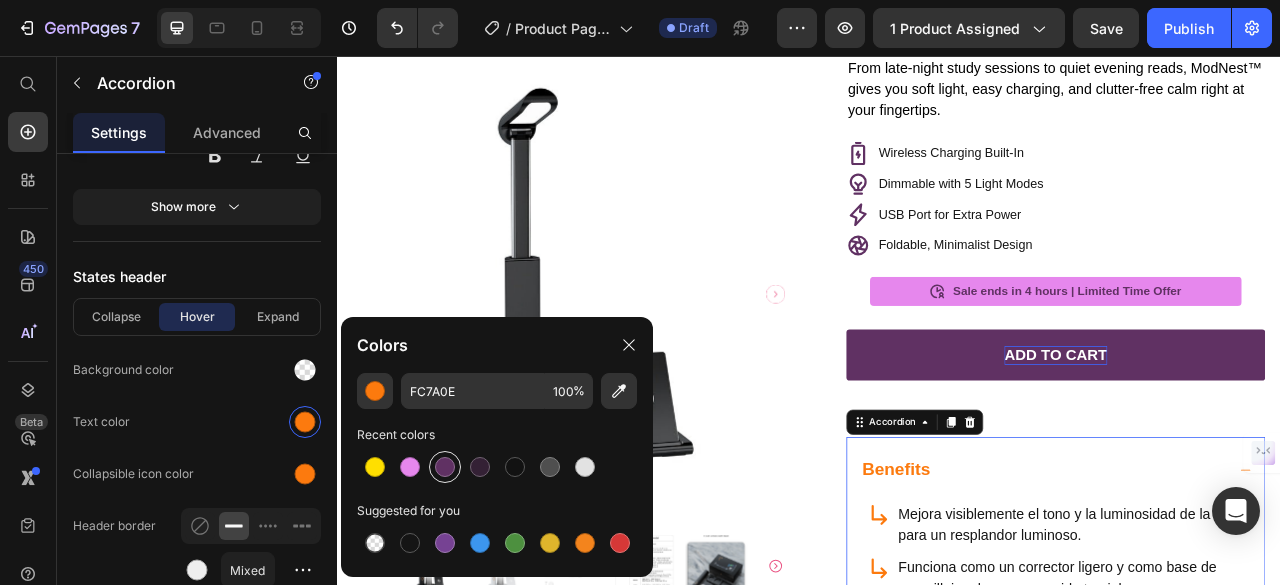 click at bounding box center (445, 467) 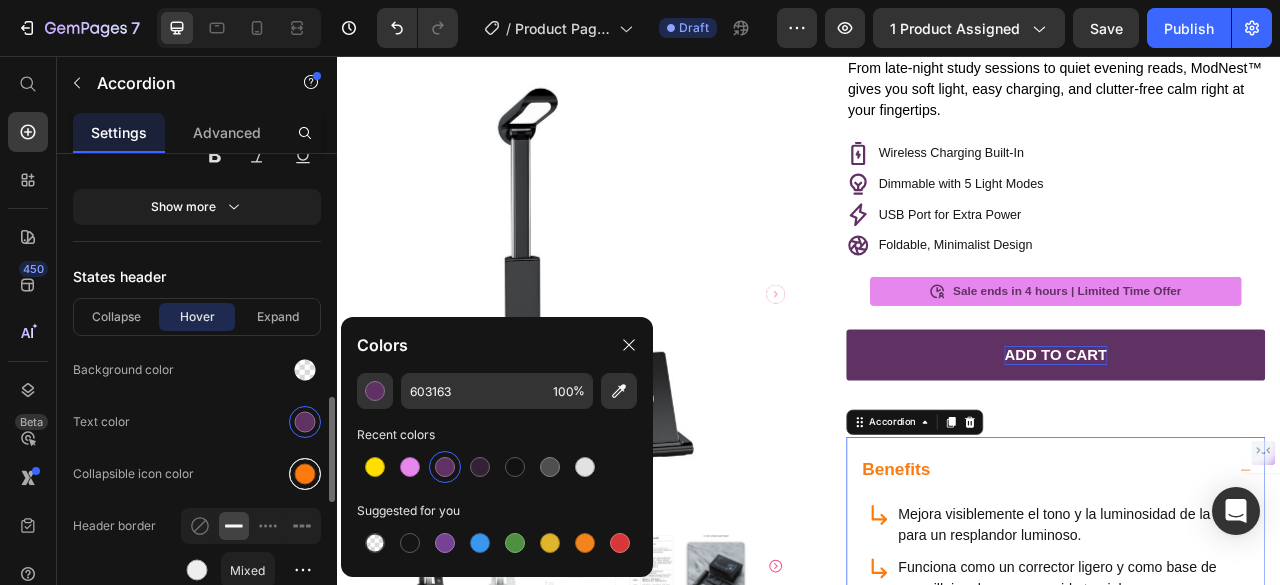 click at bounding box center (305, 474) 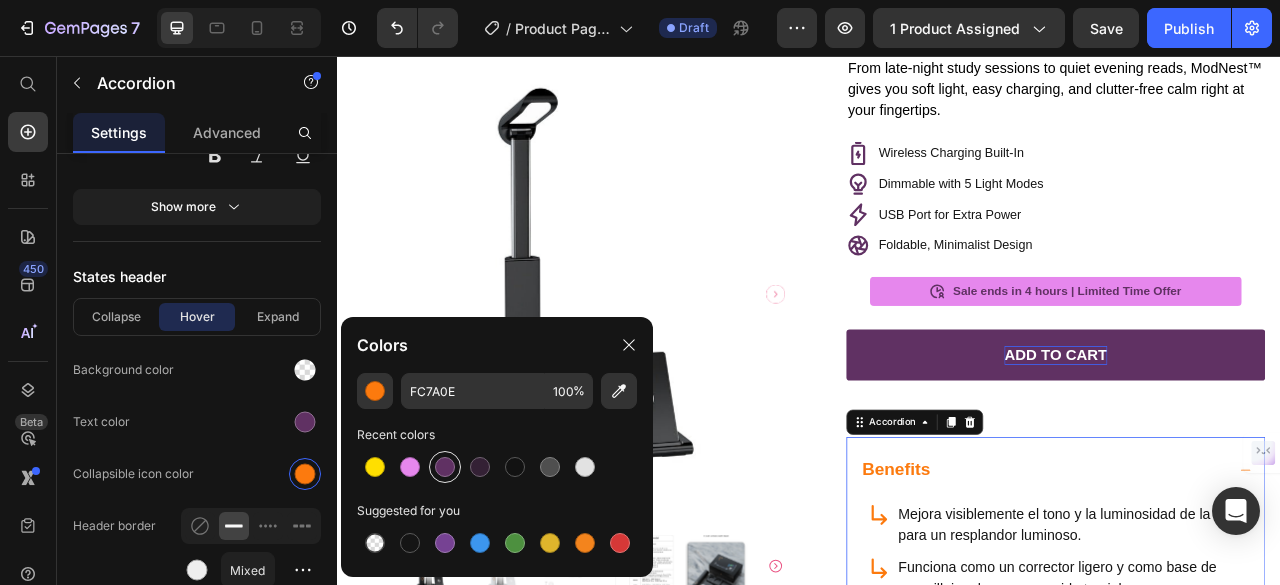 click at bounding box center [445, 467] 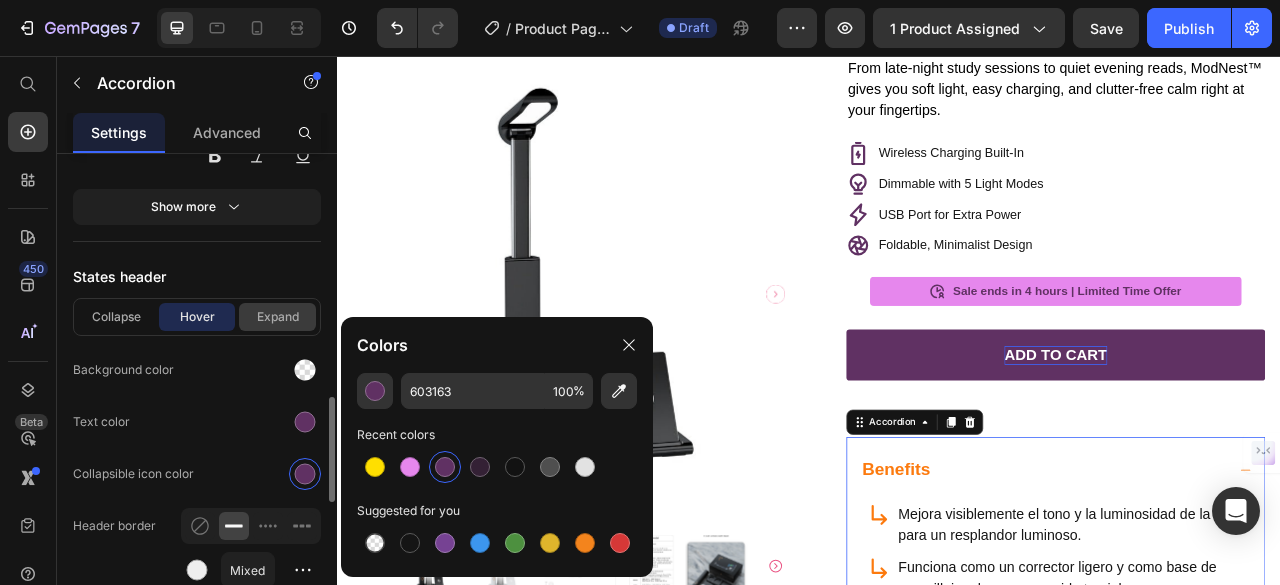 click on "Expand" at bounding box center (277, 317) 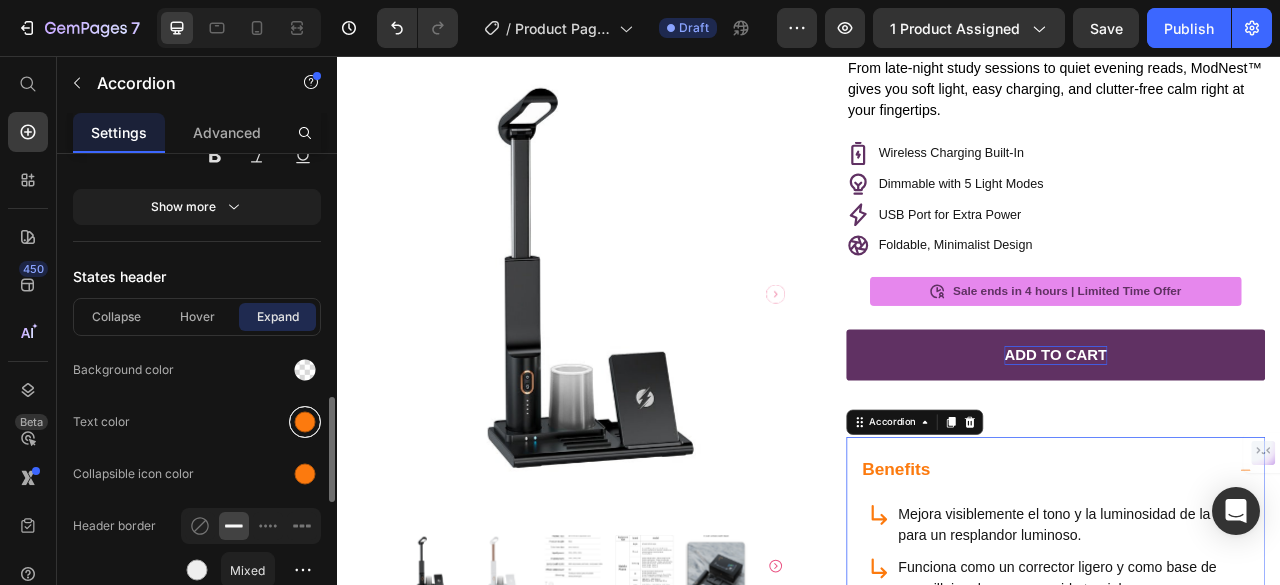 click at bounding box center [305, 422] 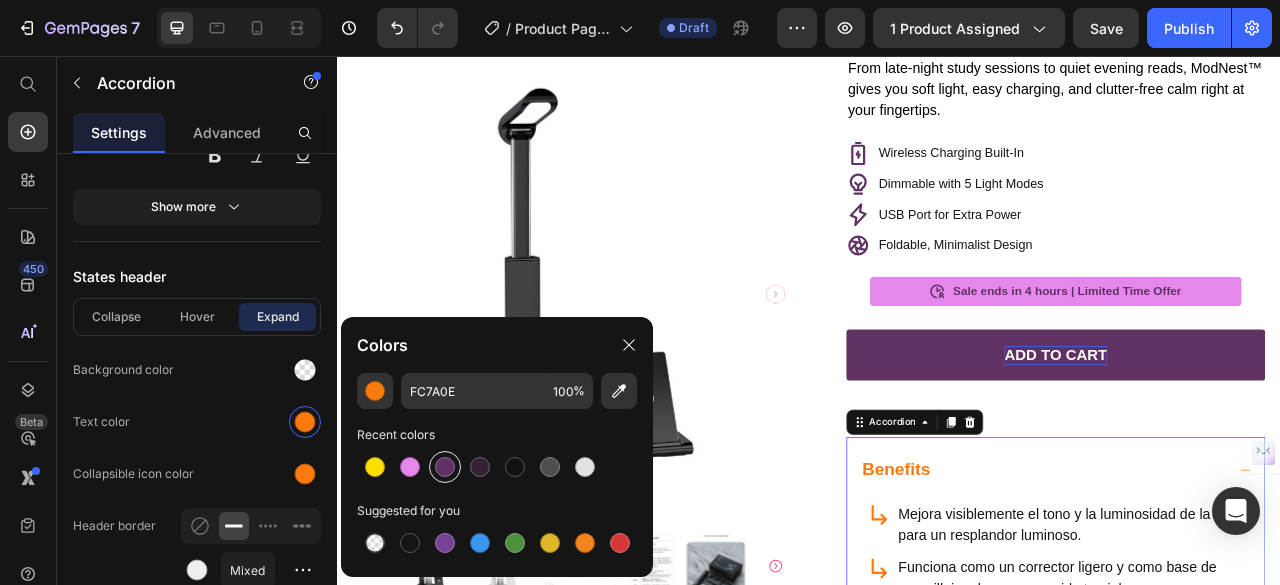 click at bounding box center (445, 467) 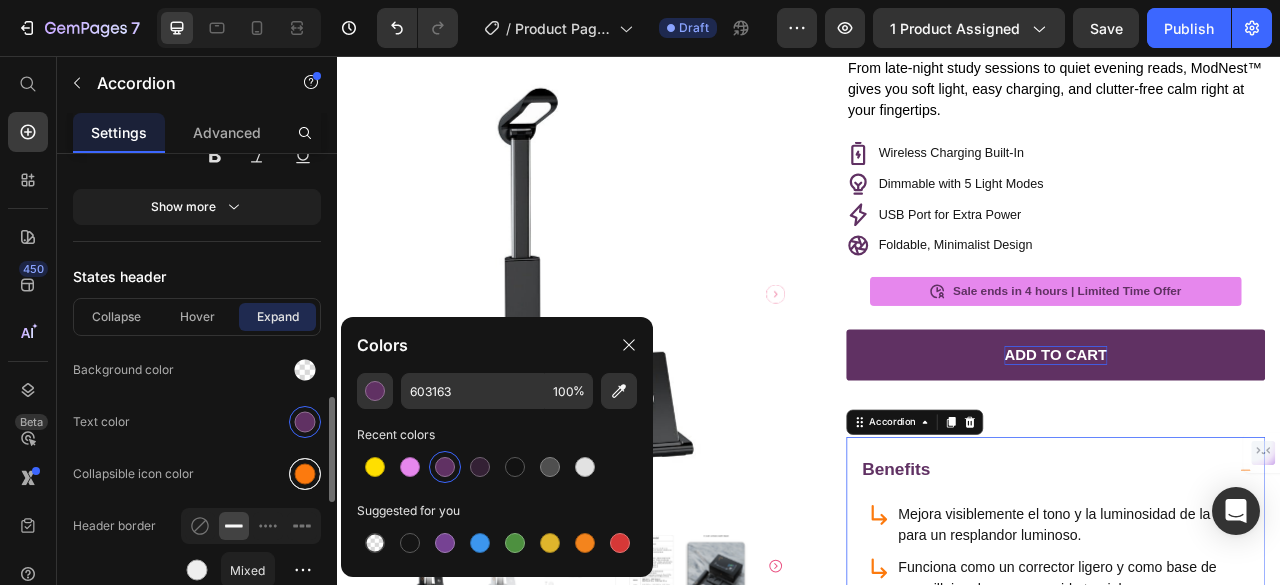 click at bounding box center [305, 474] 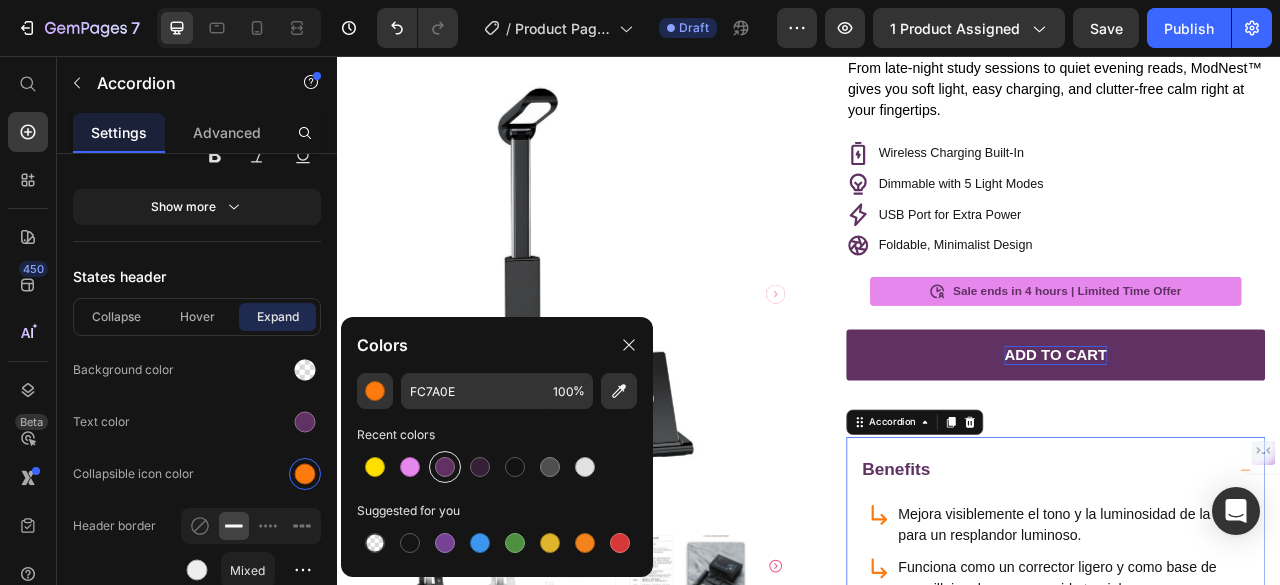 click at bounding box center (445, 467) 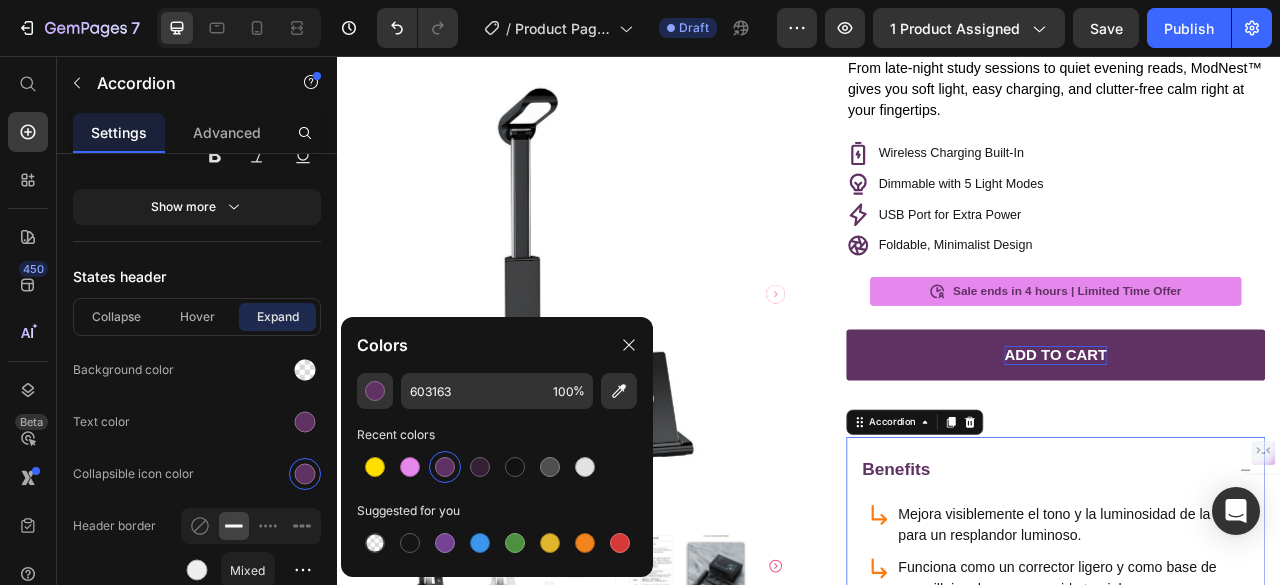 click on "Benefits" at bounding box center [1250, 582] 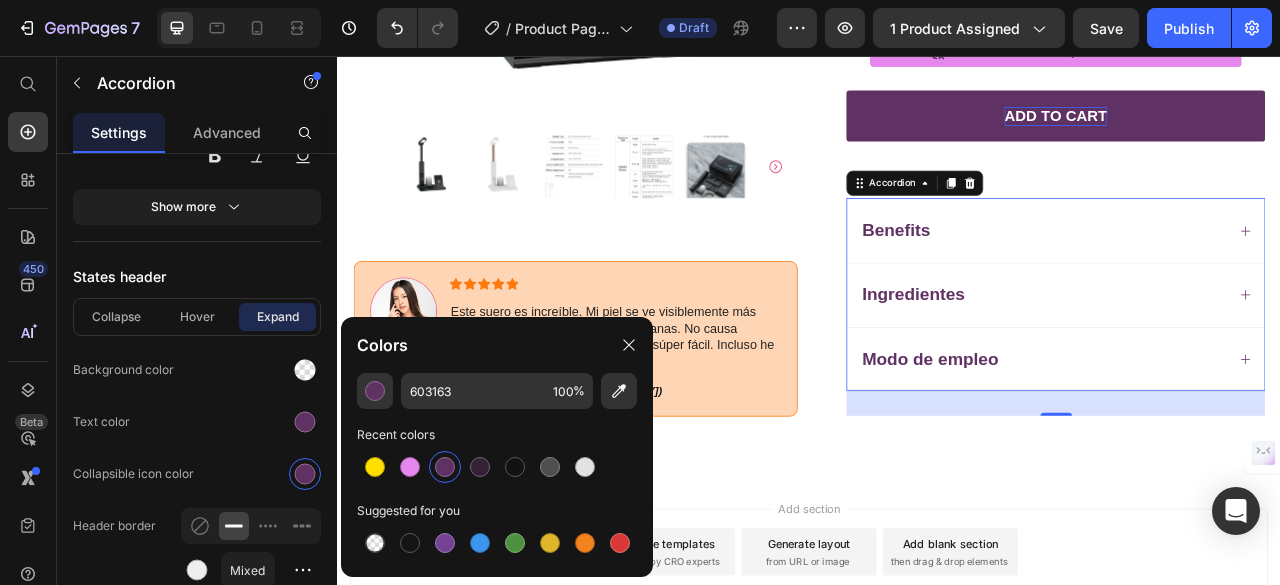 scroll, scrollTop: 708, scrollLeft: 0, axis: vertical 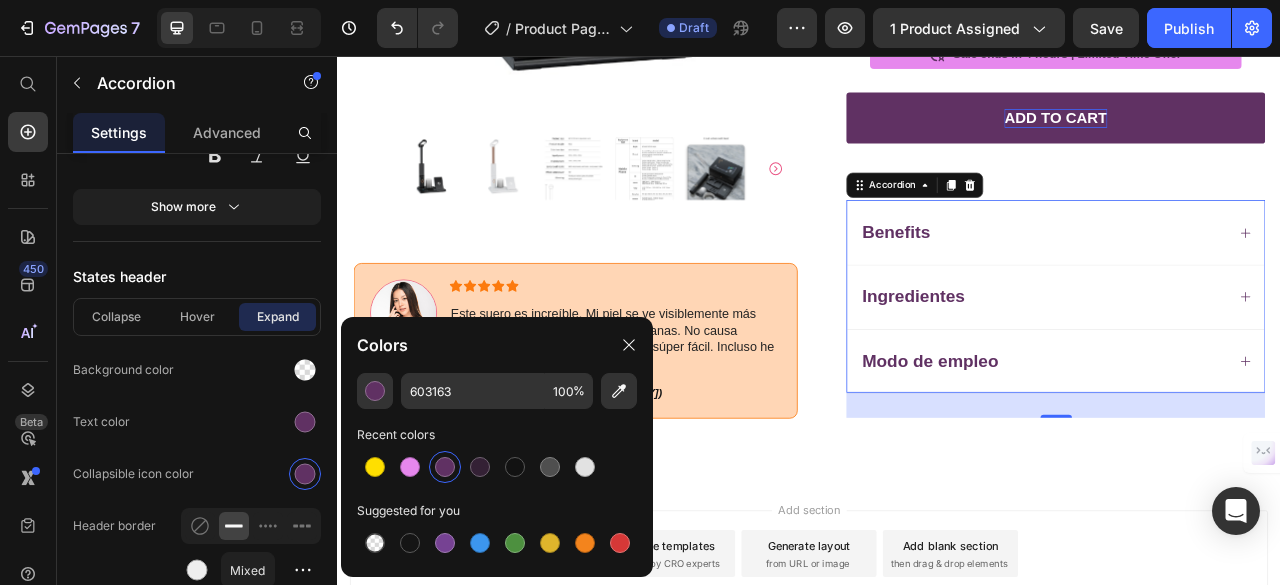 click 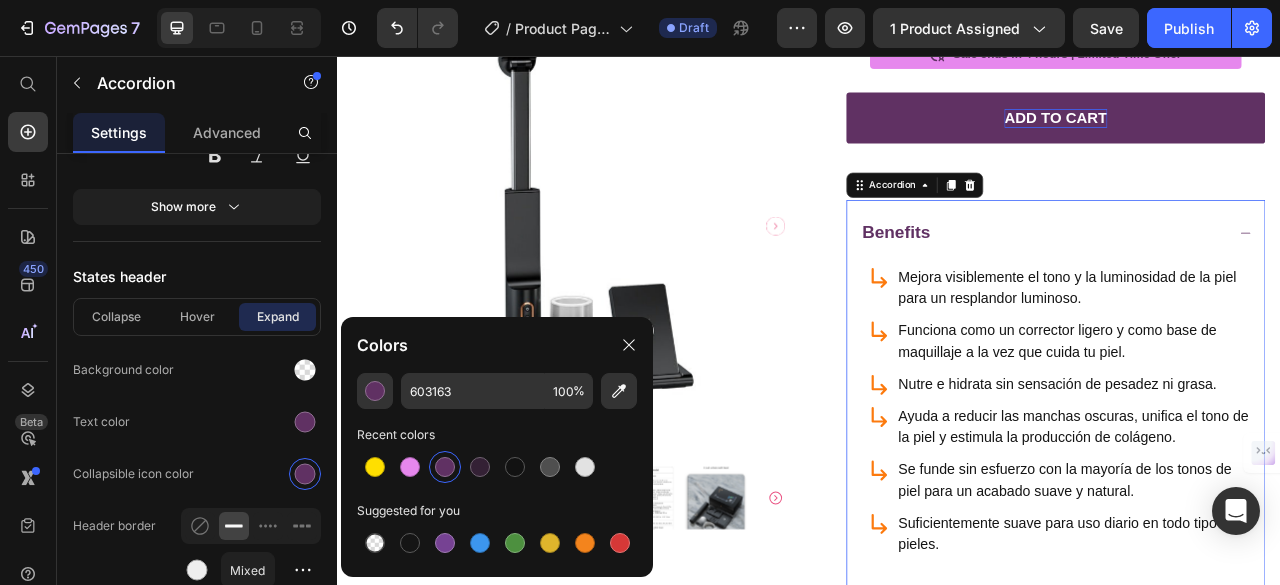 click 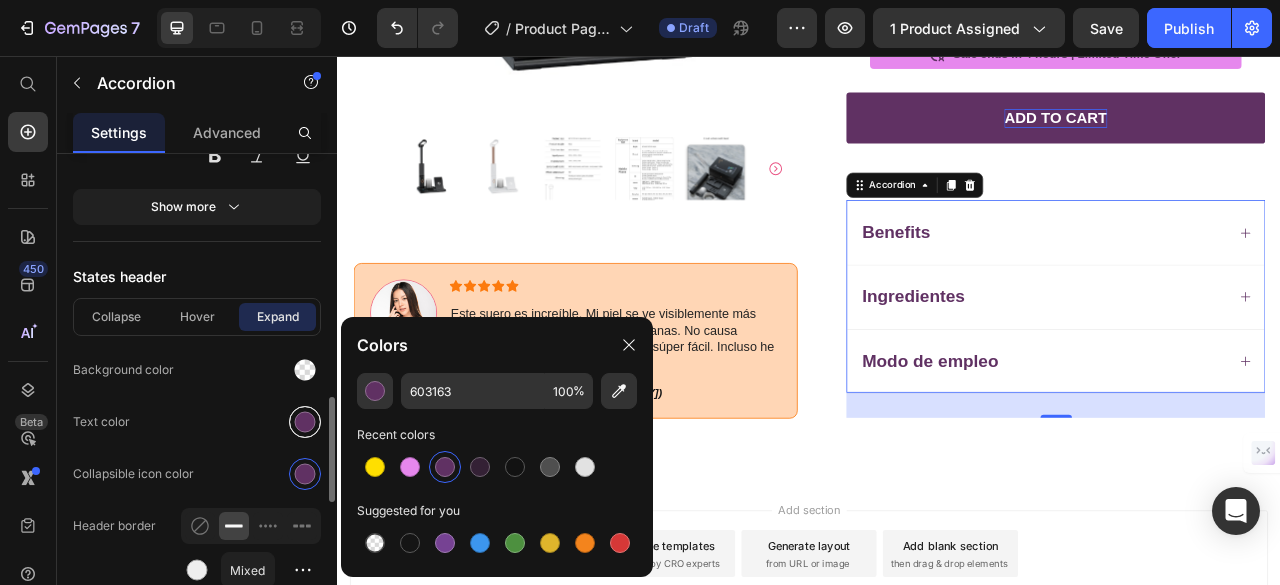 click at bounding box center [305, 422] 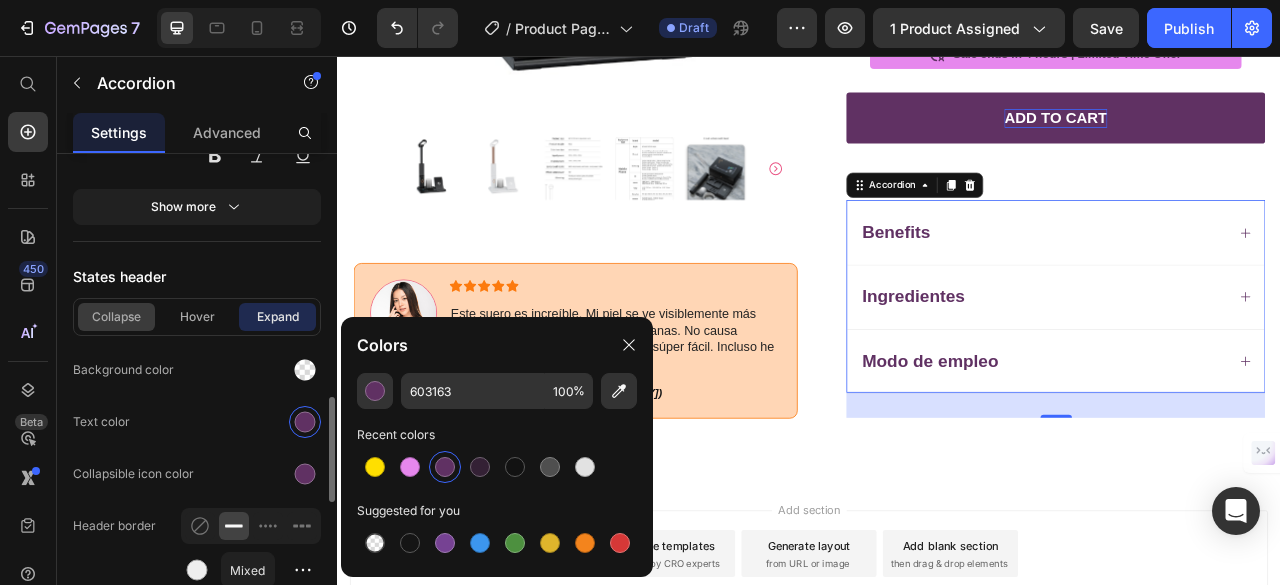 click on "Collapse" at bounding box center (116, 317) 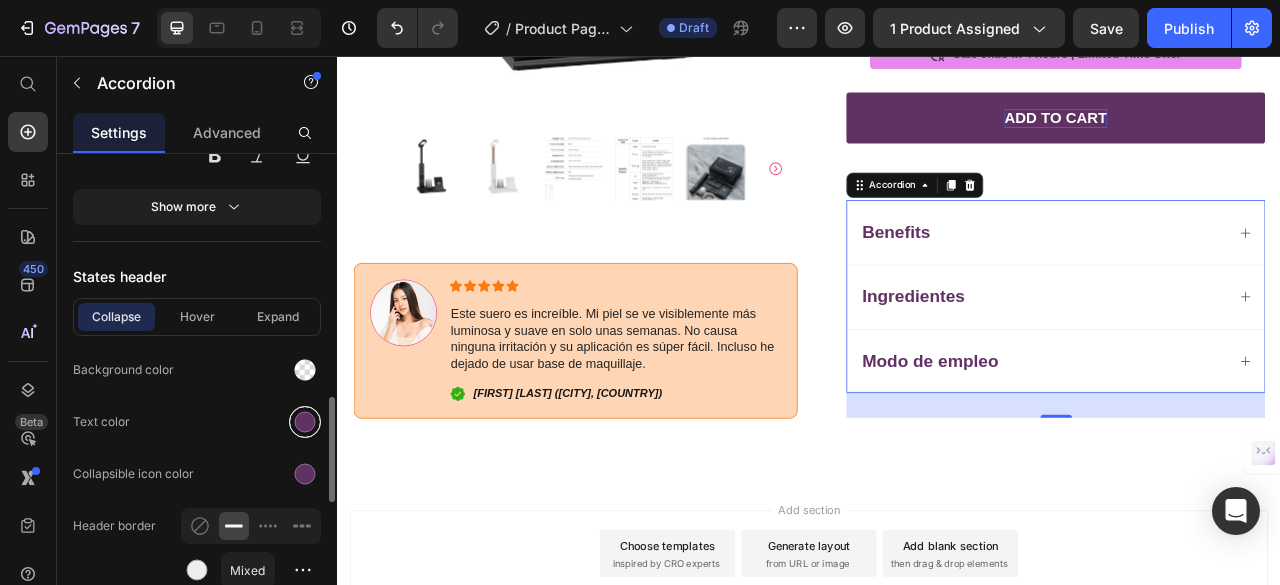 click at bounding box center [305, 422] 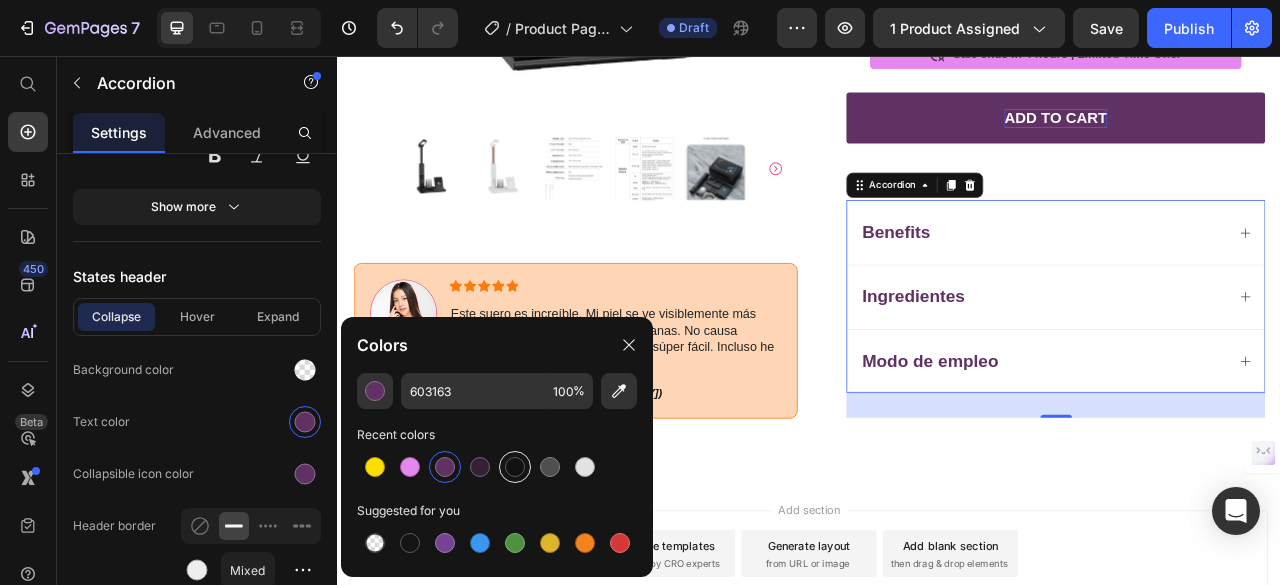 click at bounding box center [515, 467] 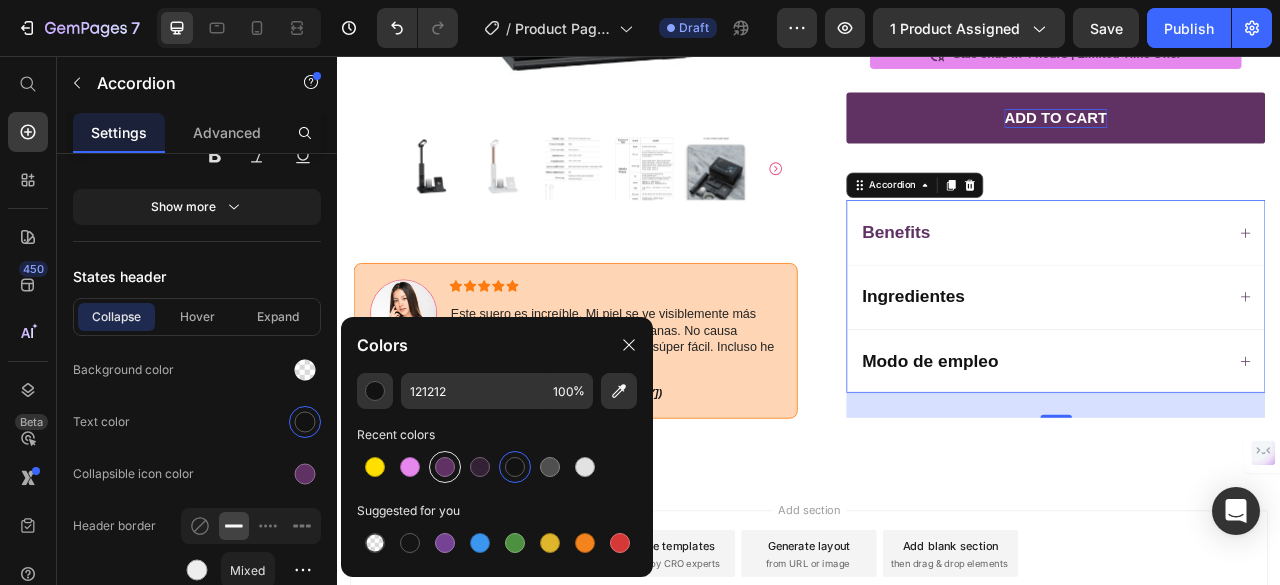click at bounding box center [445, 467] 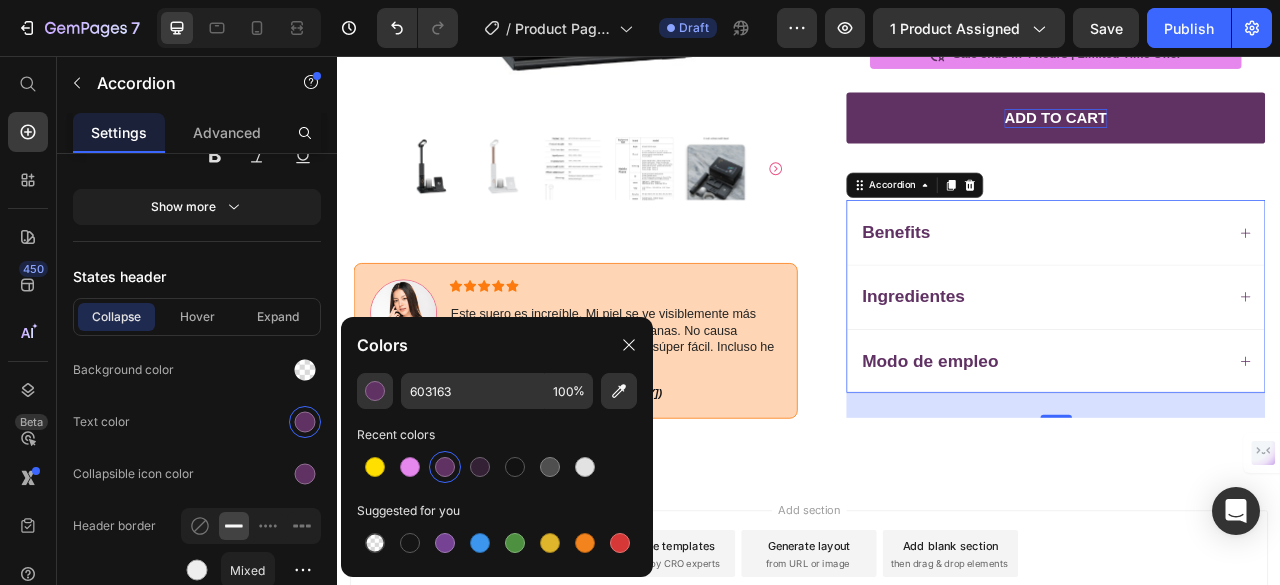 click on "Benefits" at bounding box center [1250, 280] 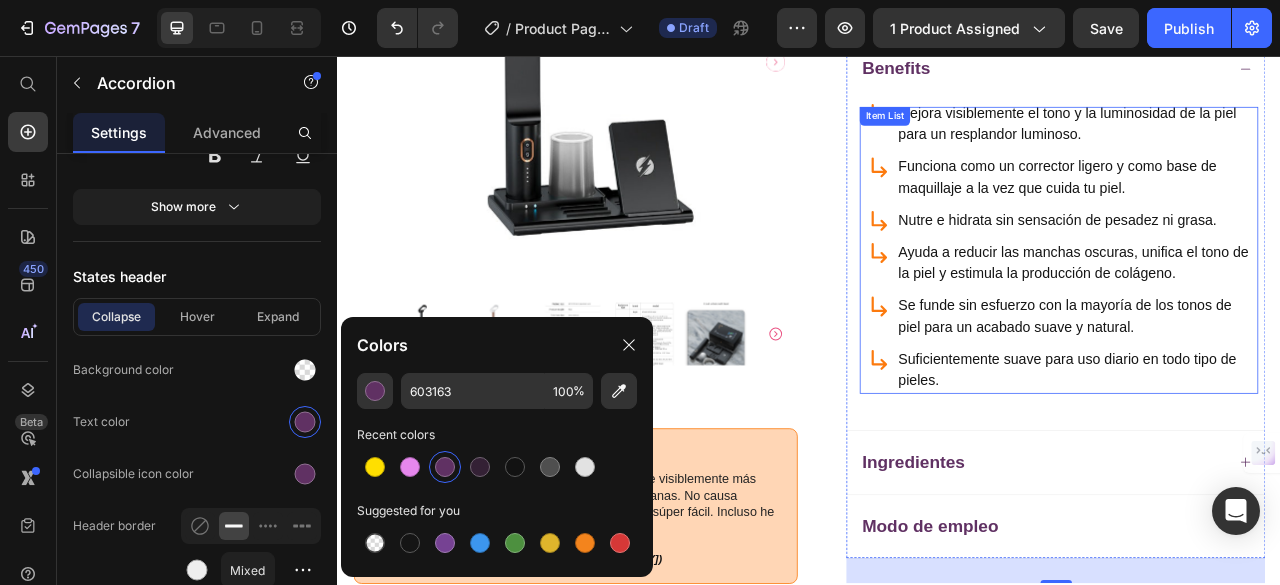 scroll, scrollTop: 883, scrollLeft: 0, axis: vertical 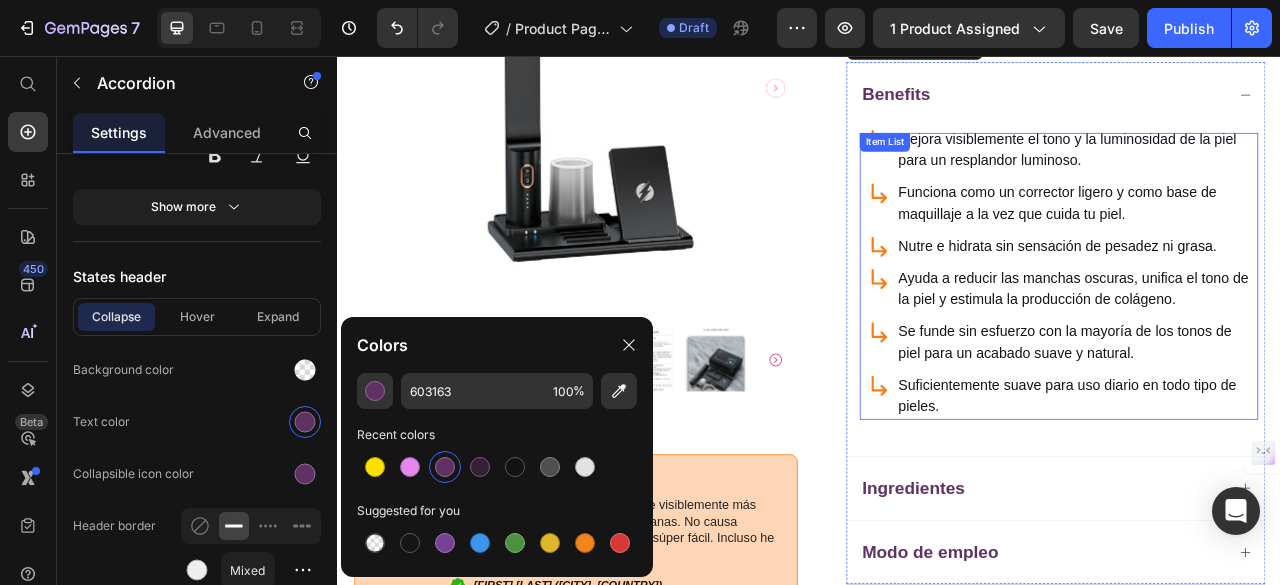 click on "Mejora visiblemente el tono y la luminosidad de la piel para un resplandor luminoso.
Funciona como un corrector ligero y como base de maquillaje a la vez que cuida tu piel.
Nutre e hidrata sin sensación de pesadez ni grasa.
Ayuda a reducir las manchas oscuras, unifica el tono de la piel y estimula la producción de colágeno.
Se funde sin esfuerzo con la mayoría de los tonos de piel para un acabado suave y natural.
Suficientemente suave para uso diario en todo tipo de pieles. Item List" at bounding box center (1254, 336) 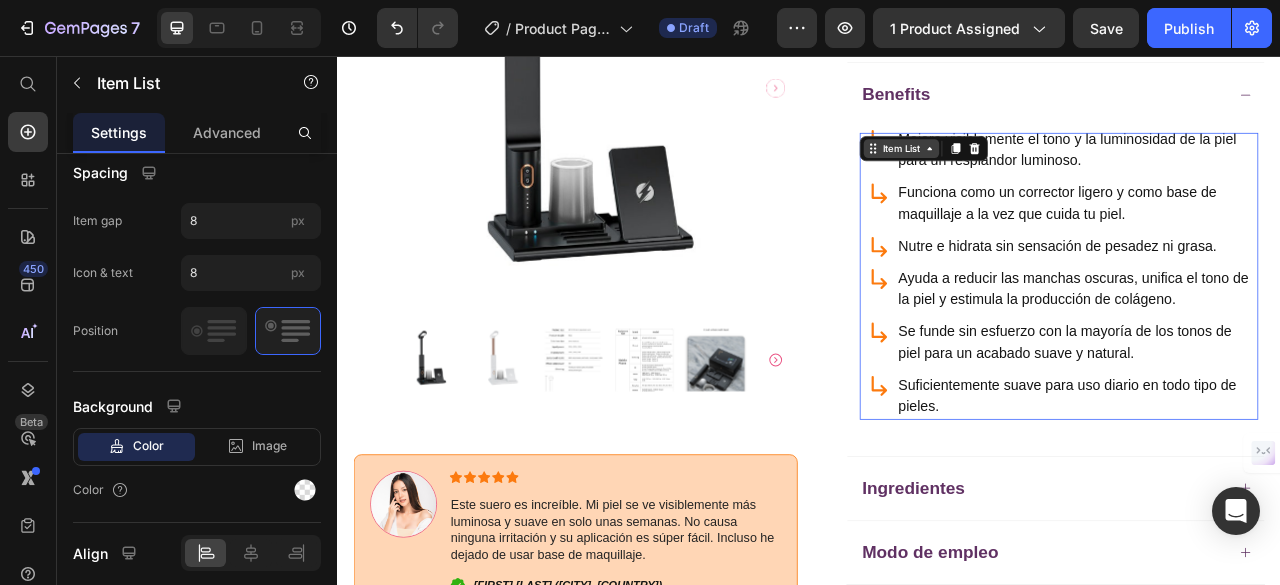 scroll, scrollTop: 0, scrollLeft: 0, axis: both 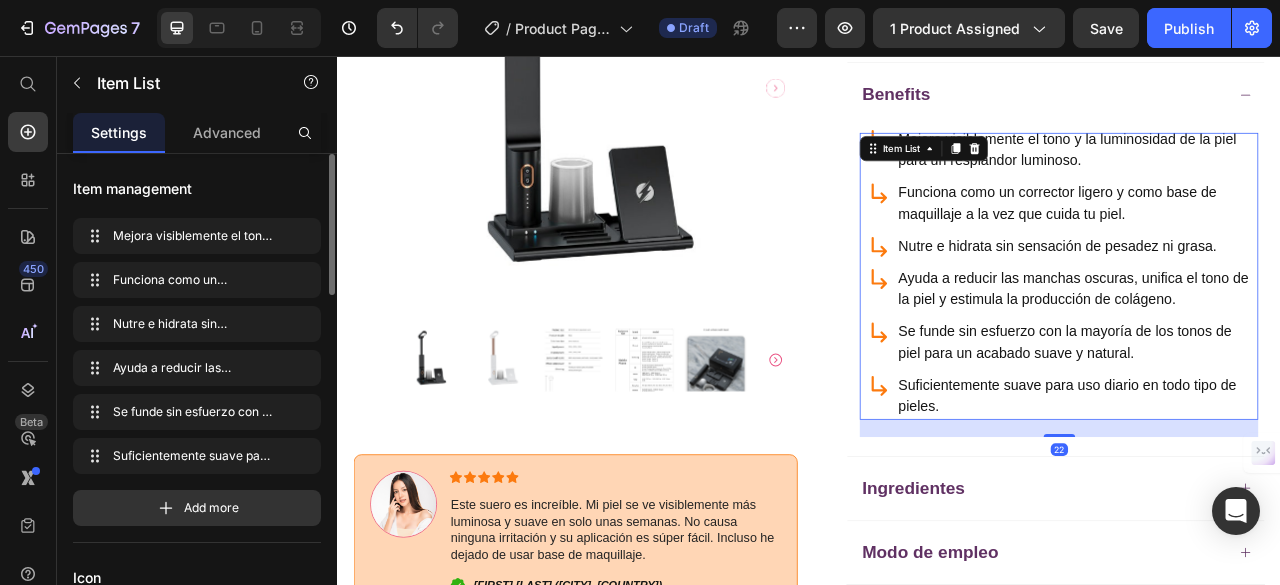 click on "Funciona como un corrector ligero y como base de maquillaje a la vez que cuida tu piel." at bounding box center [1277, 244] 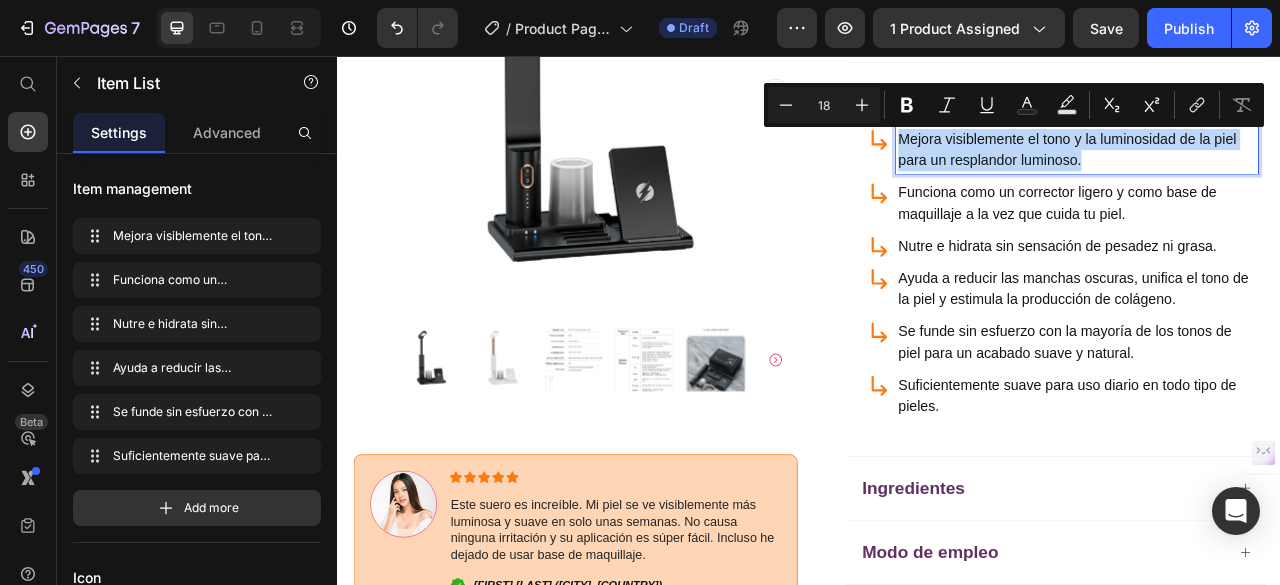 drag, startPoint x: 1043, startPoint y: 155, endPoint x: 1300, endPoint y: 205, distance: 261.81863 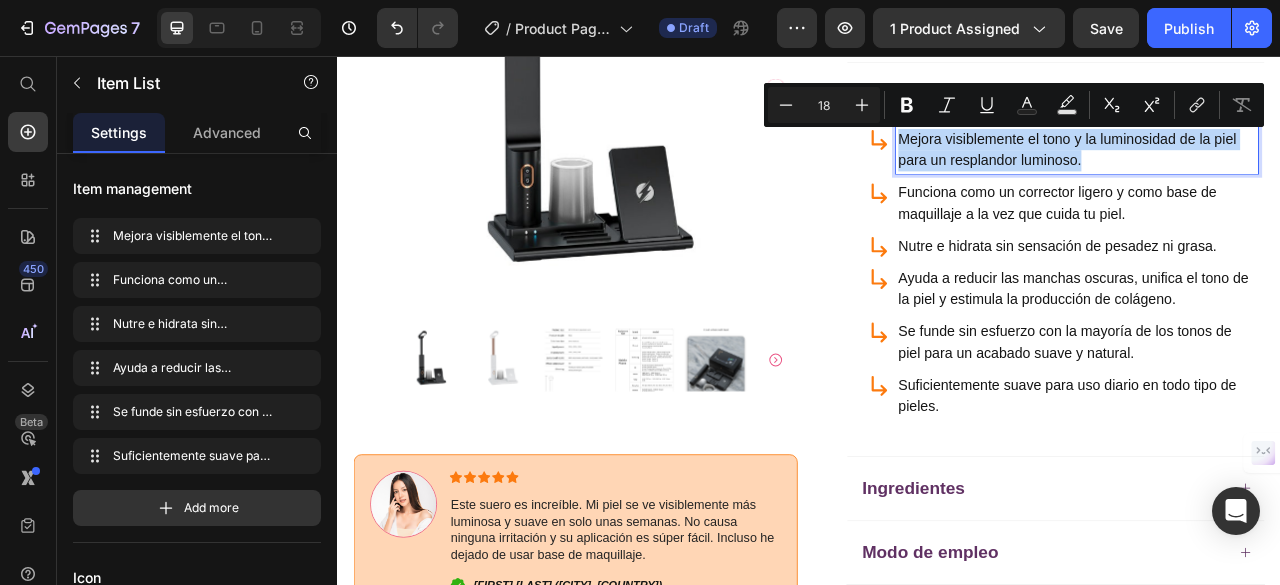 click on "Mejora visiblemente el tono y la luminosidad de la piel para un resplandor luminoso.
Funciona como un corrector ligero y como base de maquillaje a la vez que cuida tu piel.
Nutre e hidrata sin sensación de pesadez ni grasa.
Ayuda a reducir las manchas oscuras, unifica el tono de la piel y estimula la producción de colágeno.
Se funde sin esfuerzo con la mayoría de los tonos de piel para un acabado suave y natural.
Suficientemente suave para uso diario en todo tipo de pieles." at bounding box center [1258, 332] 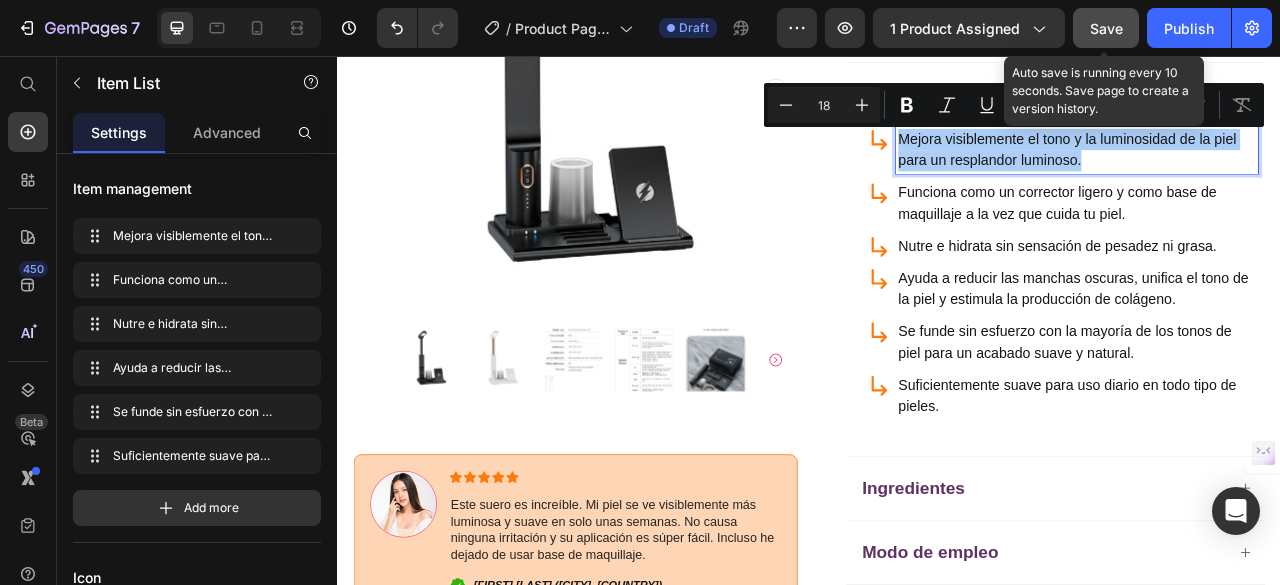 click on "Save" at bounding box center (1106, 28) 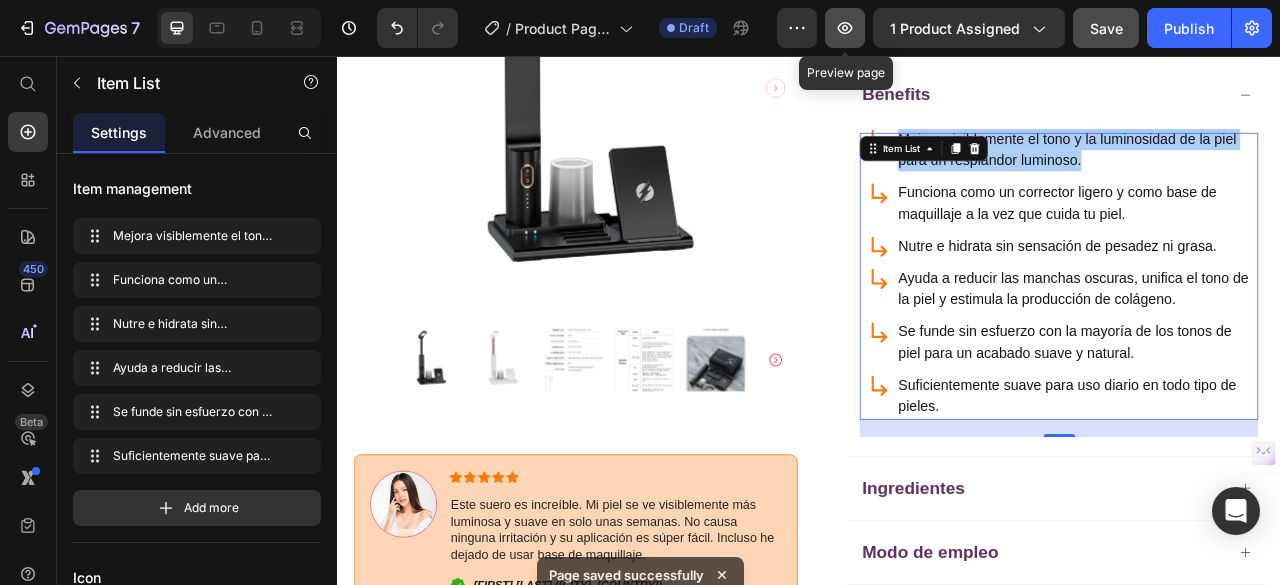 click 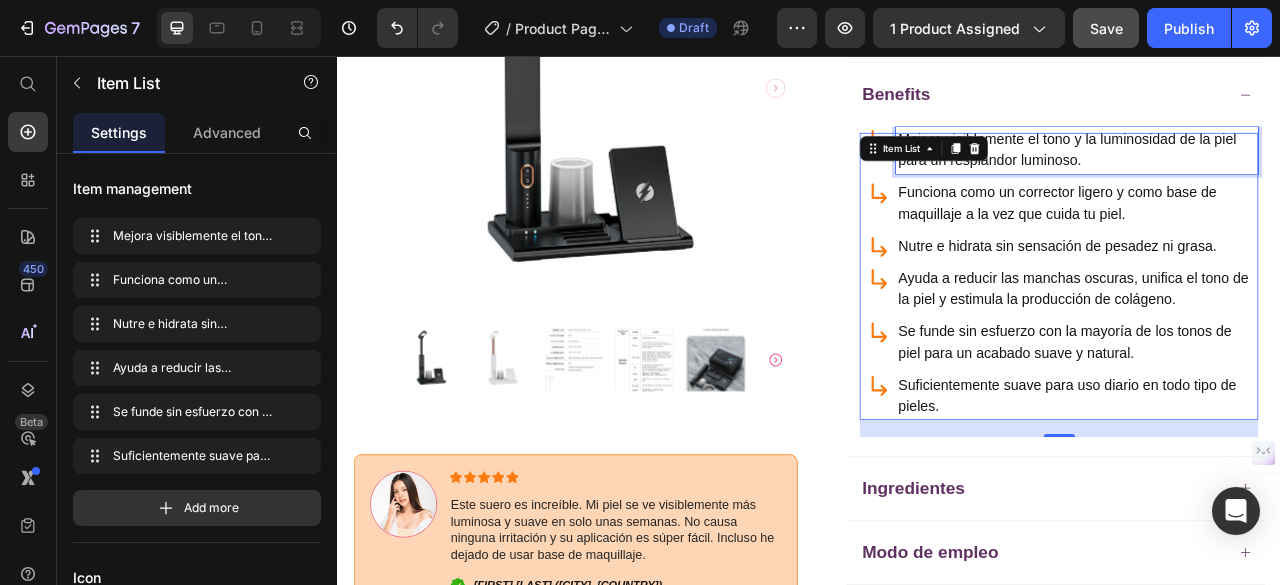 click on "Mejora visiblemente el tono y la luminosidad de la piel para un resplandor luminoso." at bounding box center [1277, 176] 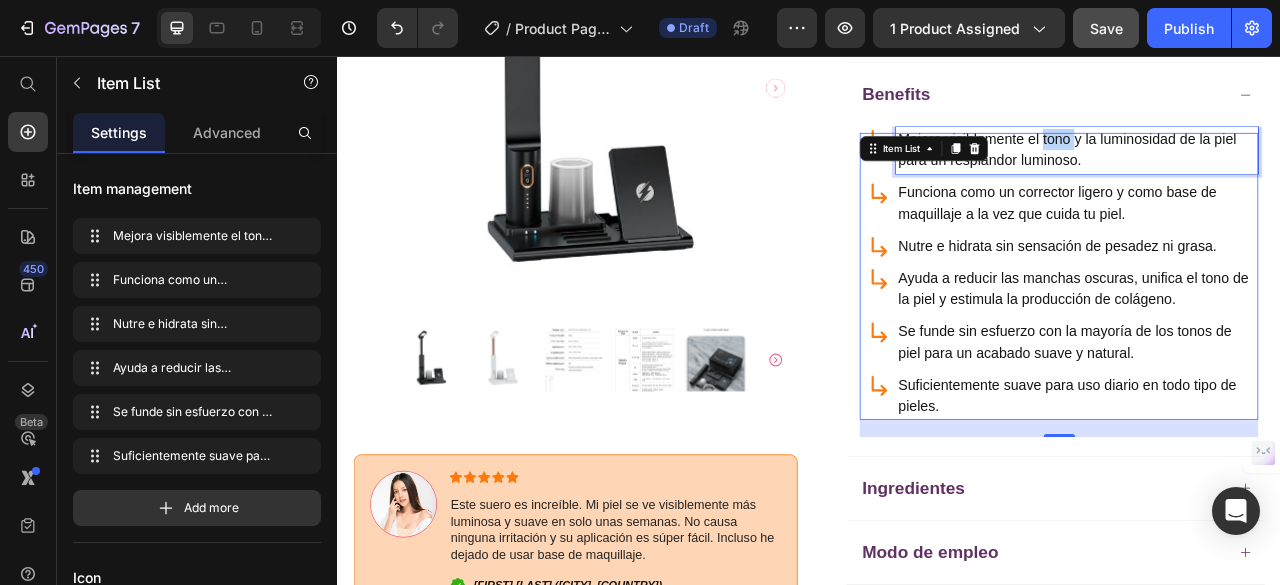 click on "Mejora visiblemente el tono y la luminosidad de la piel para un resplandor luminoso." at bounding box center (1277, 176) 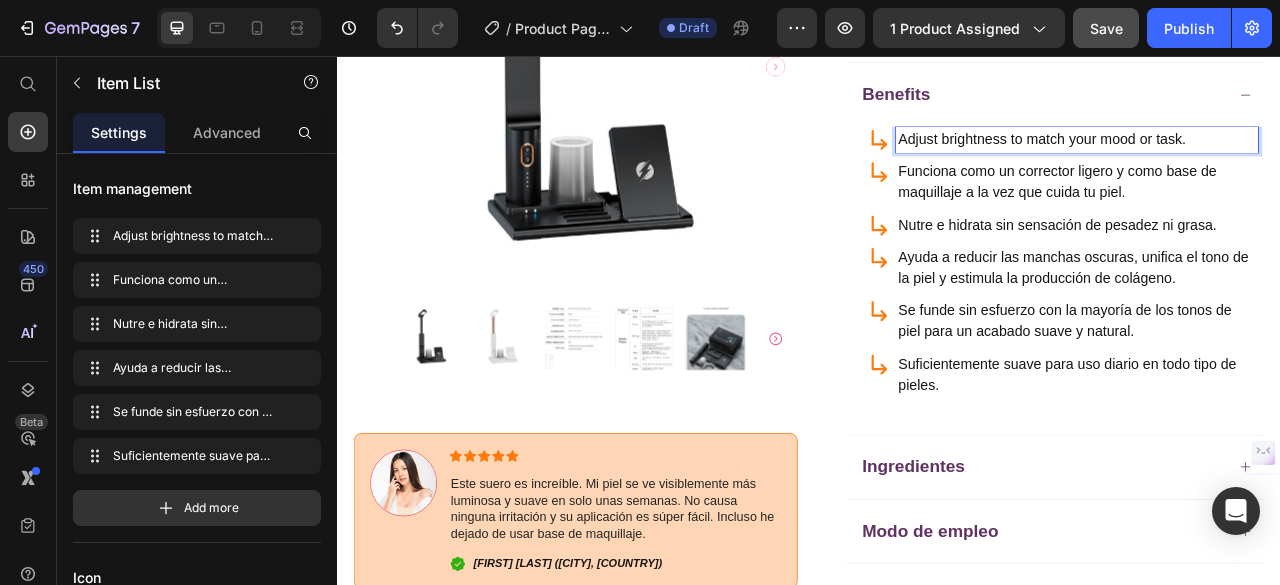 click on "Funciona como un corrector ligero y como base de maquillaje a la vez que cuida tu piel." at bounding box center [1277, 217] 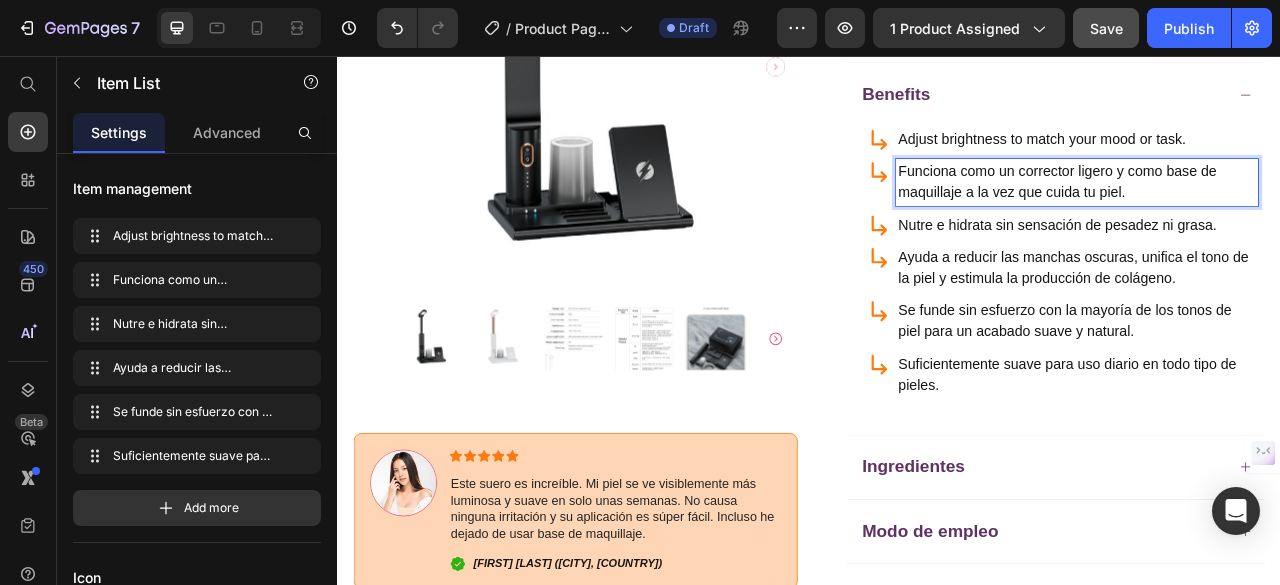 click on "Funciona como un corrector ligero y como base de maquillaje a la vez que cuida tu piel." at bounding box center (1277, 217) 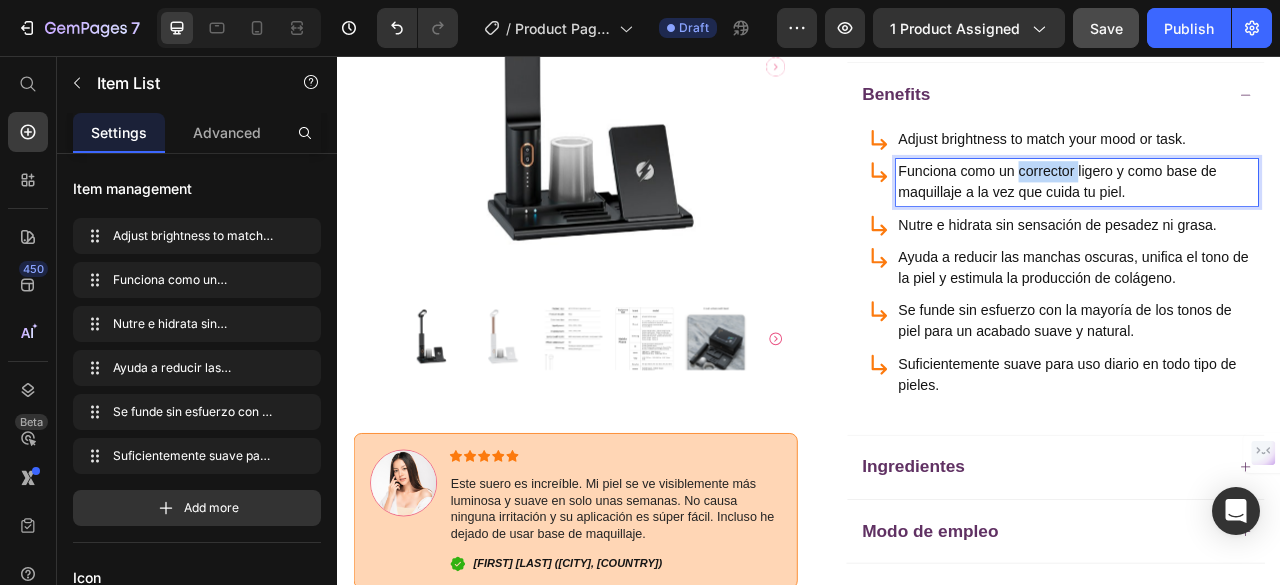 click on "Funciona como un corrector ligero y como base de maquillaje a la vez que cuida tu piel." at bounding box center (1277, 217) 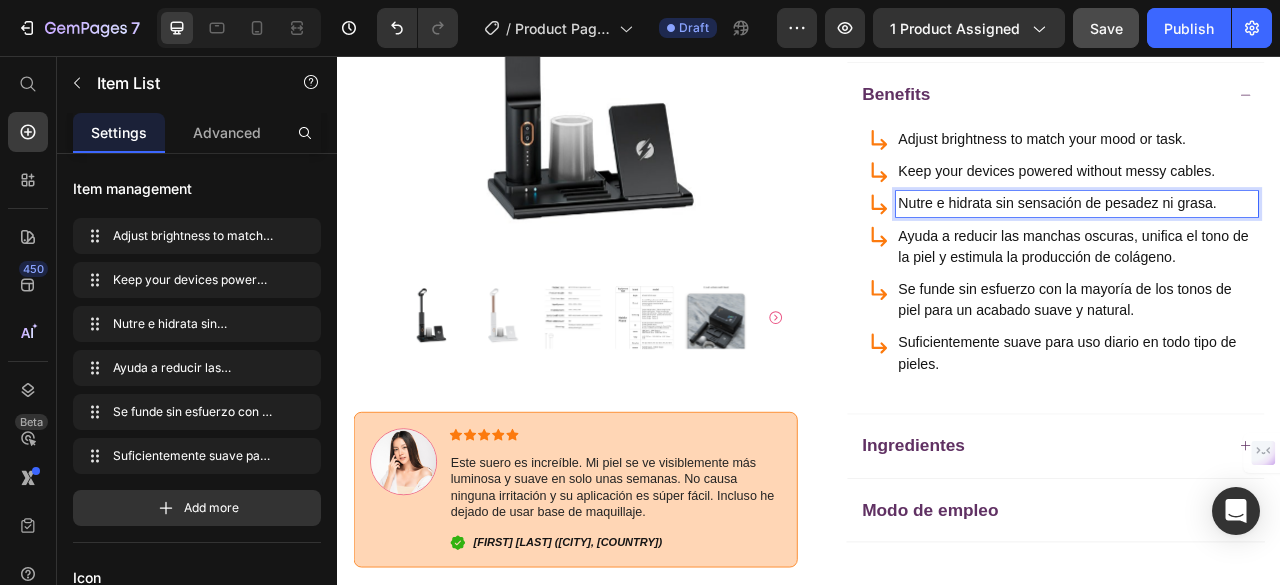 click on "Nutre e hidrata sin sensación de pesadez ni grasa." at bounding box center [1277, 244] 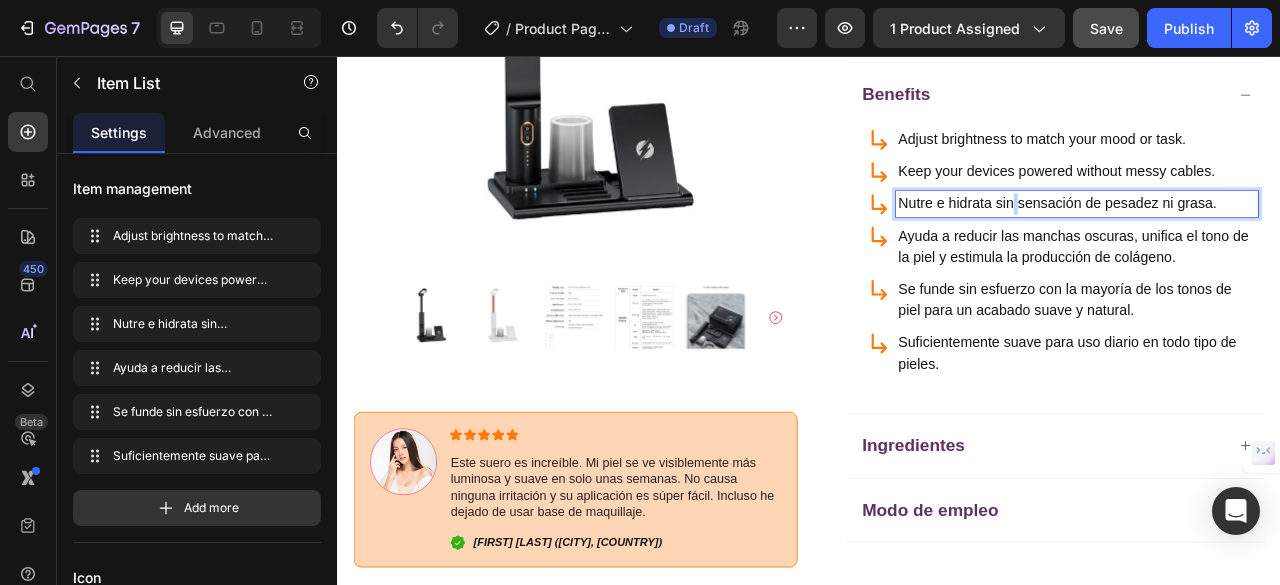 click on "Nutre e hidrata sin sensación de pesadez ni grasa." at bounding box center [1277, 244] 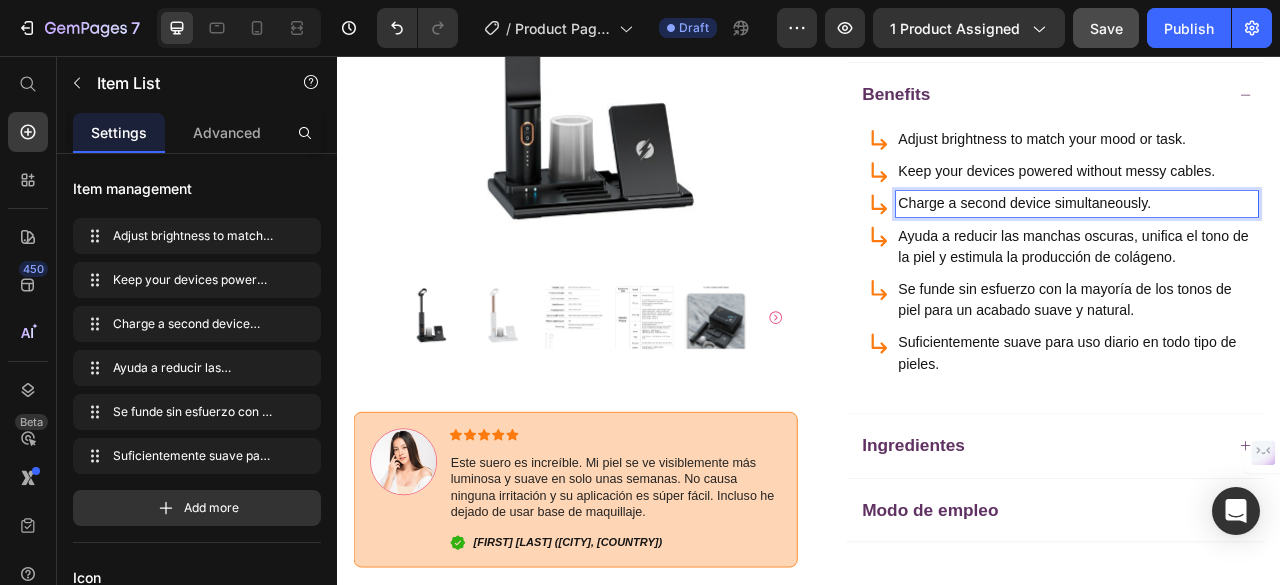 click on "Ayuda a reducir las manchas oscuras, unifica el tono de la piel y estimula la producción de colágeno." at bounding box center [1277, 299] 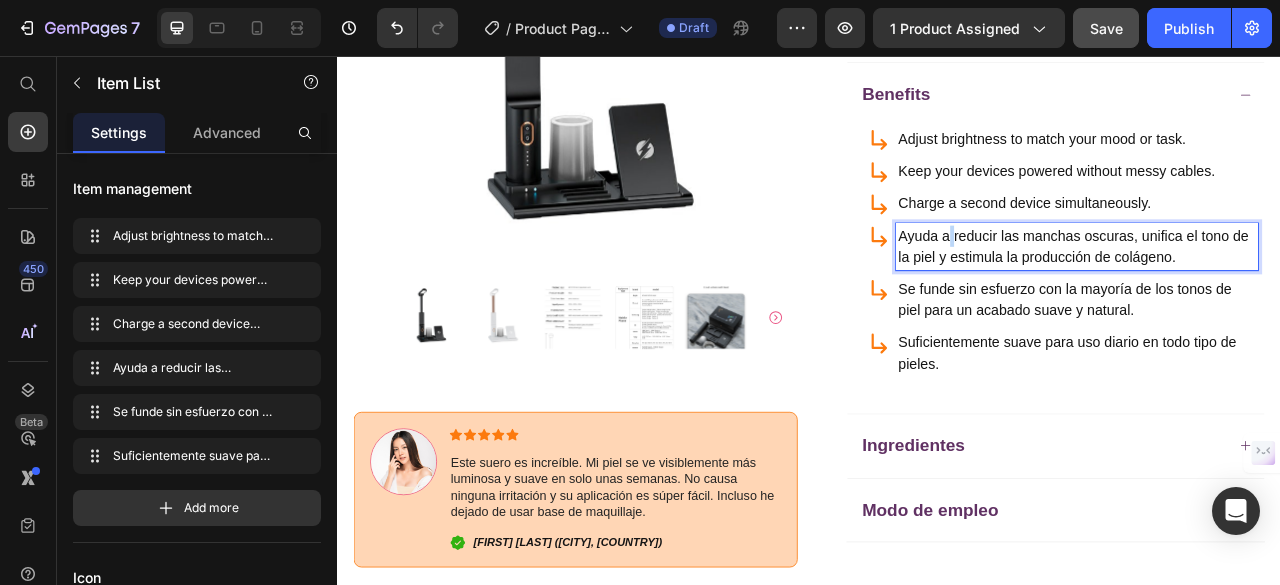 click on "Ayuda a reducir las manchas oscuras, unifica el tono de la piel y estimula la producción de colágeno." at bounding box center (1277, 299) 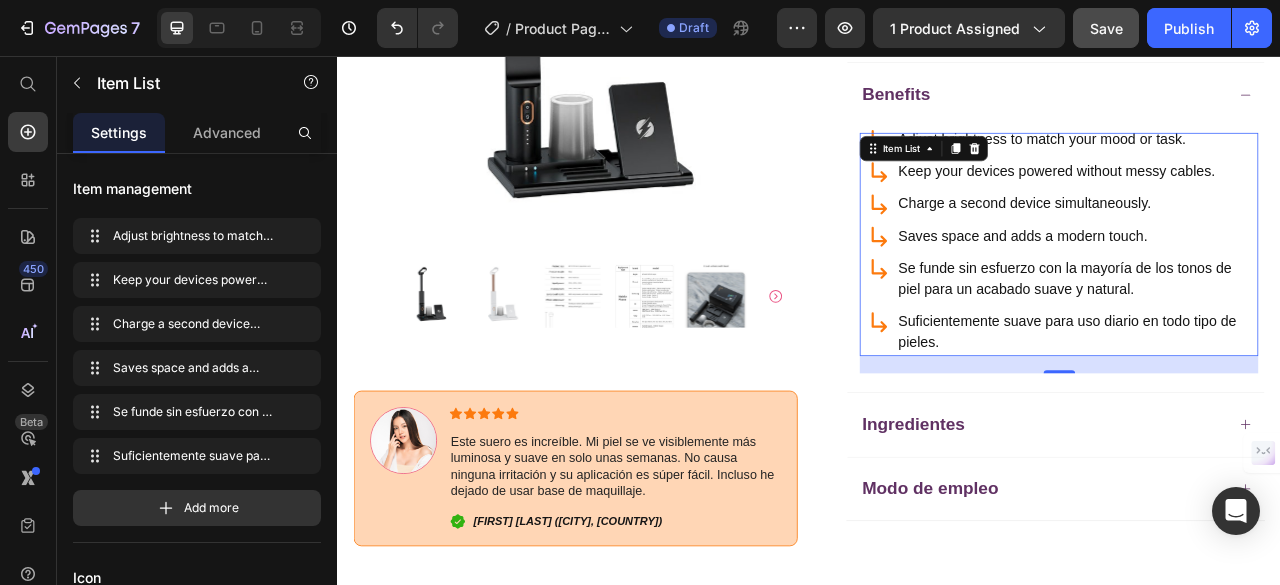 drag, startPoint x: 1176, startPoint y: 366, endPoint x: 1176, endPoint y: 349, distance: 17 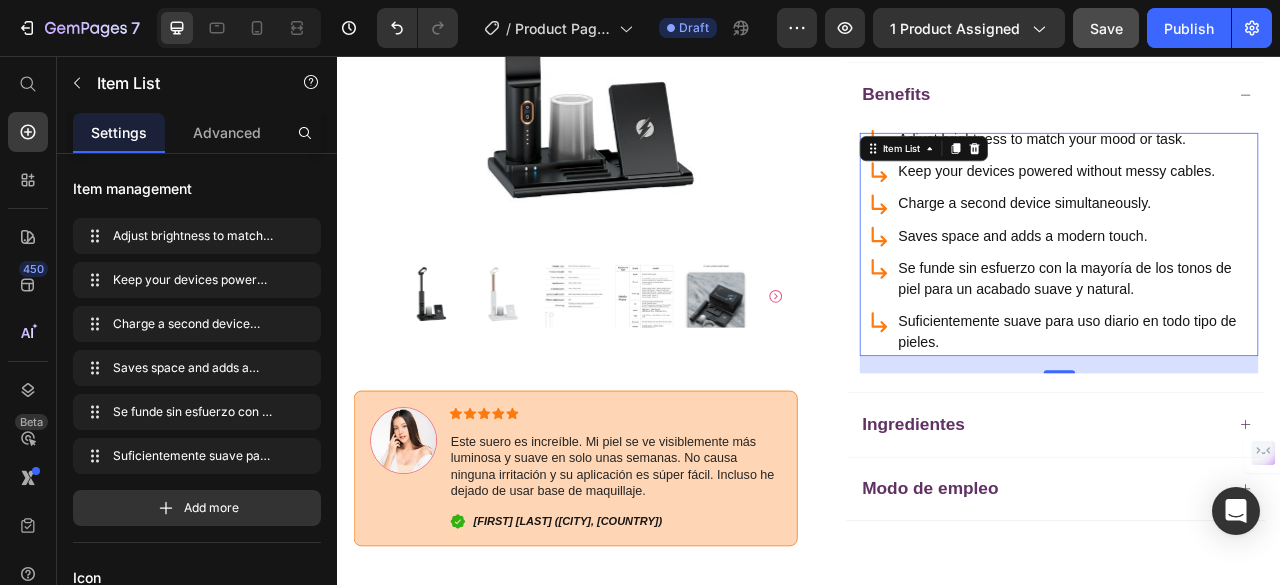 click on "Adjust brightness to match your mood or task.
Keep your devices powered without messy cables.
Charge a second device simultaneously.
Saves space and adds a modern touch.
Se funde sin esfuerzo con la mayoría de los tonos de piel para un acabado suave y natural.
Suficientemente suave para uso diario en todo tipo de pieles." at bounding box center [1258, 292] 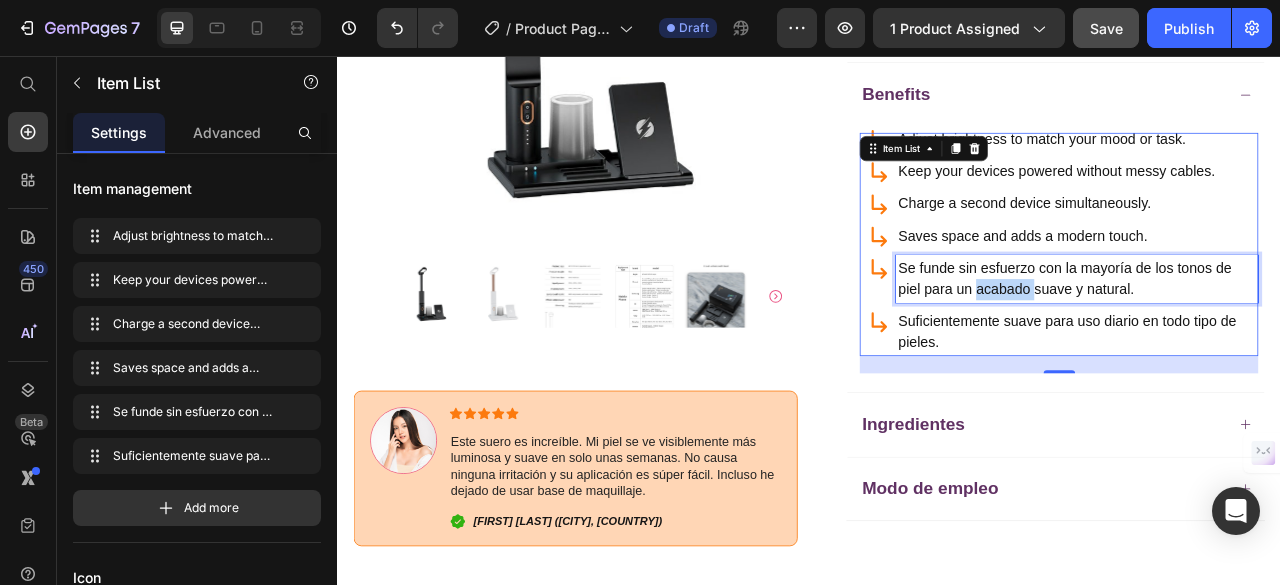 click on "Se funde sin esfuerzo con la mayoría de los tonos de piel para un acabado suave y natural." at bounding box center [1277, 340] 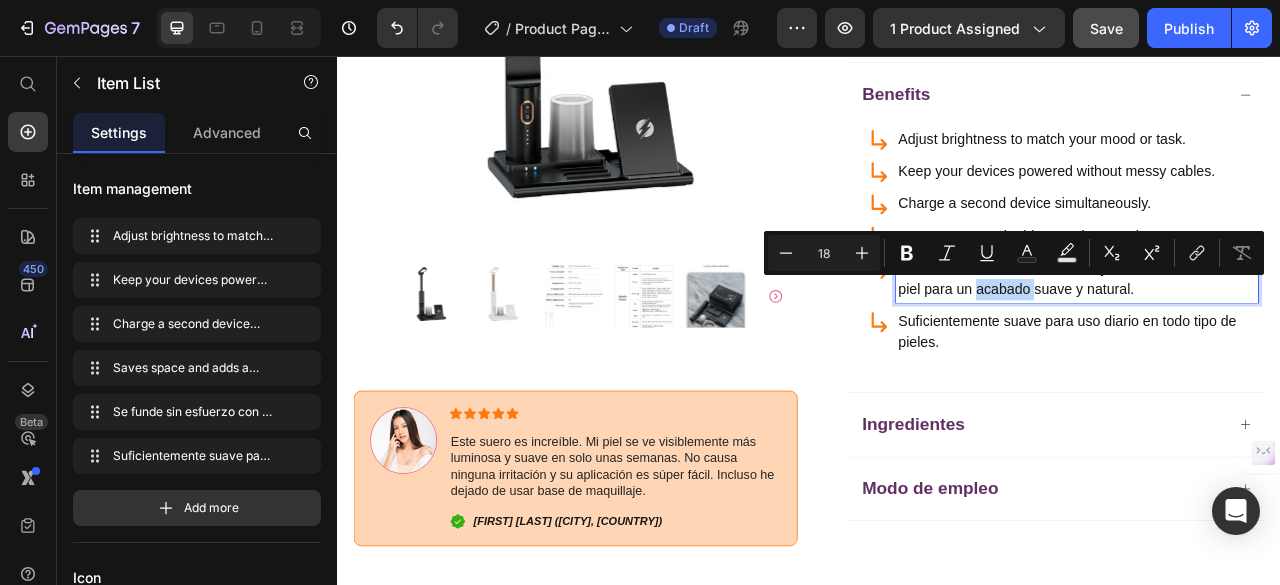 click on "Se funde sin esfuerzo con la mayoría de los tonos de piel para un acabado suave y natural." at bounding box center (1277, 340) 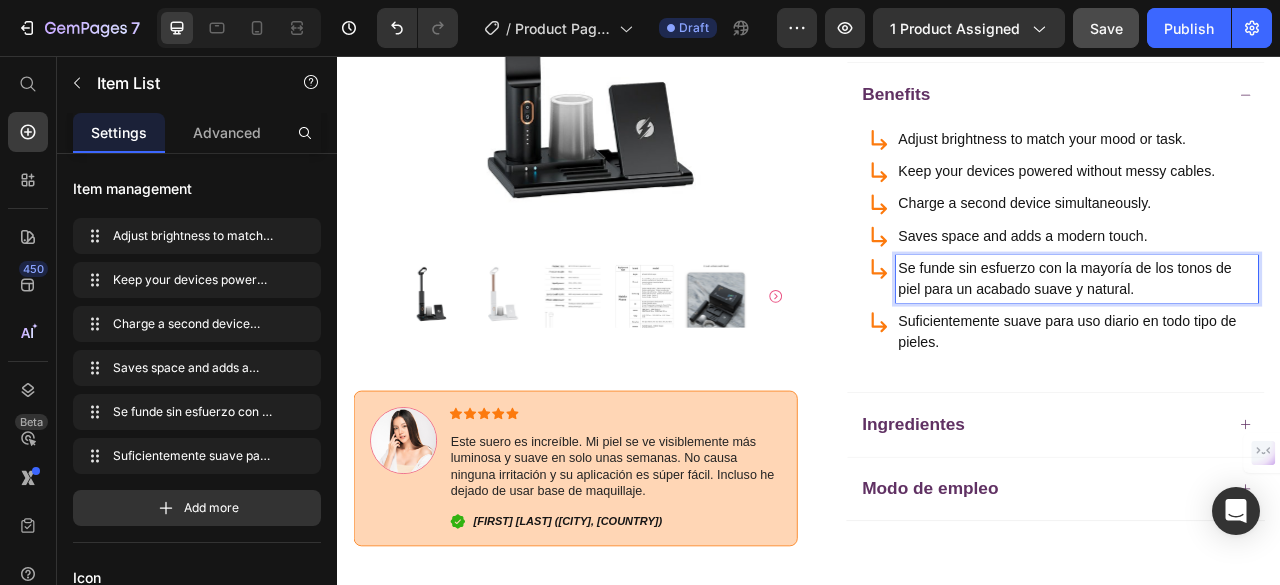 click on "Se funde sin esfuerzo con la mayoría de los tonos de piel para un acabado suave y natural." at bounding box center [1277, 340] 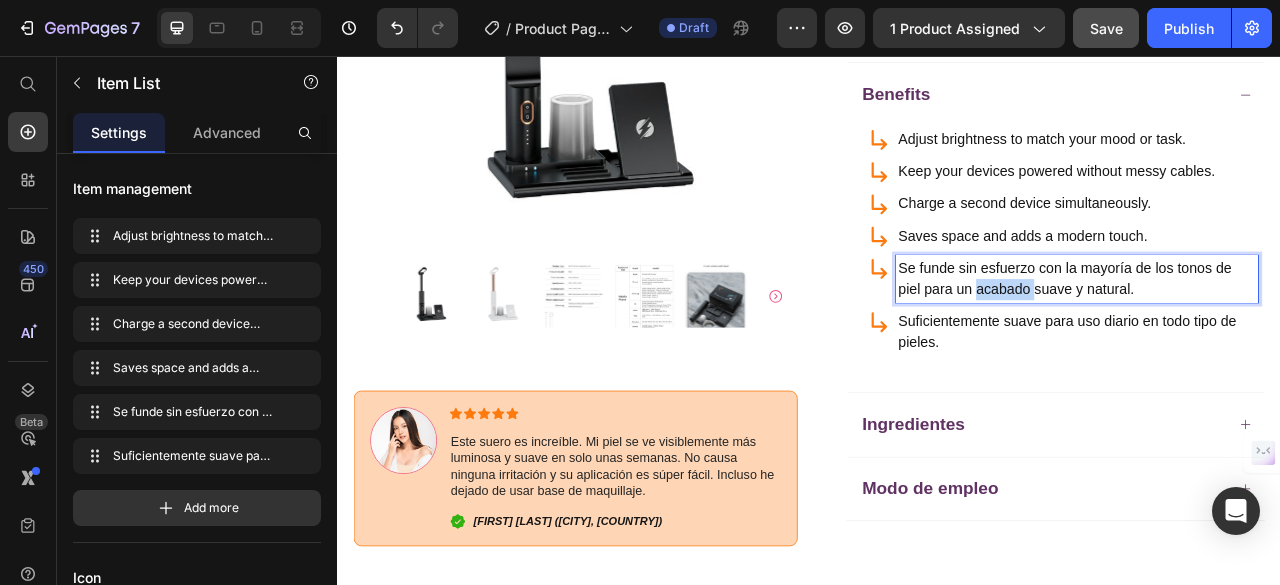 click on "Se funde sin esfuerzo con la mayoría de los tonos de piel para un acabado suave y natural." at bounding box center (1277, 340) 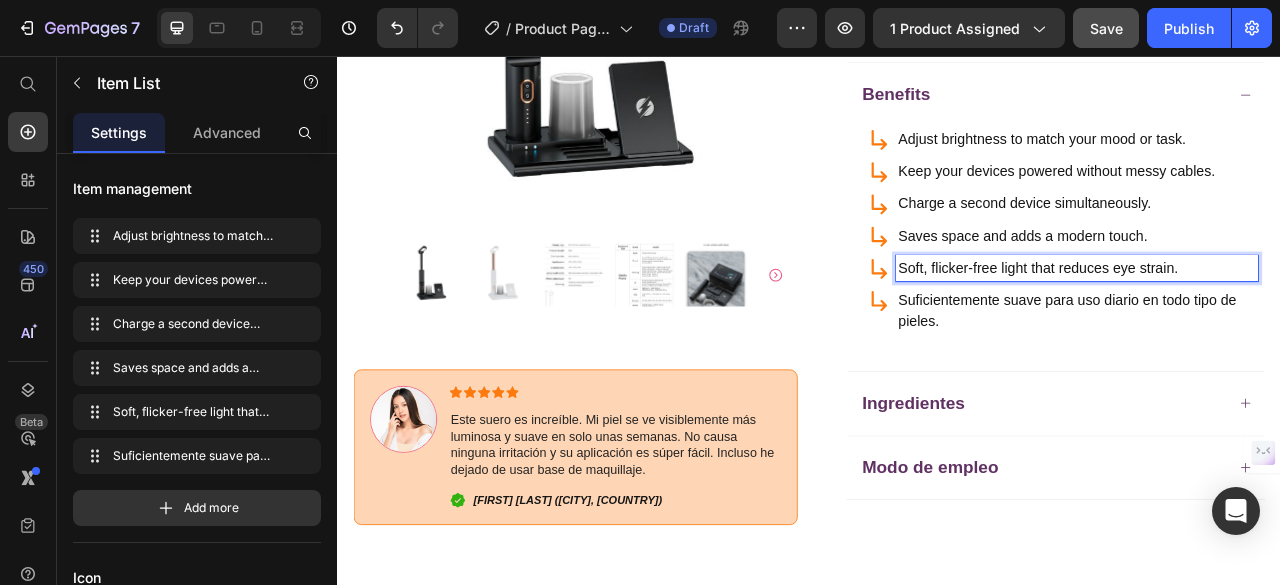 click on "Suficientemente suave para uso diario en todo tipo de pieles." at bounding box center [1277, 381] 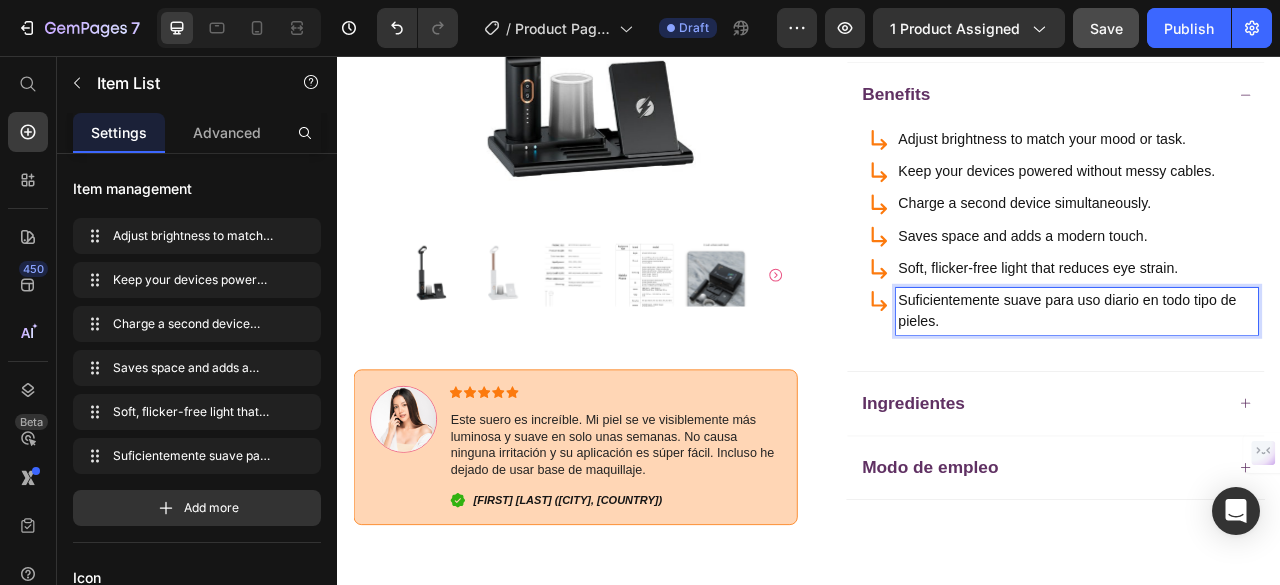 click on "Suficientemente suave para uso diario en todo tipo de pieles." at bounding box center (1277, 381) 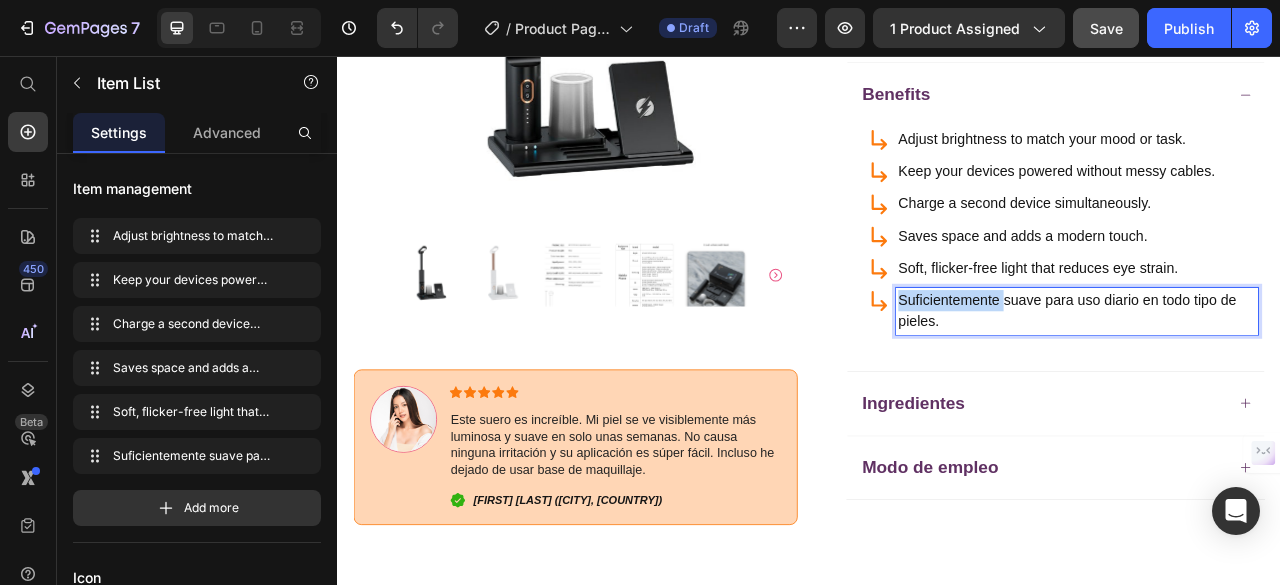 click on "Suficientemente suave para uso diario en todo tipo de pieles." at bounding box center (1277, 381) 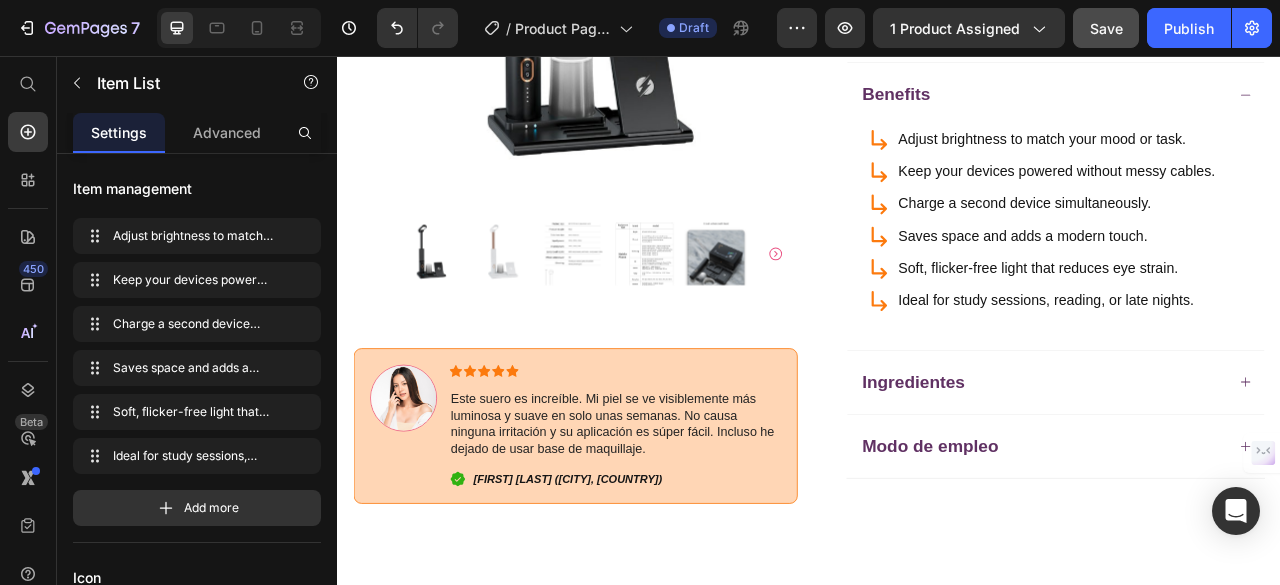 click on "Adjust brightness to match your mood or task.
Keep your devices powered without messy cables.
Charge a second device simultaneously.
Saves space and adds a modern touch.
Soft, flicker-free light that reduces eye strain.
Ideal for study sessions, reading, or late nights. Item List   22" at bounding box center [1254, 269] 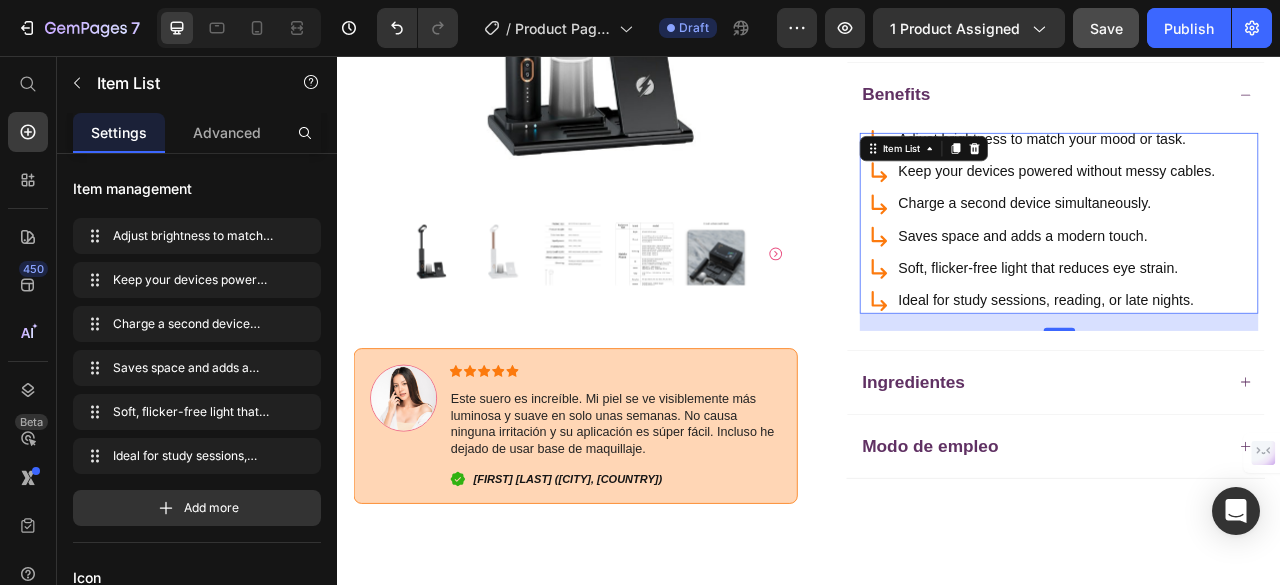 click 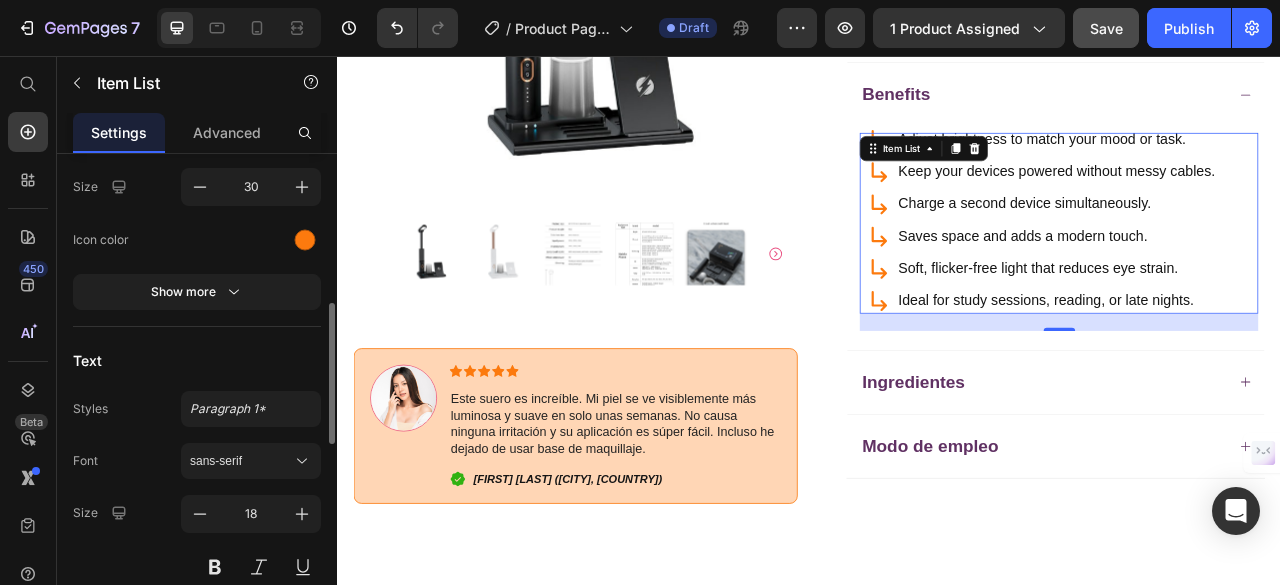 scroll, scrollTop: 563, scrollLeft: 0, axis: vertical 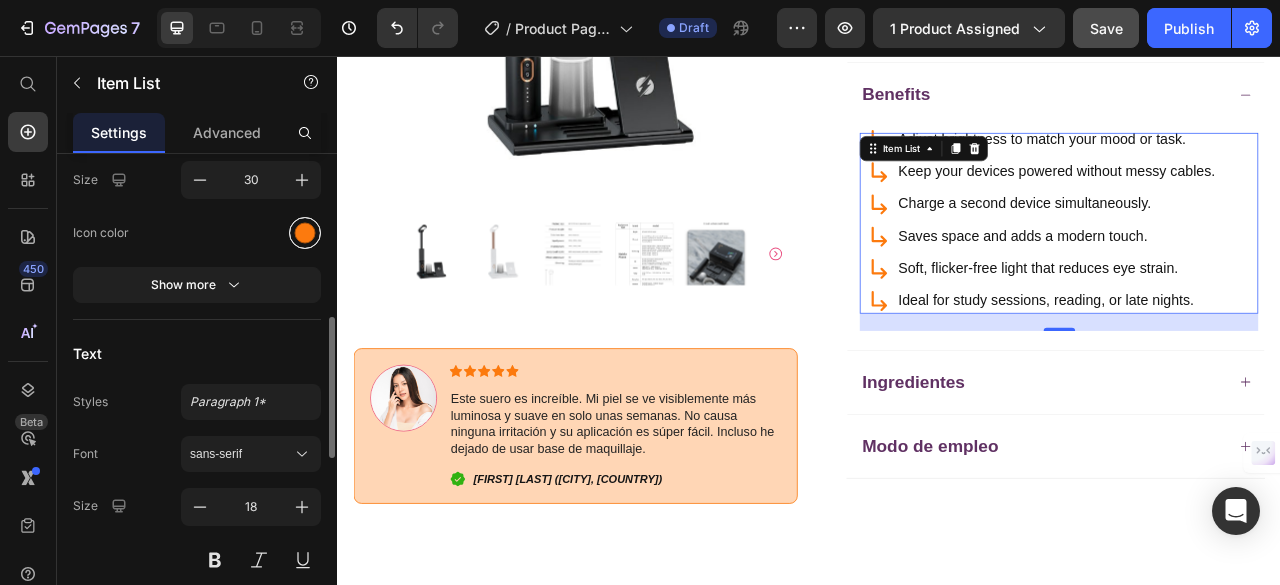 click at bounding box center [305, 232] 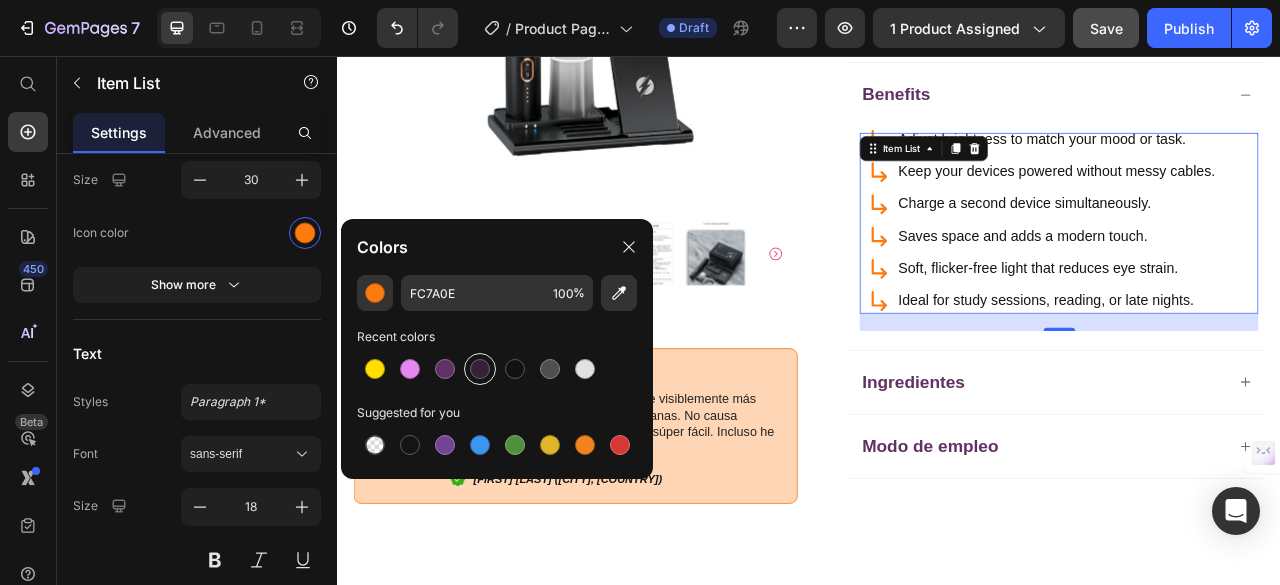 click at bounding box center (480, 369) 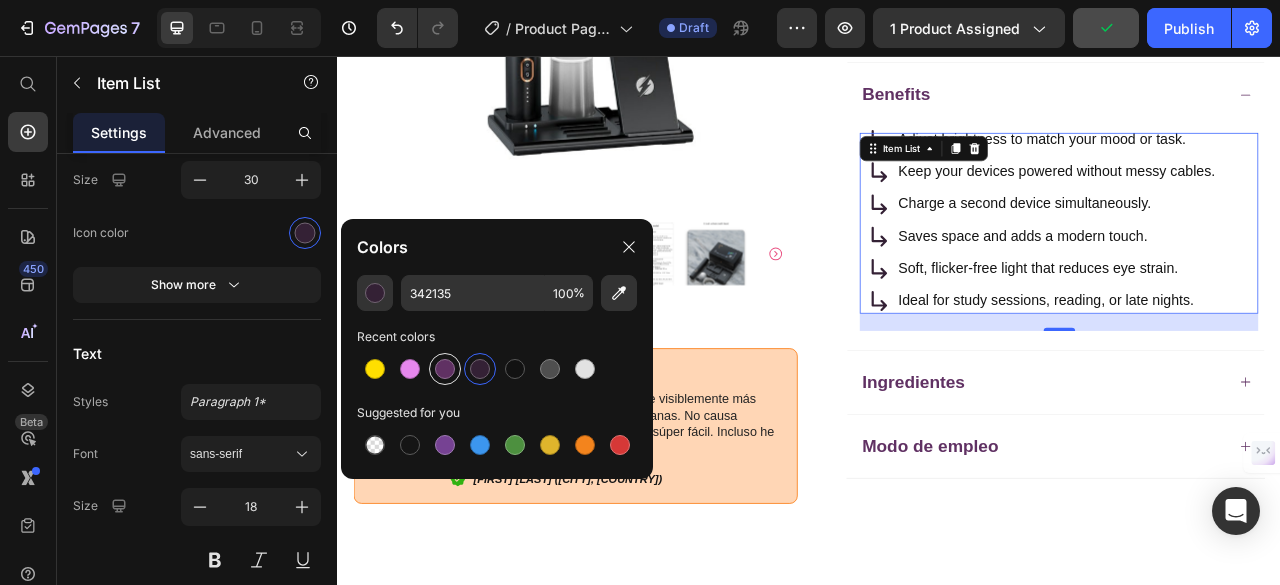 click at bounding box center [445, 369] 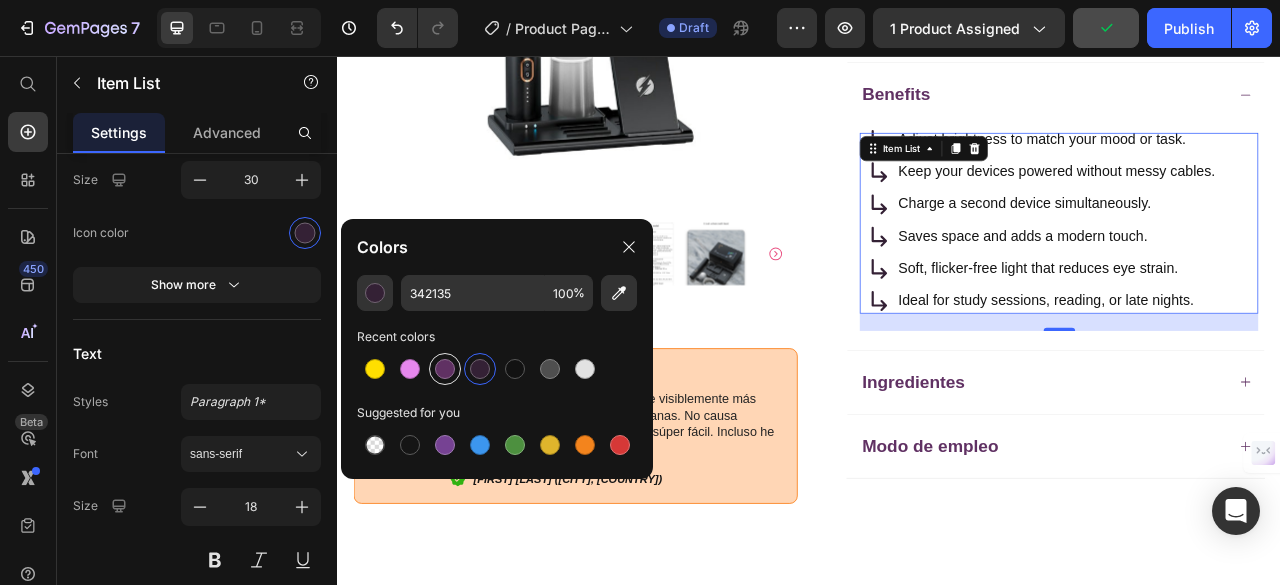 type on "603163" 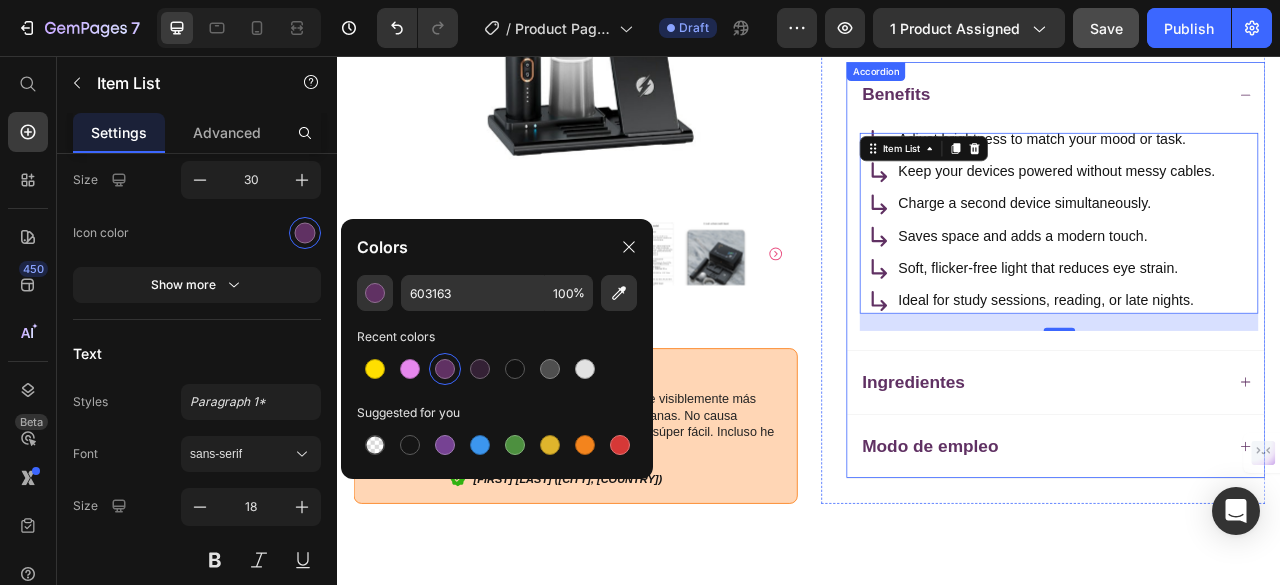 click on "Ingredientes" at bounding box center [1234, 471] 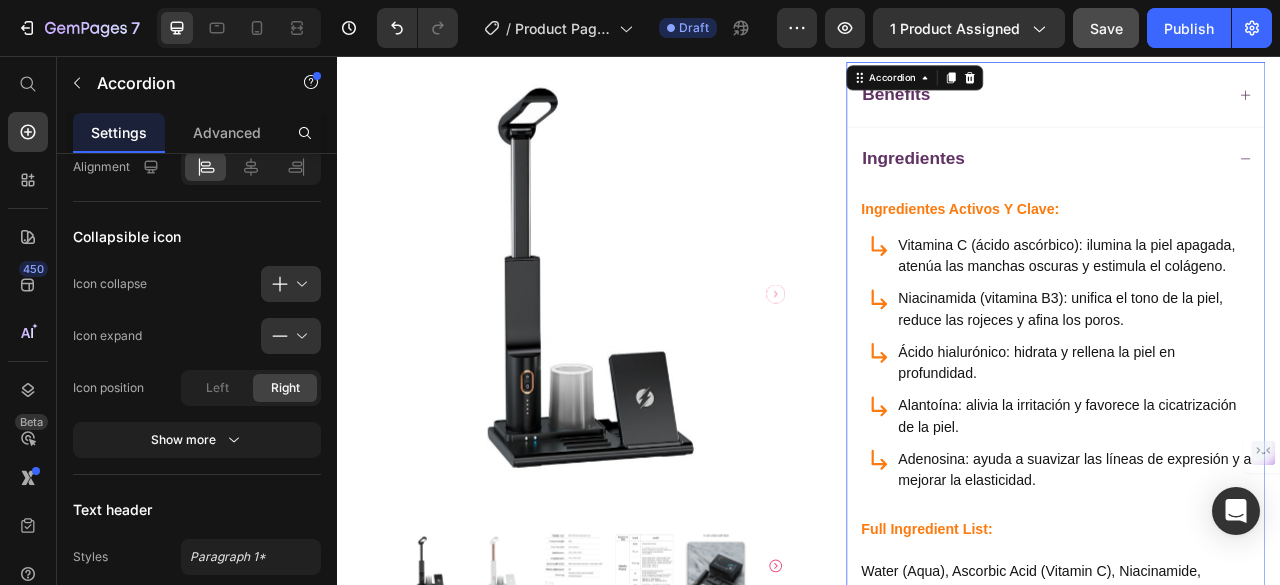 scroll, scrollTop: 0, scrollLeft: 0, axis: both 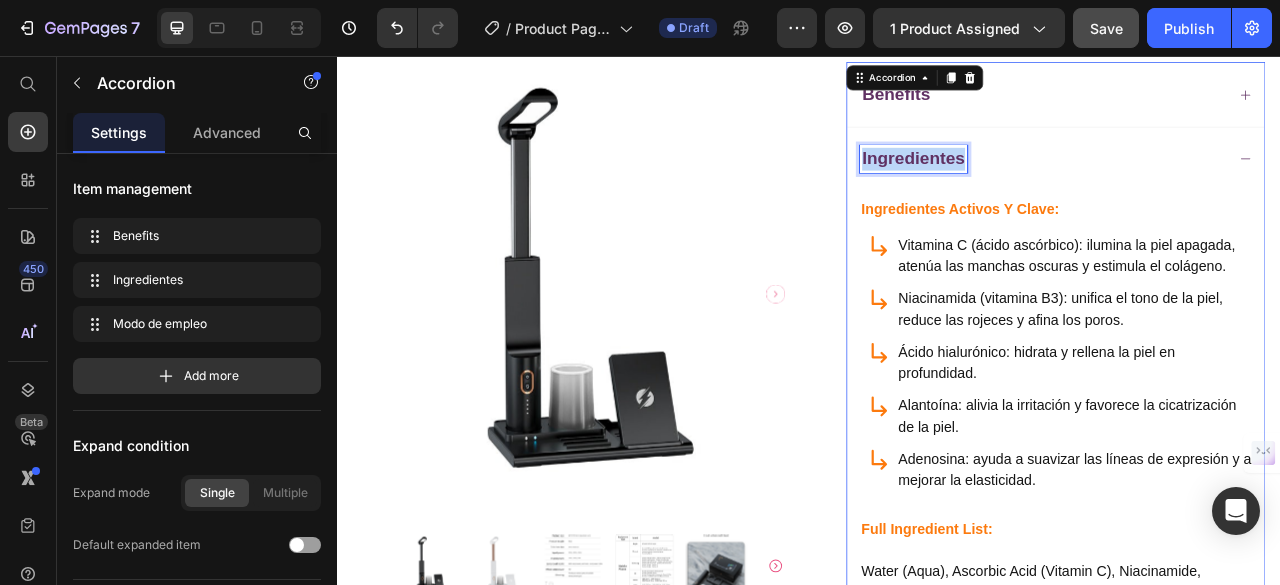 click on "Ingredientes" at bounding box center [1069, 187] 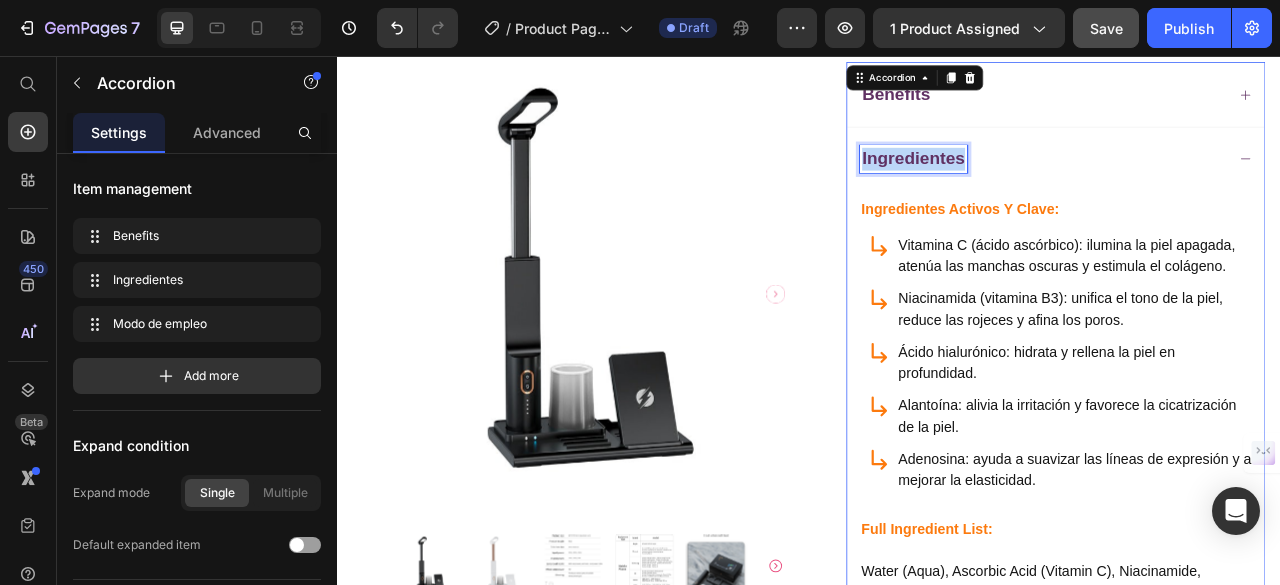 click on "Ingredientes" at bounding box center (1069, 187) 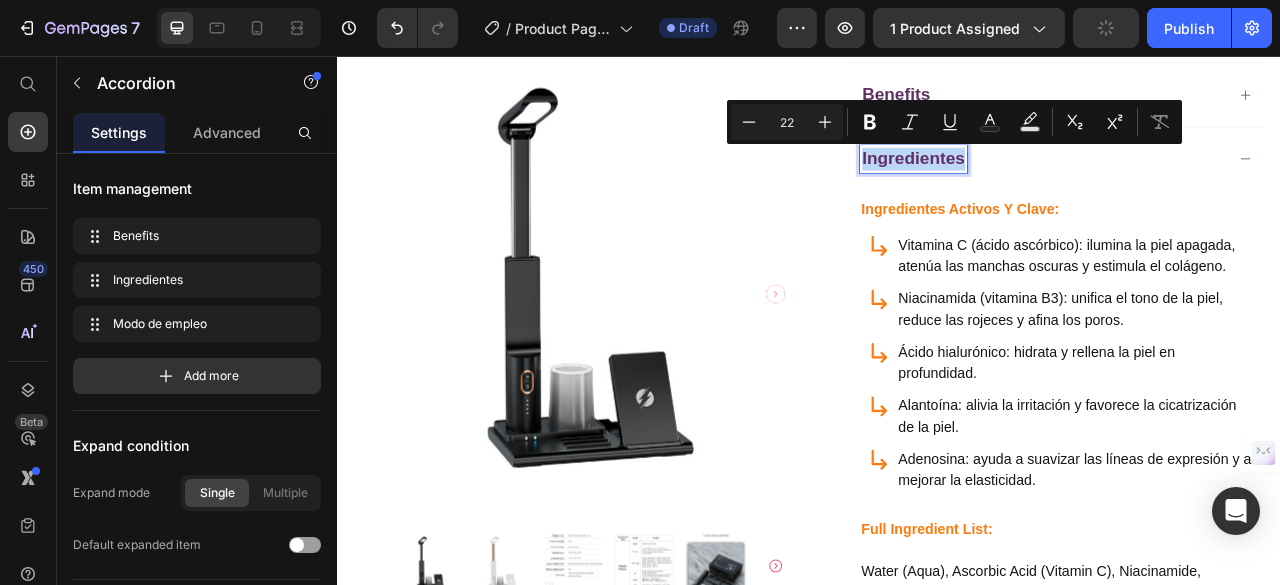 copy on "Ingredientes" 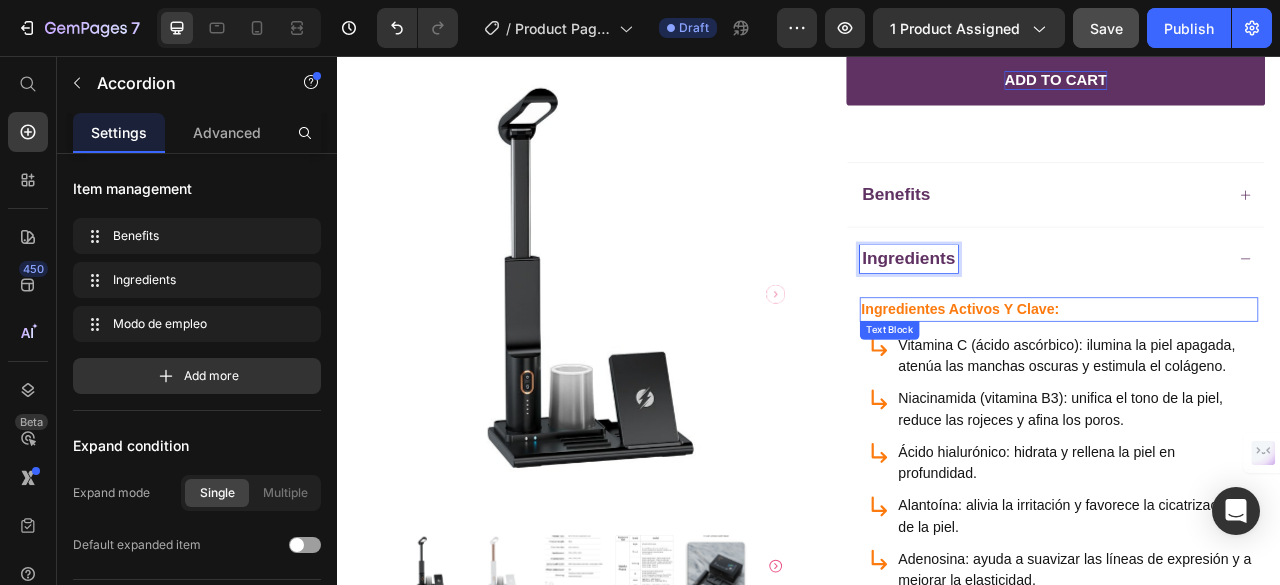 scroll, scrollTop: 754, scrollLeft: 0, axis: vertical 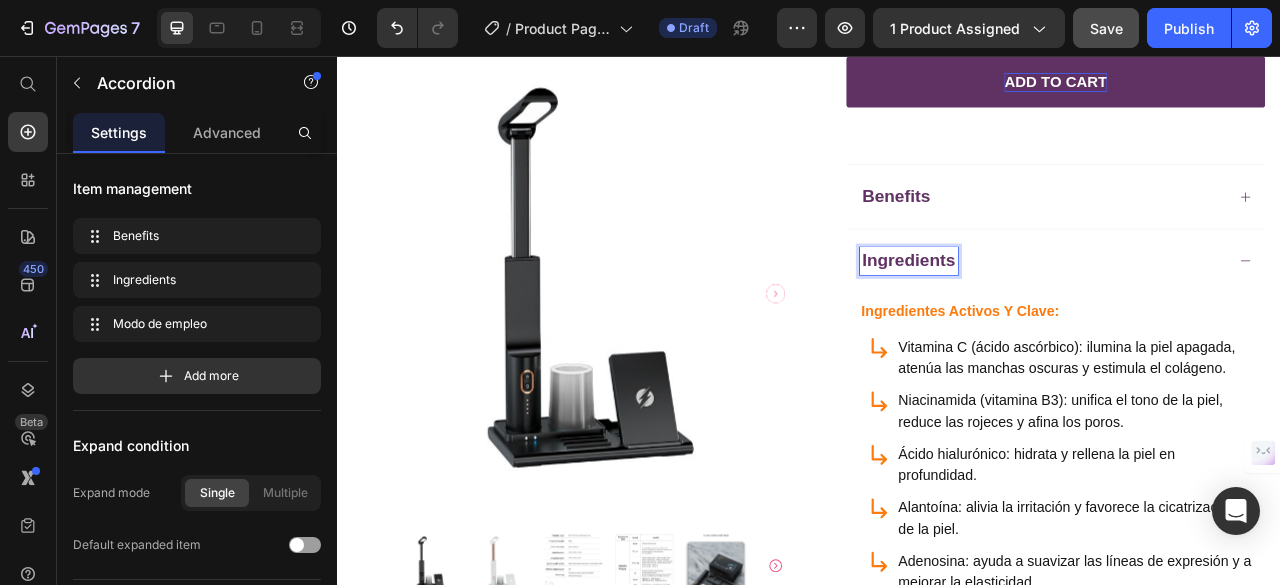 click on "Benefits" at bounding box center (1250, 234) 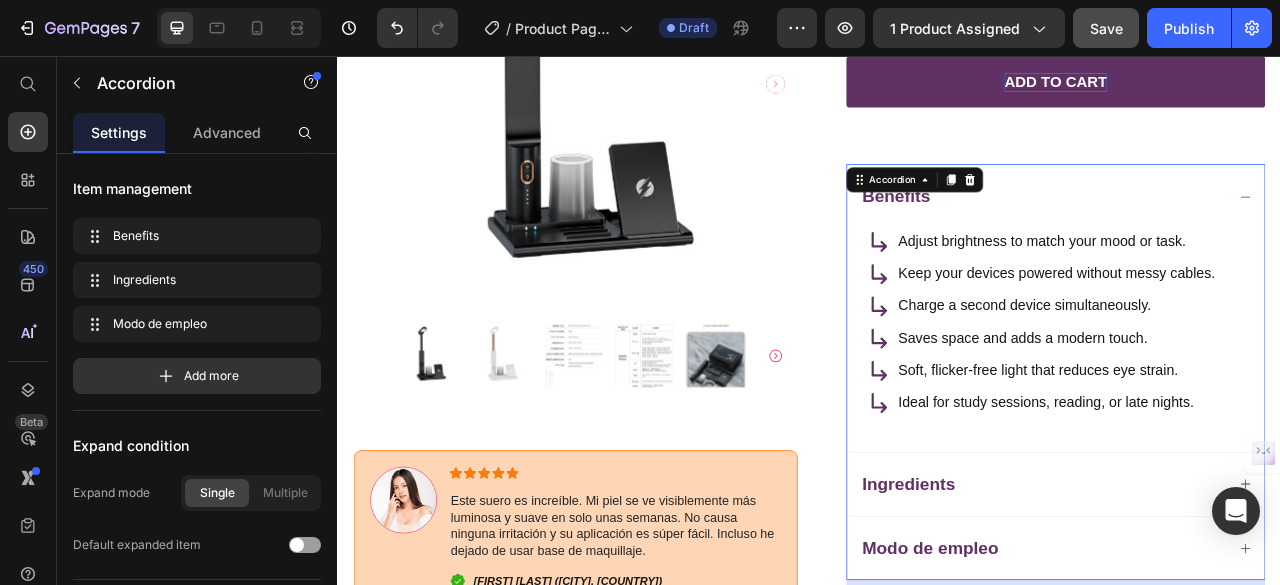 click on "Benefits" at bounding box center [1250, 234] 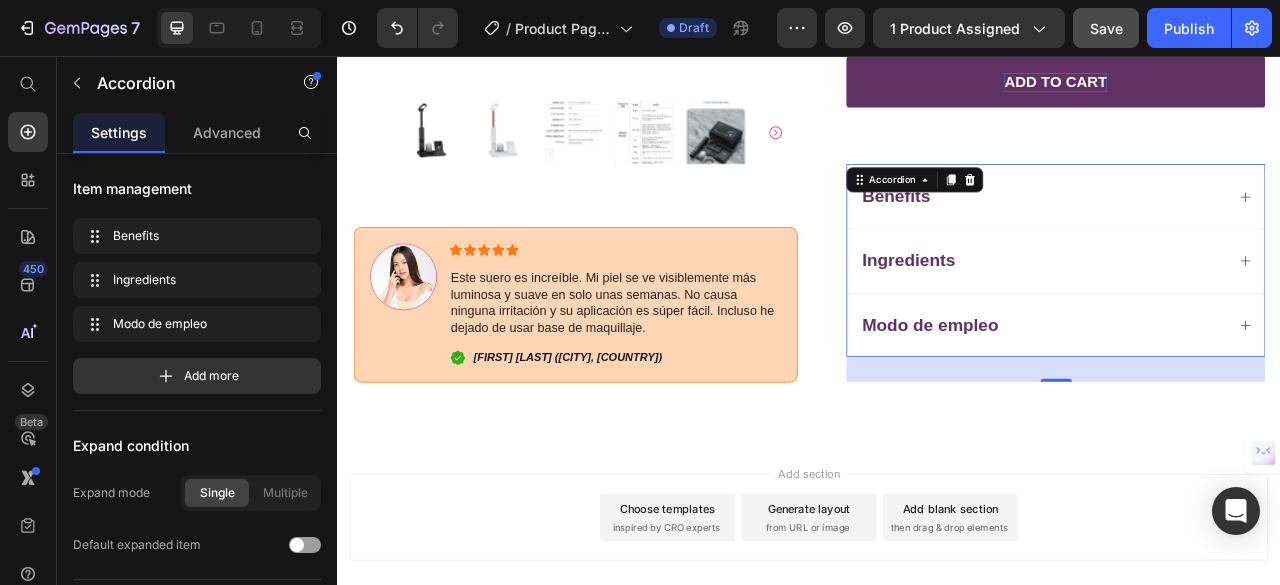 click 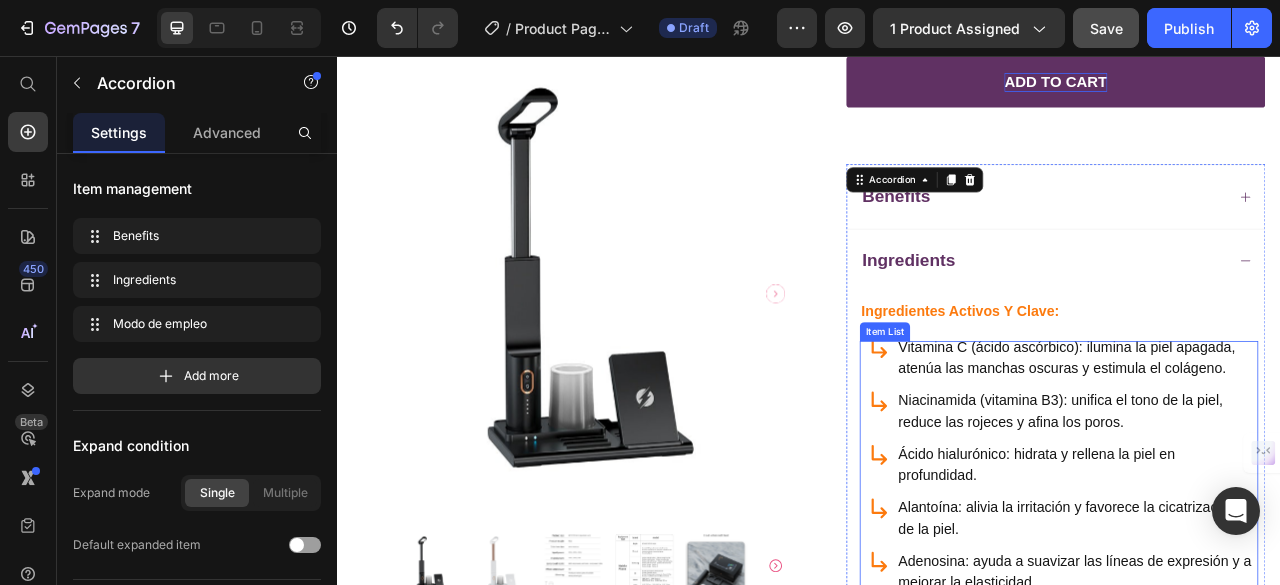 click on "Vitamina C (ácido ascórbico): ilumina la piel apagada, atenúa las manchas oscuras y estimula el colágeno." at bounding box center [1277, 440] 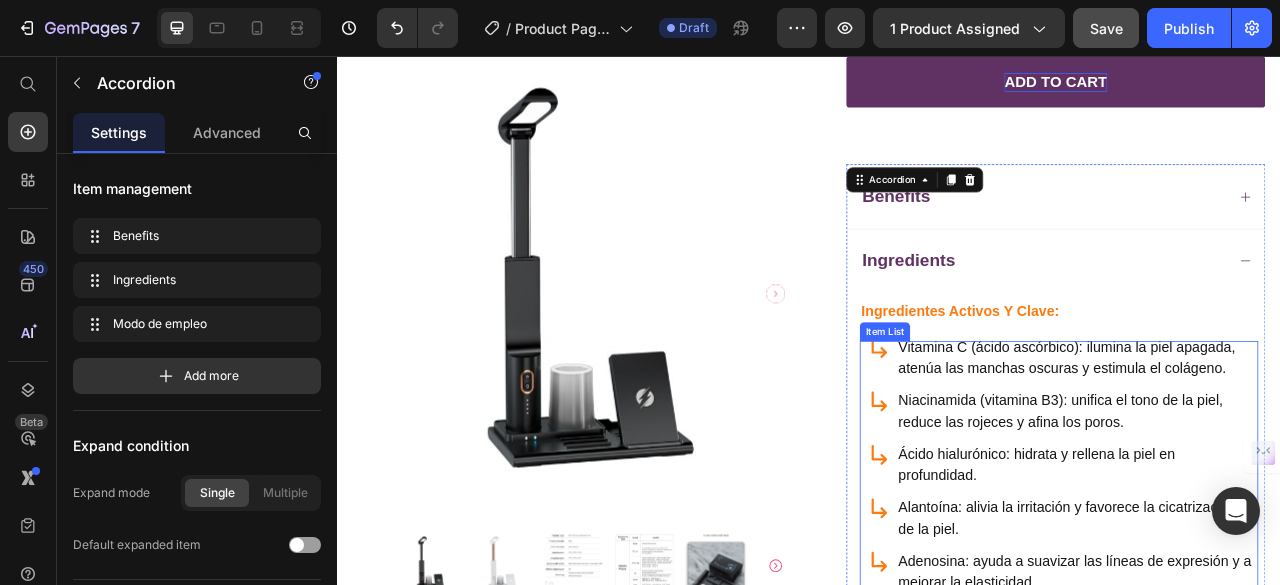 click on "Vitamina C (ácido ascórbico): ilumina la piel apagada, atenúa las manchas oscuras y estimula el colágeno." at bounding box center [1277, 440] 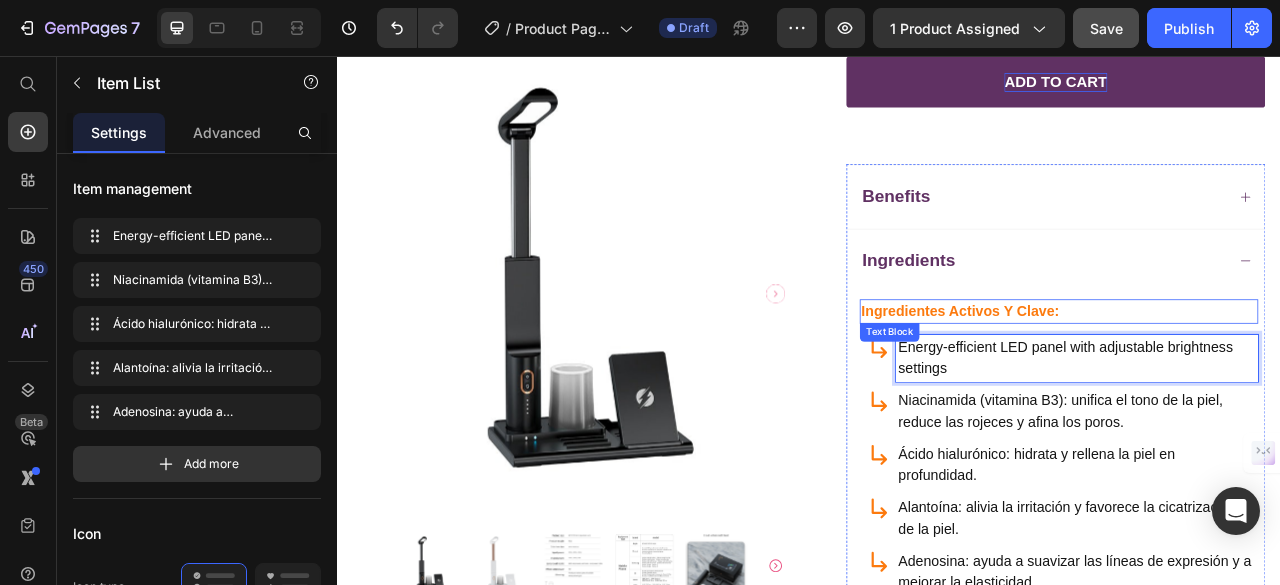 click on "Ingredientes activos y clave:" at bounding box center (1254, 380) 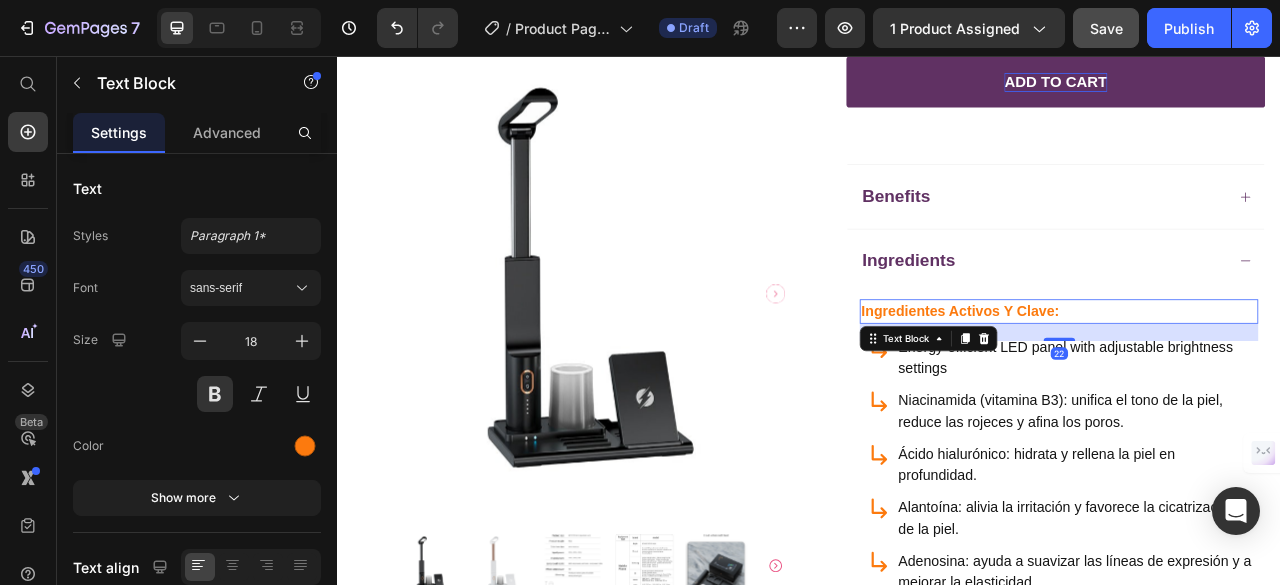 click on "Ingredientes activos y clave:" at bounding box center (1254, 380) 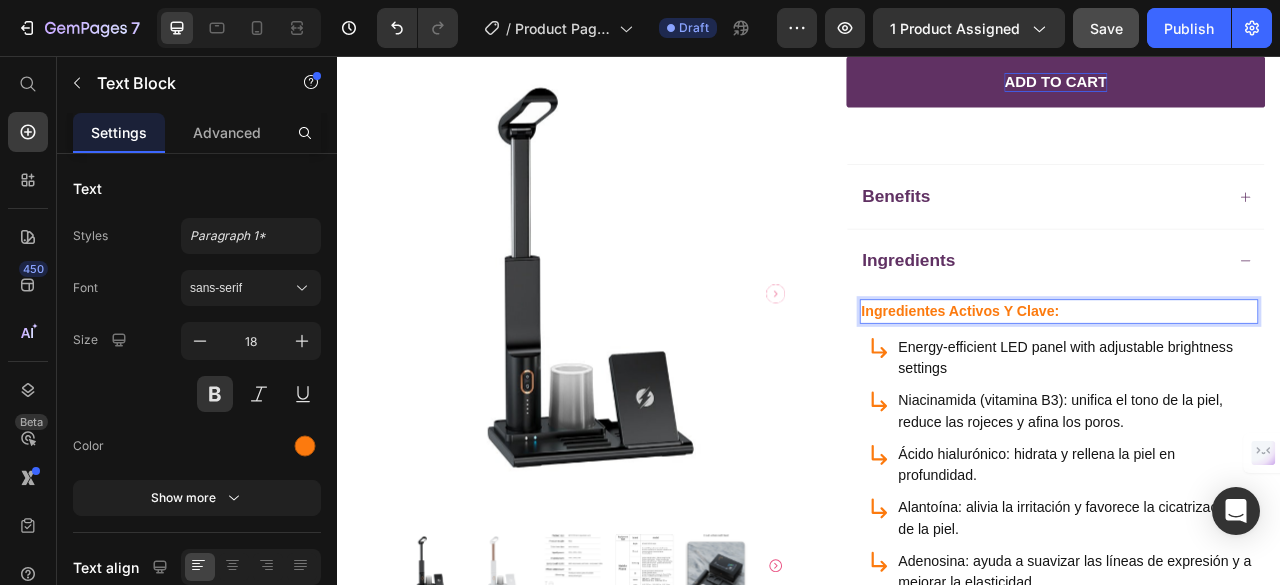 click on "Ingredientes activos y clave:" at bounding box center (1254, 380) 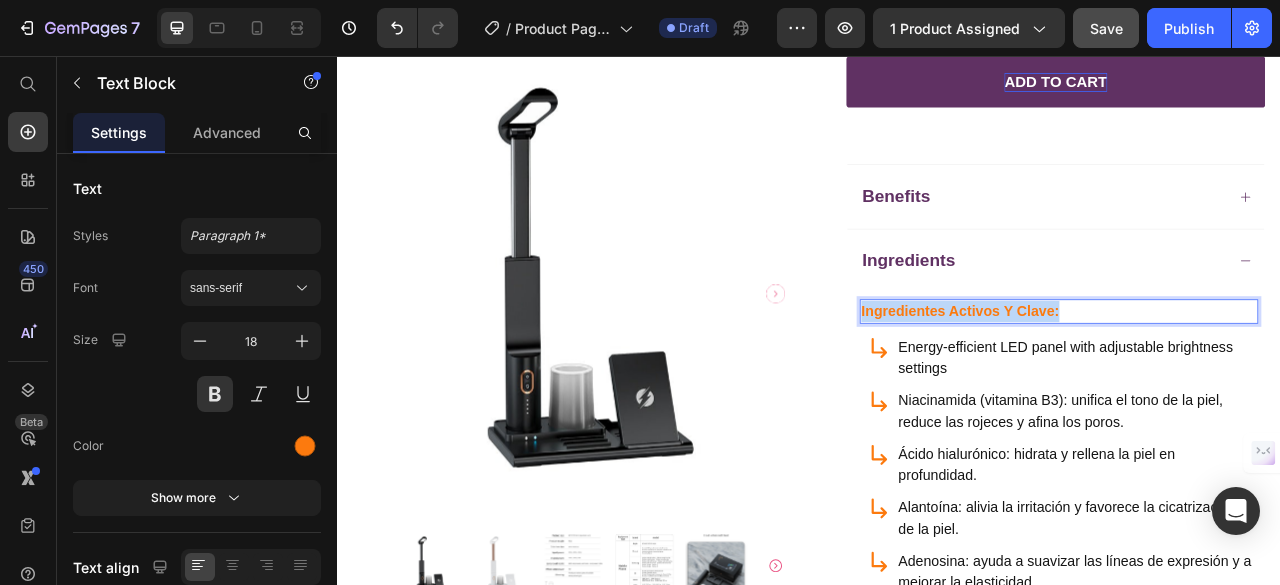 click on "Ingredientes activos y clave:" at bounding box center (1254, 380) 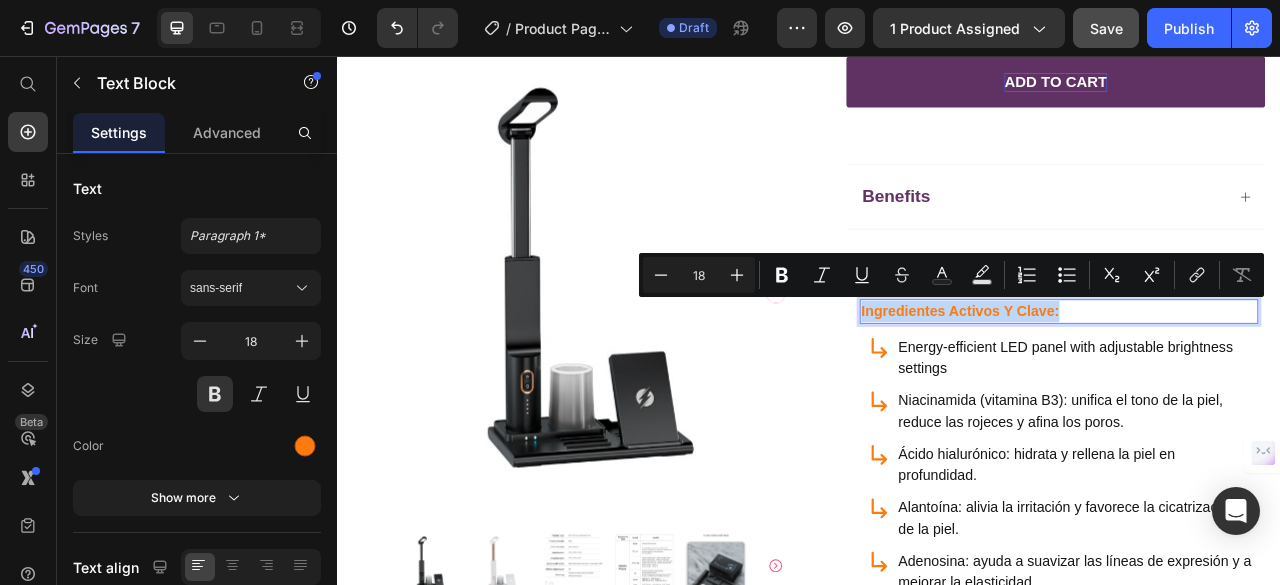 click on "Ingredientes activos y clave:" at bounding box center (1254, 380) 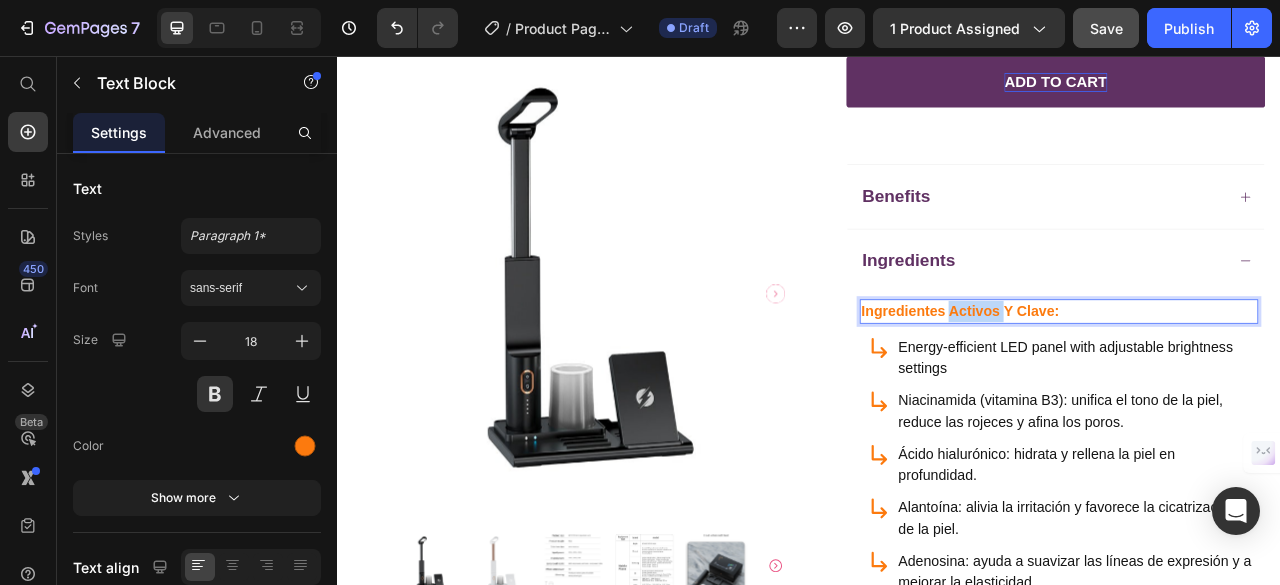 click on "Ingredientes activos y clave:" at bounding box center [1254, 380] 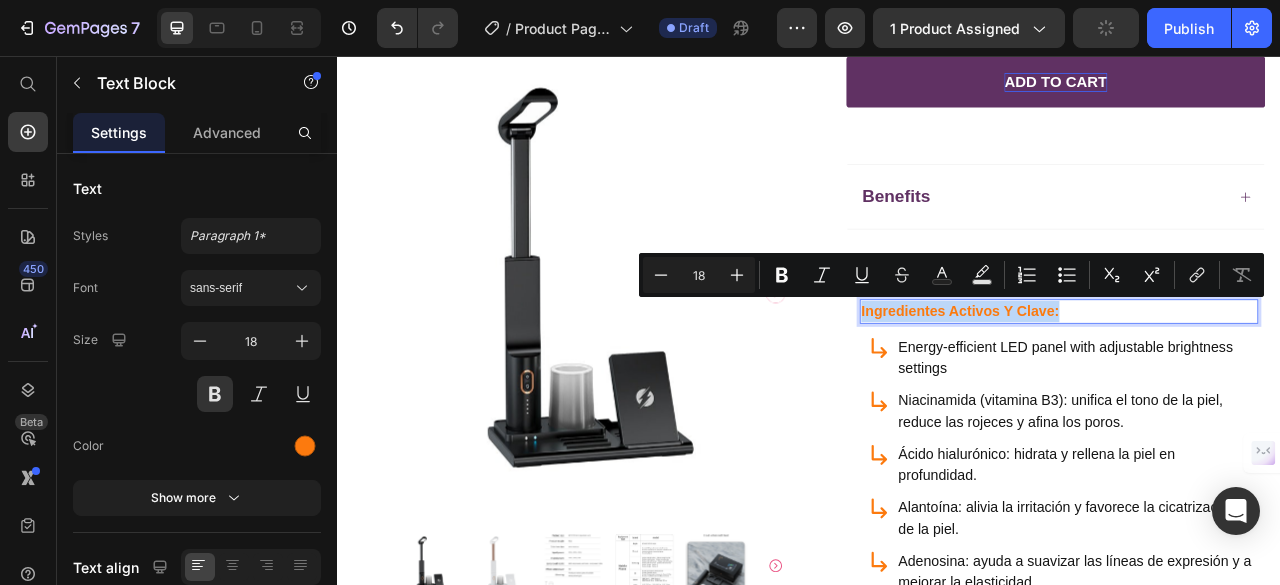 click on "Ingredientes activos y clave:" at bounding box center (1254, 380) 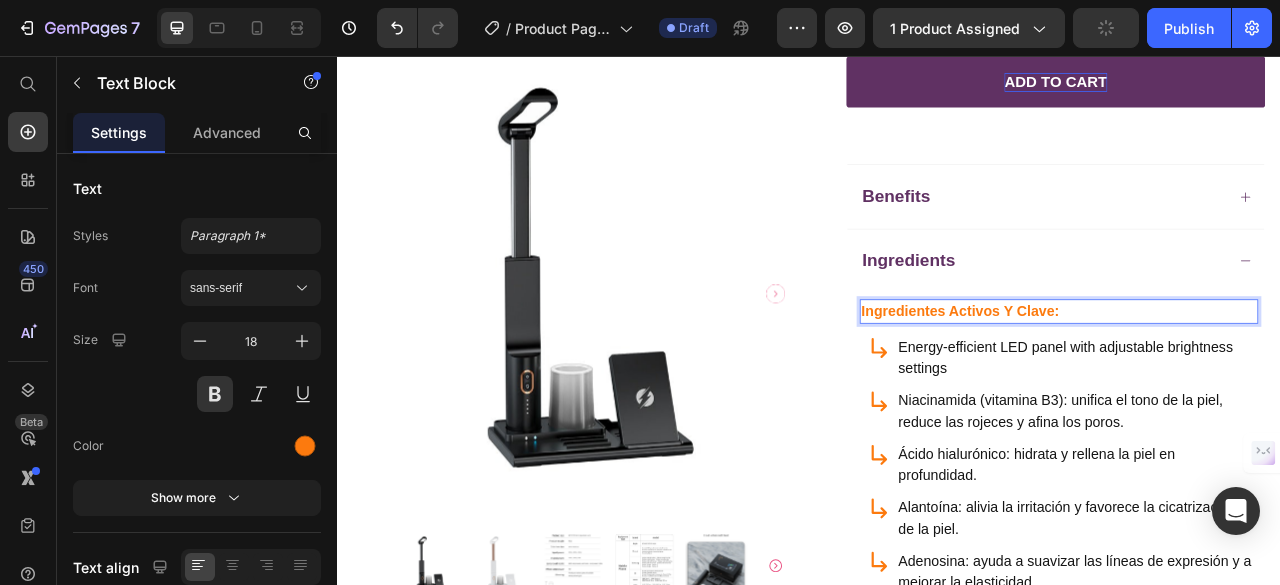 click on "Ingredientes activos y clave:" at bounding box center (1254, 380) 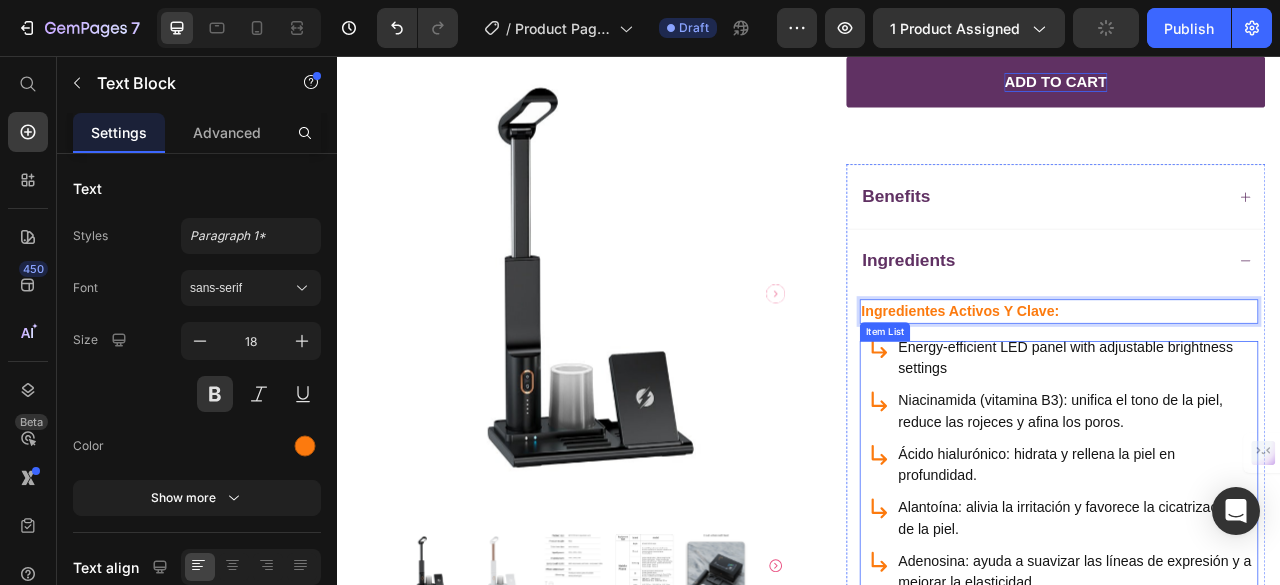 click on "Energy-efficient LED panel with adjustable brightness settings" at bounding box center [1277, 440] 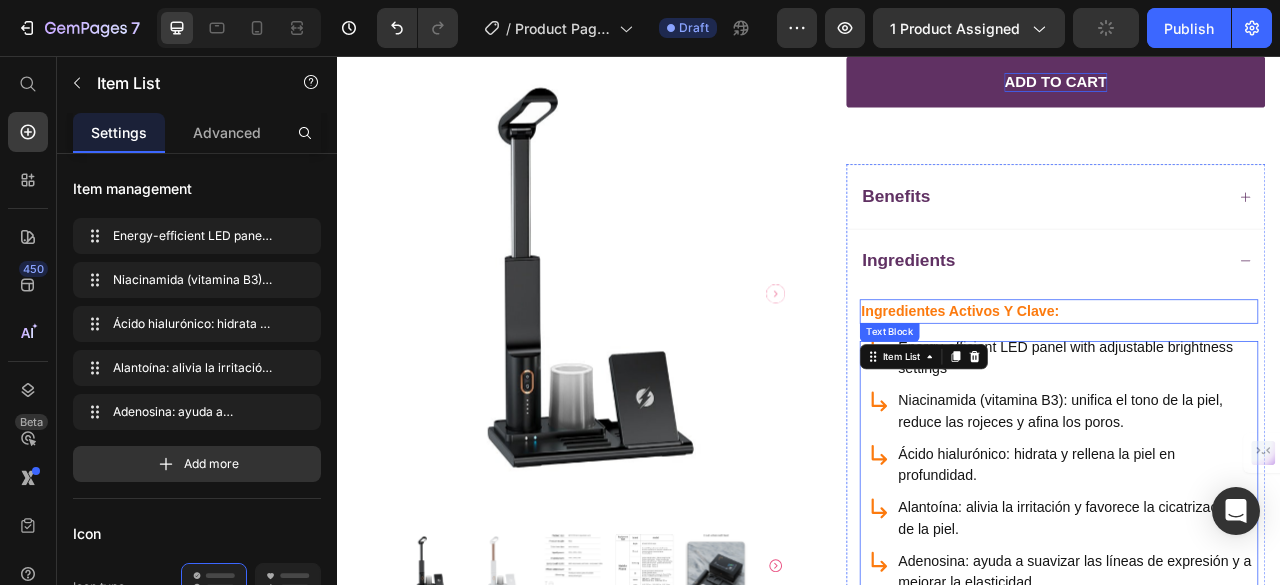 click on "Ingredientes activos y clave:" at bounding box center (1254, 380) 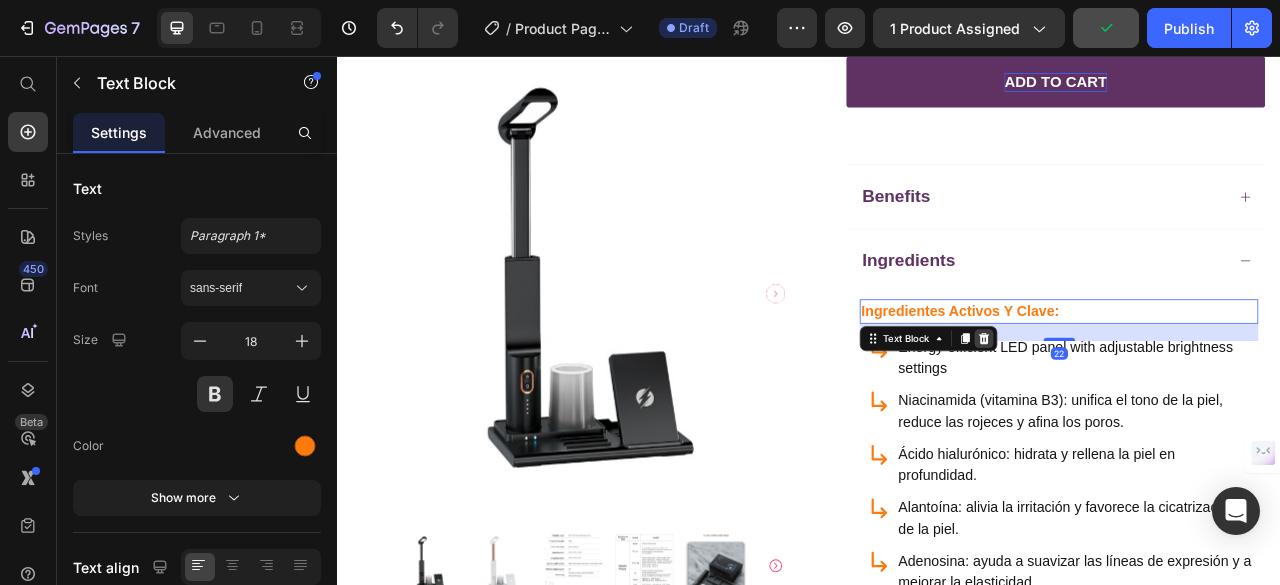 click 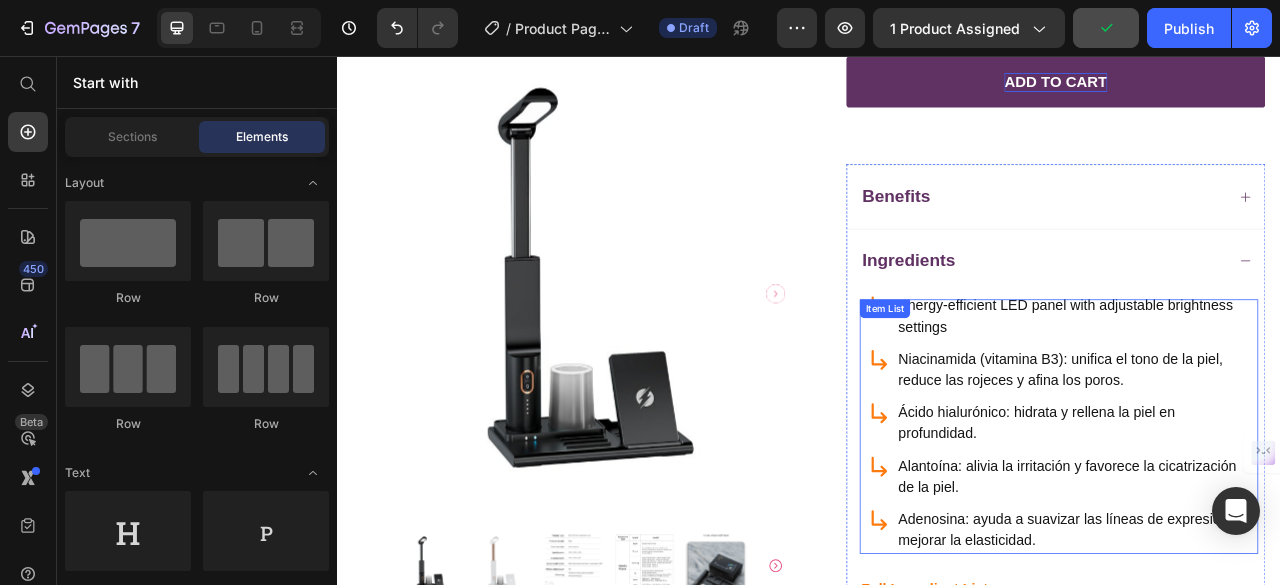 click on "Energy-efficient LED panel with adjustable brightness settings" at bounding box center [1277, 387] 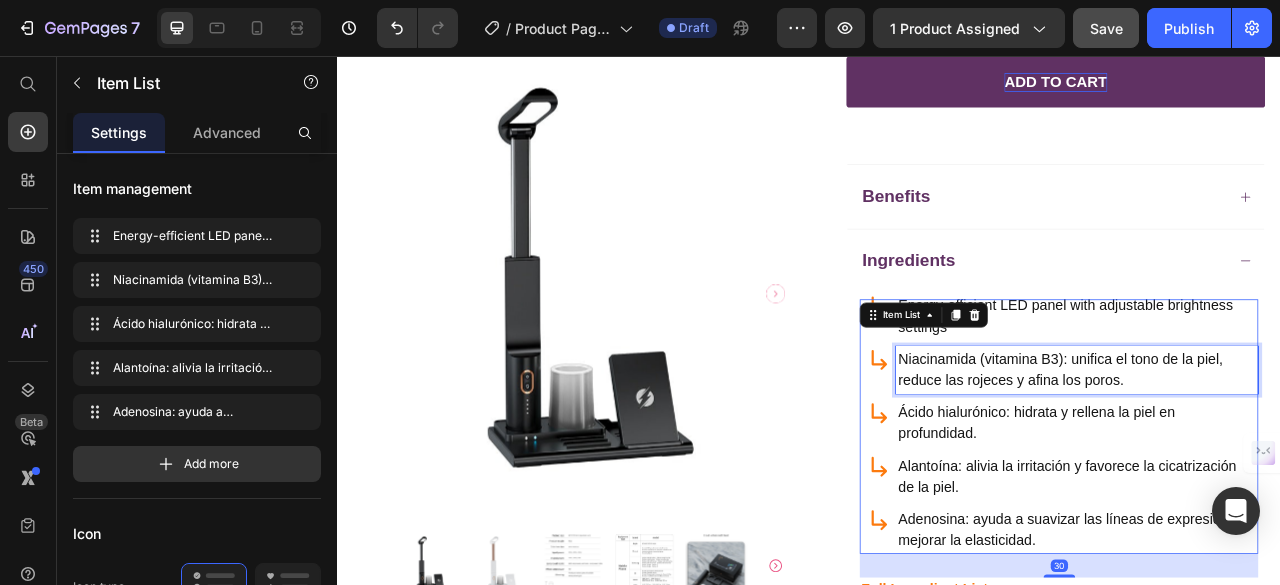 click on "Niacinamida (vitamina B3): unifica el tono de la piel, reduce las rojeces y afina los poros." at bounding box center (1277, 455) 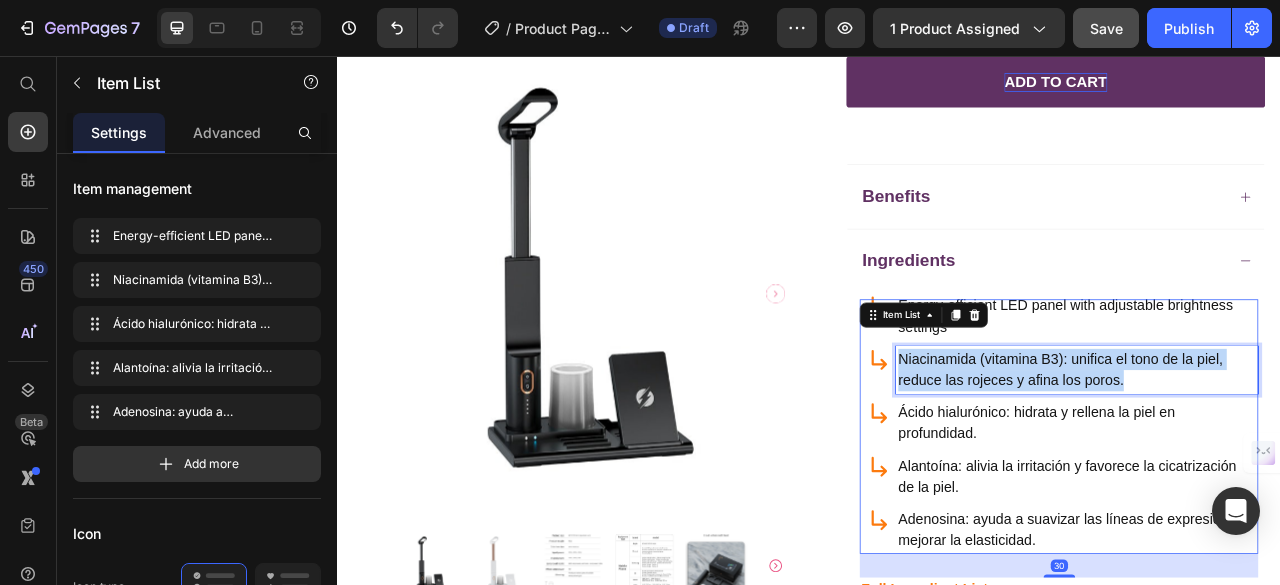 click on "Niacinamida (vitamina B3): unifica el tono de la piel, reduce las rojeces y afina los poros." at bounding box center (1277, 455) 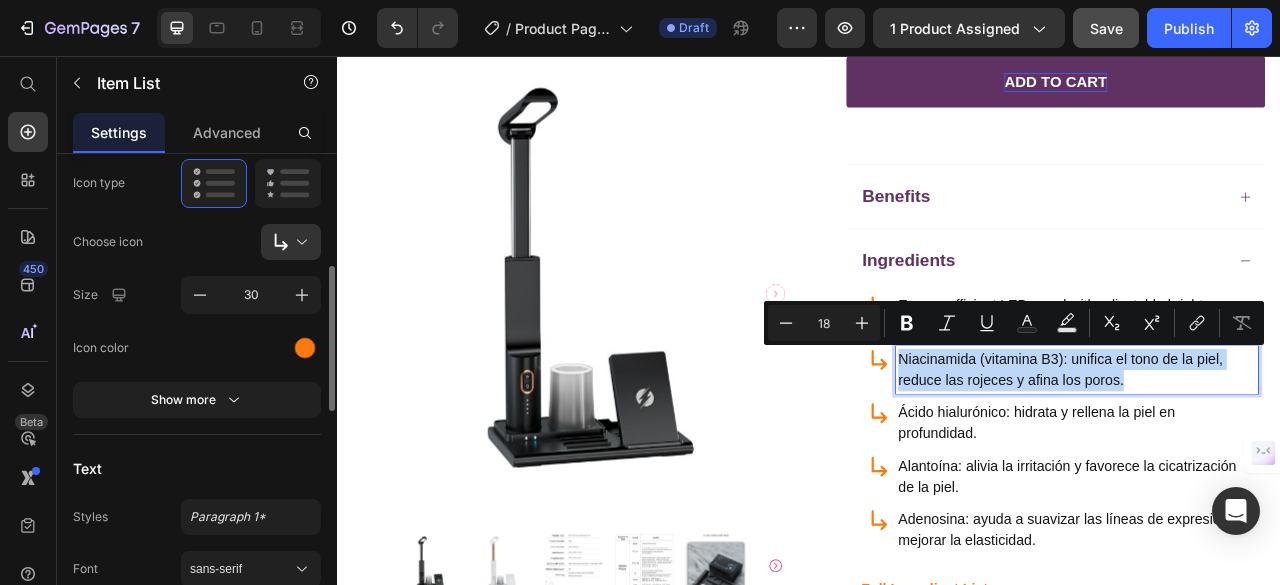 scroll, scrollTop: 398, scrollLeft: 0, axis: vertical 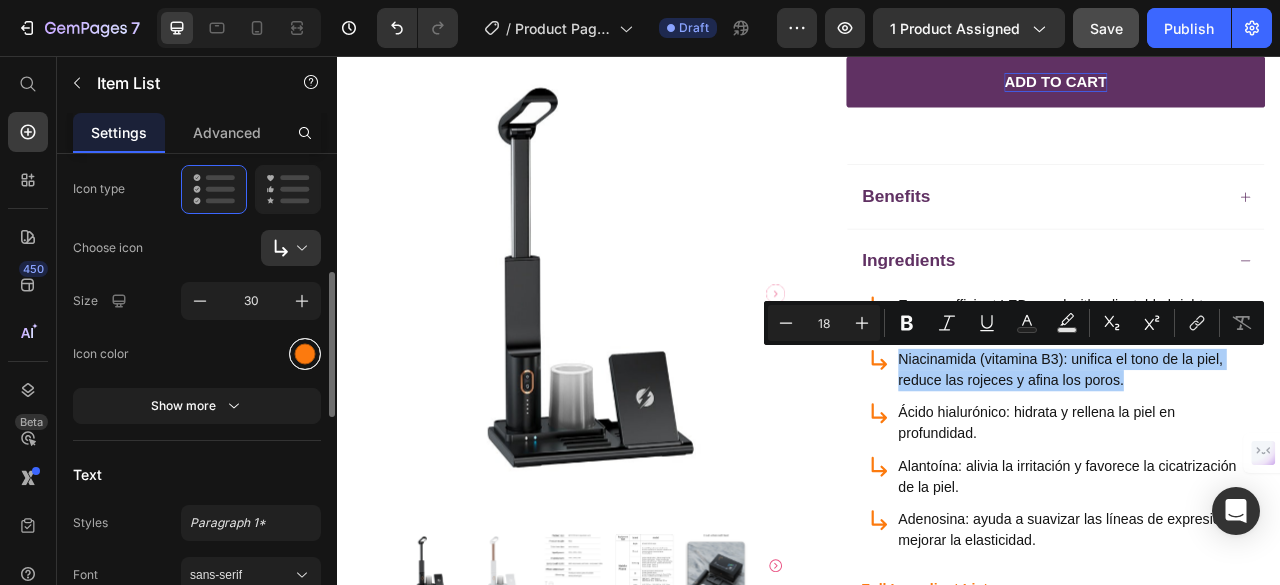 click at bounding box center [305, 354] 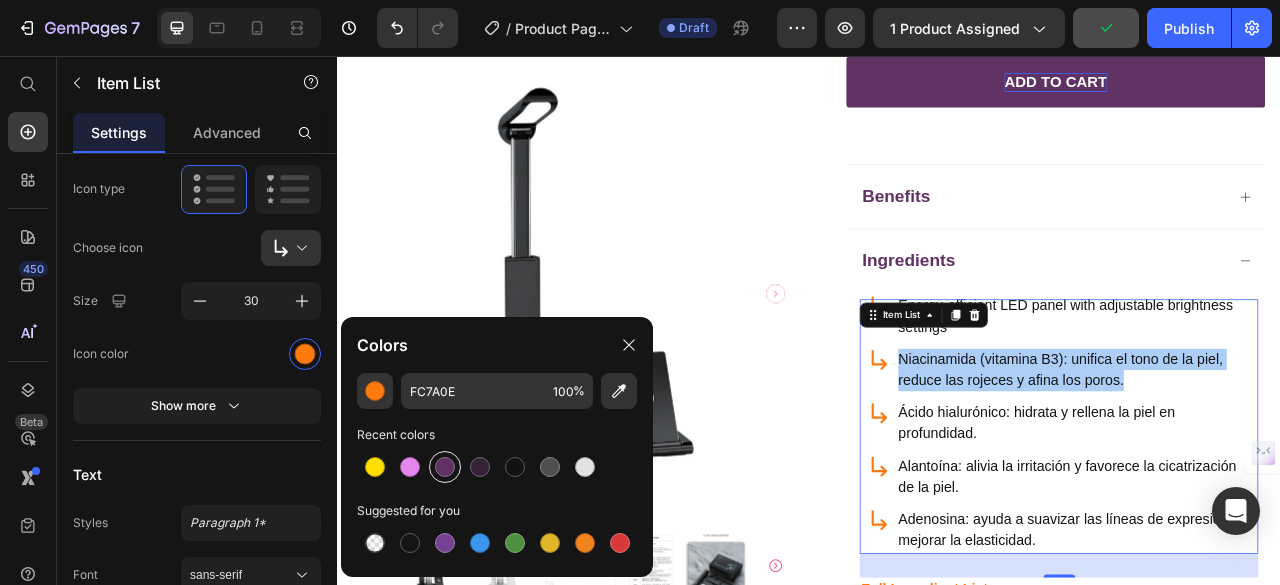 click at bounding box center [445, 467] 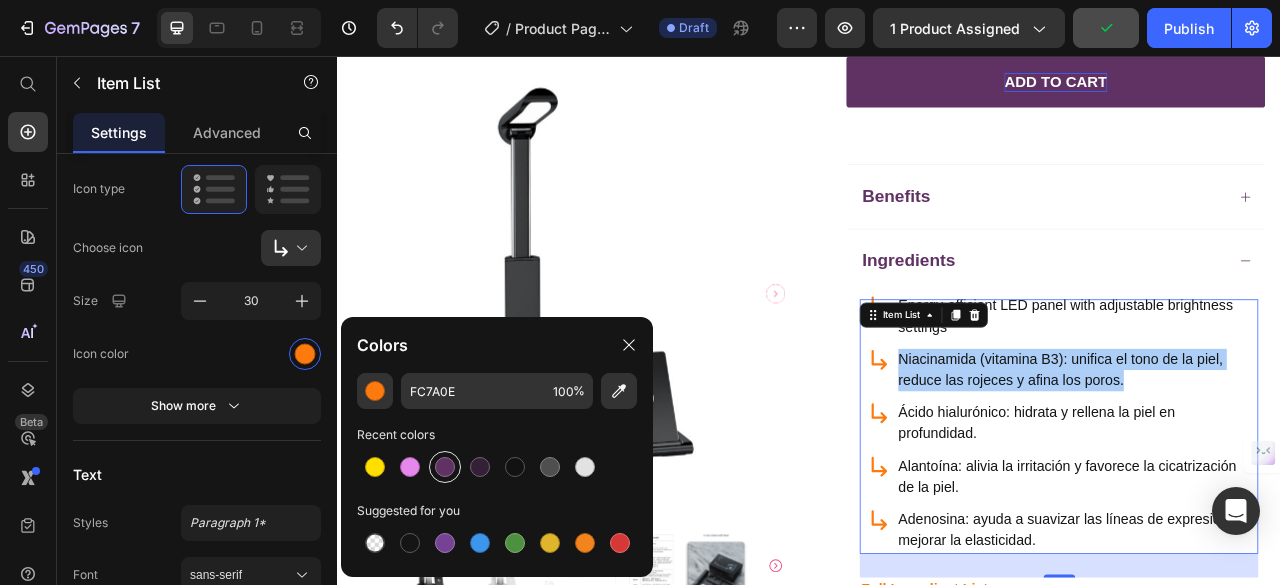 type on "603163" 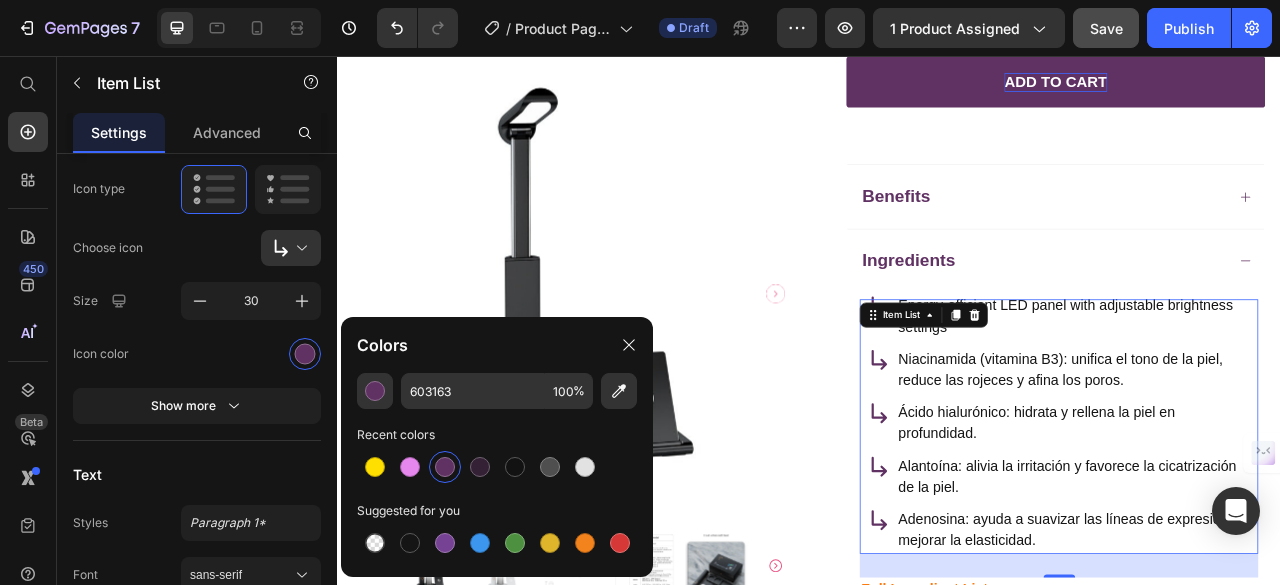 click on "Niacinamida (vitamina B3): unifica el tono de la piel, reduce las rojeces y afina los poros." at bounding box center [1277, 455] 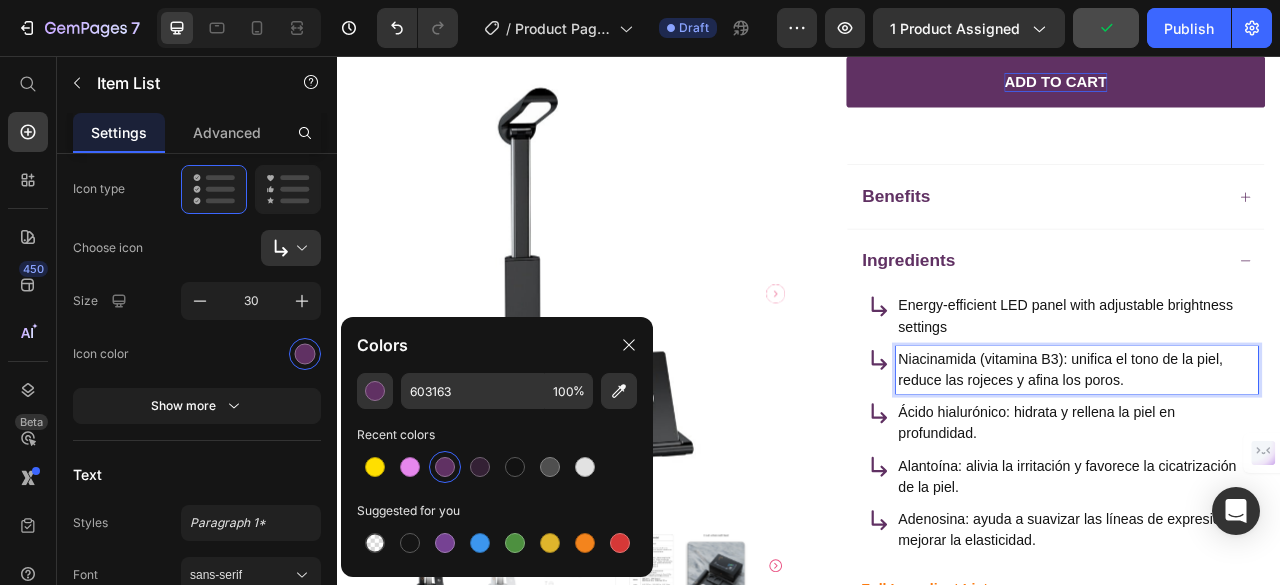 click on "Niacinamida (vitamina B3): unifica el tono de la piel, reduce las rojeces y afina los poros." at bounding box center [1277, 455] 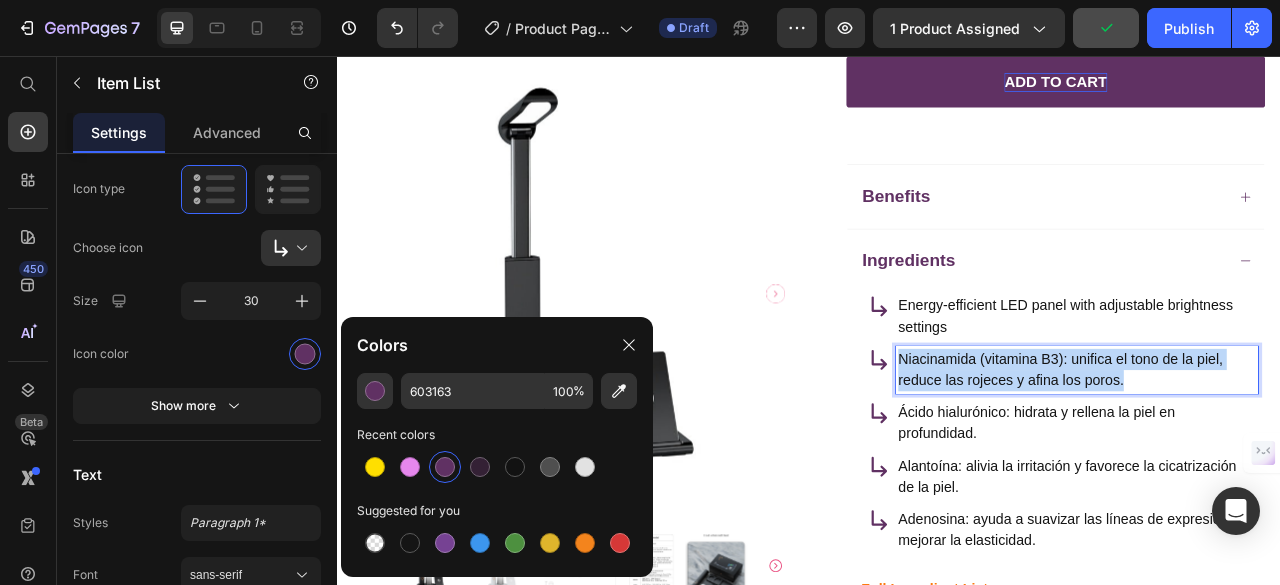 click on "Niacinamida (vitamina B3): unifica el tono de la piel, reduce las rojeces y afina los poros." at bounding box center (1277, 455) 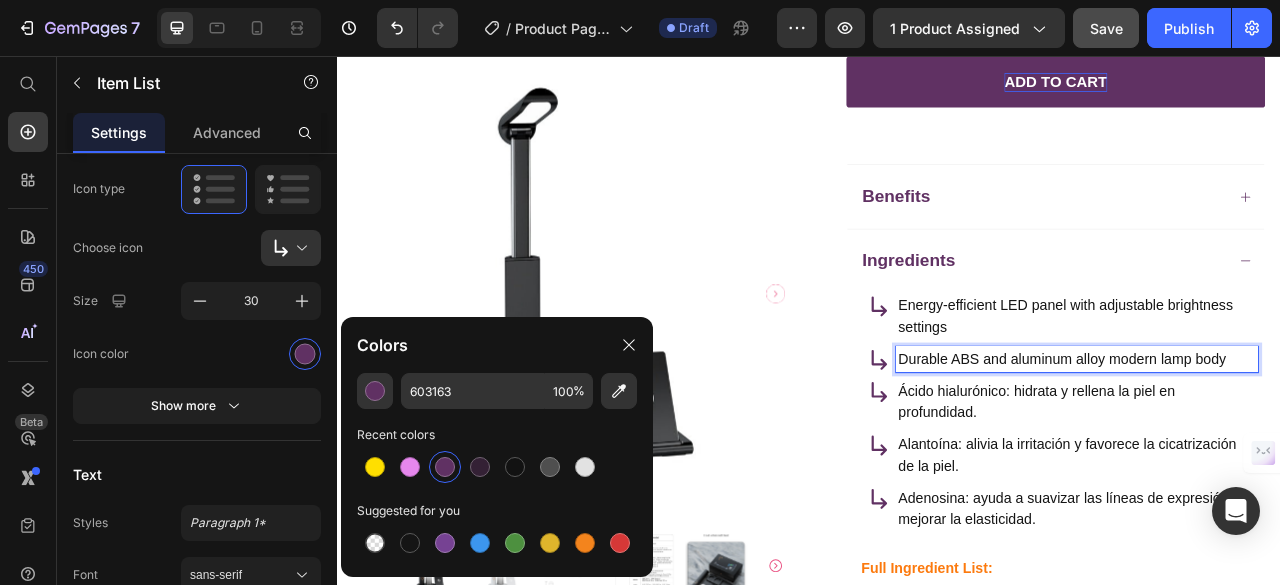 click on "Ácido hialurónico: hidrata y rellena la piel en profundidad." at bounding box center [1277, 496] 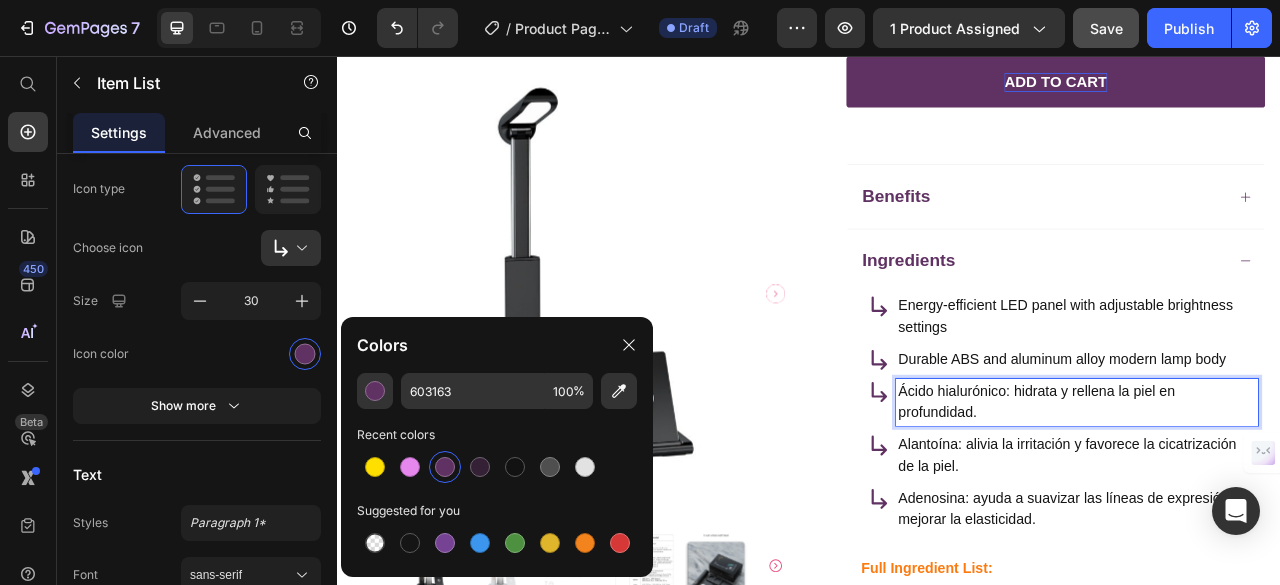 click on "Ácido hialurónico: hidrata y rellena la piel en profundidad." at bounding box center (1277, 496) 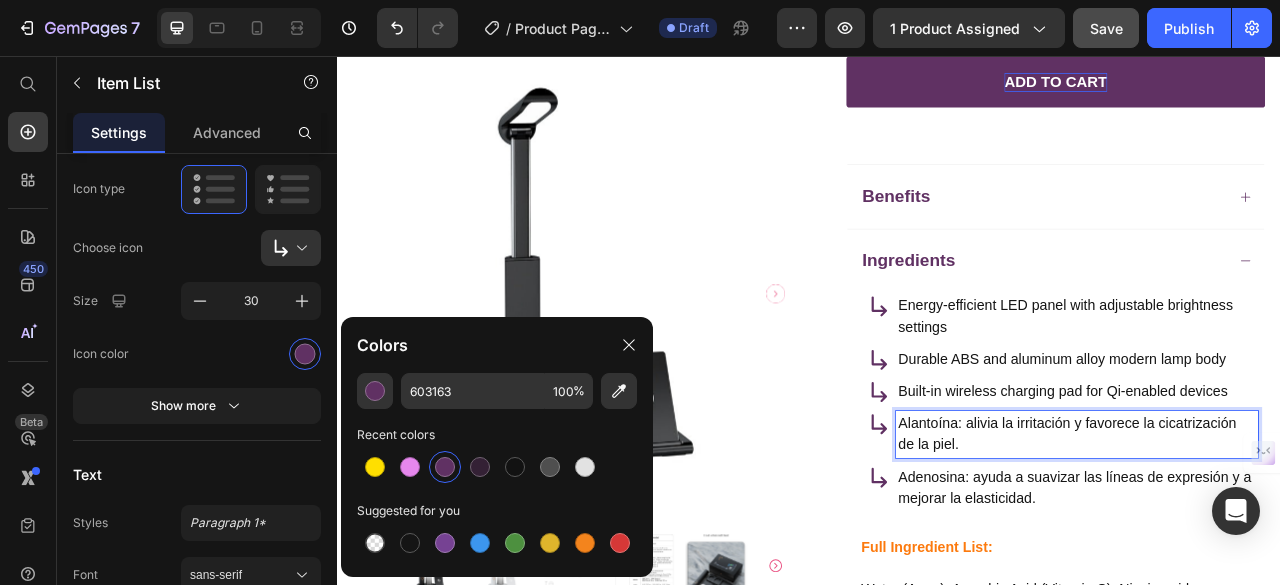 click on "Alantoína: alivia la irritación y favorece la cicatrización de la piel." at bounding box center (1277, 537) 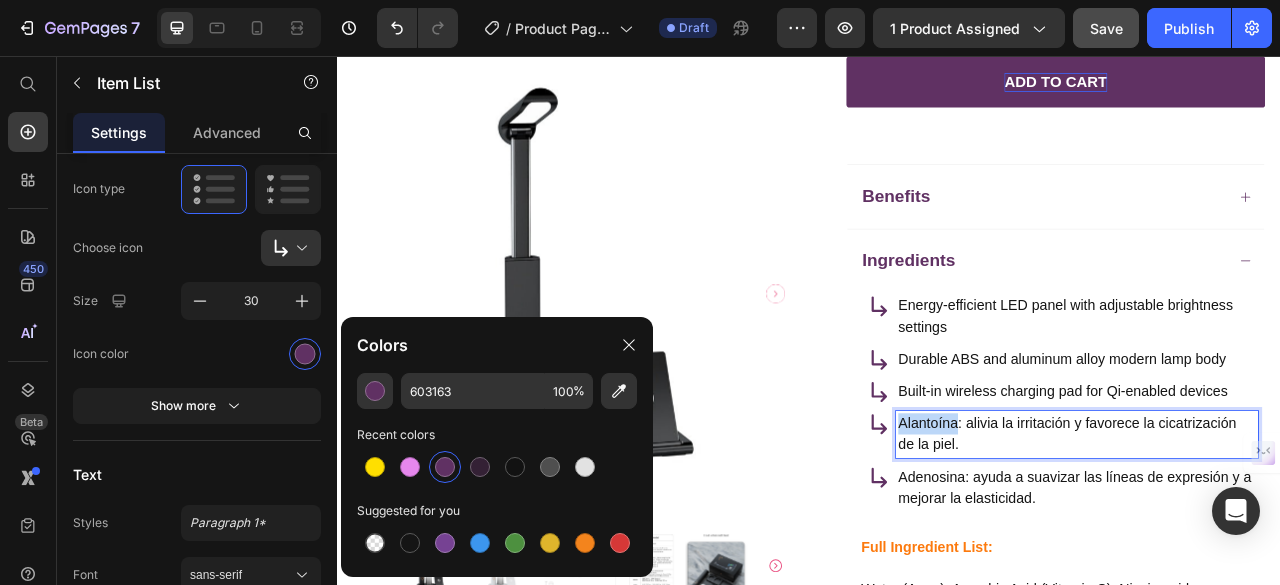 click on "Alantoína: alivia la irritación y favorece la cicatrización de la piel." at bounding box center (1277, 537) 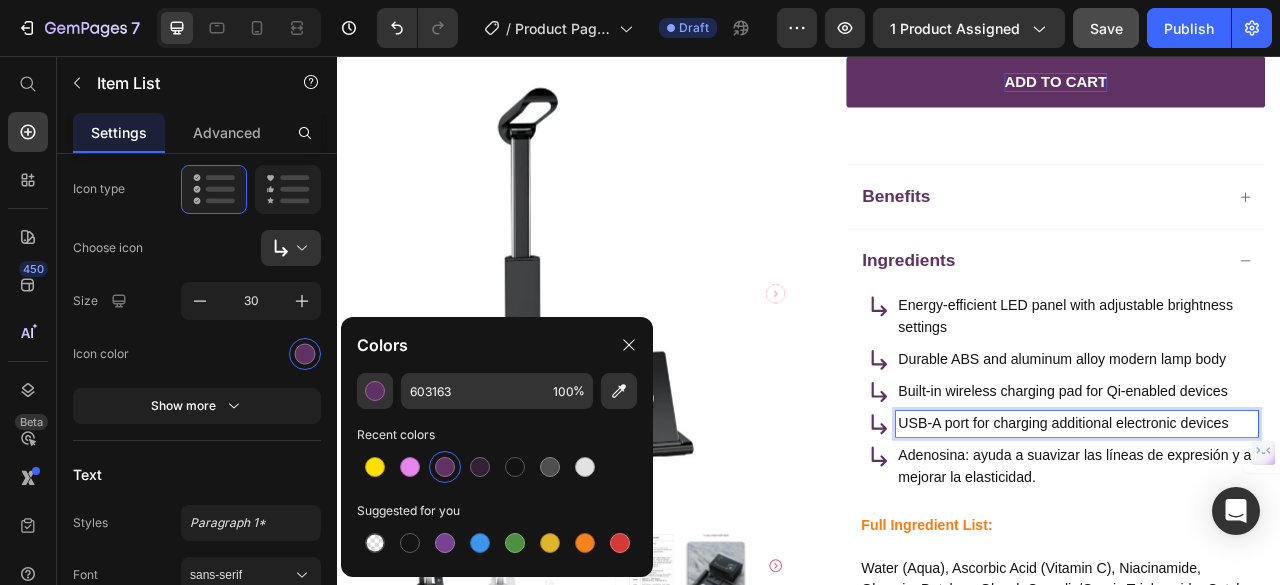 click on "Adenosina: ayuda a suavizar las líneas de expresión y a mejorar la elasticidad." at bounding box center (1277, 578) 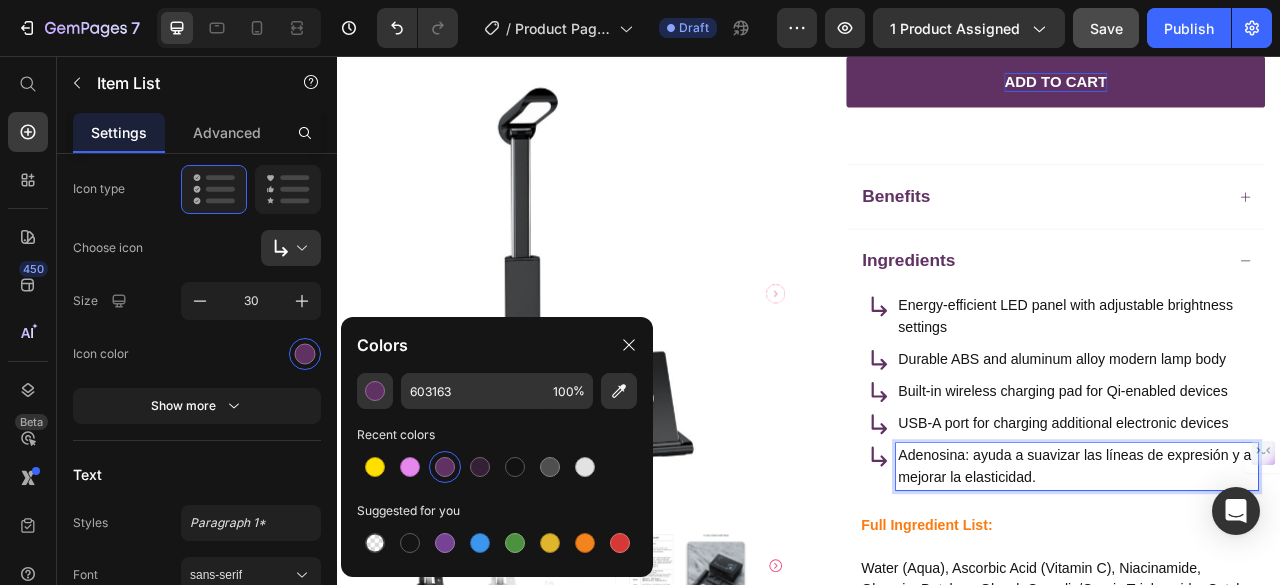 click on "Adenosina: ayuda a suavizar las líneas de expresión y a mejorar la elasticidad." at bounding box center (1277, 578) 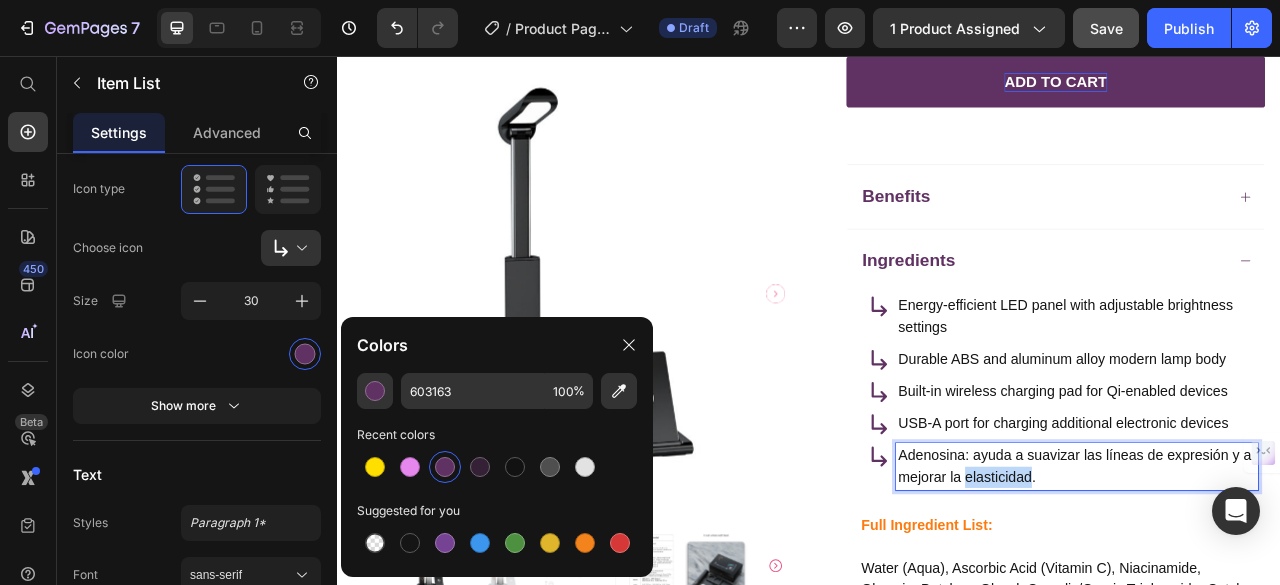 click on "Adenosina: ayuda a suavizar las líneas de expresión y a mejorar la elasticidad." at bounding box center (1277, 578) 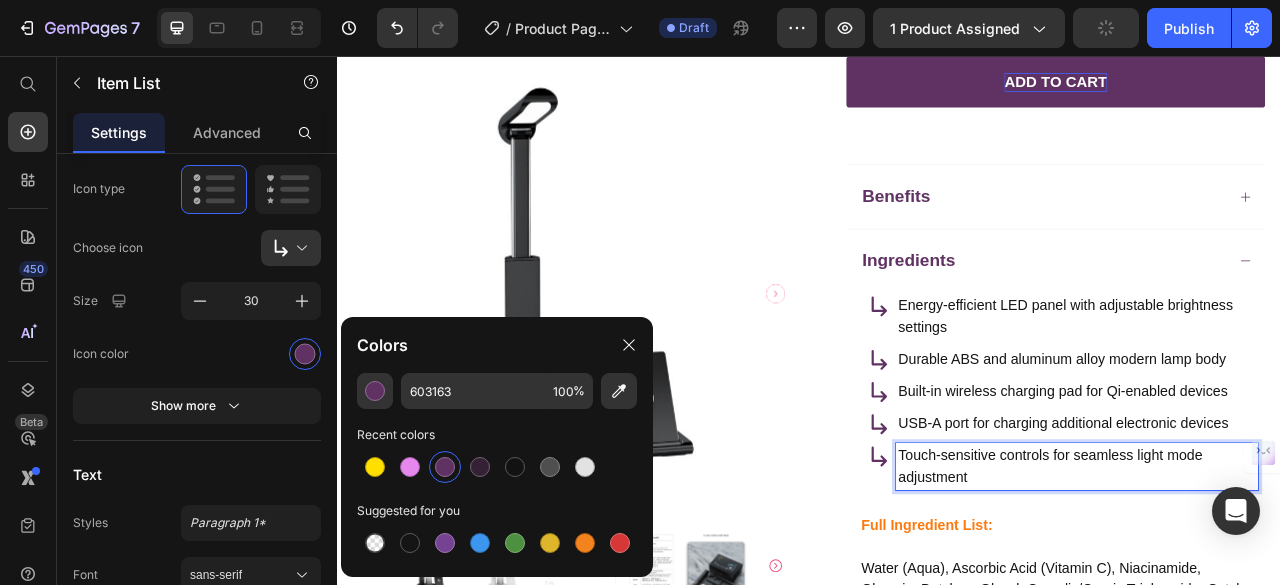 scroll, scrollTop: 0, scrollLeft: 0, axis: both 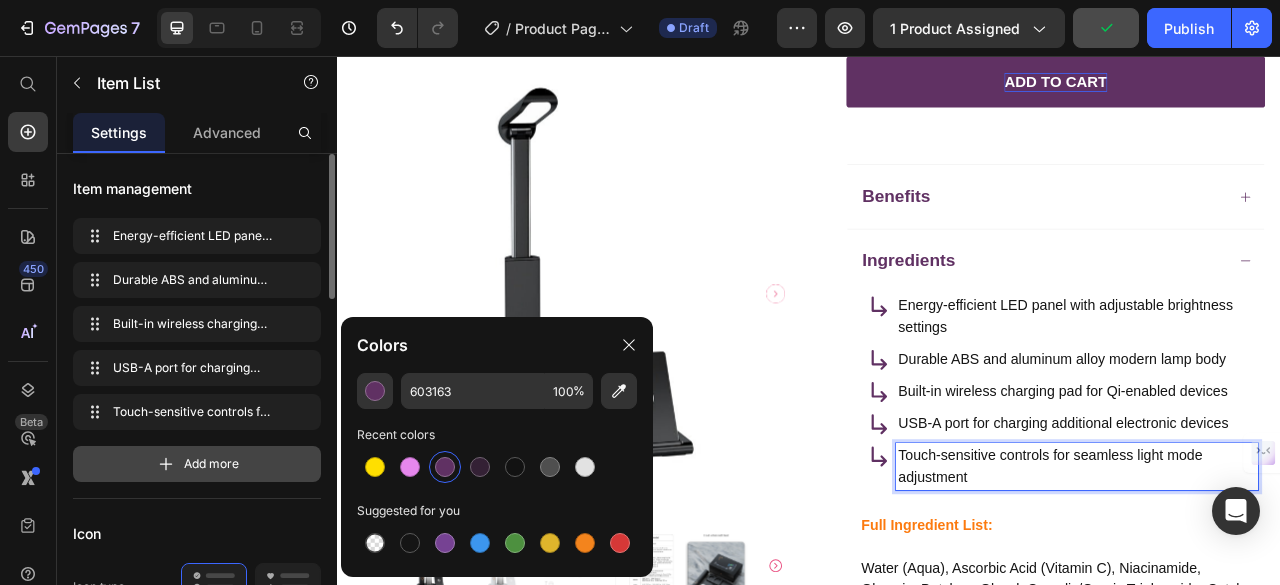 click on "Add more" at bounding box center (211, 464) 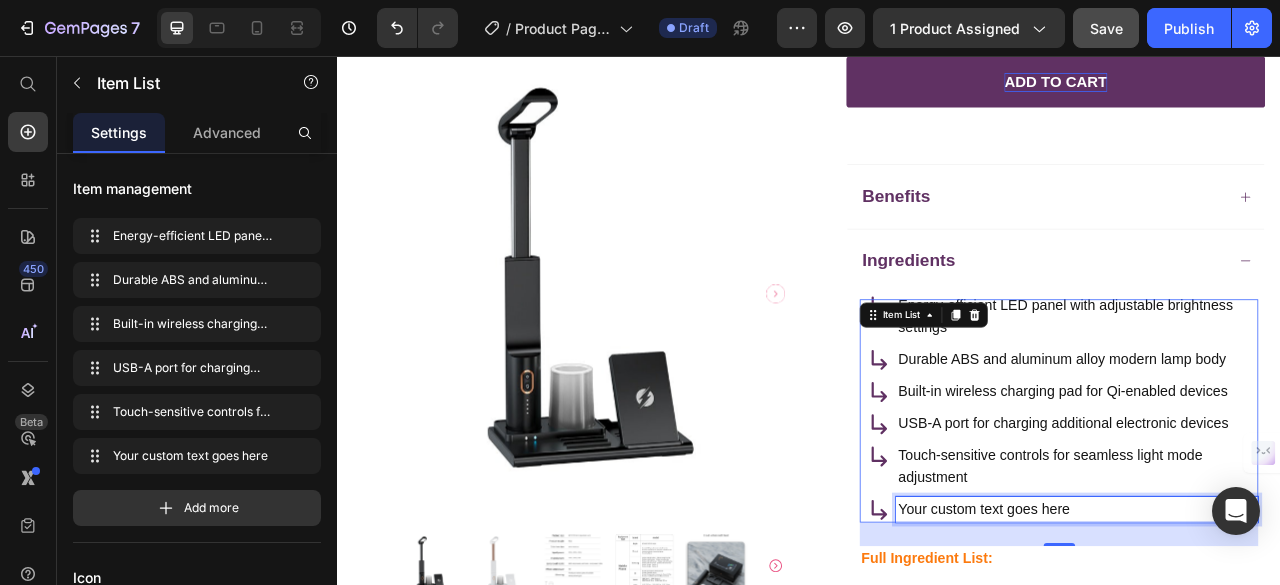 click on "Your custom text goes here" at bounding box center (1277, 632) 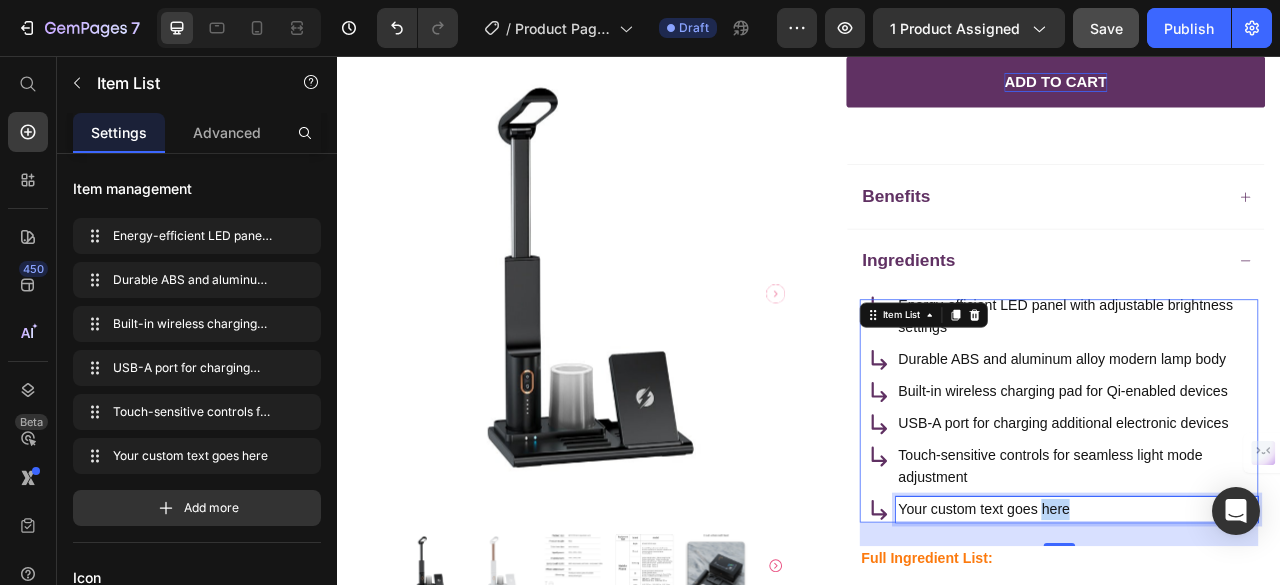 click on "Your custom text goes here" at bounding box center (1277, 632) 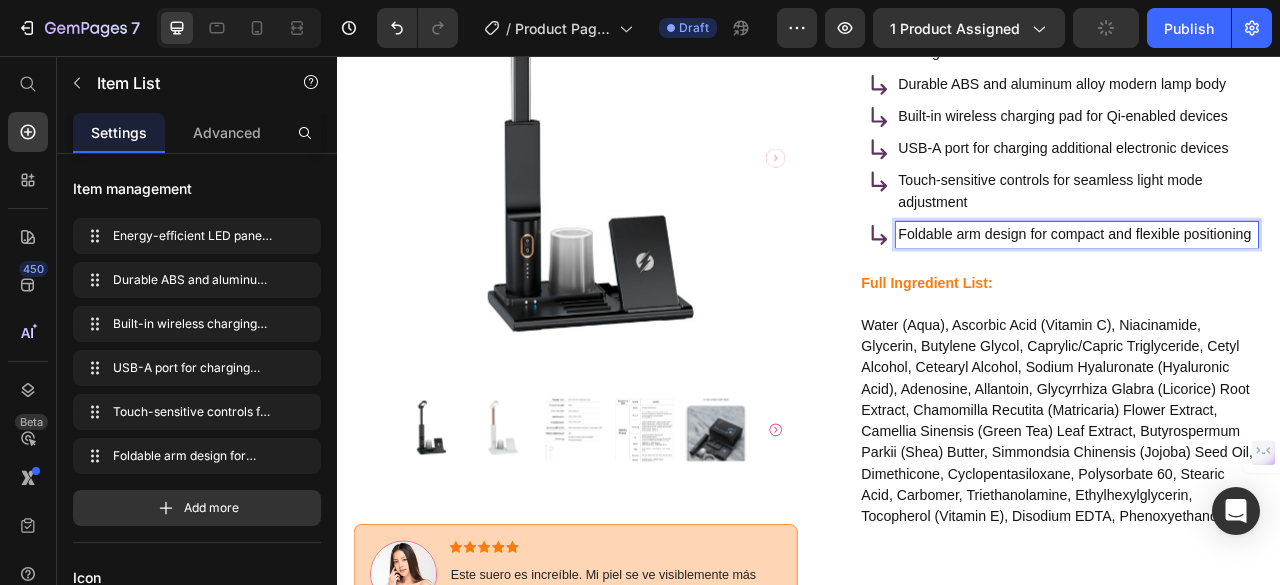 scroll, scrollTop: 1130, scrollLeft: 0, axis: vertical 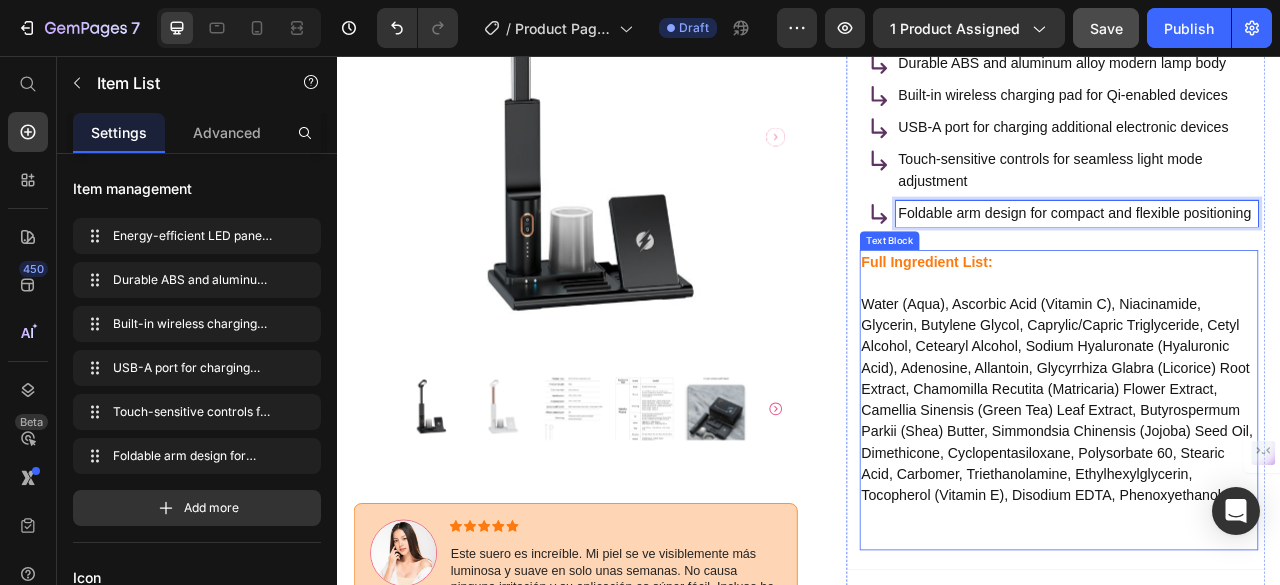 click on "Water (Aqua), Ascorbic Acid (Vitamin C), Niacinamide, Glycerin, Butylene Glycol, Caprylic/Capric Triglyceride, Cetyl Alcohol, Cetearyl Alcohol, Sodium Hyaluronate (Hyaluronic Acid), Adenosine, Allantoin, Glycyrrhiza Glabra (Licorice) Root Extract, Chamomilla Recutita (Matricaria) Flower Extract, Camellia Sinensis (Green Tea) Leaf Extract, Butyrospermum Parkii (Shea) Butter, Simmondsia Chinensis (Jojoba) Seed Oil, Dimethicone, Cyclopentasiloxane, Polysorbate 60, Stearic Acid, Carbomer, Triethanolamine, Ethylhexylglycerin, Tocopherol (Vitamin E), Disodium EDTA, Phenoxyethanol." at bounding box center (1254, 507) 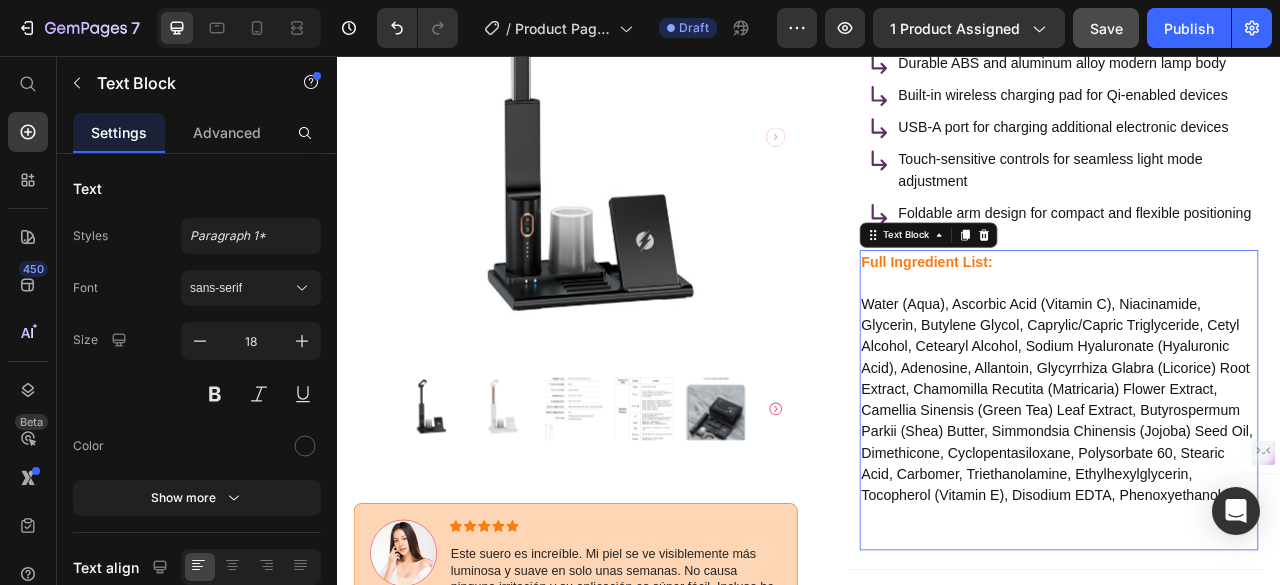 scroll, scrollTop: 0, scrollLeft: 0, axis: both 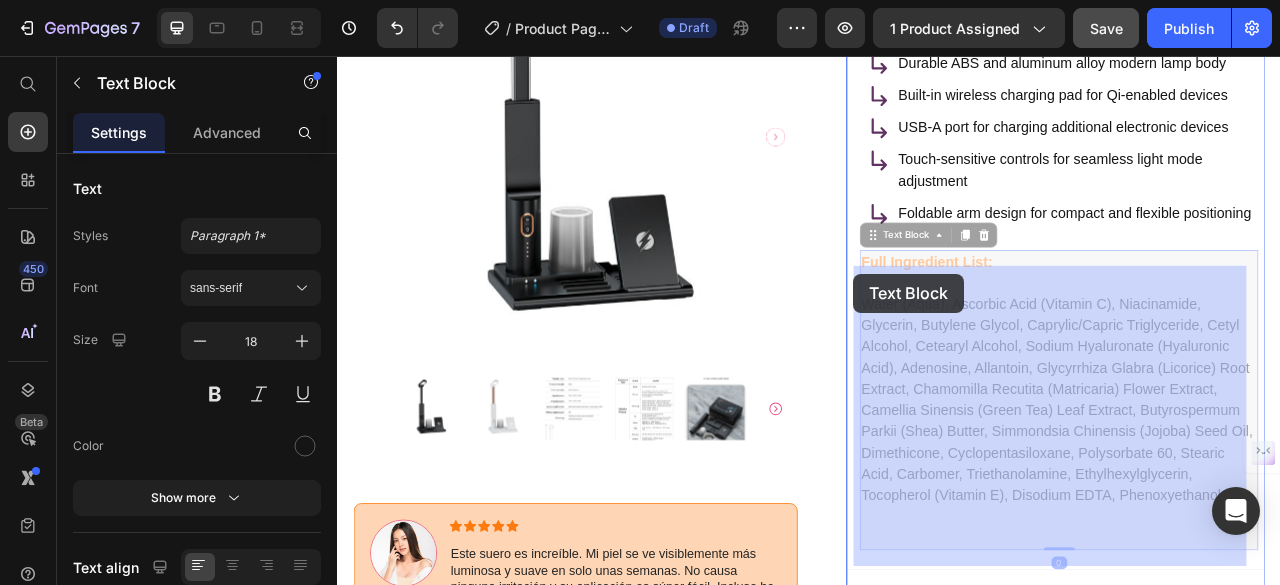 drag, startPoint x: 1168, startPoint y: 332, endPoint x: 993, endPoint y: 333, distance: 175.00285 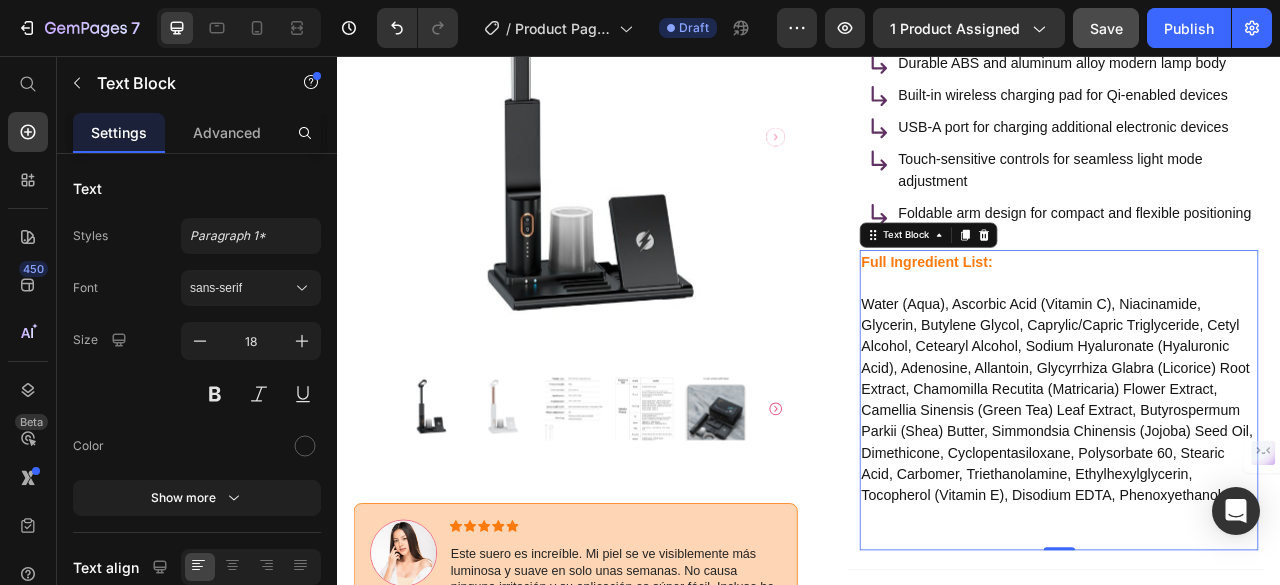 click on "Full Ingredient List:" at bounding box center [1254, 318] 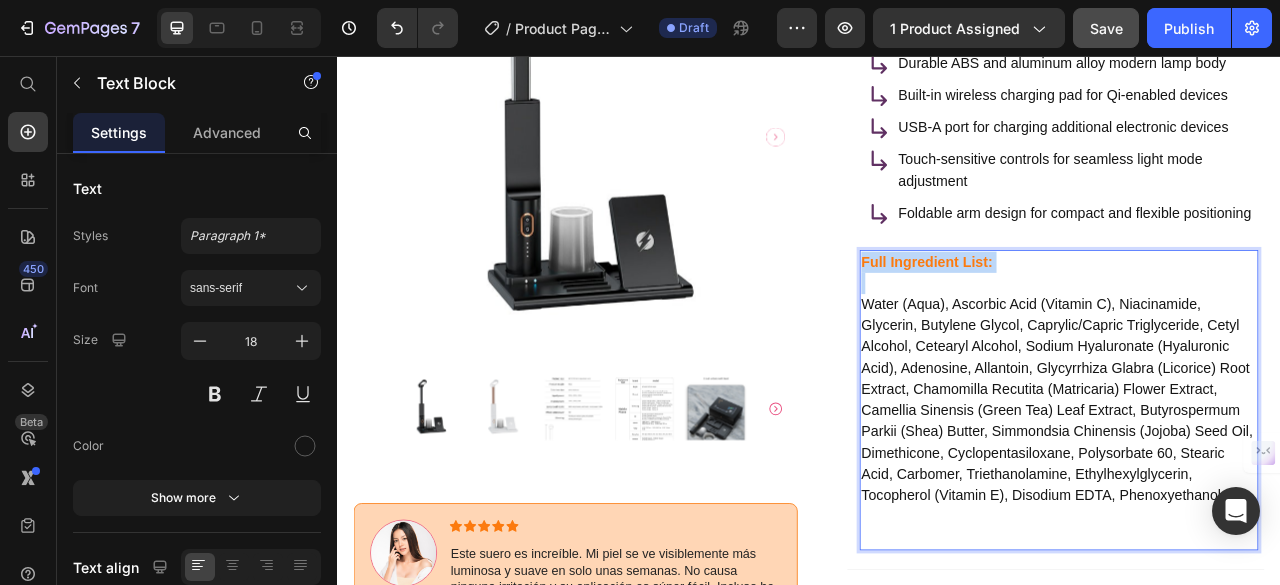 click on "Full Ingredient List:" at bounding box center [1254, 318] 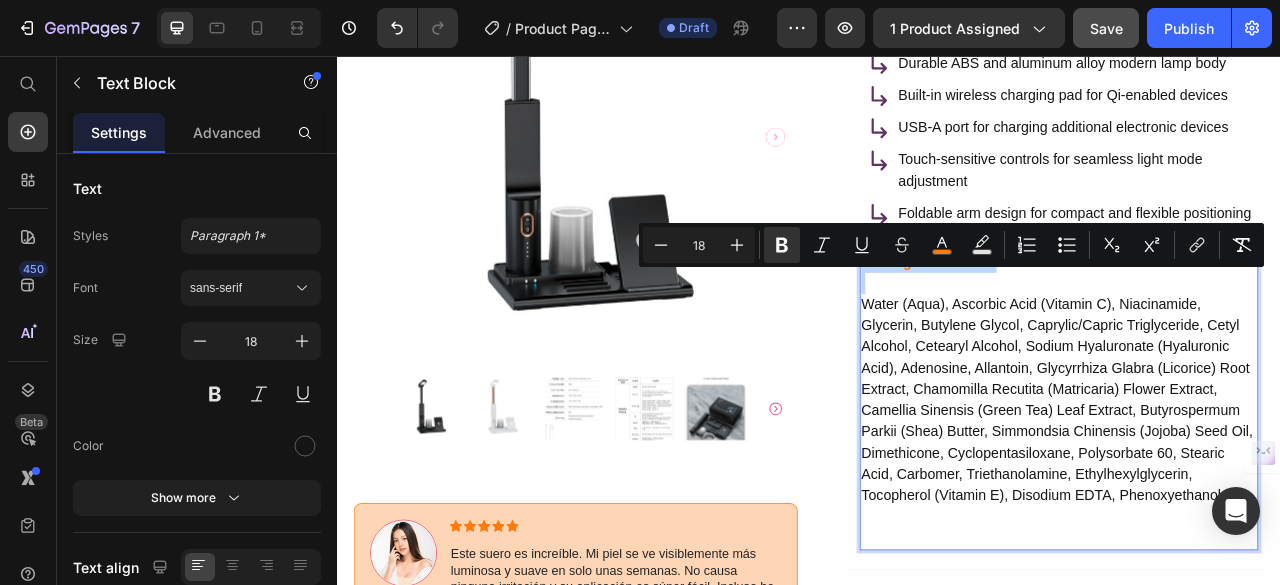 copy on "Full Ingredient List:" 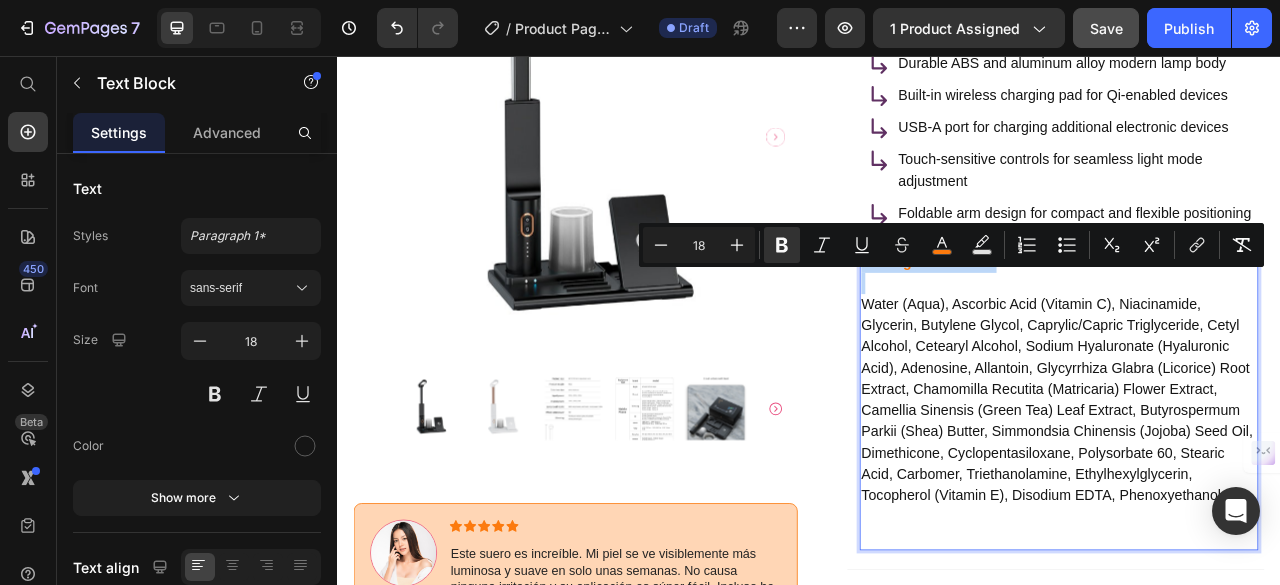 click on "Water (Aqua), Ascorbic Acid (Vitamin C), Niacinamide, Glycerin, Butylene Glycol, Caprylic/Capric Triglyceride, Cetyl Alcohol, Cetearyl Alcohol, Sodium Hyaluronate (Hyaluronic Acid), Adenosine, Allantoin, Glycyrrhiza Glabra (Licorice) Root Extract, Chamomilla Recutita (Matricaria) Flower Extract, Camellia Sinensis (Green Tea) Leaf Extract, Butyrospermum Parkii (Shea) Butter, Simmondsia Chinensis (Jojoba) Seed Oil, Dimethicone, Cyclopentasiloxane, Polysorbate 60, Stearic Acid, Carbomer, Triethanolamine, Ethylhexylglycerin, Tocopherol (Vitamin E), Disodium EDTA, Phenoxyethanol." at bounding box center (1254, 507) 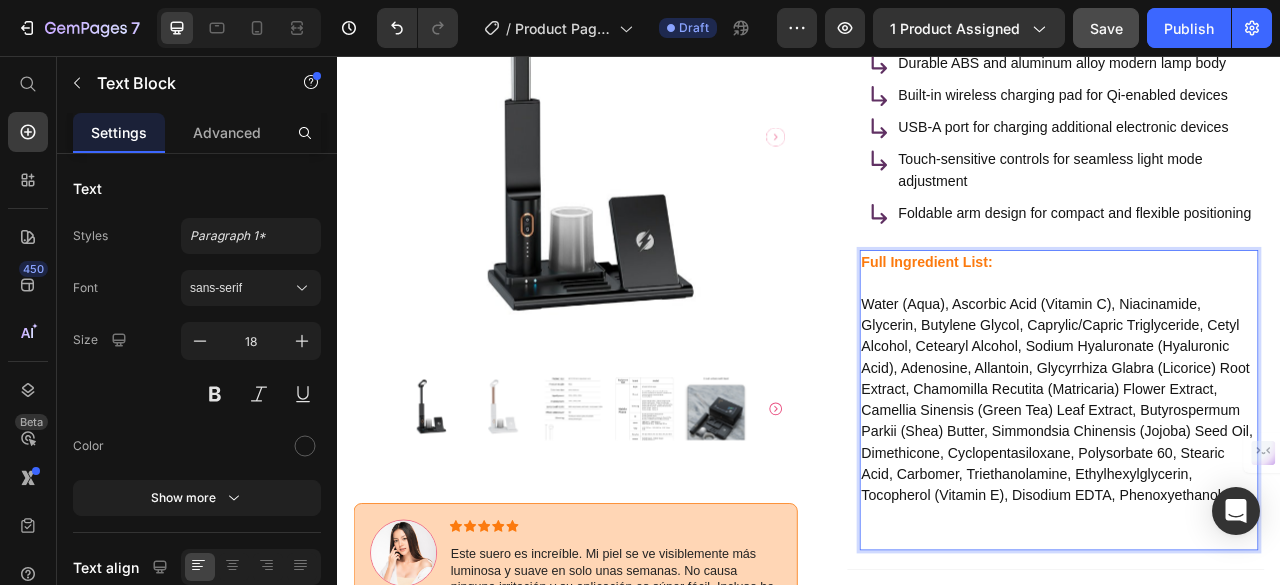 click on "Water (Aqua), Ascorbic Acid (Vitamin C), Niacinamide, Glycerin, Butylene Glycol, Caprylic/Capric Triglyceride, Cetyl Alcohol, Cetearyl Alcohol, Sodium Hyaluronate (Hyaluronic Acid), Adenosine, Allantoin, Glycyrrhiza Glabra (Licorice) Root Extract, Chamomilla Recutita (Matricaria) Flower Extract, Camellia Sinensis (Green Tea) Leaf Extract, Butyrospermum Parkii (Shea) Butter, Simmondsia Chinensis (Jojoba) Seed Oil, Dimethicone, Cyclopentasiloxane, Polysorbate 60, Stearic Acid, Carbomer, Triethanolamine, Ethylhexylglycerin, Tocopherol (Vitamin E), Disodium EDTA, Phenoxyethanol." at bounding box center (1254, 507) 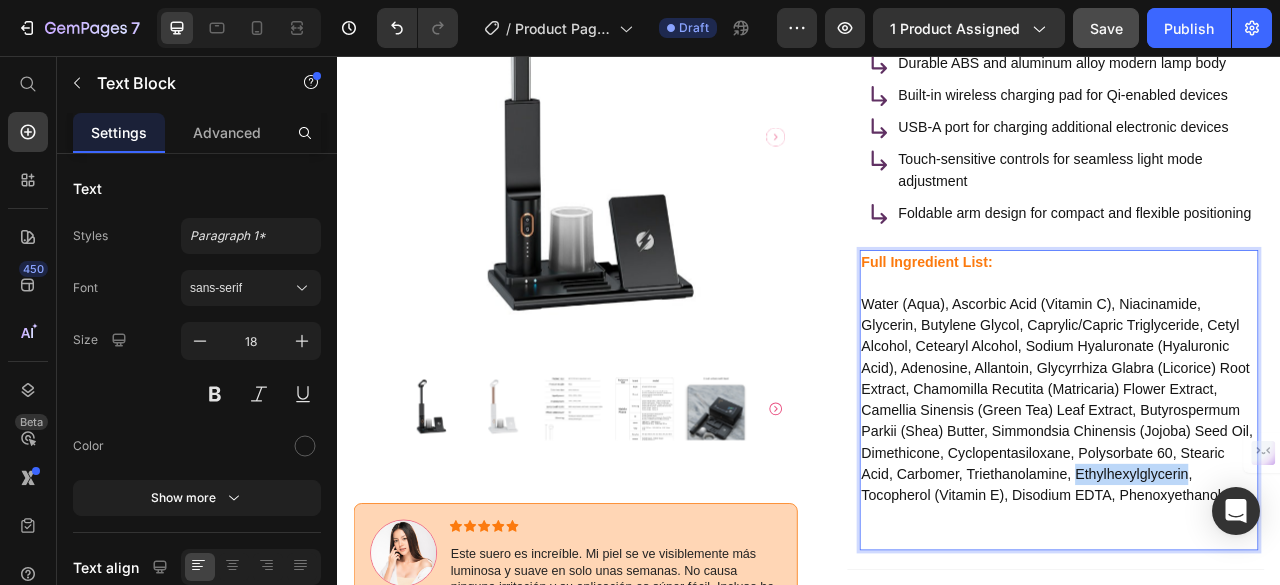 click on "Water (Aqua), Ascorbic Acid (Vitamin C), Niacinamide, Glycerin, Butylene Glycol, Caprylic/Capric Triglyceride, Cetyl Alcohol, Cetearyl Alcohol, Sodium Hyaluronate (Hyaluronic Acid), Adenosine, Allantoin, Glycyrrhiza Glabra (Licorice) Root Extract, Chamomilla Recutita (Matricaria) Flower Extract, Camellia Sinensis (Green Tea) Leaf Extract, Butyrospermum Parkii (Shea) Butter, Simmondsia Chinensis (Jojoba) Seed Oil, Dimethicone, Cyclopentasiloxane, Polysorbate 60, Stearic Acid, Carbomer, Triethanolamine, Ethylhexylglycerin, Tocopherol (Vitamin E), Disodium EDTA, Phenoxyethanol." at bounding box center (1254, 507) 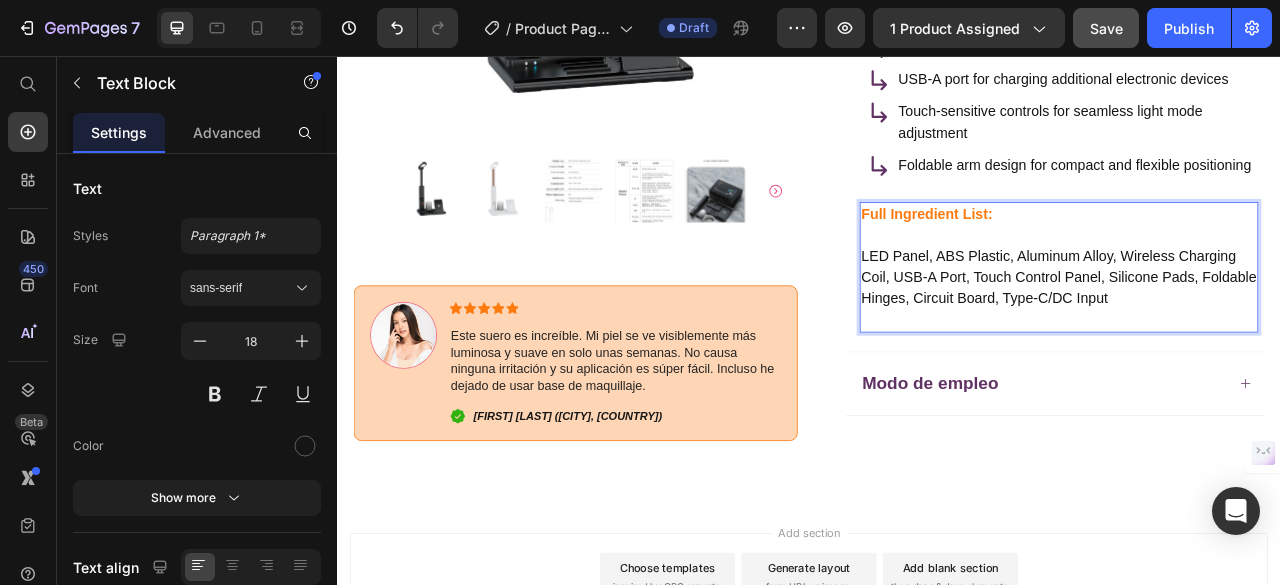 scroll, scrollTop: 1204, scrollLeft: 0, axis: vertical 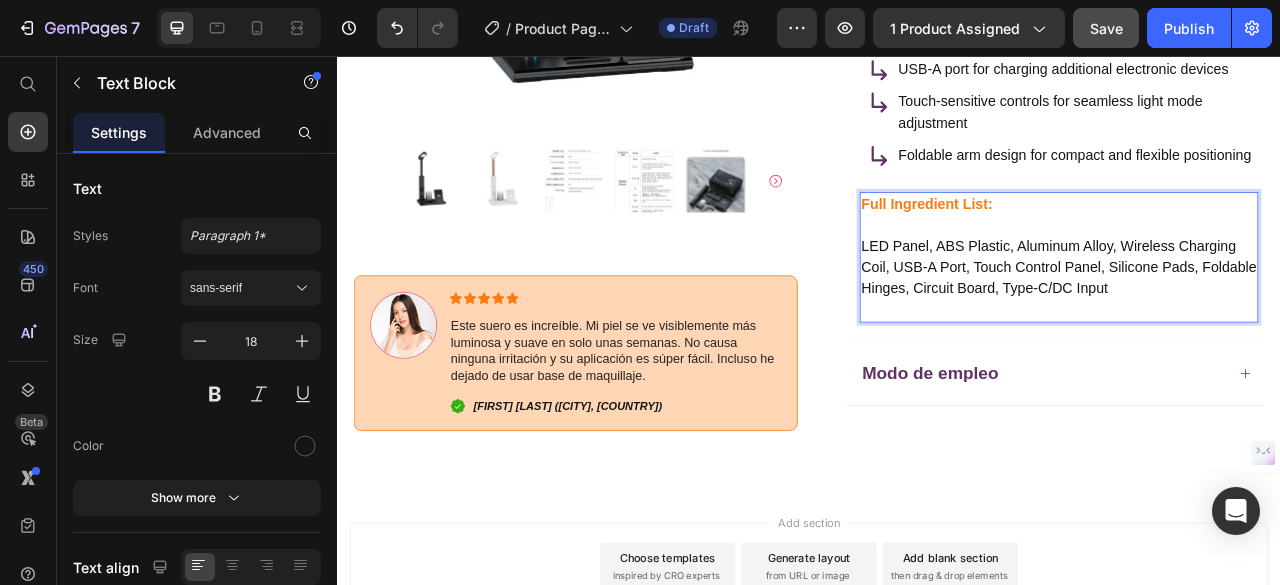 click on "Full Ingredient List:" at bounding box center [1086, 244] 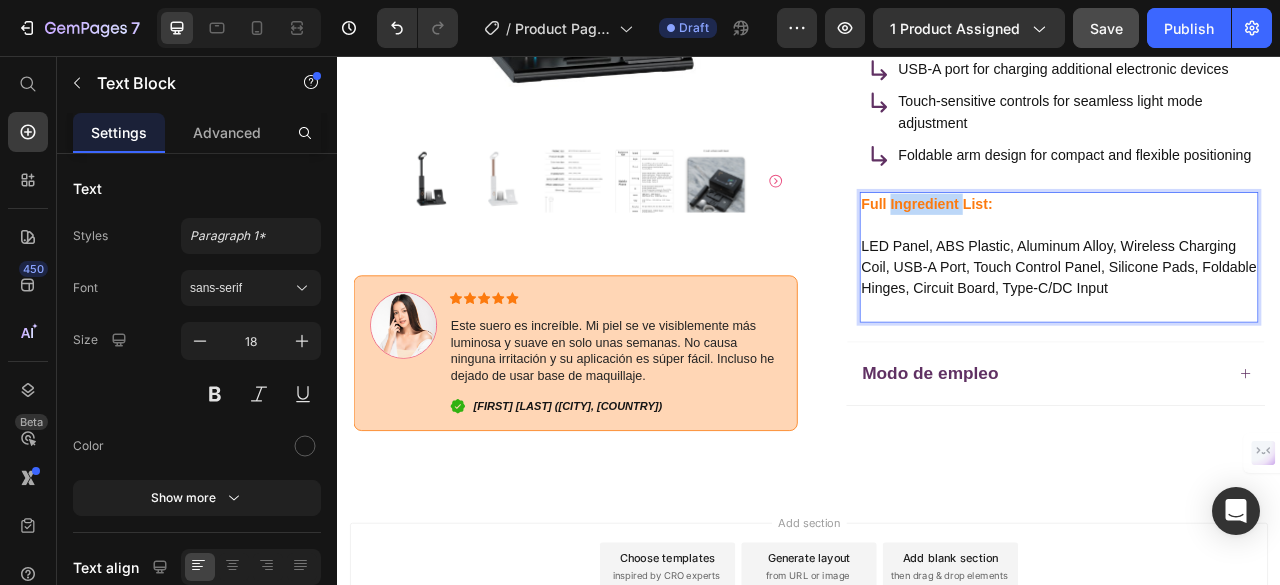 click on "Full Ingredient List:" at bounding box center (1086, 244) 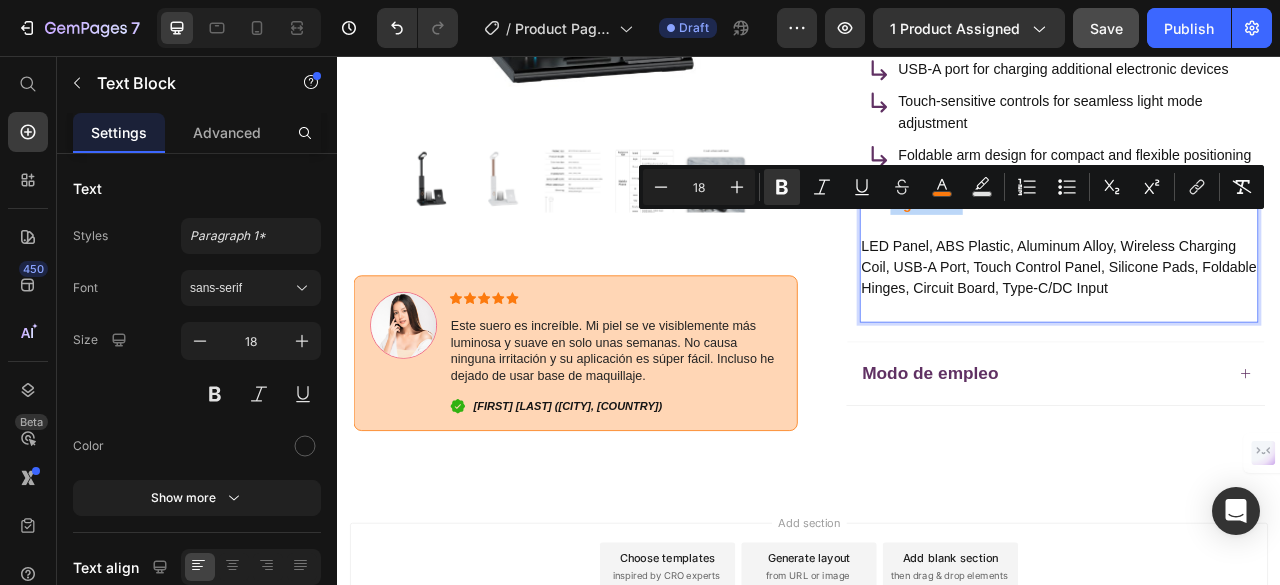 click on "Full Ingredient List:" at bounding box center [1086, 244] 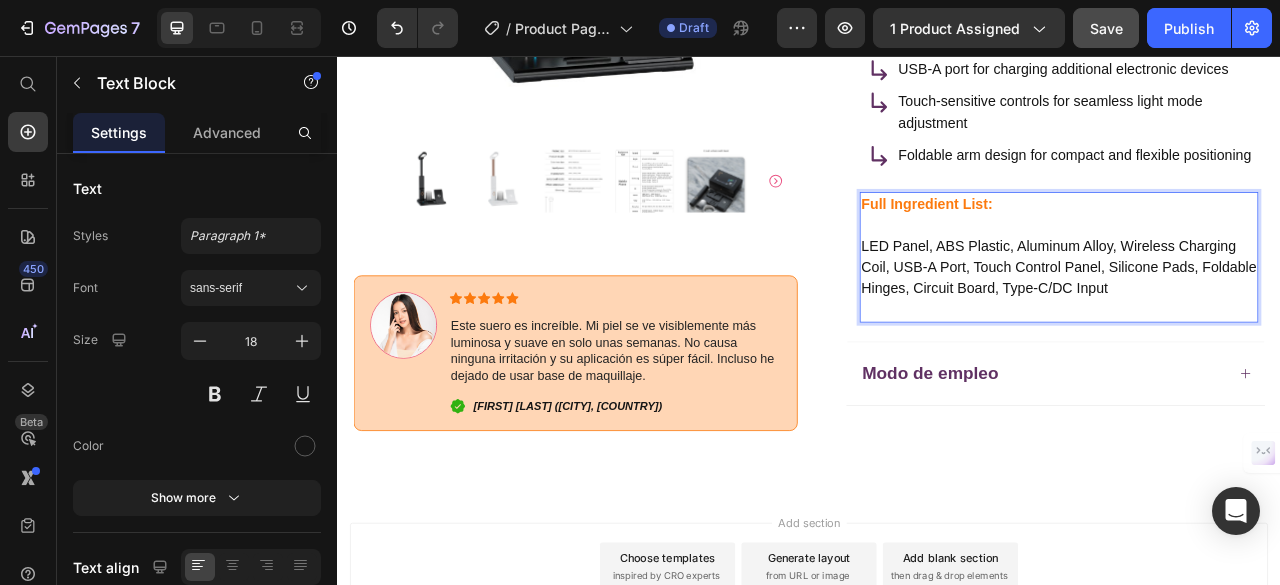 click on "Full Ingredient List:" at bounding box center (1086, 244) 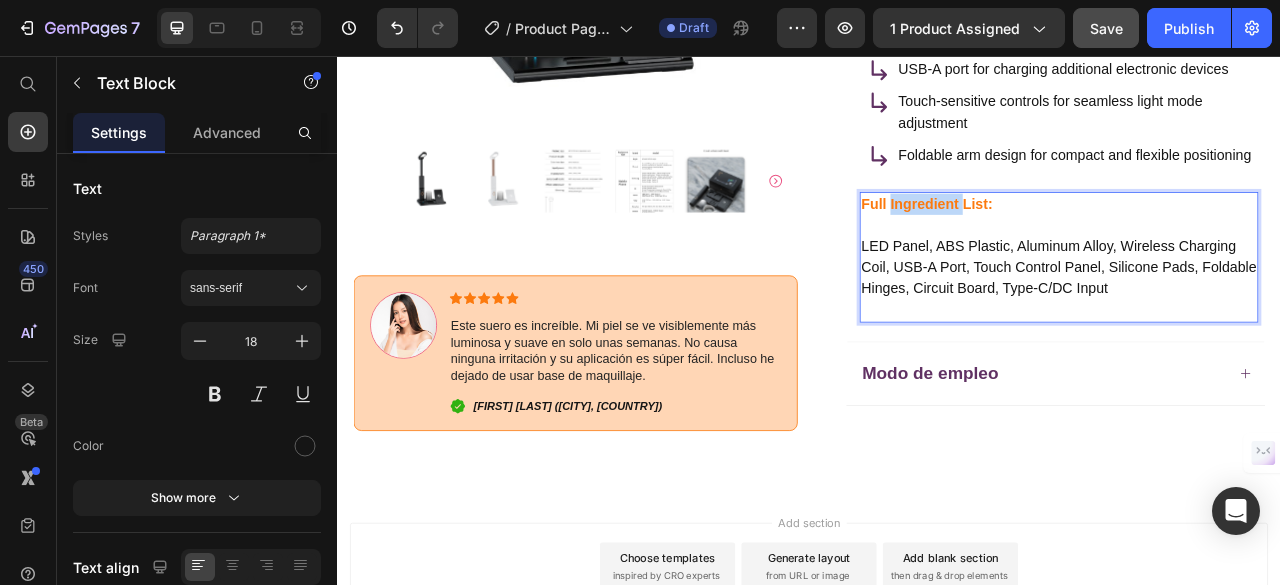 click on "Full Ingredient List:" at bounding box center (1086, 244) 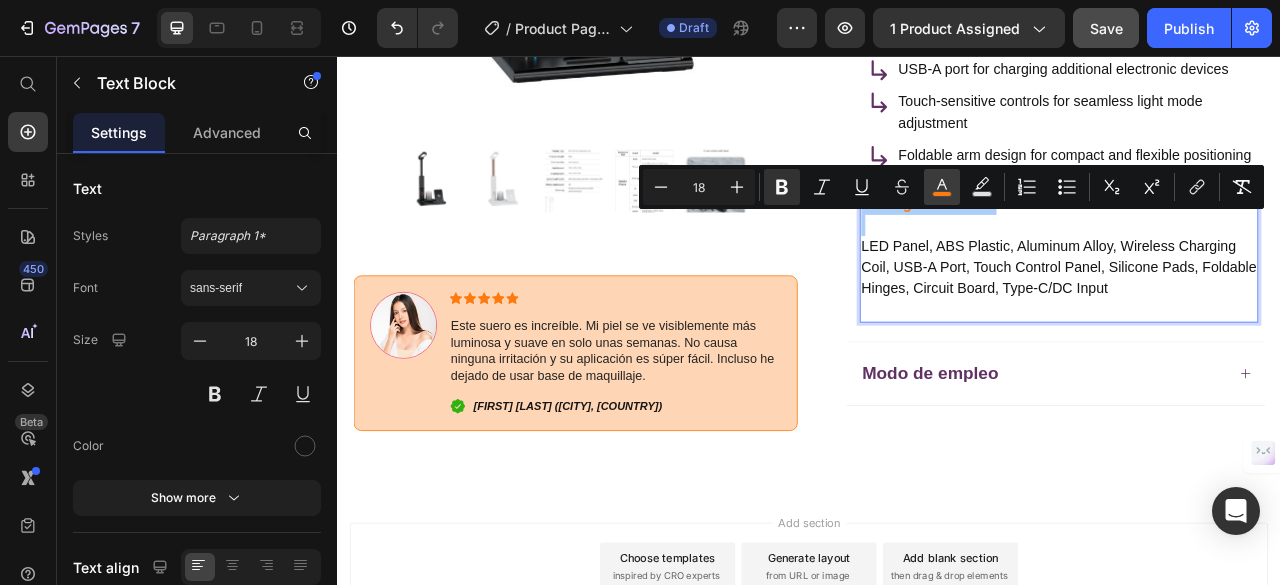 click 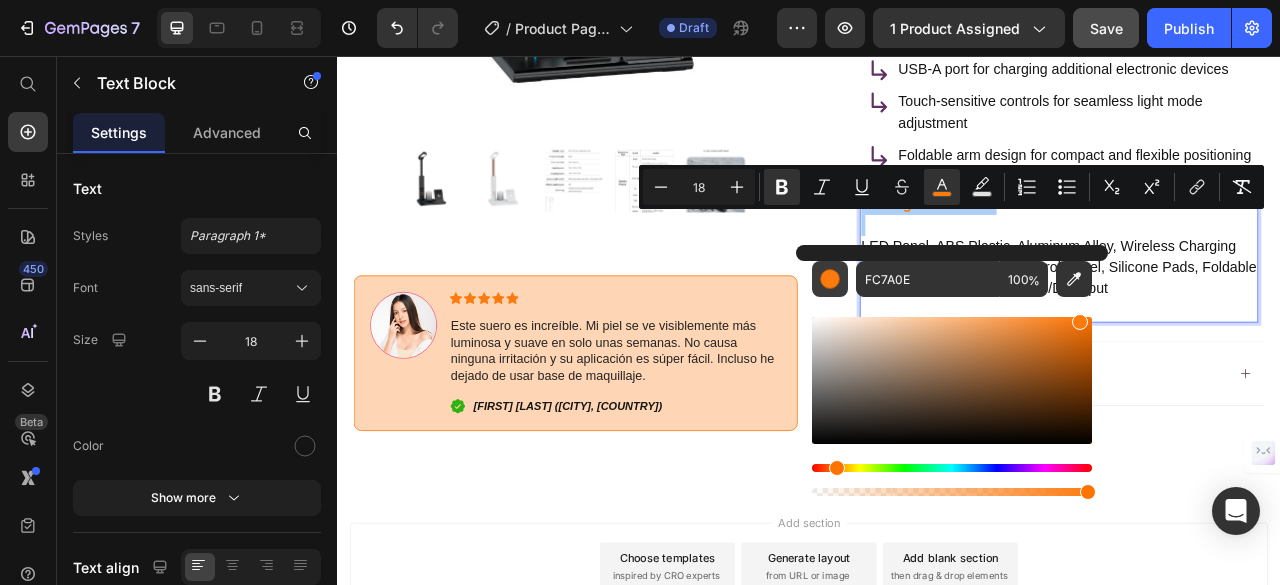 click at bounding box center (830, 279) 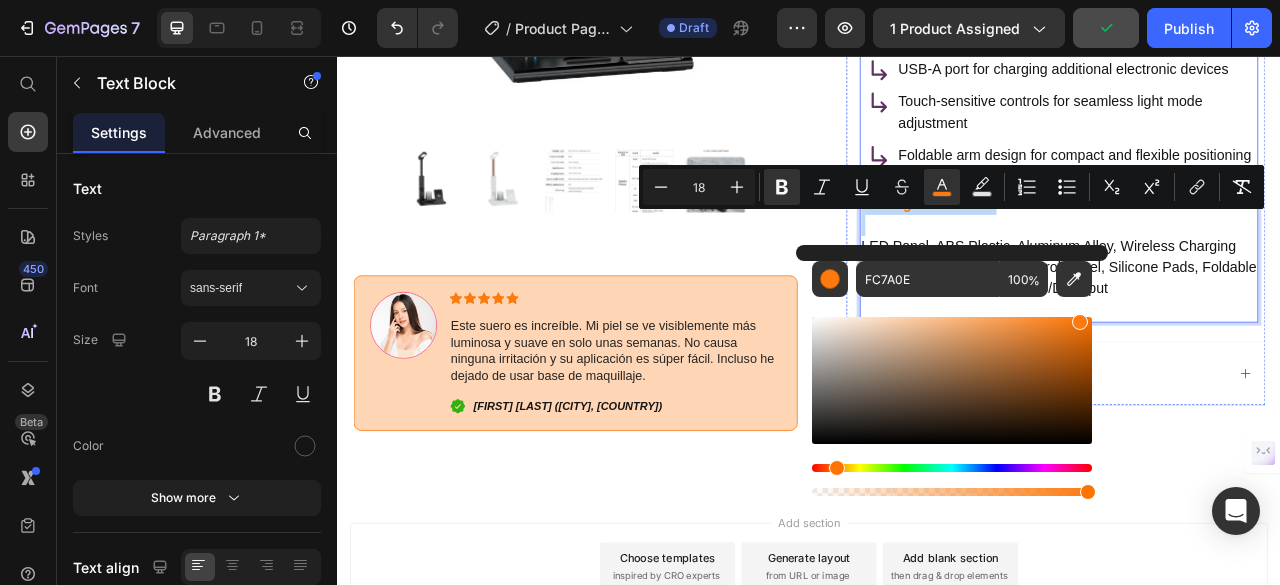 click 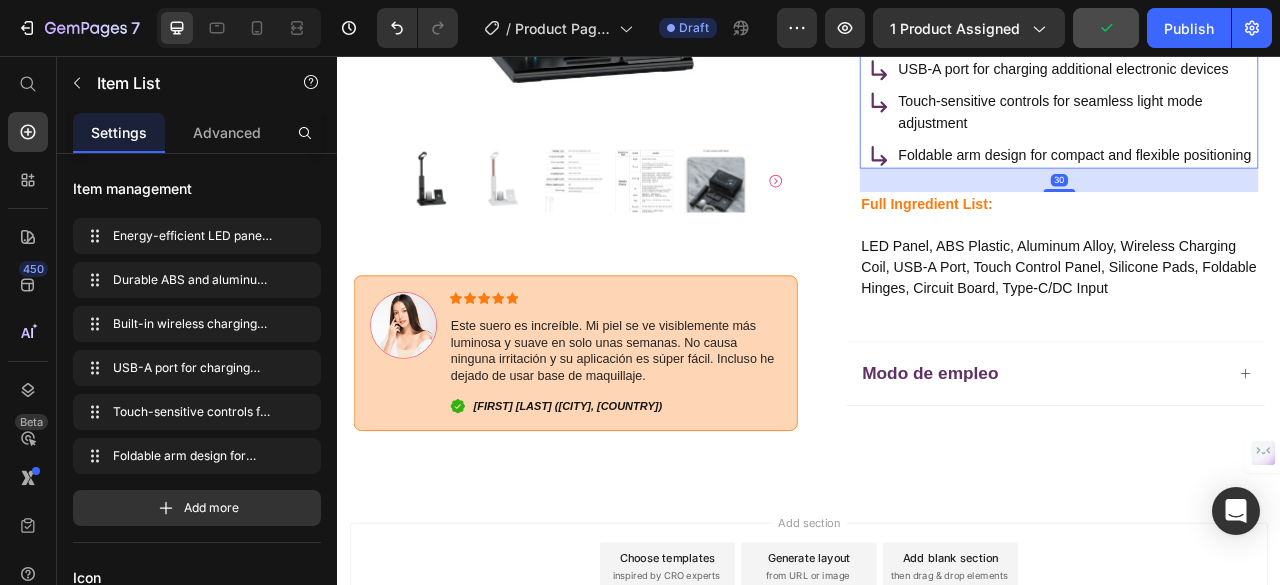click 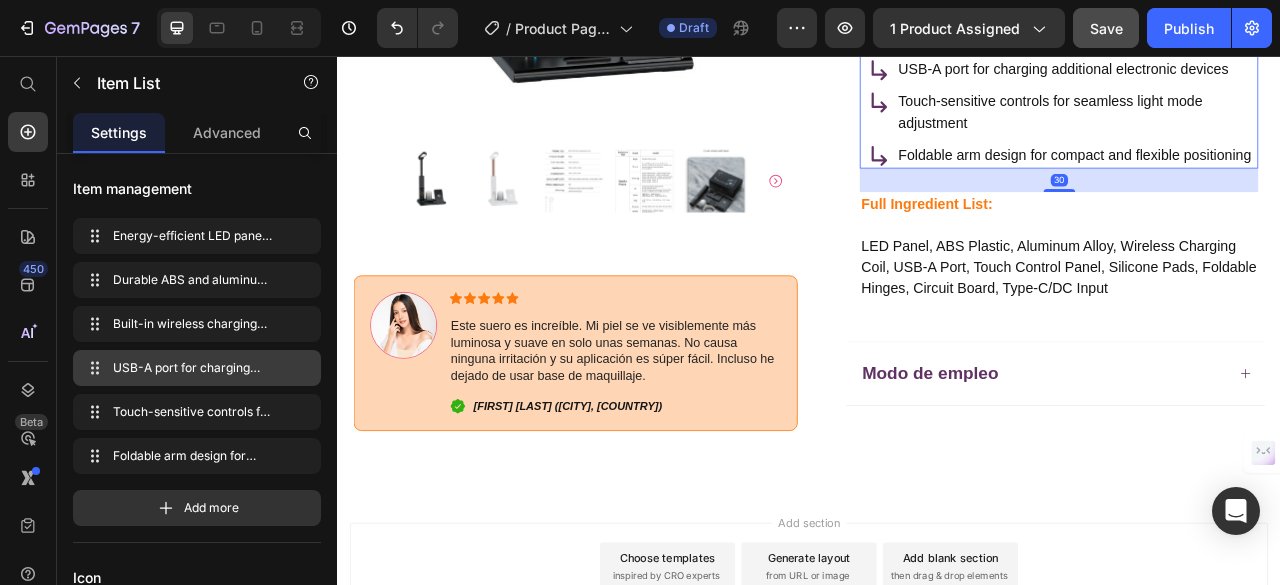 scroll, scrollTop: 423, scrollLeft: 0, axis: vertical 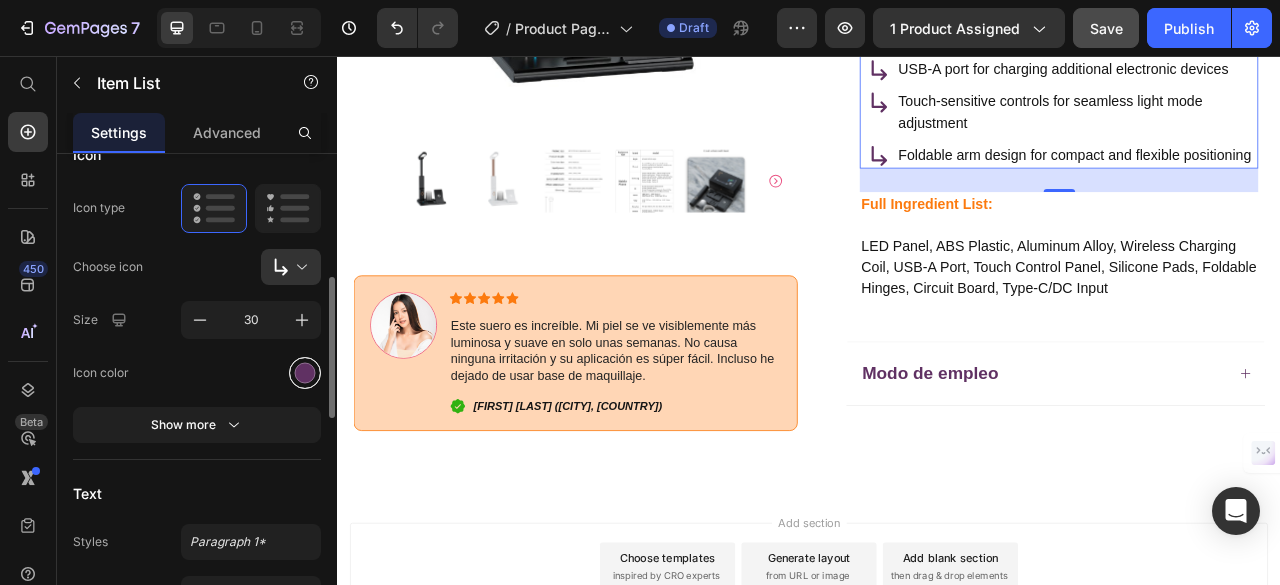 click at bounding box center (305, 372) 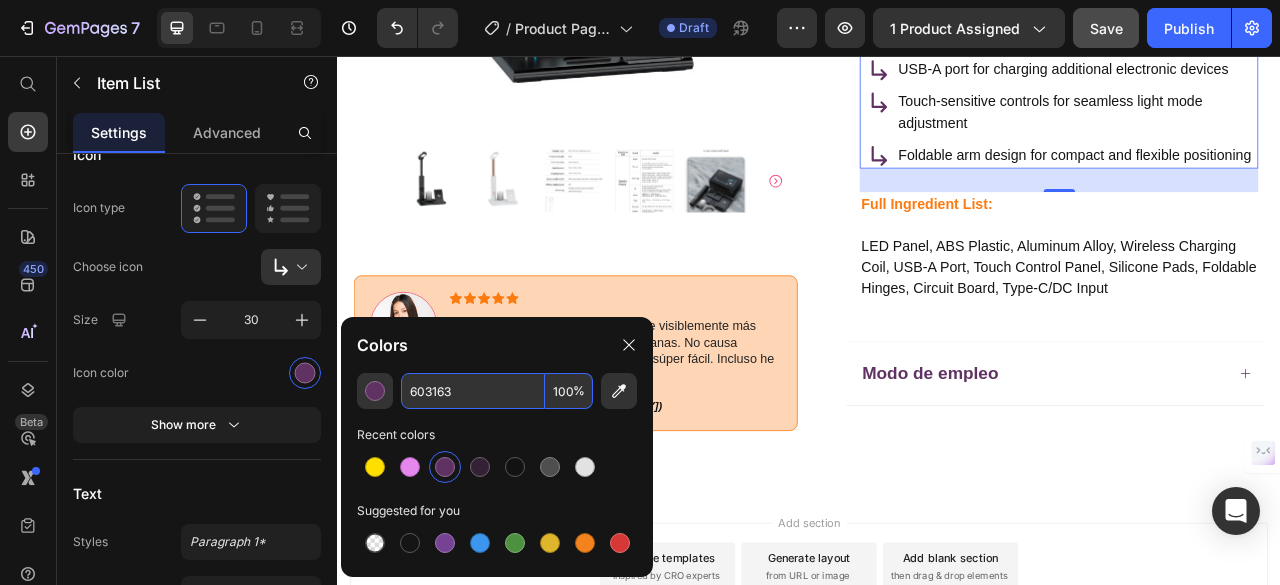 click on "603163" at bounding box center (473, 391) 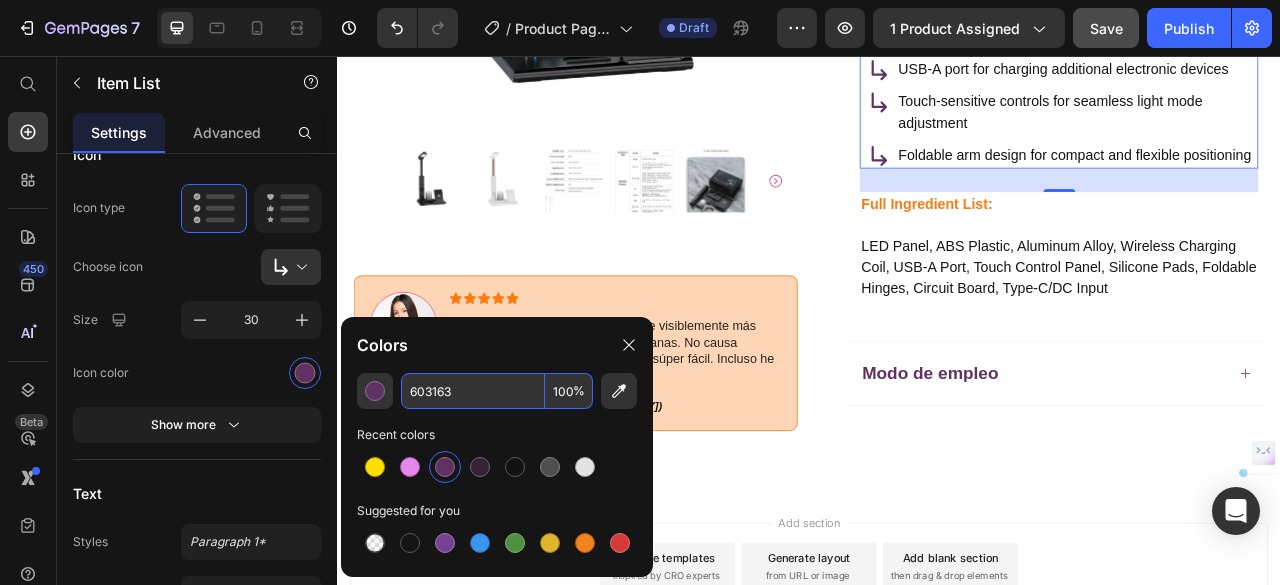 click on "603163" at bounding box center (473, 391) 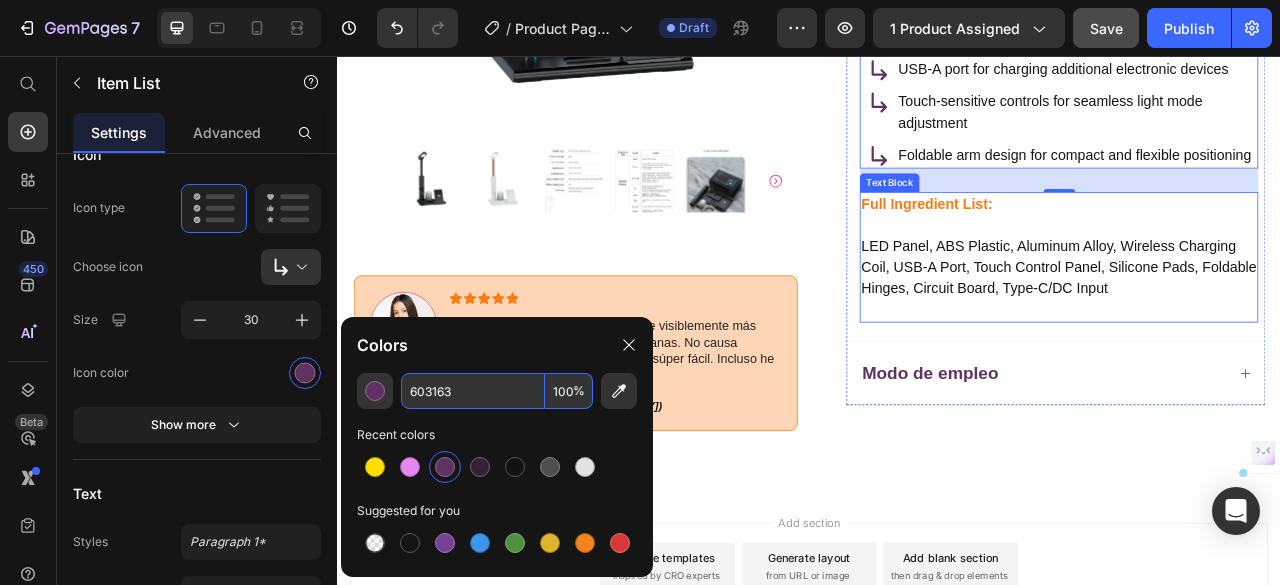 click on "Full Ingredient List:" at bounding box center [1086, 244] 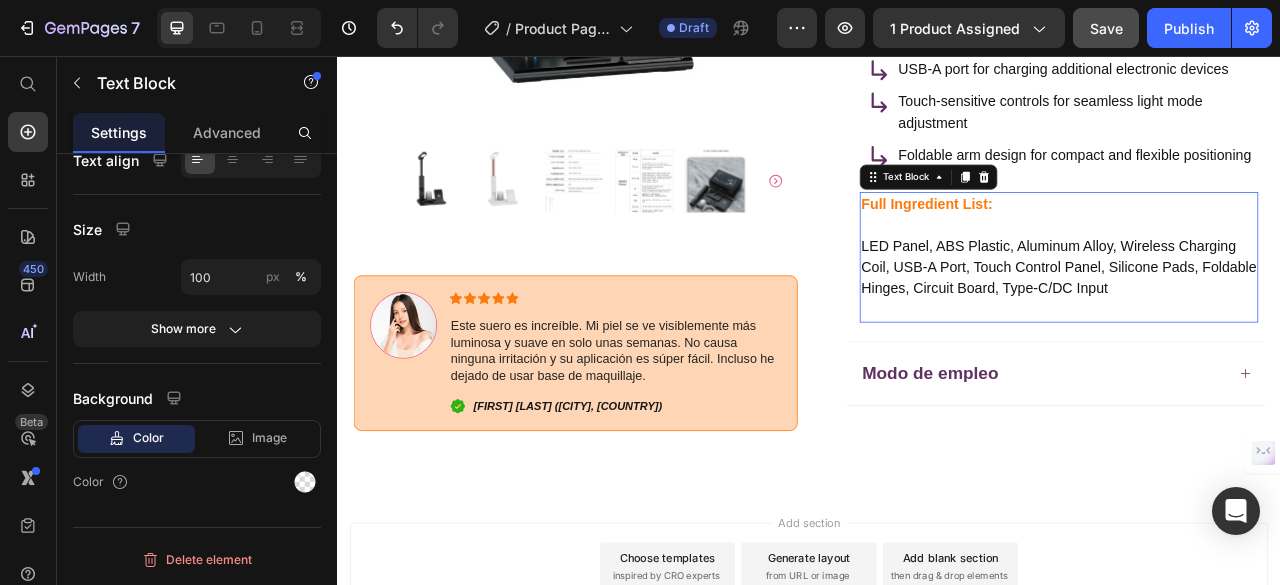 scroll, scrollTop: 0, scrollLeft: 0, axis: both 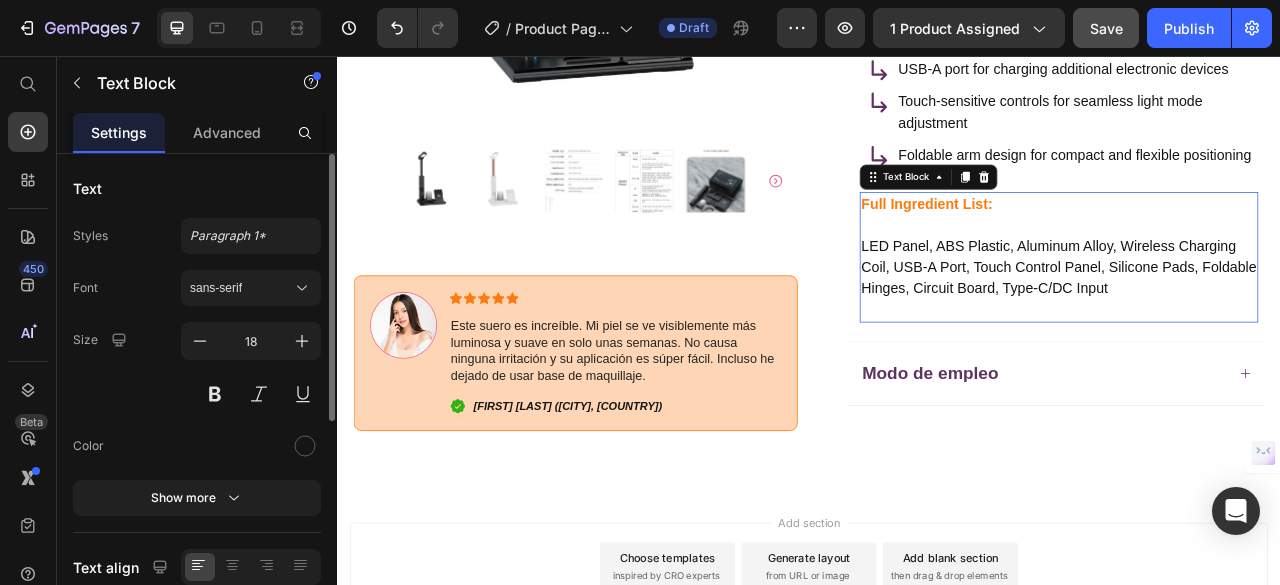 click on "Full Ingredient List:" at bounding box center [1086, 244] 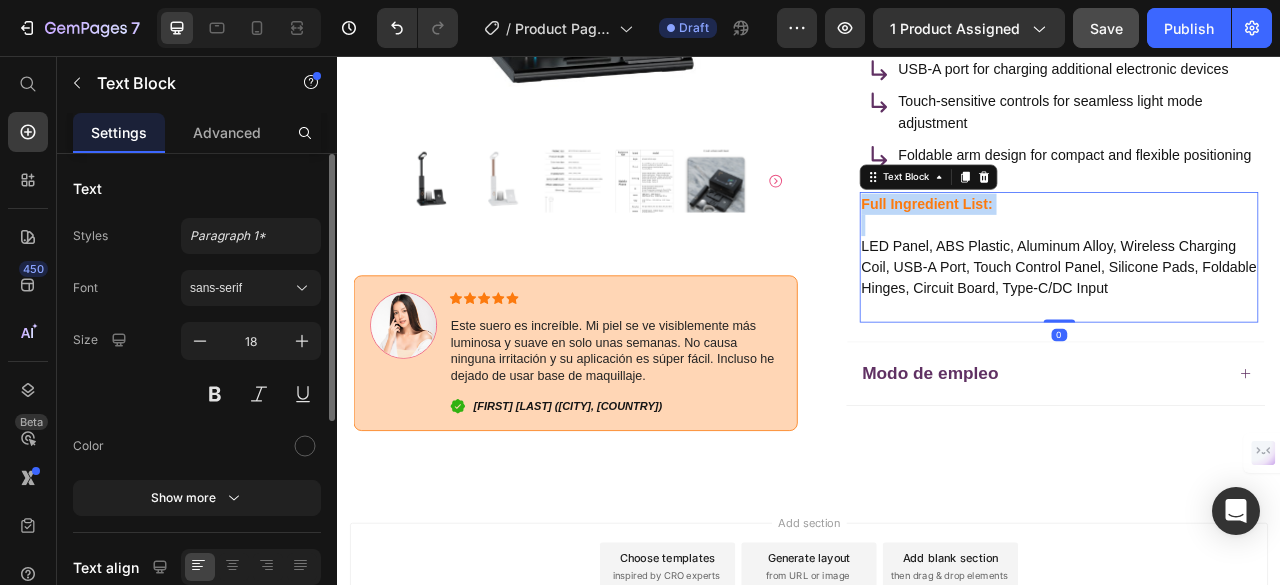 click on "Full Ingredient List:" at bounding box center (1086, 244) 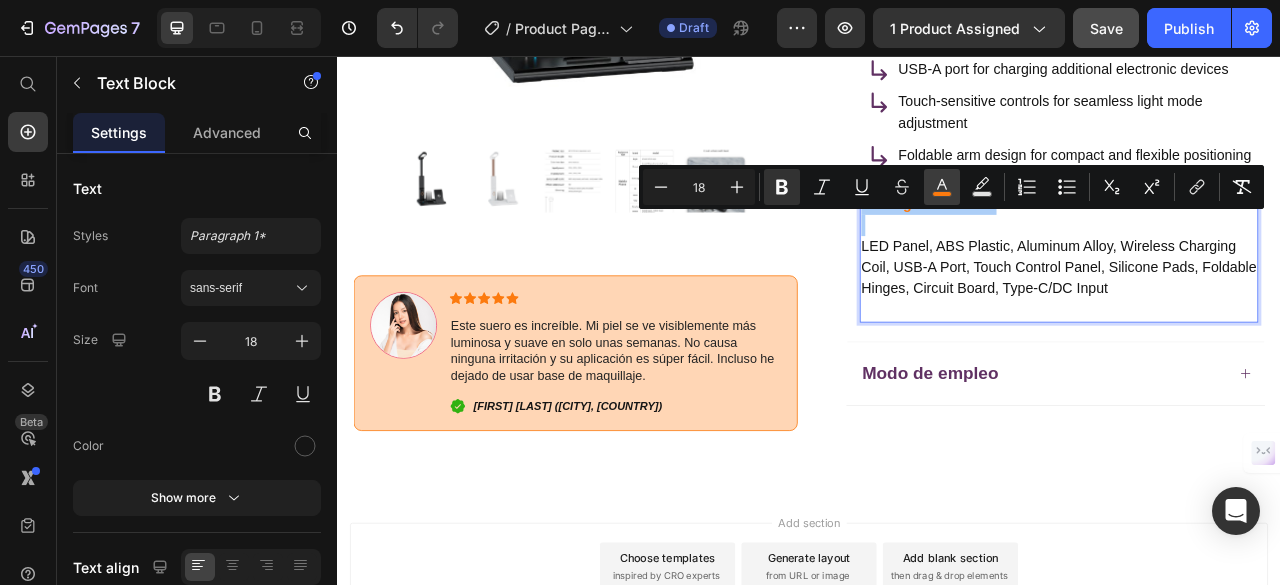 click 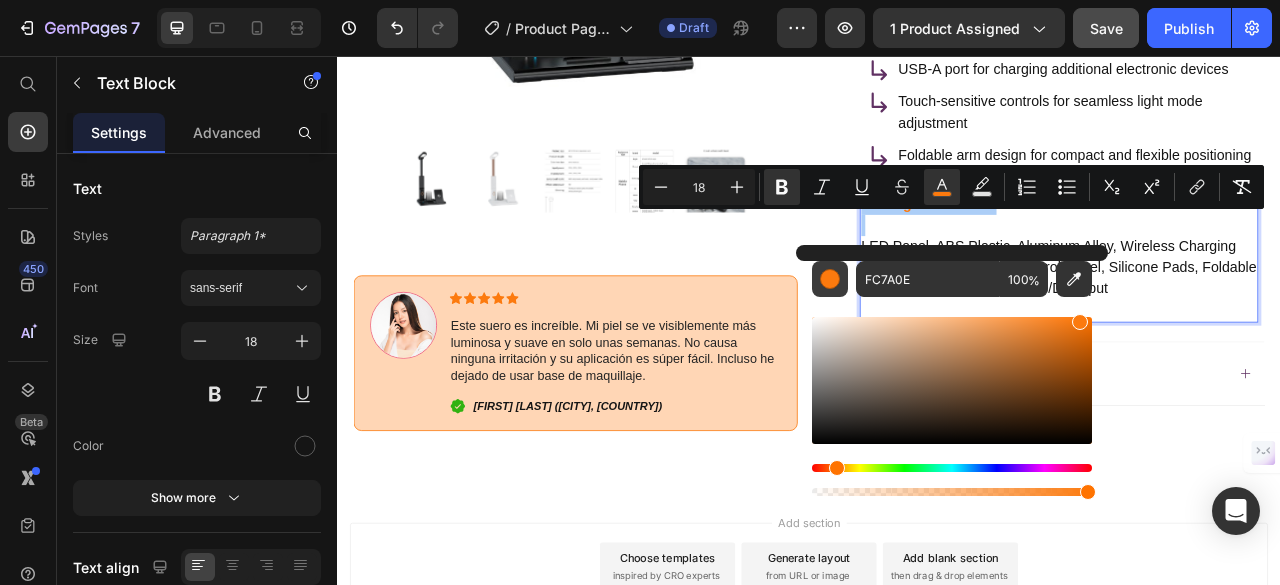 click at bounding box center (830, 279) 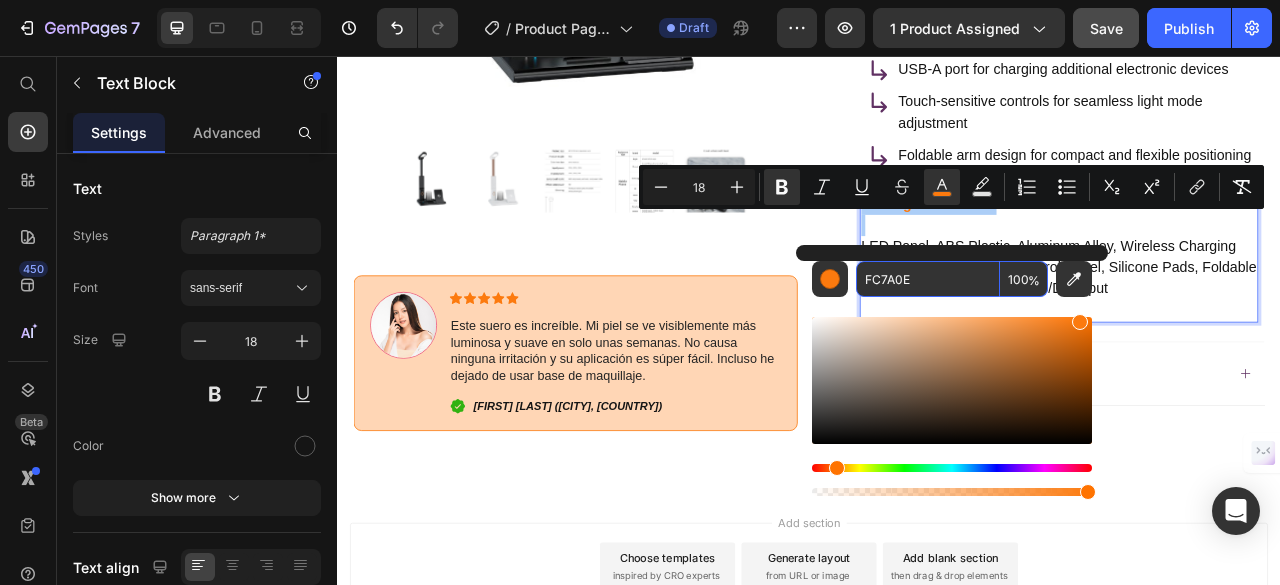 click on "FC7A0E" at bounding box center (928, 279) 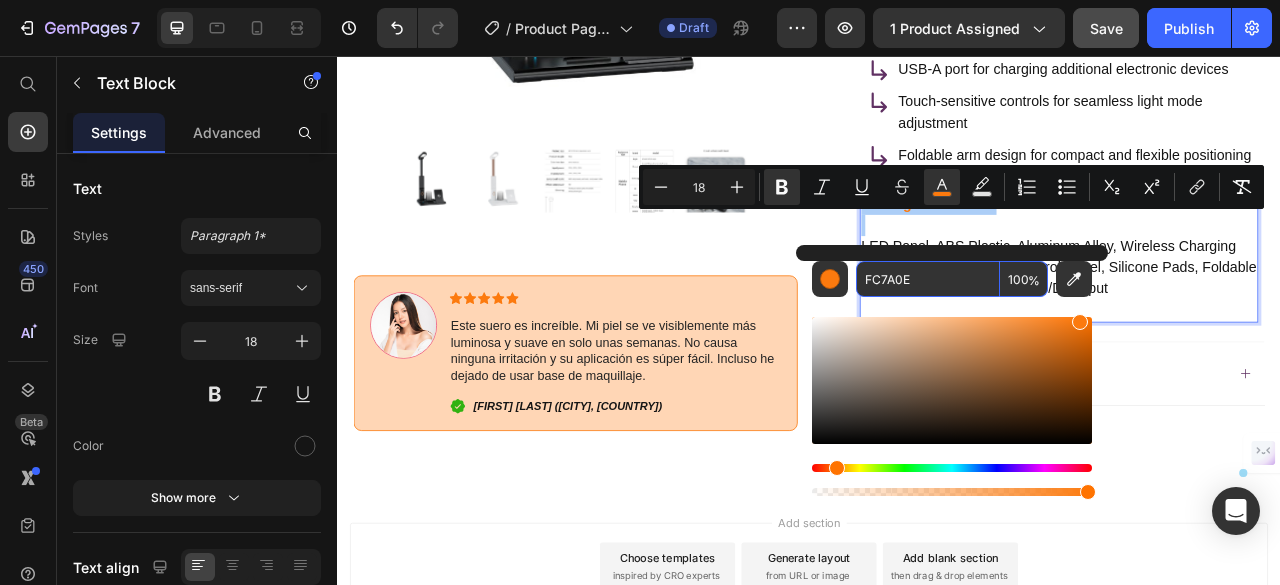 paste on "603163" 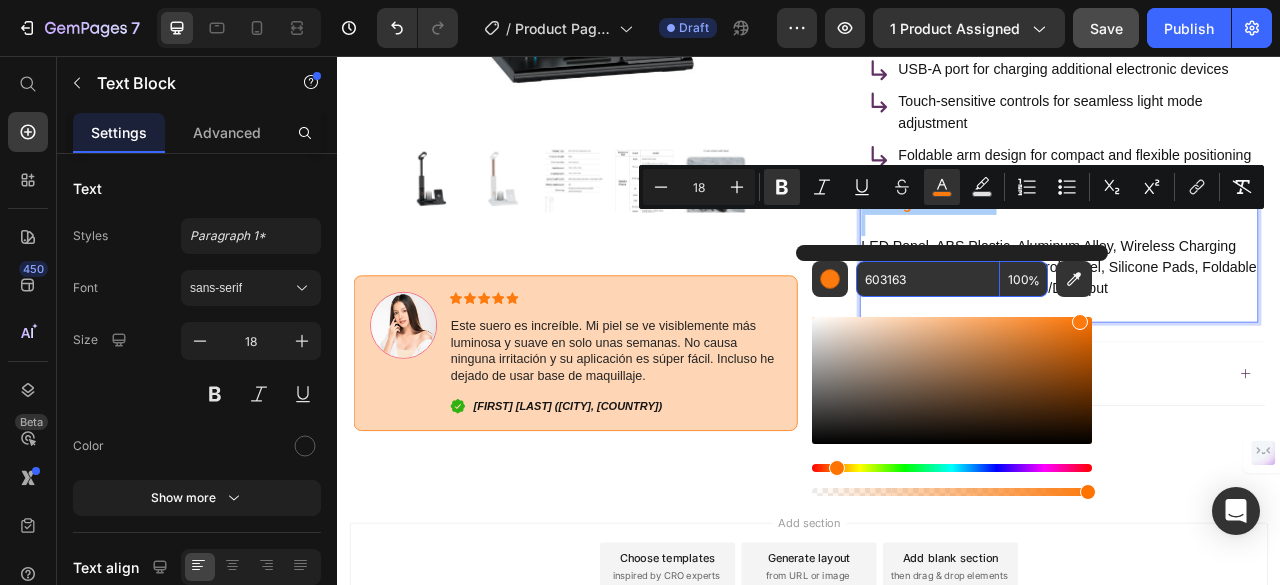 type on "603163" 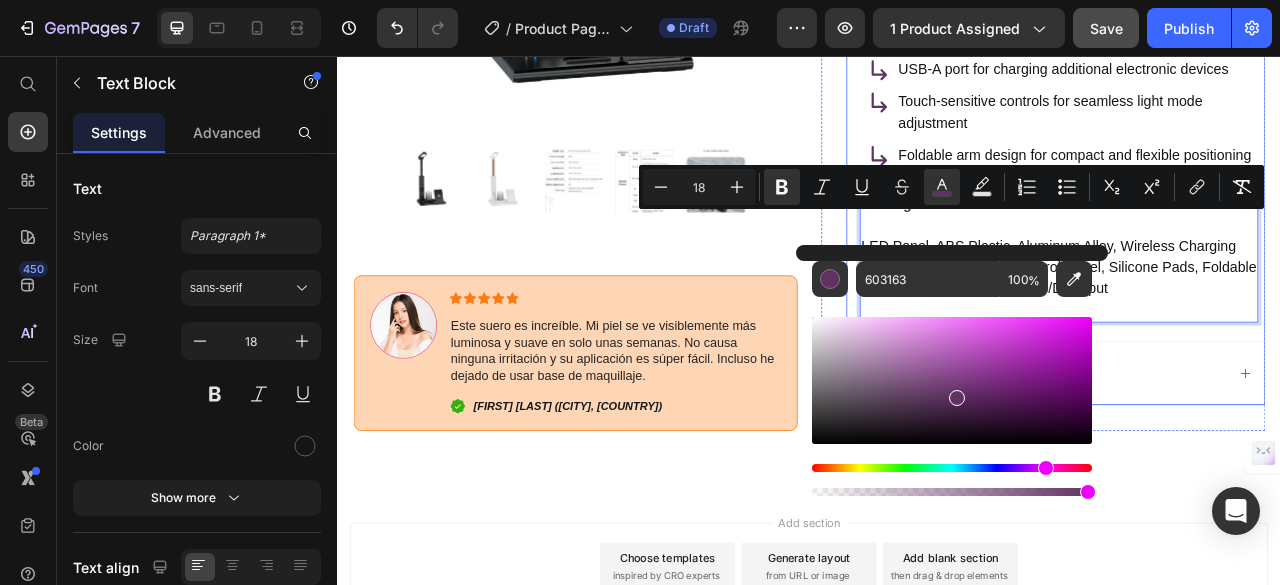 click on "Energy-efficient LED panel with adjustable brightness settings
Durable ABS and aluminum alloy modern lamp body
Built-in wireless charging pad for Qi-enabled devices
USB-A port for charging additional electronic devices
Touch-sensitive controls for seamless light mode adjustment
Foldable arm design for compact and flexible positioning Item List Full Ingredient List: LED Panel, ABS Plastic, Aluminum Alloy, Wireless Charging Coil, USB-A Port, Touch Control Panel, Silicone Pads, Foldable Hinges, Circuit Board, Type-C/DC Input   Text Block   0" at bounding box center [1250, 163] 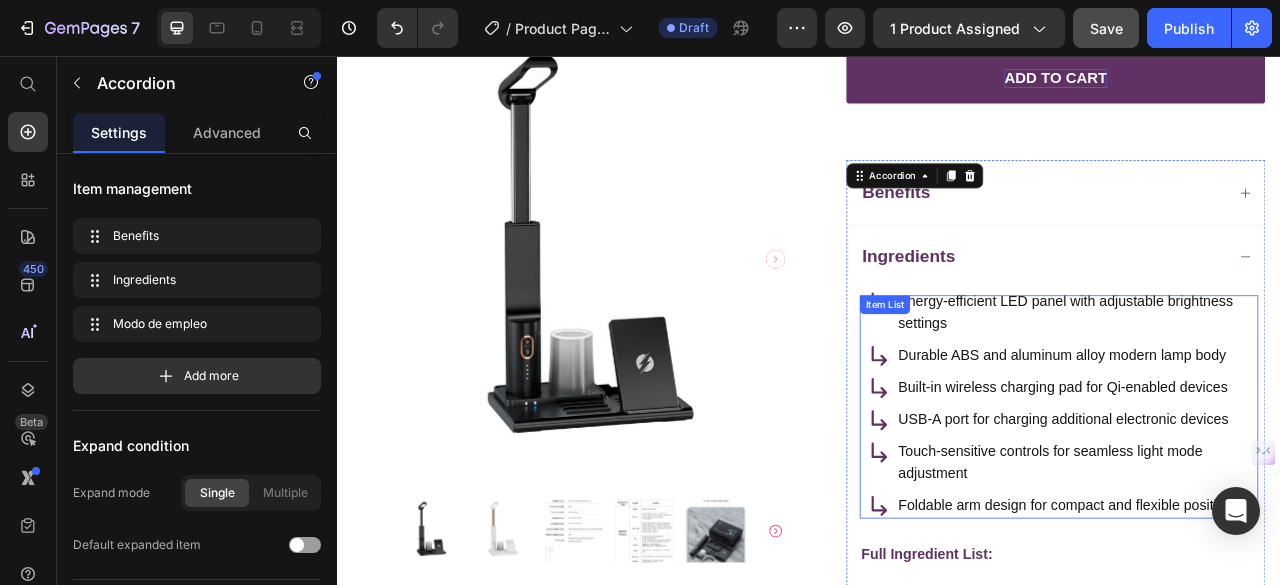 scroll, scrollTop: 739, scrollLeft: 0, axis: vertical 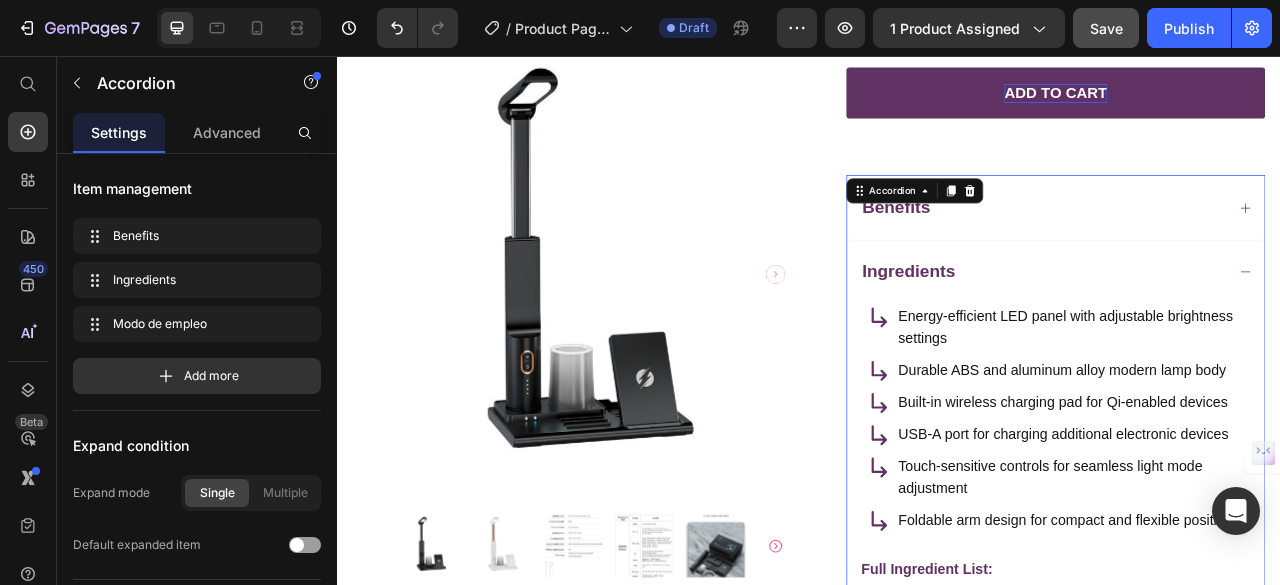 click on "Ingredients" at bounding box center [1250, 331] 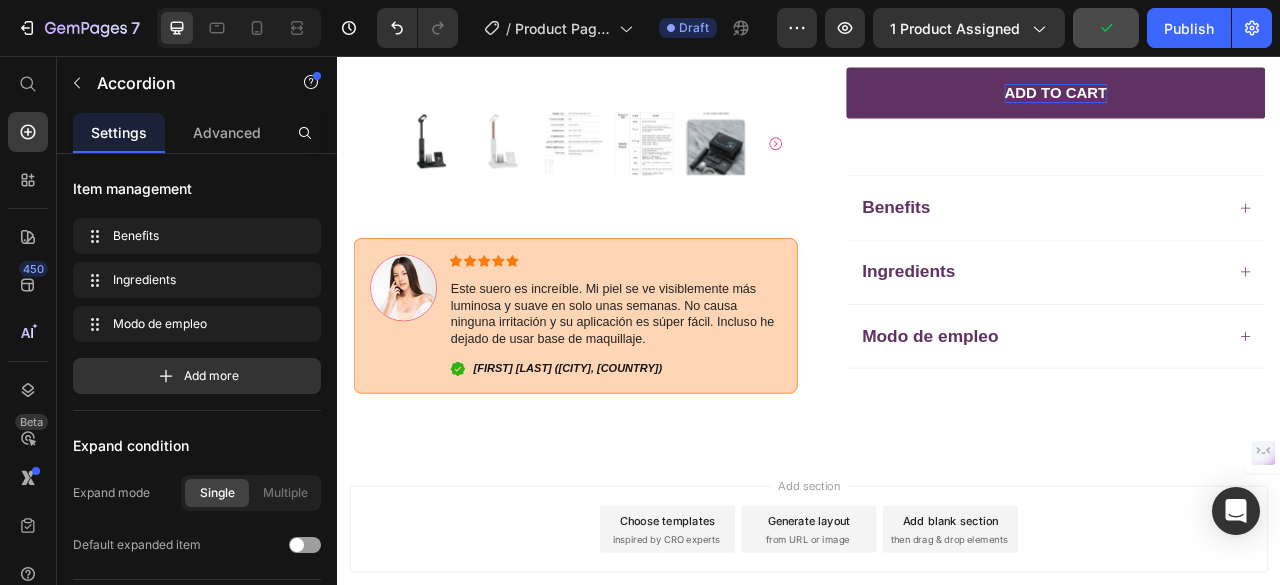 click 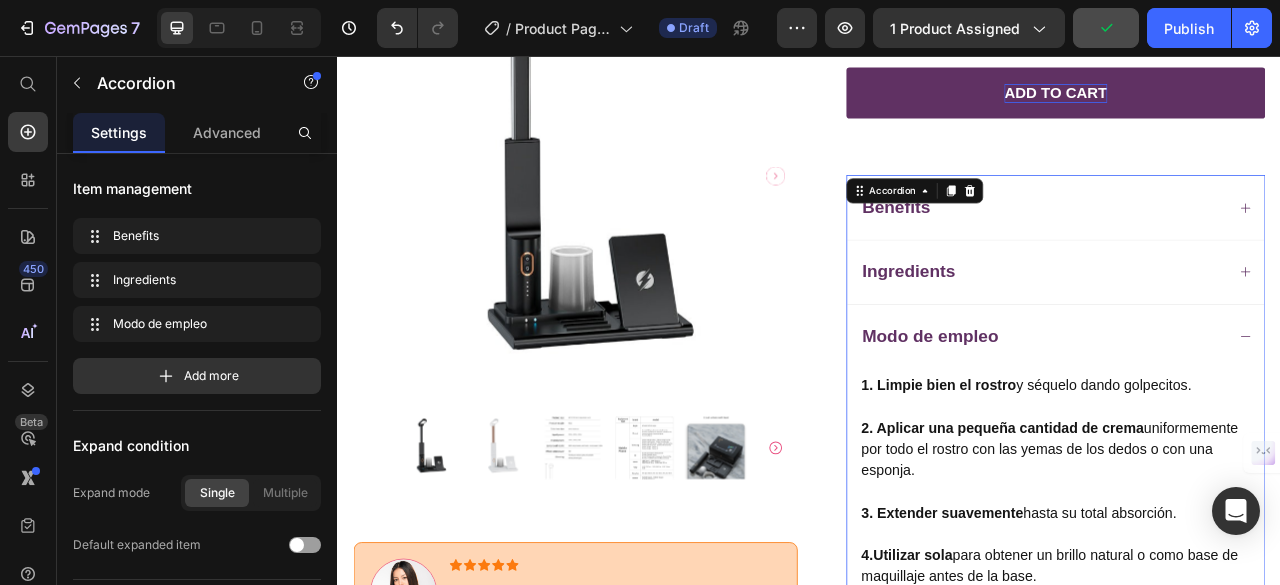 drag, startPoint x: 1037, startPoint y: 410, endPoint x: 1040, endPoint y: 397, distance: 13.341664 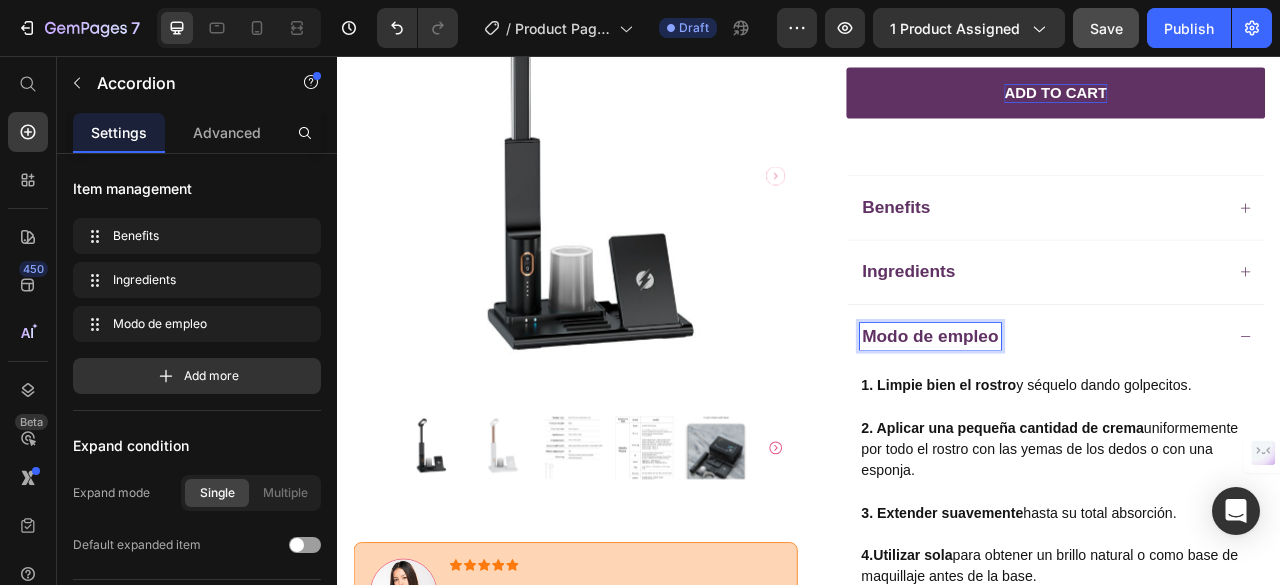 click on "Modo de empleo" at bounding box center (1091, 413) 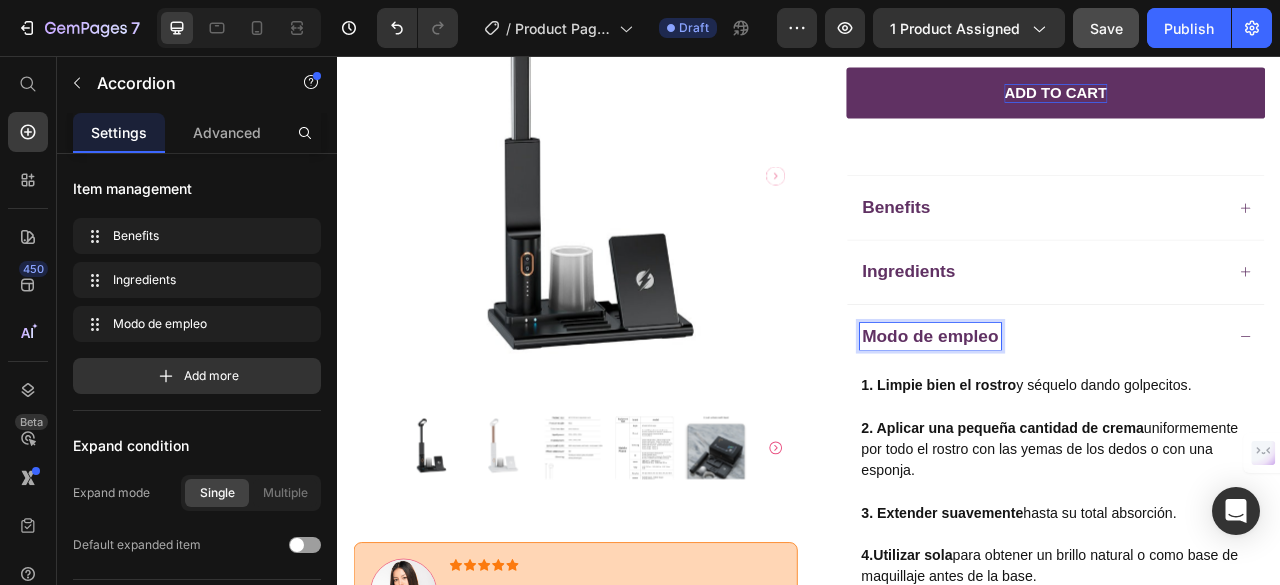 click on "Modo de empleo" at bounding box center (1091, 413) 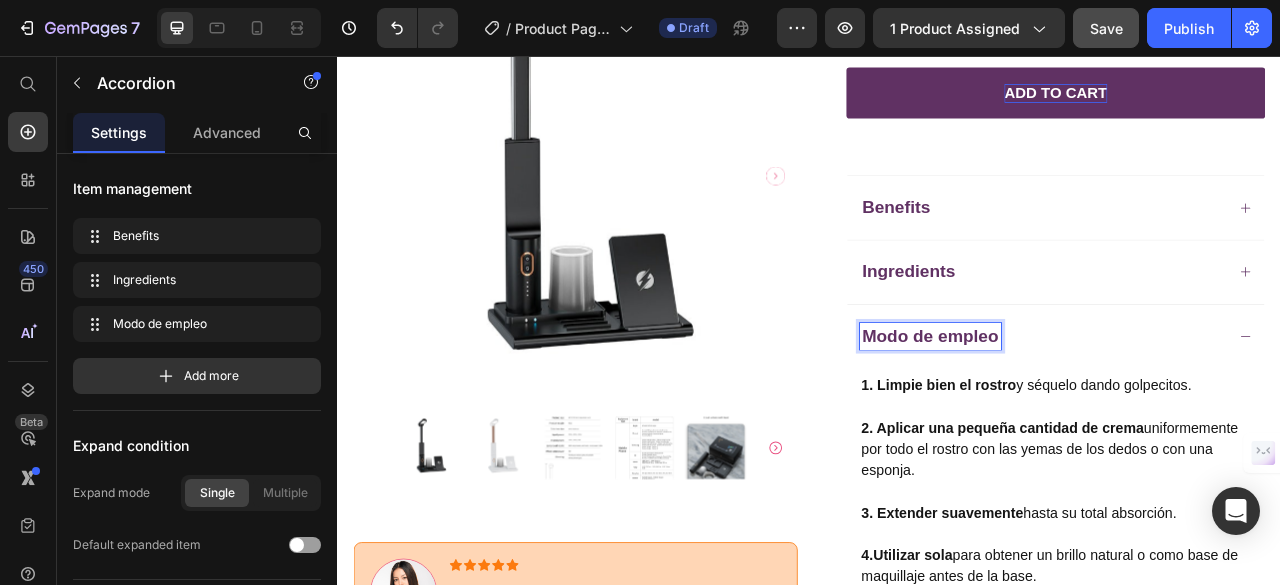 click on "Modo de empleo" at bounding box center [1091, 413] 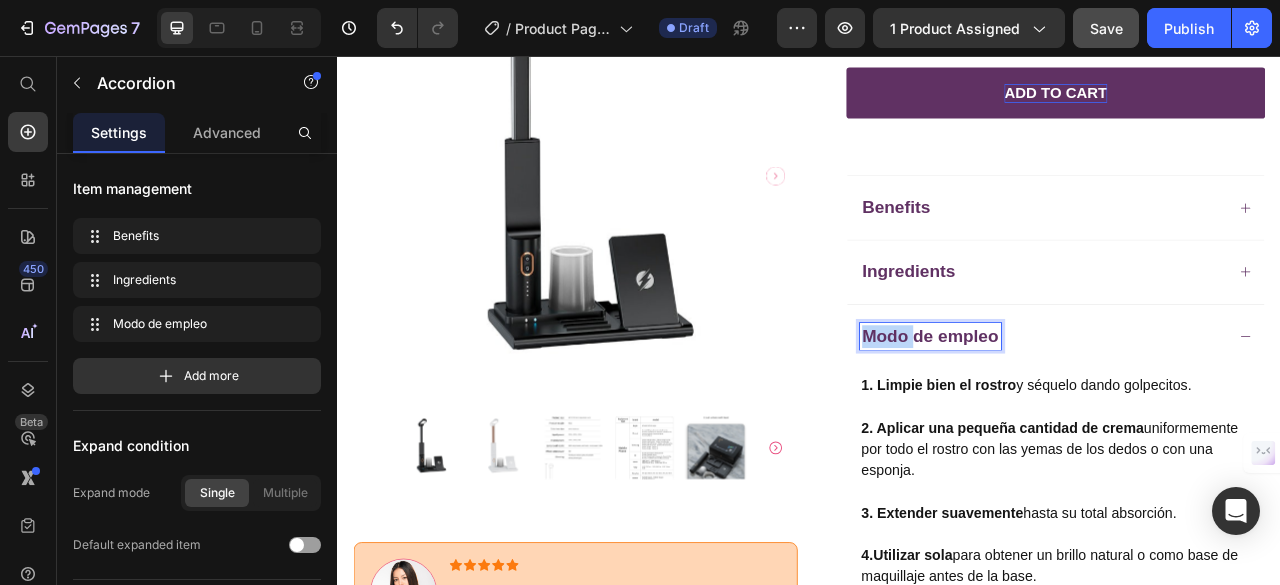 click on "Modo de empleo" at bounding box center (1091, 413) 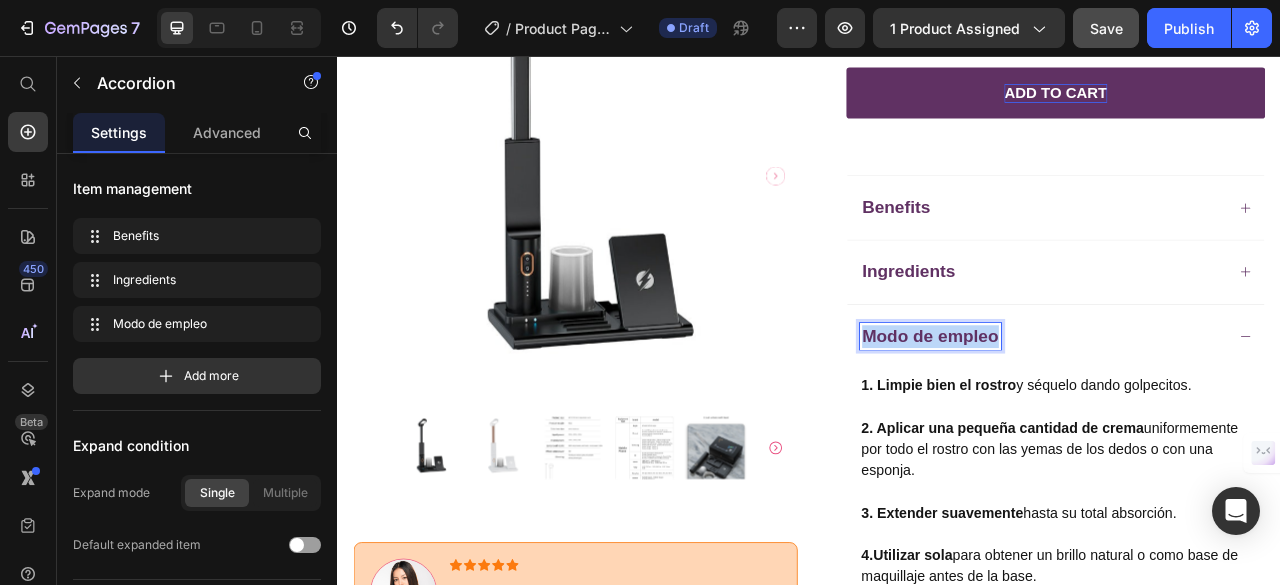 click on "Modo de empleo" at bounding box center (1091, 413) 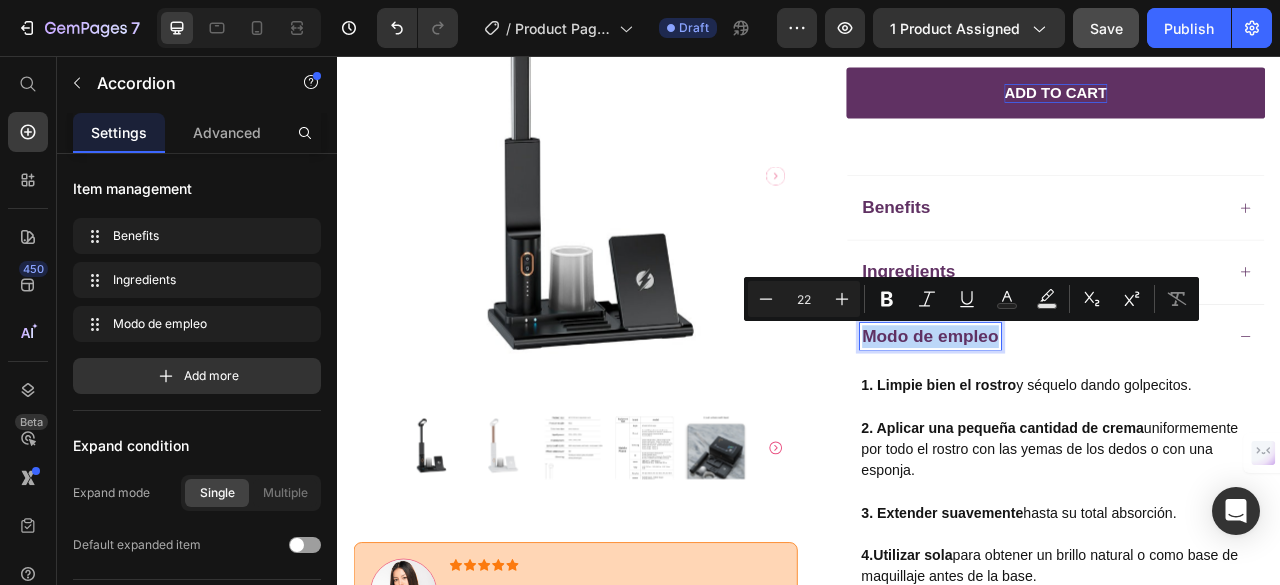copy on "Modo de empleo" 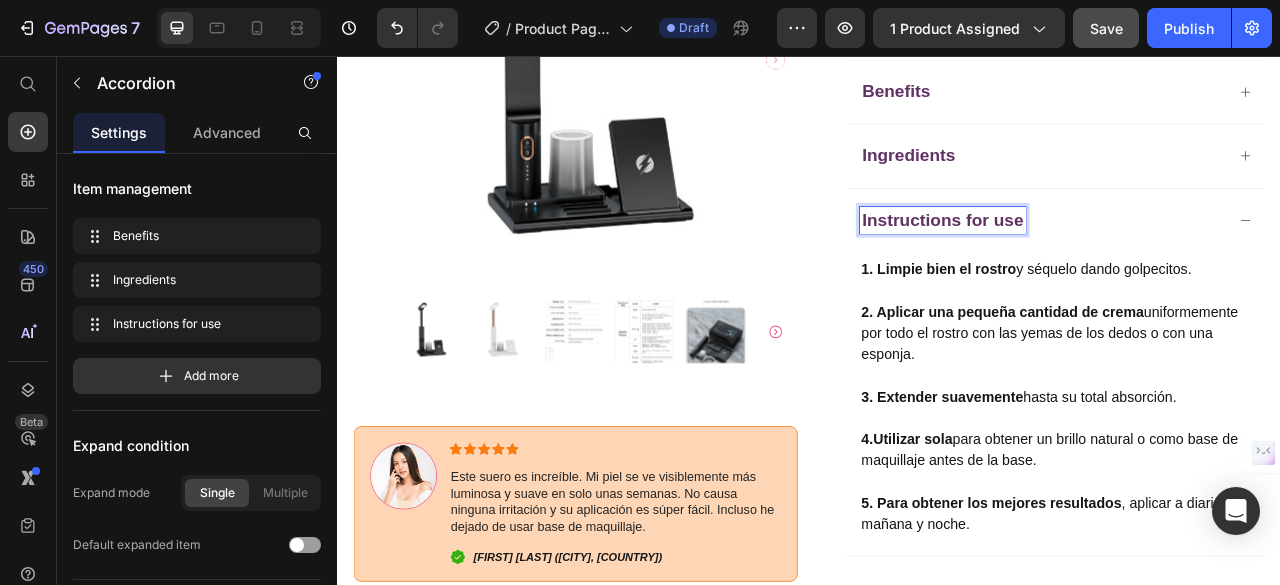 scroll, scrollTop: 883, scrollLeft: 0, axis: vertical 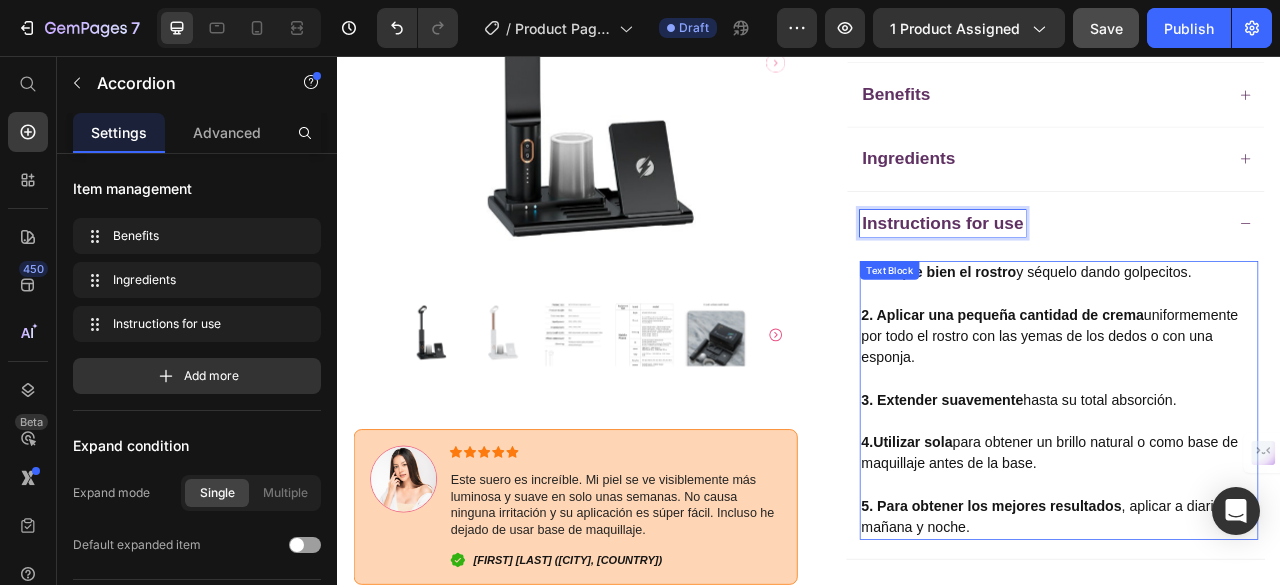 click at bounding box center [1254, 467] 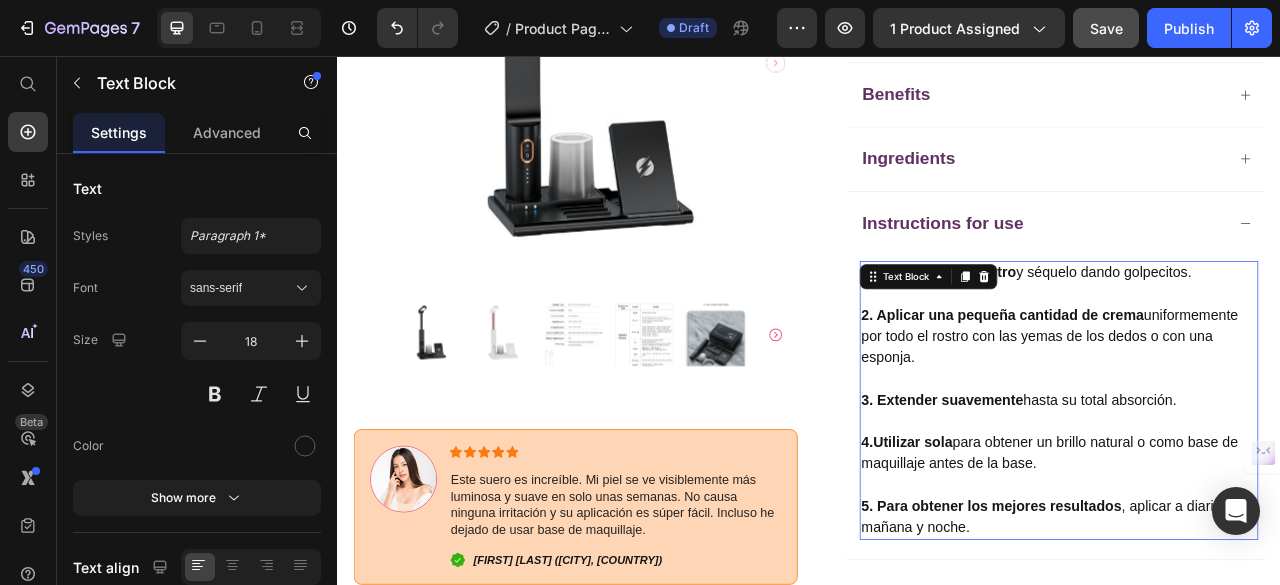 click at bounding box center (1254, 467) 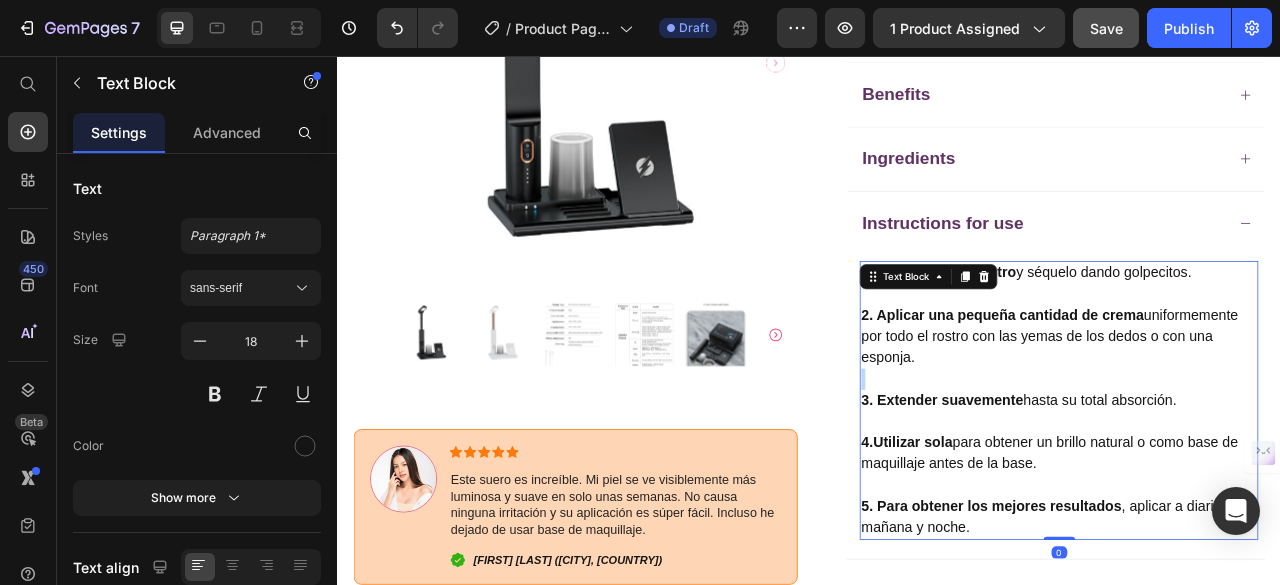click at bounding box center [1254, 467] 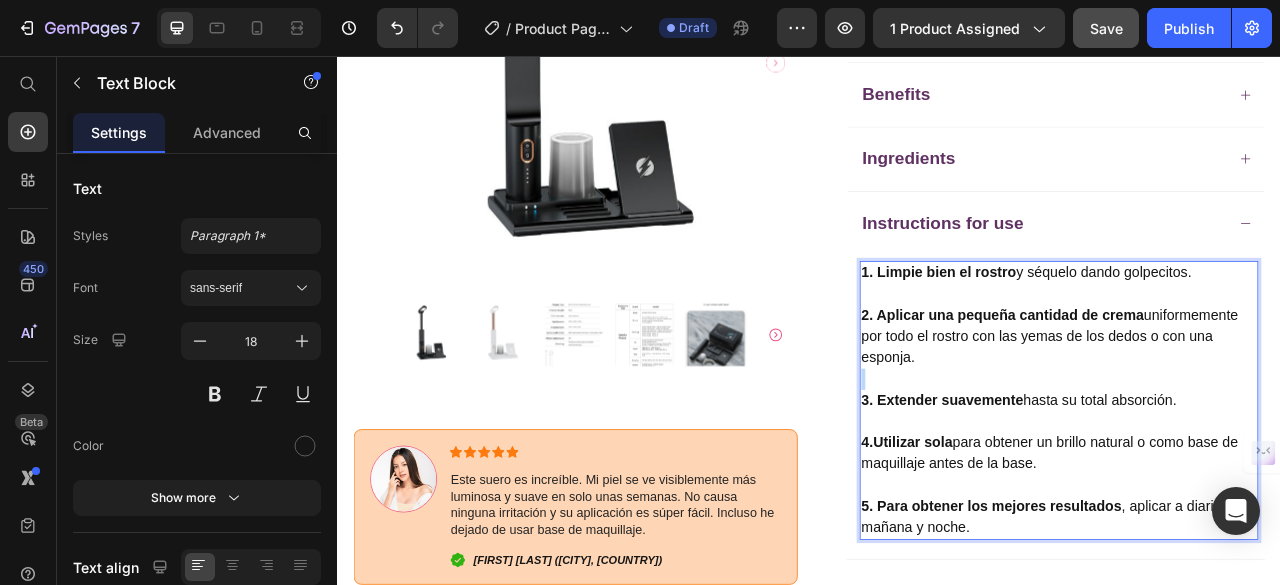 click on "1. Limpie bien el rostro" at bounding box center [1101, 332] 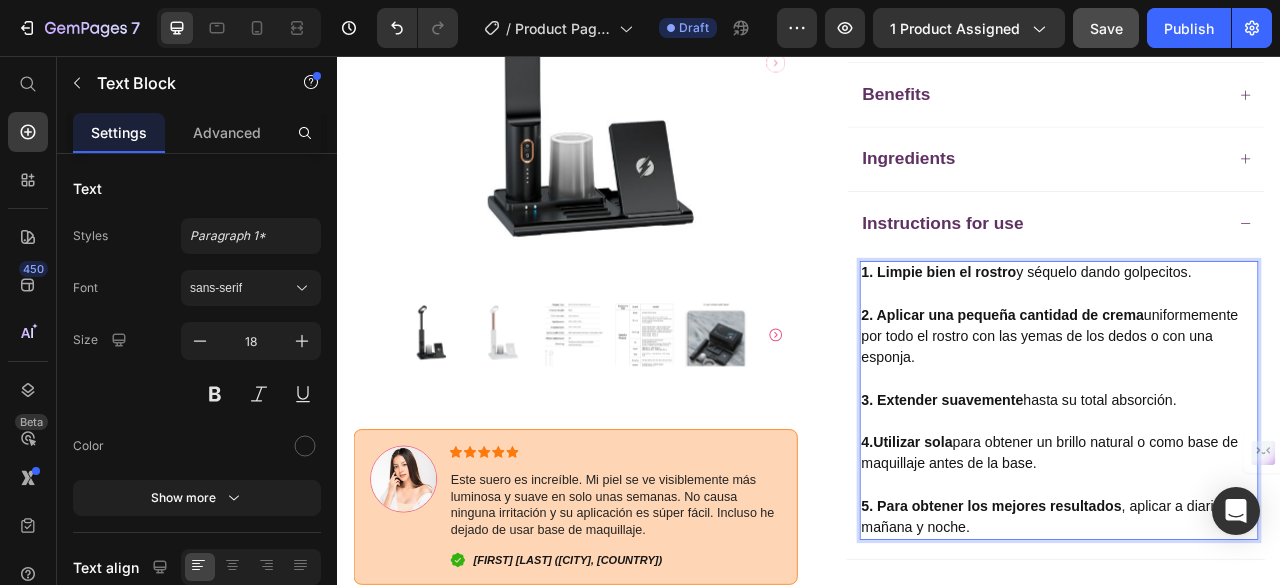 click on "1. Limpie bien el rostro" at bounding box center [1101, 332] 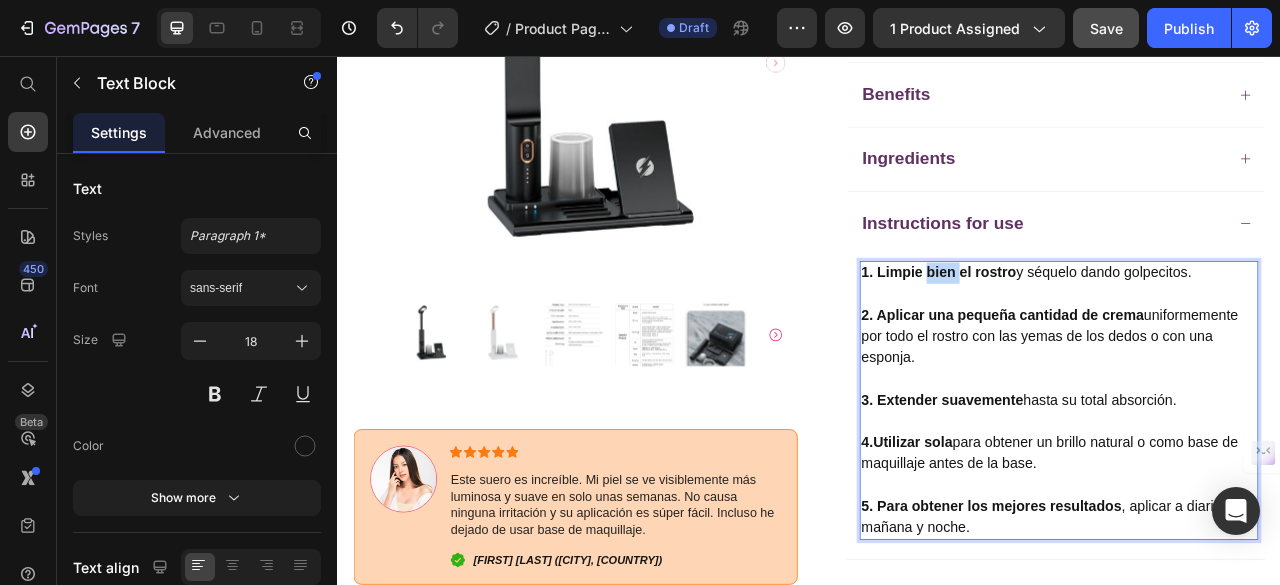 click on "1. Limpie bien el rostro" at bounding box center [1101, 332] 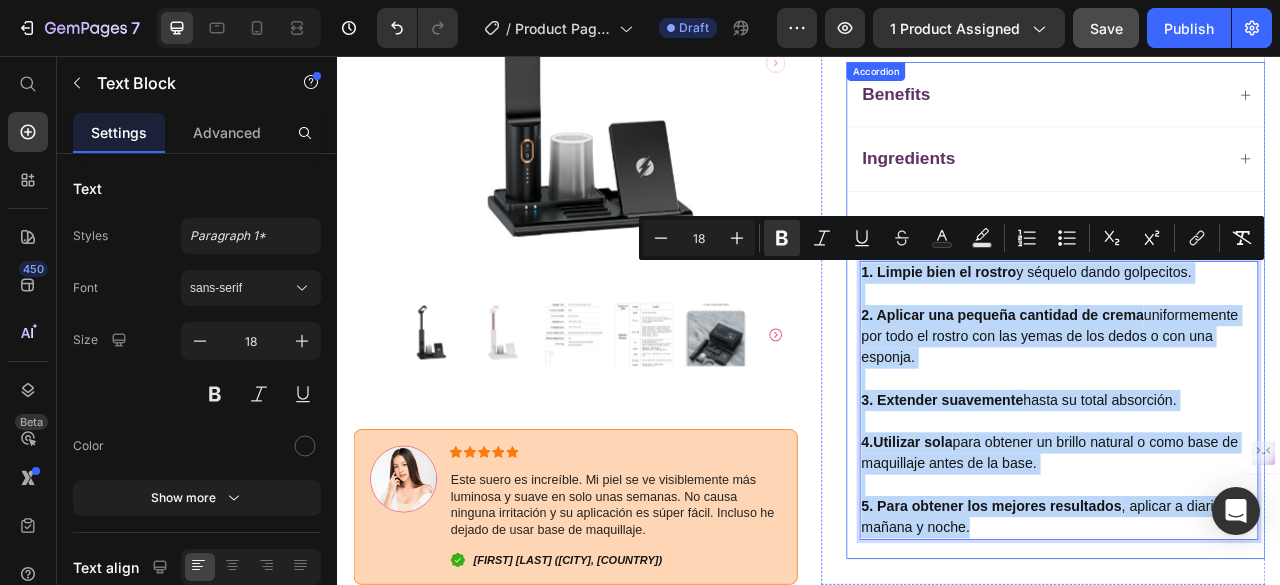 drag, startPoint x: 1156, startPoint y: 653, endPoint x: 992, endPoint y: 332, distance: 360.46774 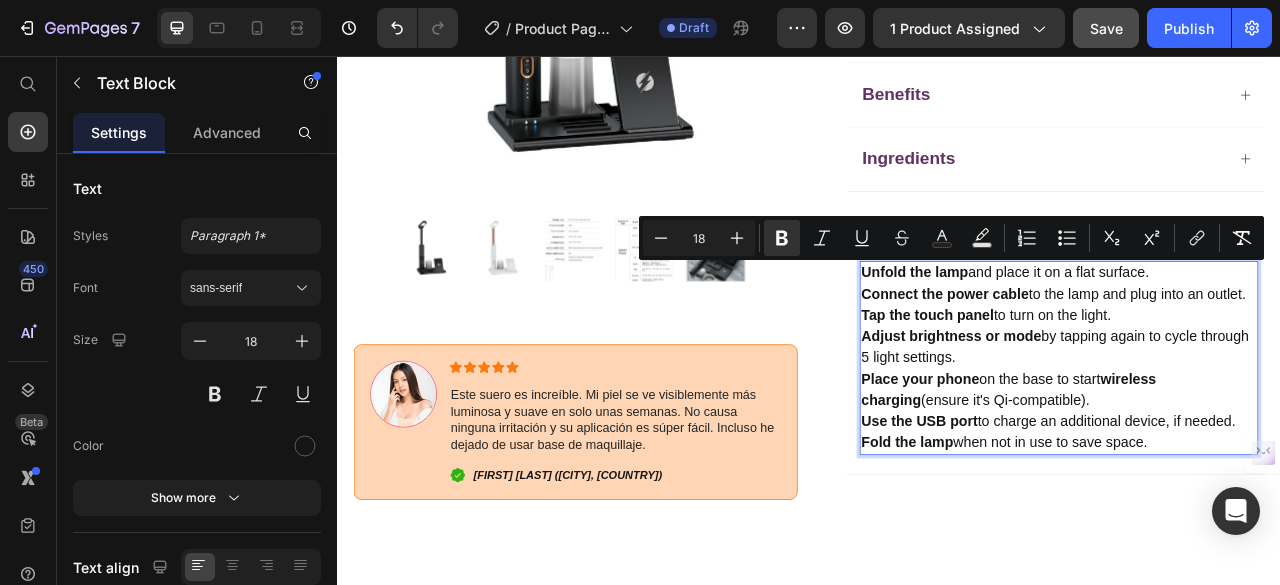 drag, startPoint x: 1381, startPoint y: 543, endPoint x: 993, endPoint y: 330, distance: 442.6206 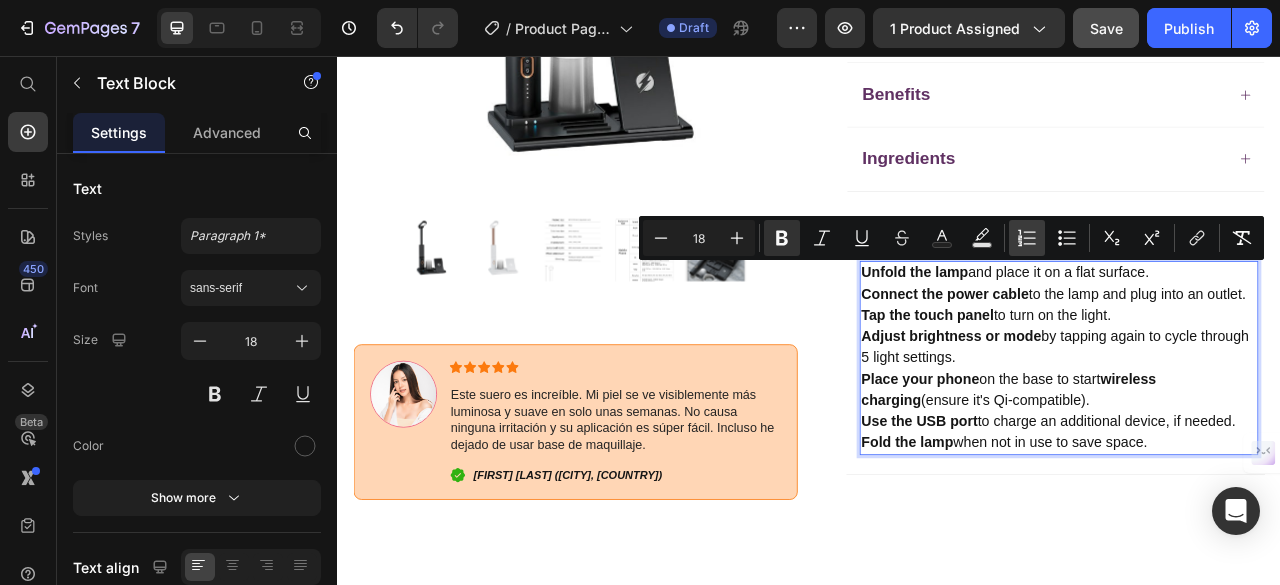click 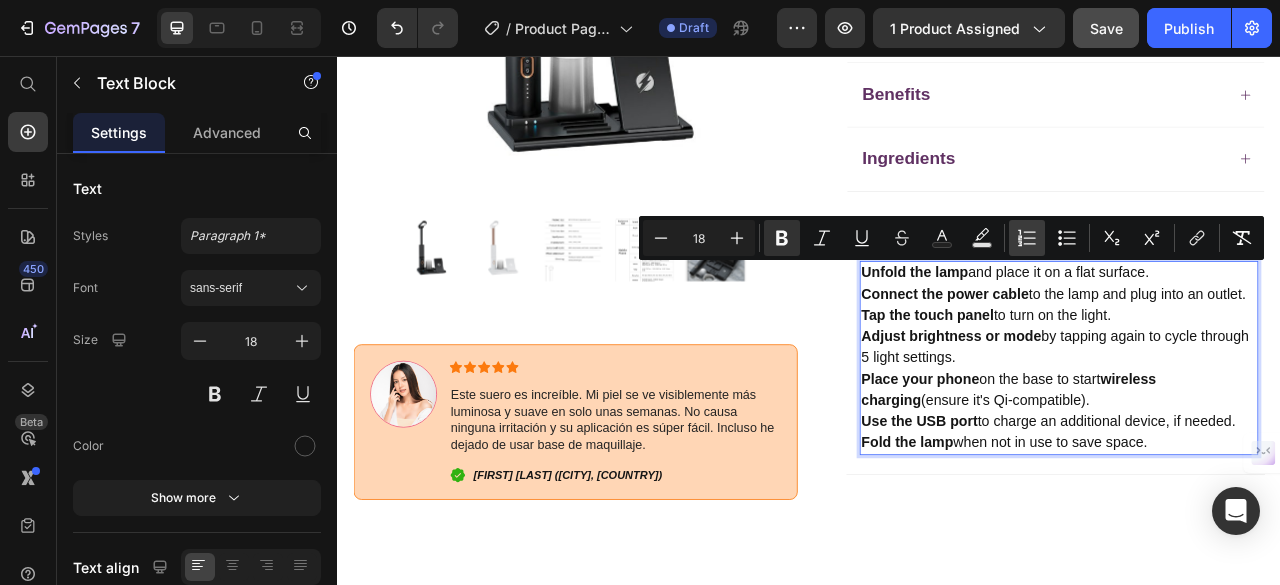 type on "18" 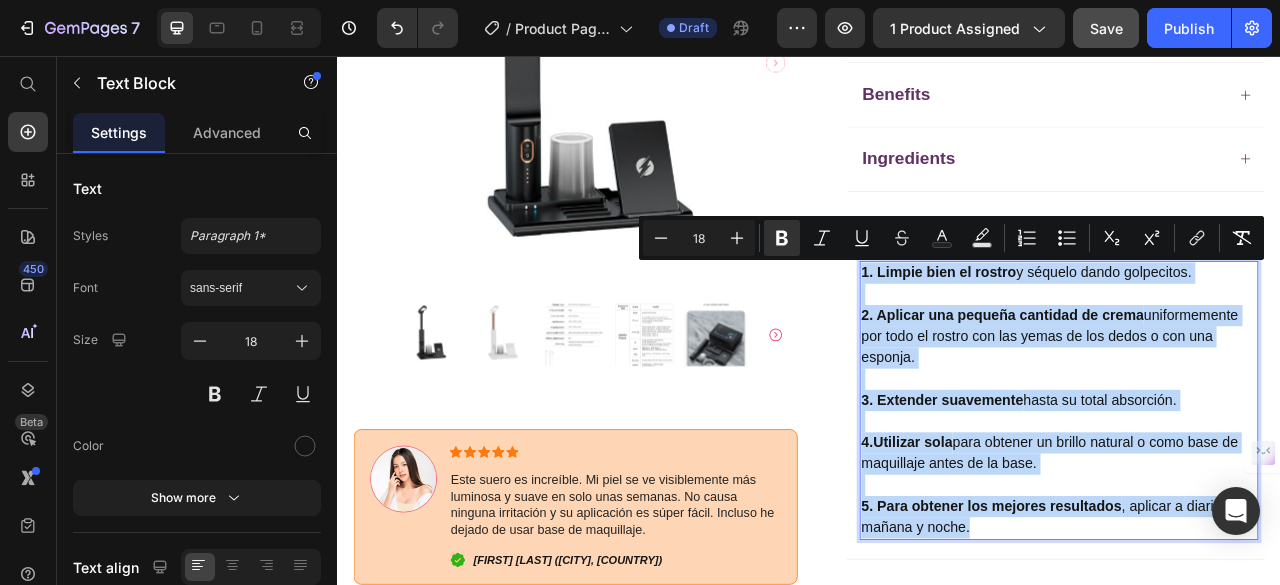 click on "2. Aplicar una pequeña cantidad de crema  uniformemente por todo el rostro con las yemas de los dedos o con una esponja." at bounding box center (1254, 413) 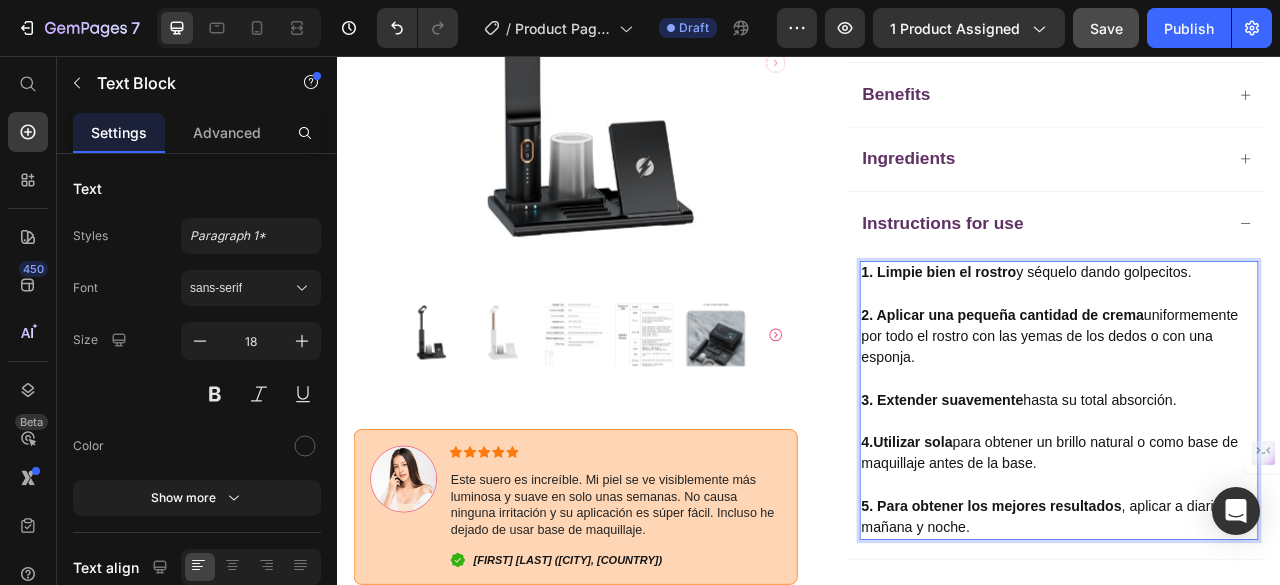 click on "1. Limpie bien el rostro" at bounding box center (1101, 332) 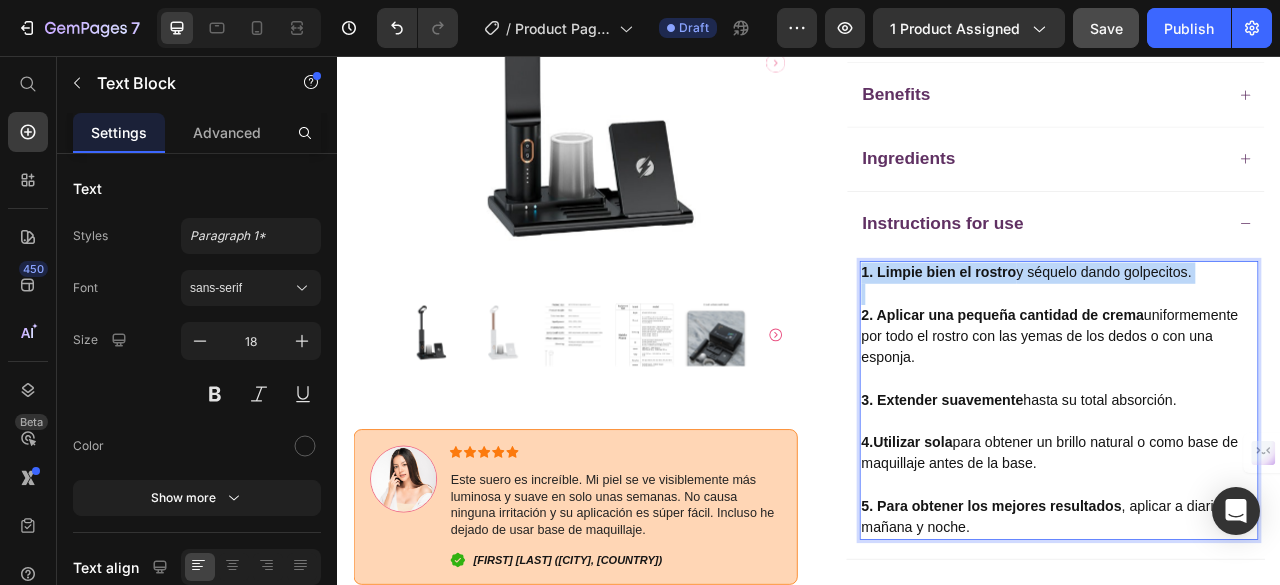 click on "1. Limpie bien el rostro" at bounding box center (1101, 332) 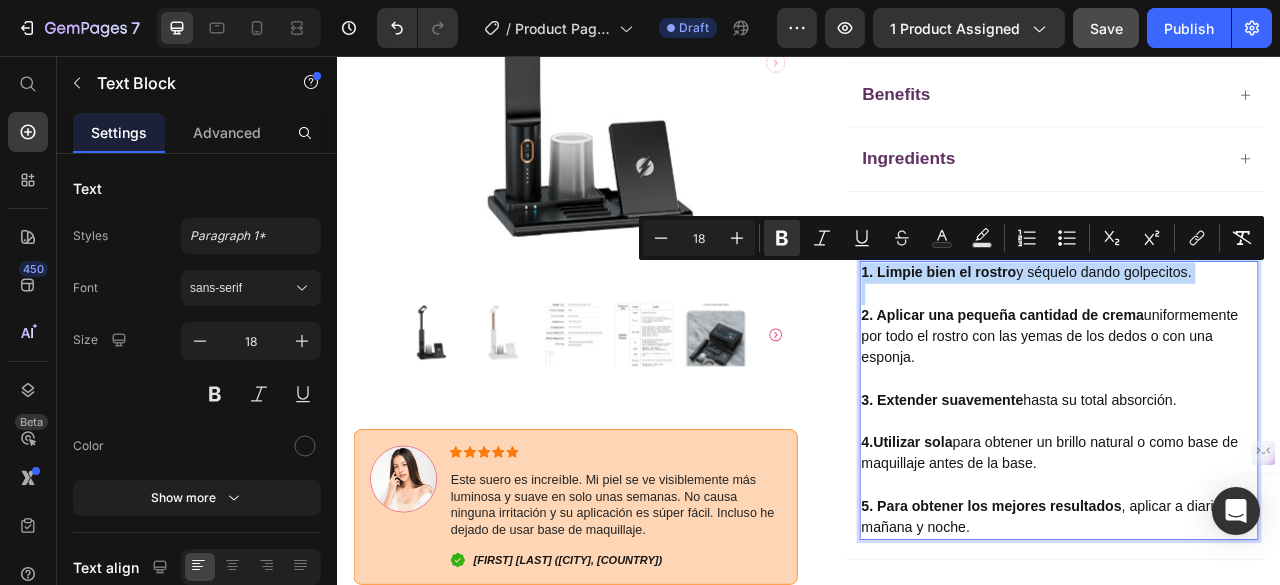 click on "1. Limpie bien el rostro" at bounding box center (1101, 332) 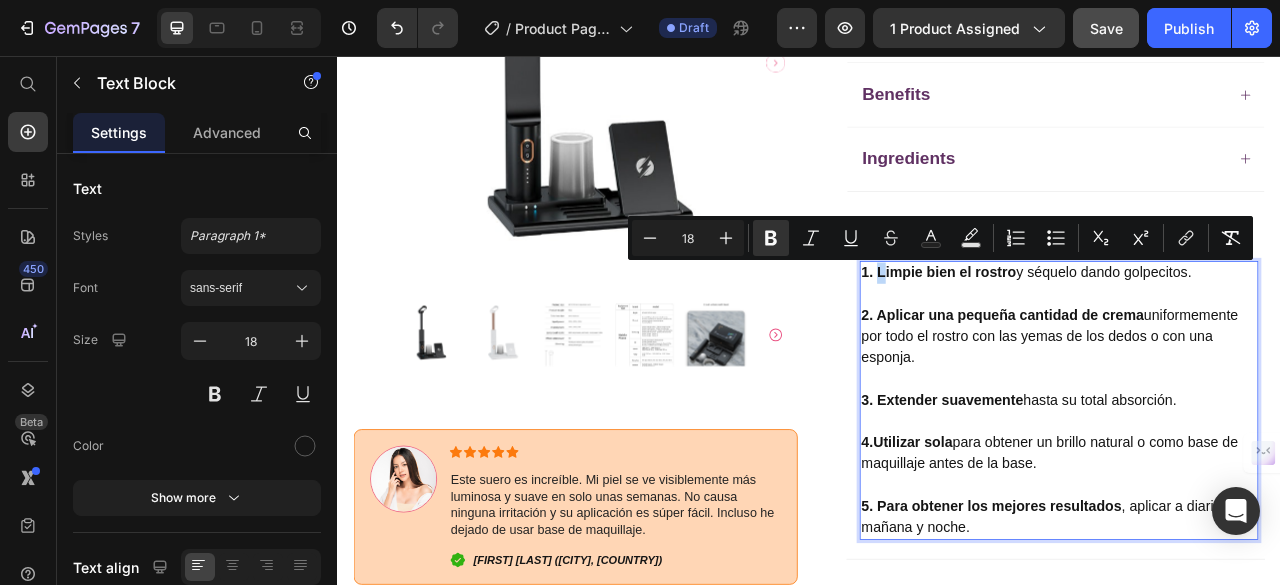 drag, startPoint x: 1013, startPoint y: 329, endPoint x: 1025, endPoint y: 329, distance: 12 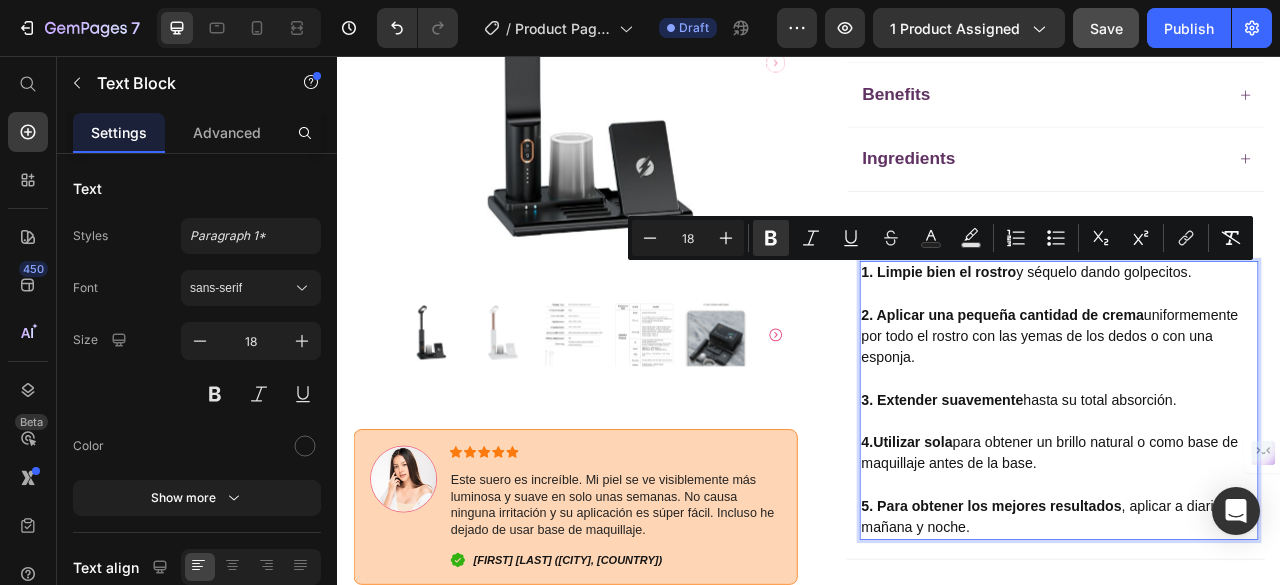 click on "1. Limpie bien el rostro" at bounding box center (1101, 332) 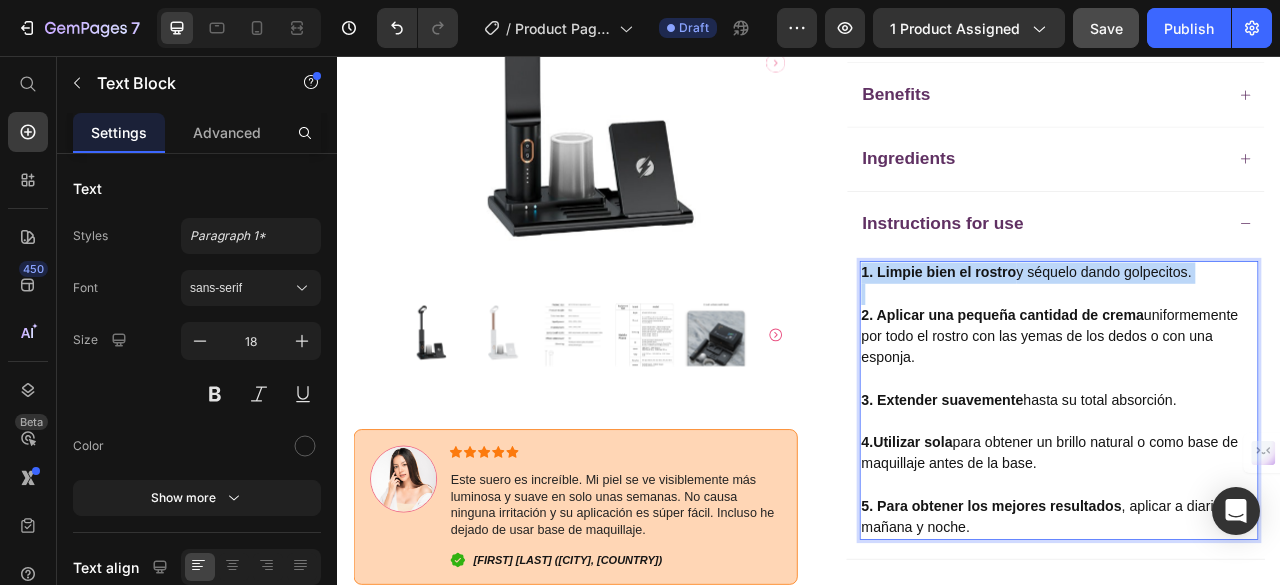 click on "1. Limpie bien el rostro" at bounding box center (1101, 332) 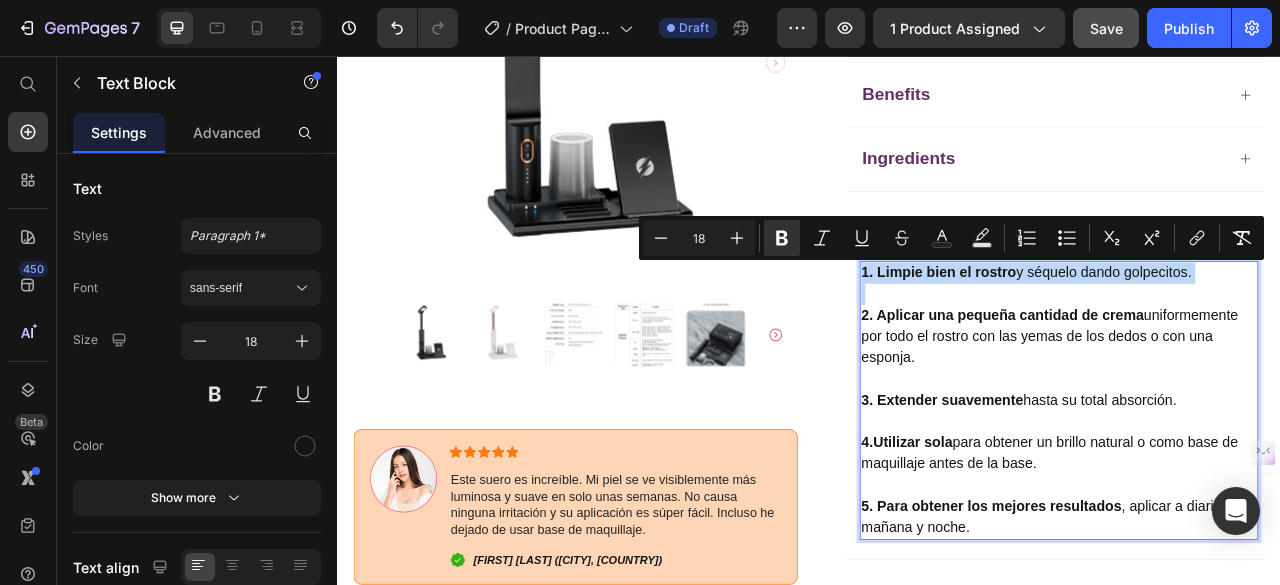 click on "1. Limpie bien el rostro" at bounding box center [1101, 332] 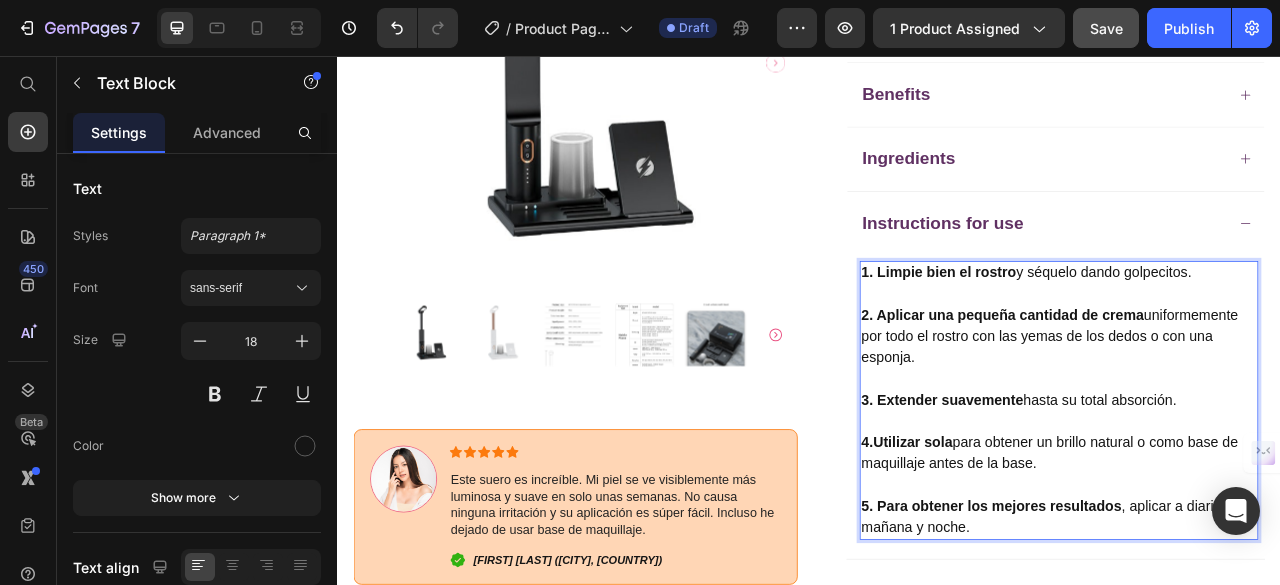 click on "1. Limpie bien el rostro  y séquelo dando golpecitos." at bounding box center [1254, 332] 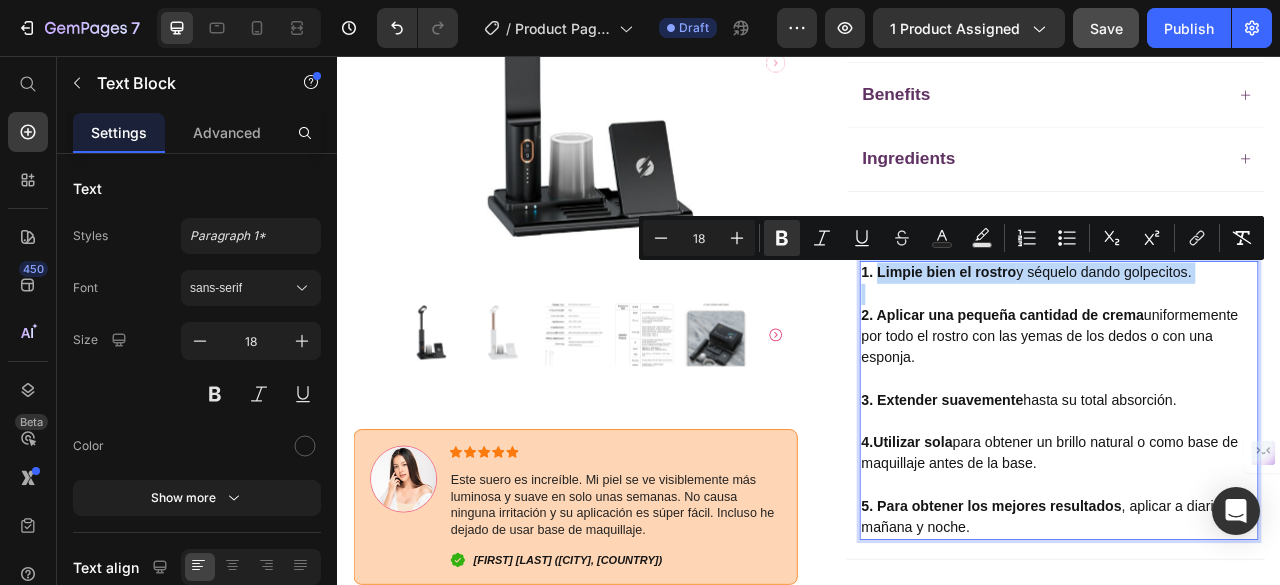 drag, startPoint x: 1015, startPoint y: 331, endPoint x: 1360, endPoint y: 354, distance: 345.7658 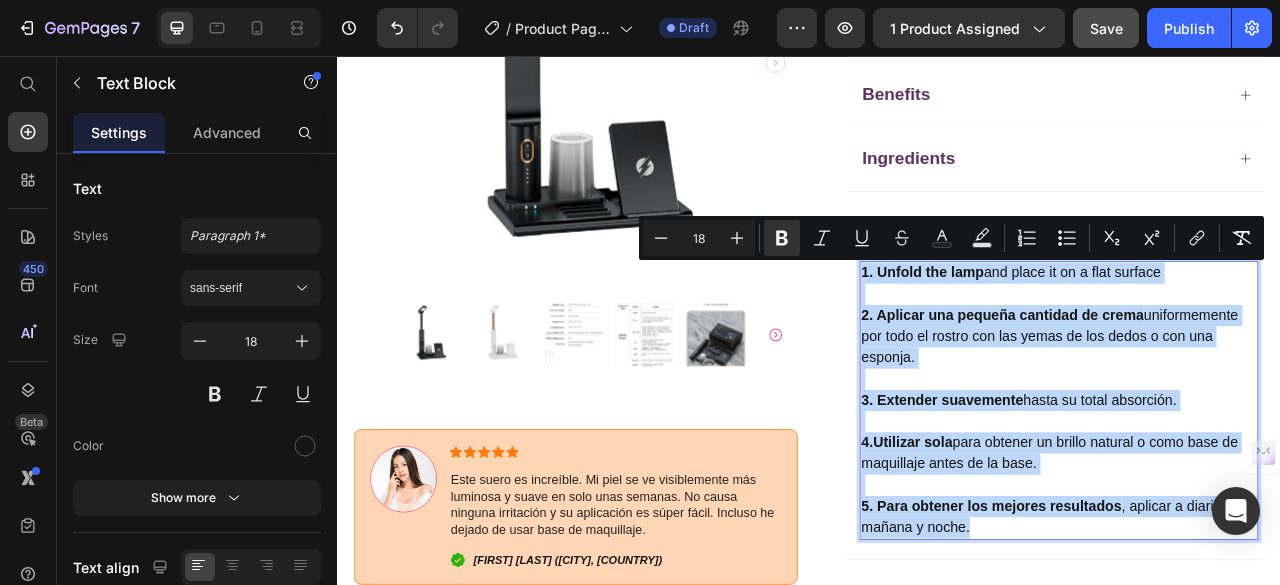 drag, startPoint x: 1150, startPoint y: 642, endPoint x: 999, endPoint y: 329, distance: 347.51978 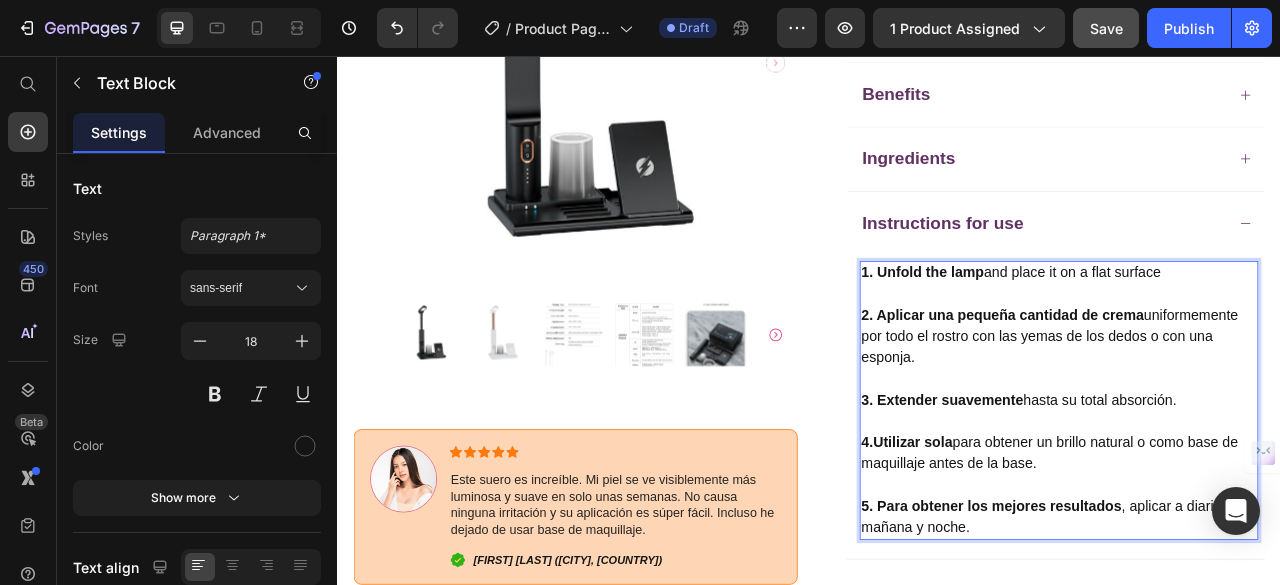 scroll, scrollTop: 44, scrollLeft: 0, axis: vertical 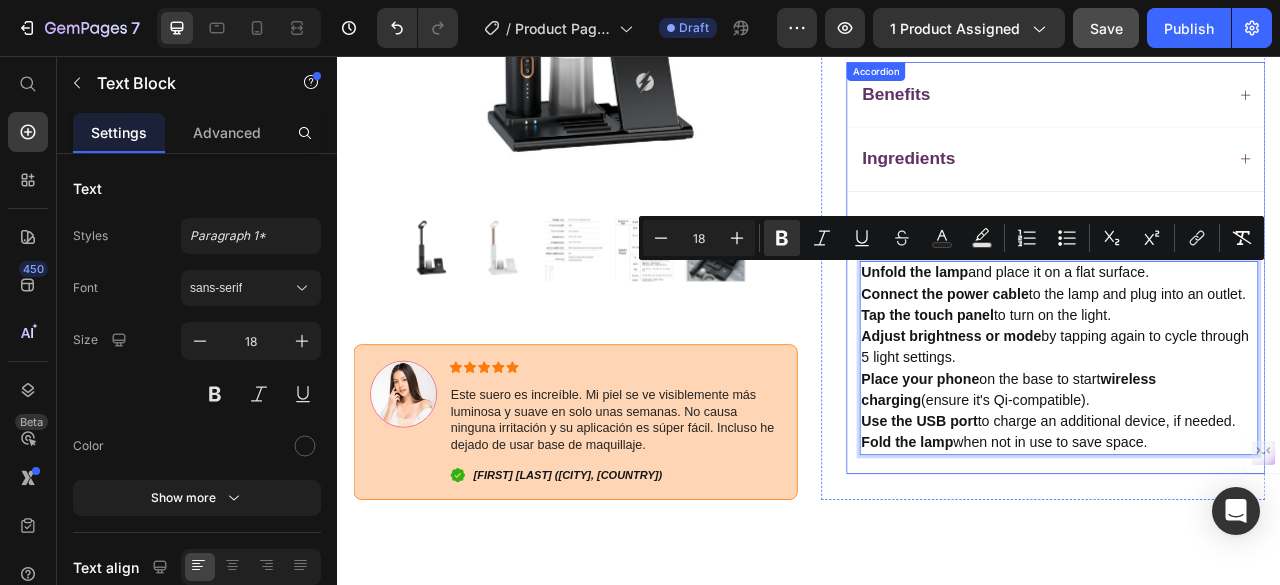 drag, startPoint x: 1378, startPoint y: 535, endPoint x: 983, endPoint y: 336, distance: 442.2963 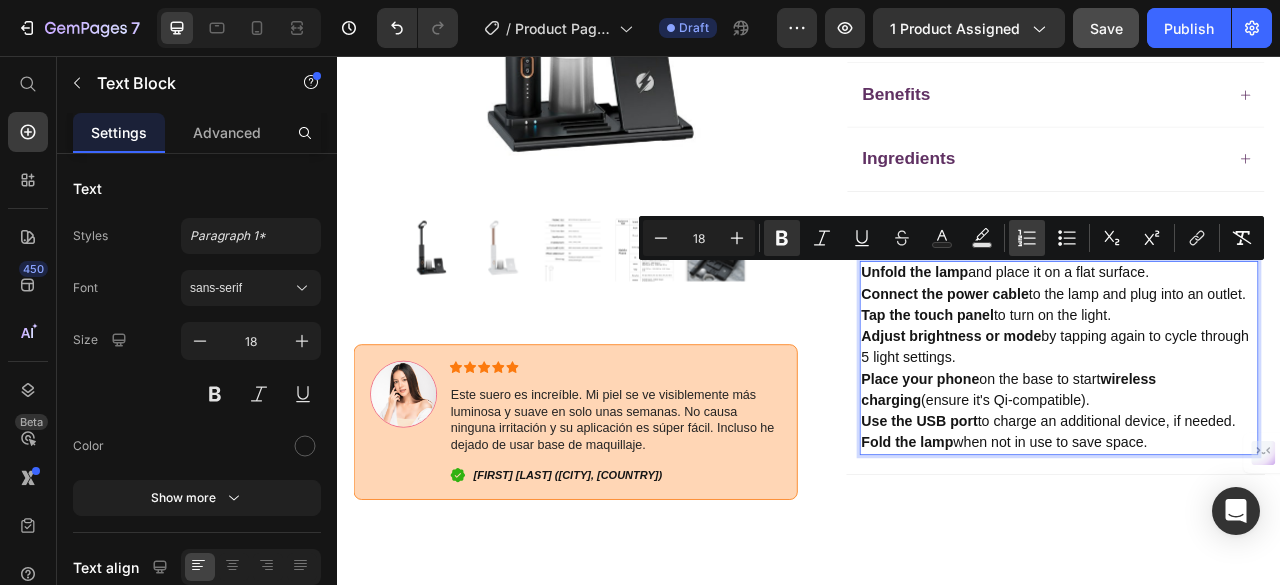 click on "Numbered List" at bounding box center [1027, 238] 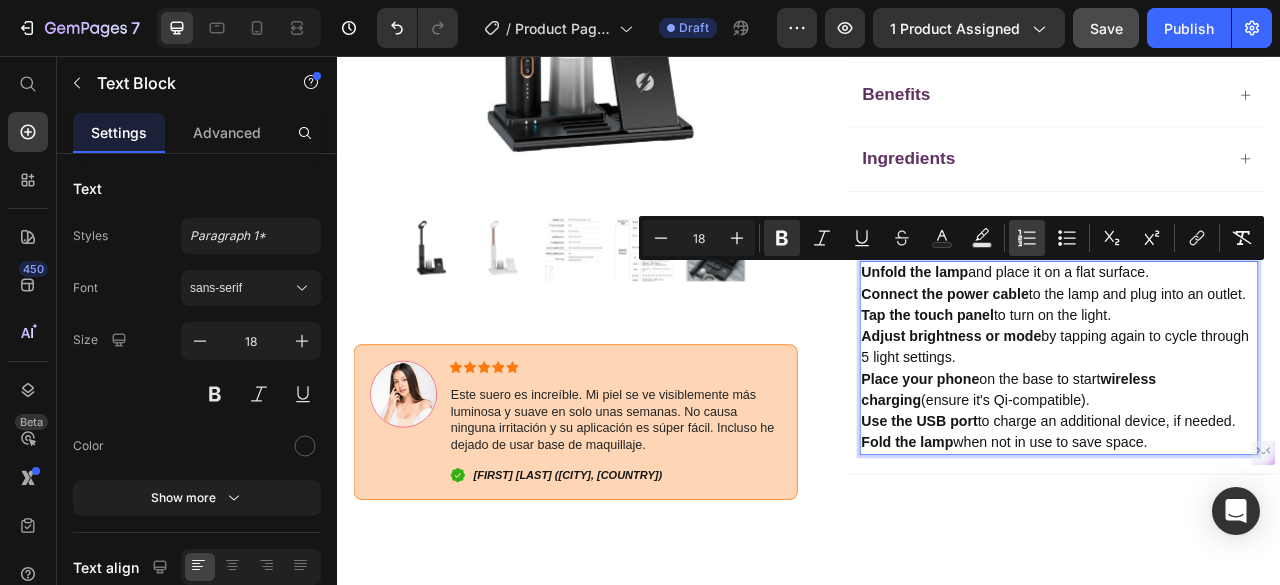 type on "18" 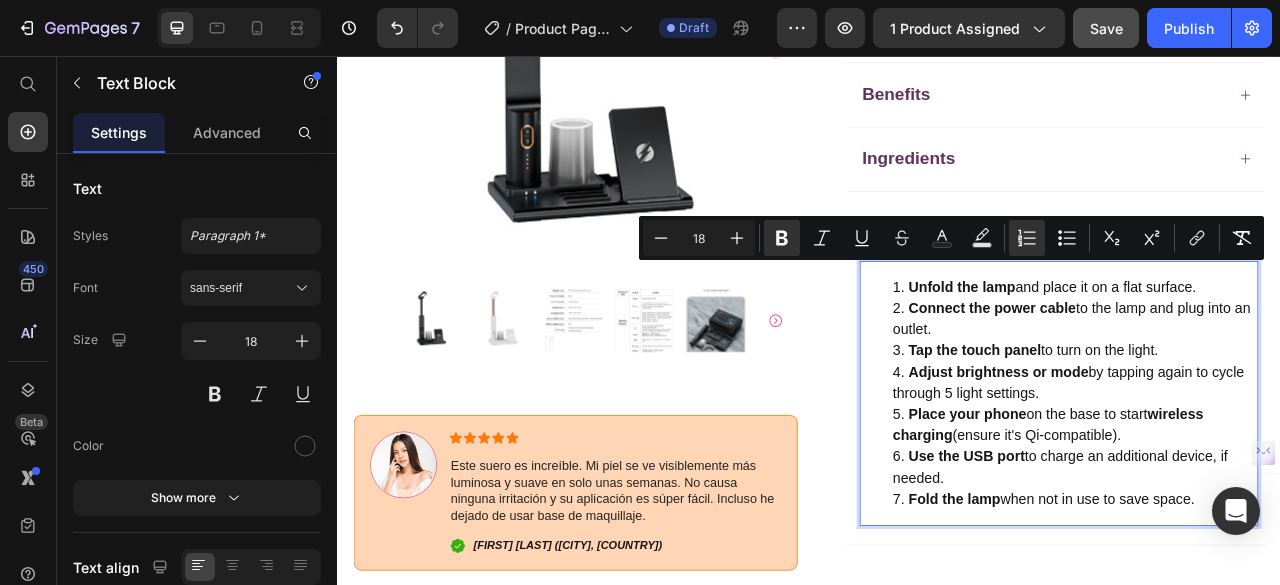 click on "Unfold the lamp  and place it on a flat surface. Connect the power cable  to the lamp and plug into an outlet. Tap the touch panel  to turn on the light. Adjust brightness or mode  by tapping again to cycle through 5 light settings. Place your phone  on the base to start  wireless charging  (ensure it's Qi-compatible). Use the USB port  to charge an additional device, if needed. Fold the lamp  when not in use to save space." at bounding box center (1254, 485) 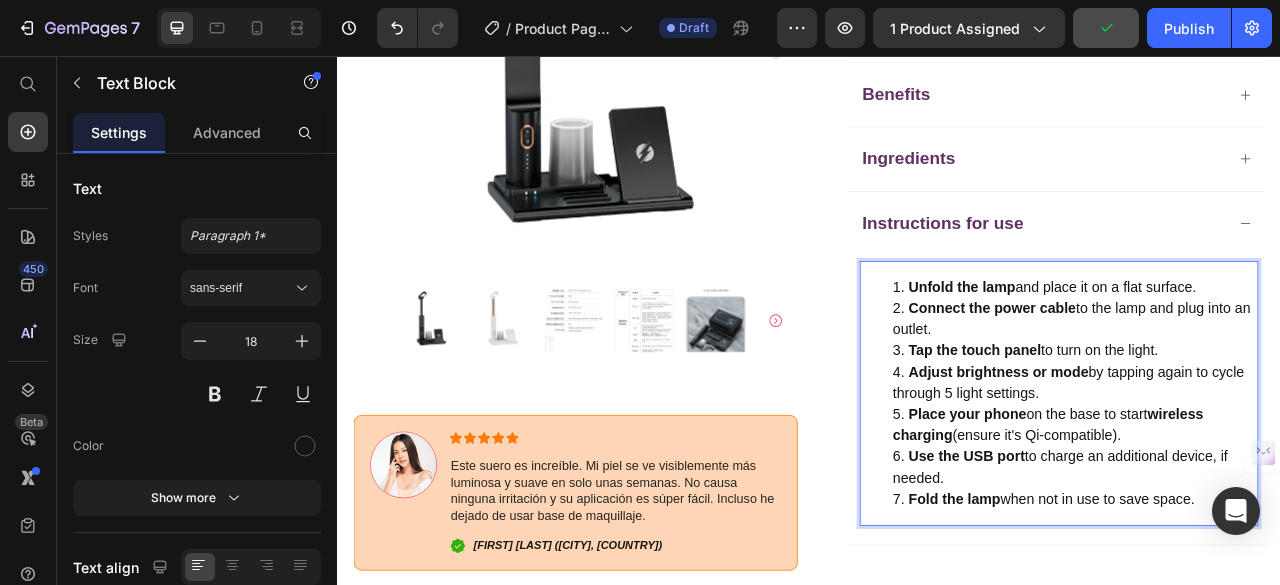 click on "Unfold the lamp  and place it on a flat surface." at bounding box center (1274, 350) 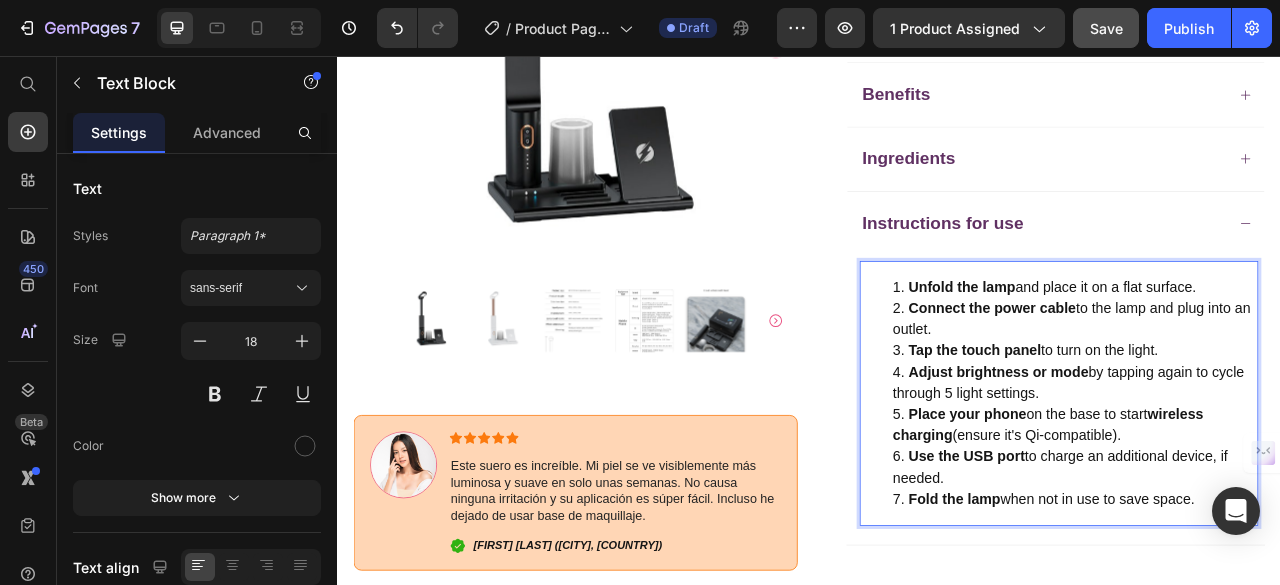 click on "Unfold the lamp  and place it on a flat surface." at bounding box center [1274, 350] 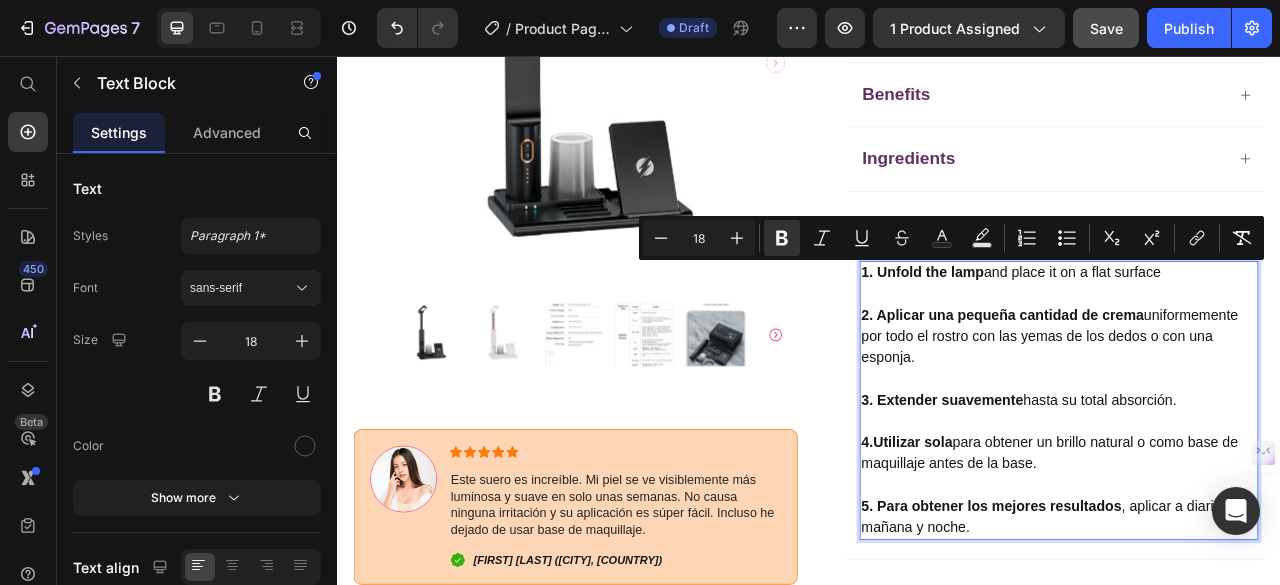 click on "5. Para obtener los mejores resultados , aplicar a diario, mañana y noche." at bounding box center [1254, 643] 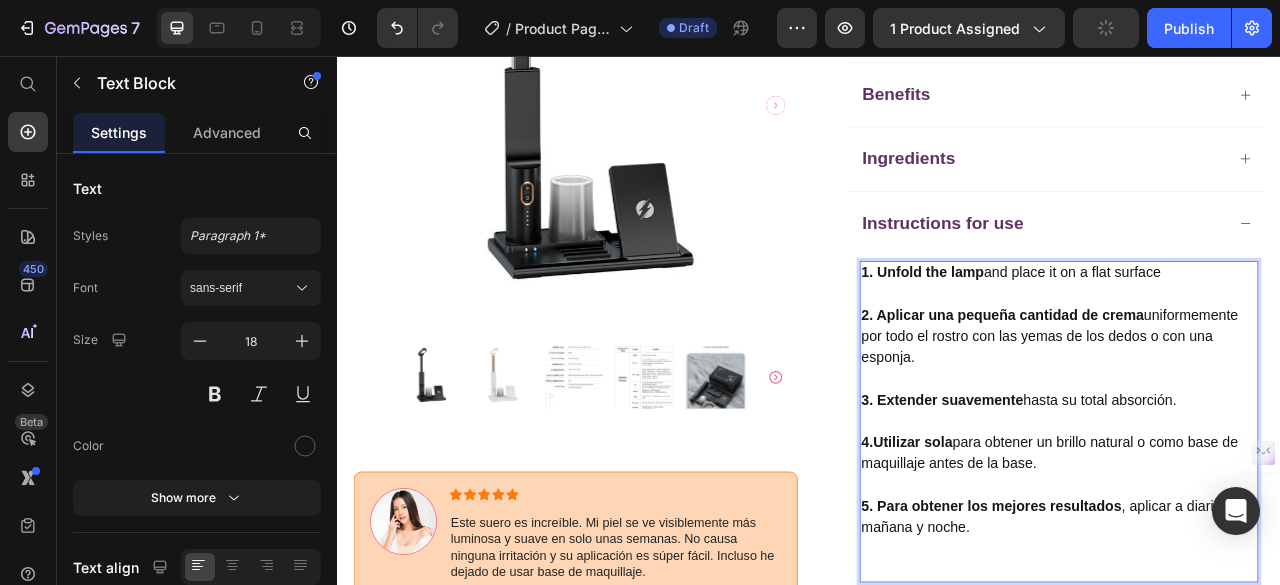 scroll, scrollTop: 894, scrollLeft: 0, axis: vertical 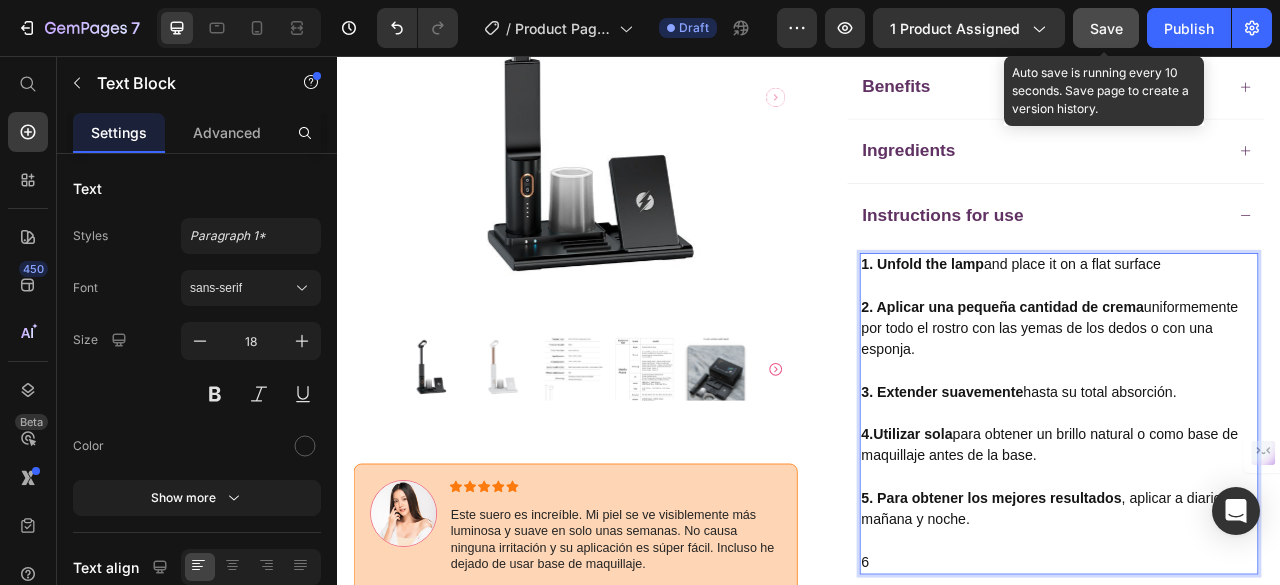 click on "Save" 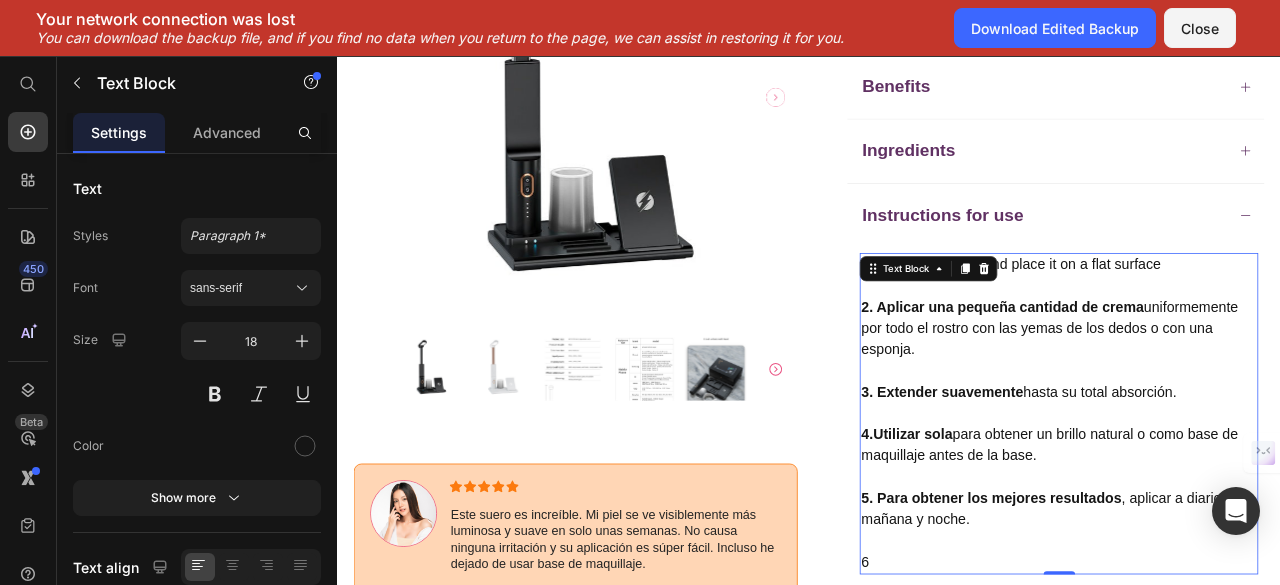 type 